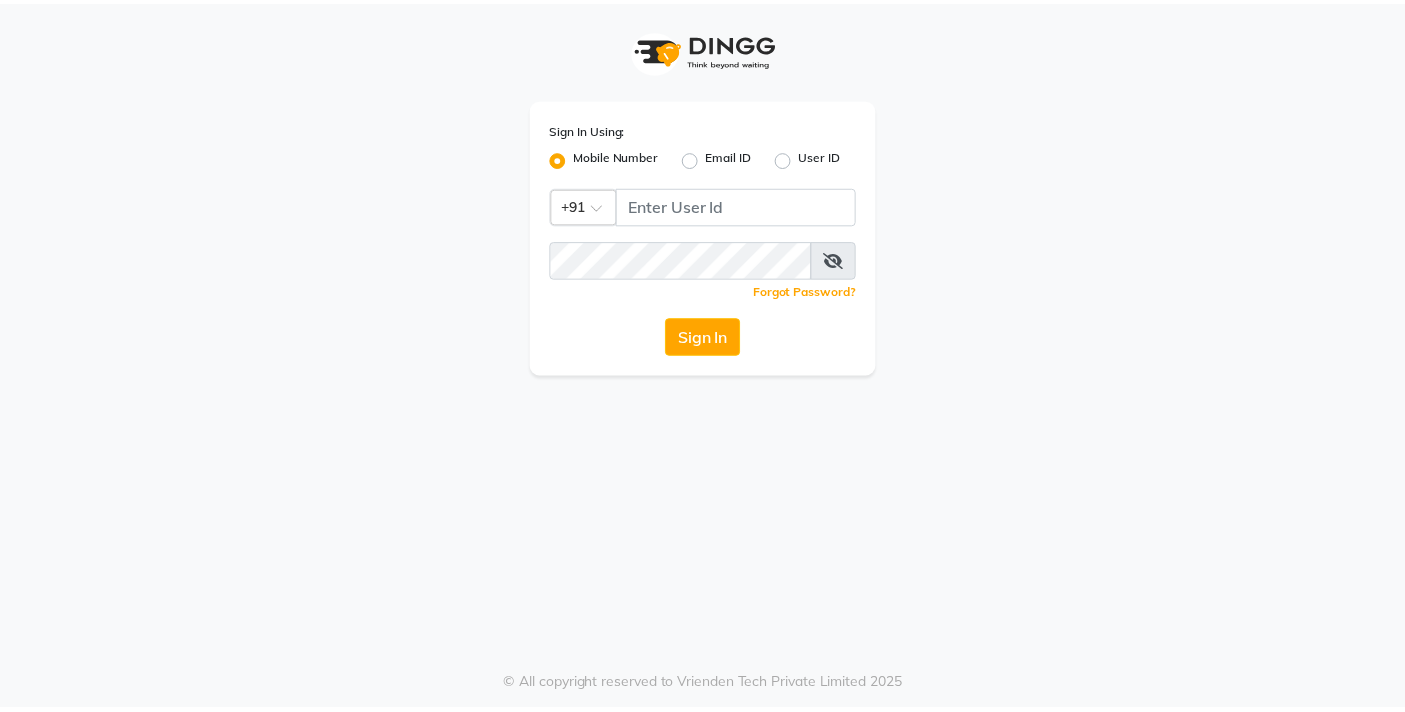 scroll, scrollTop: 0, scrollLeft: 0, axis: both 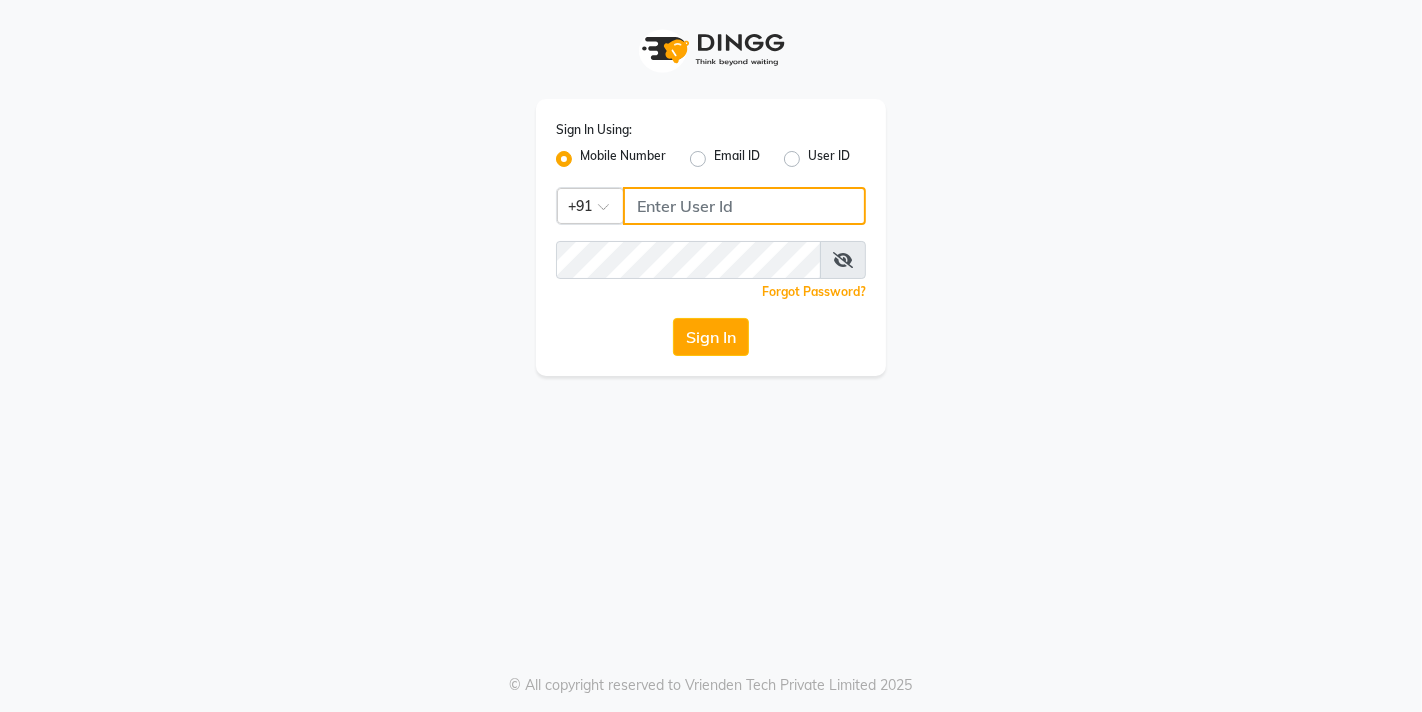 click 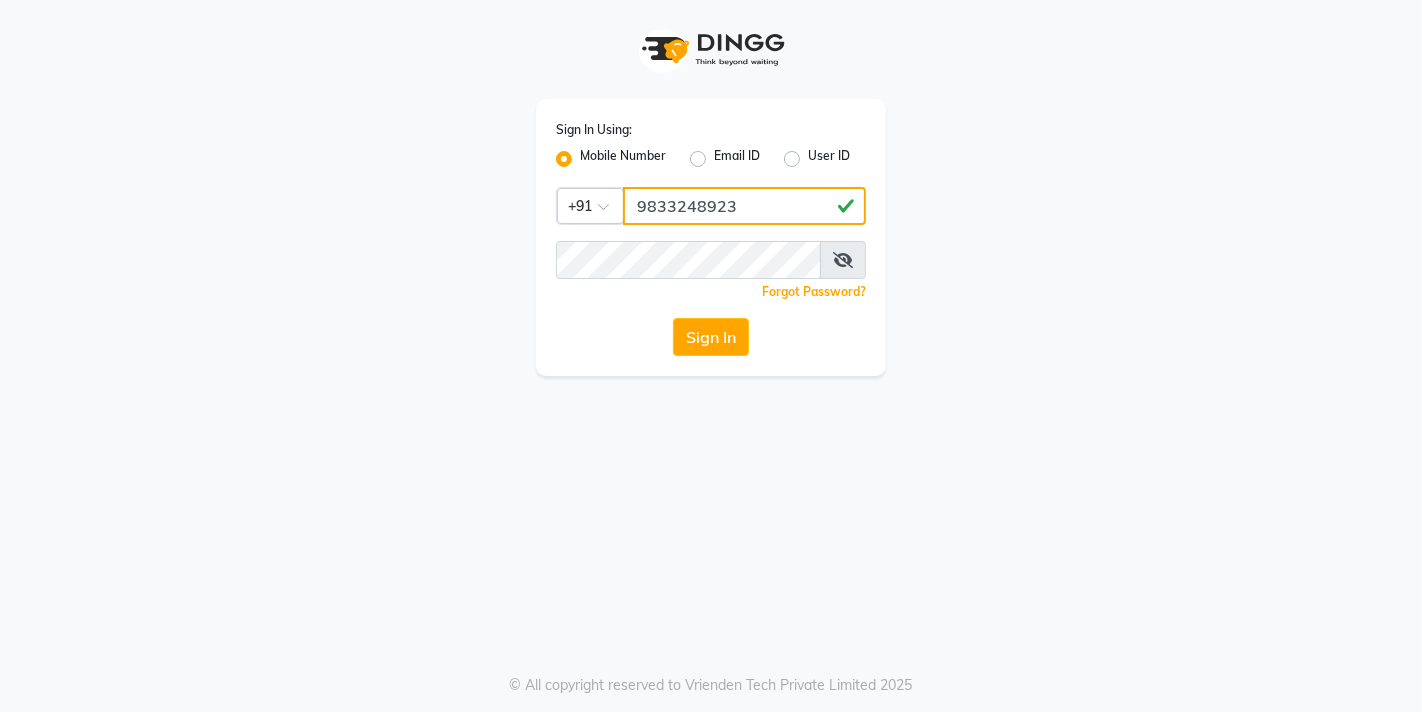 type on "9833248923" 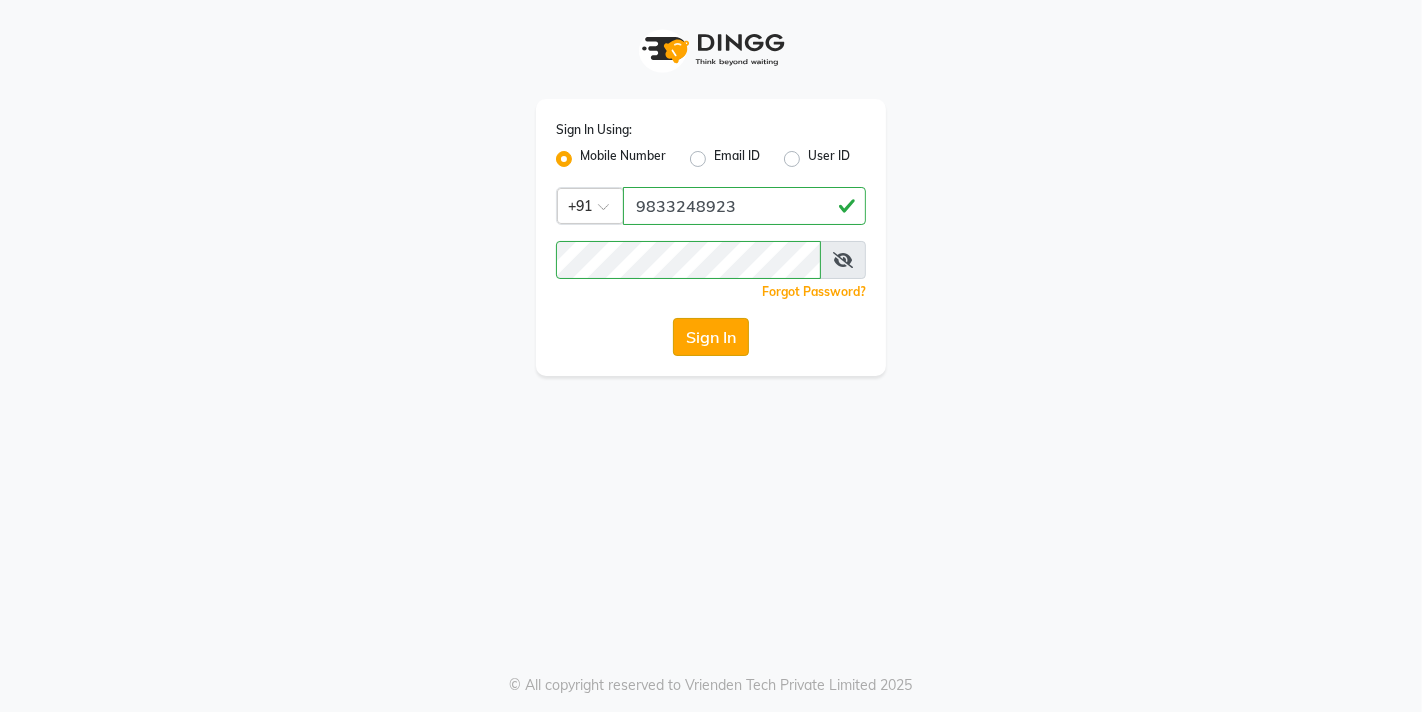 click on "Sign In" 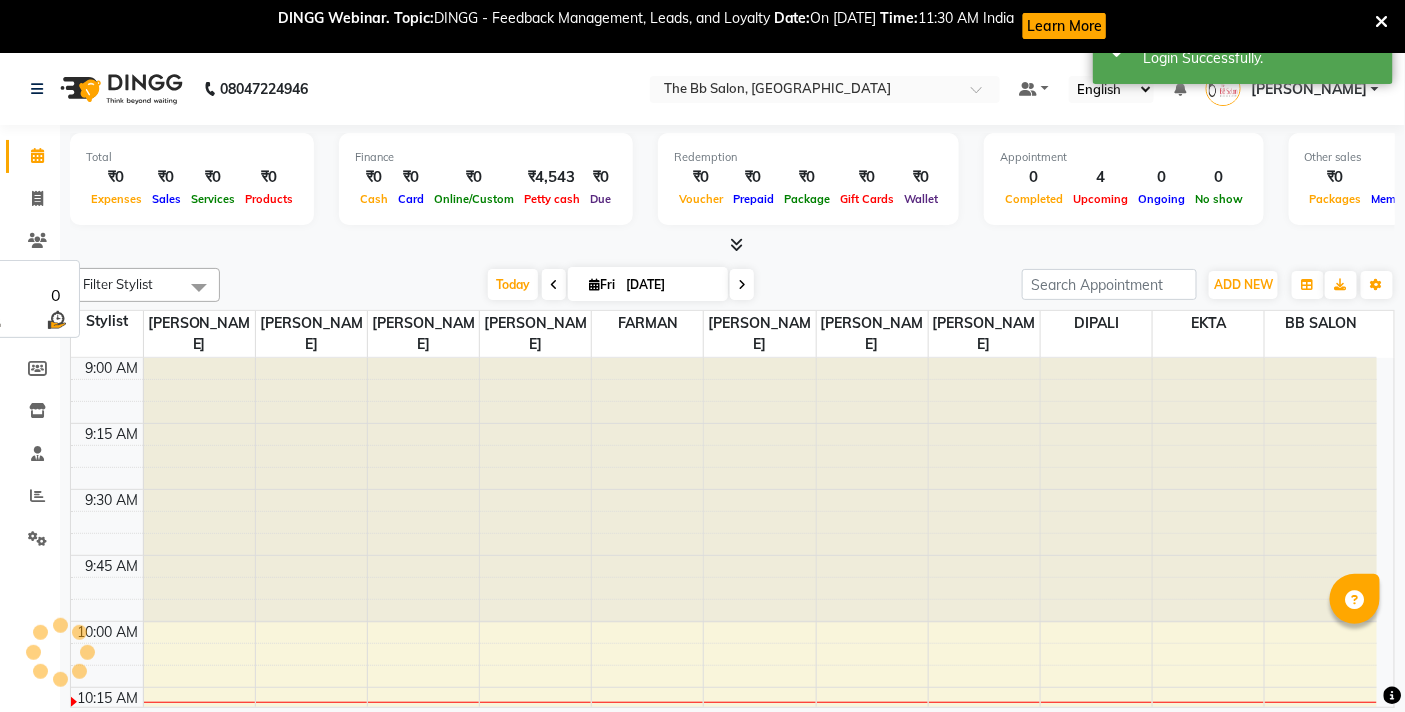 scroll, scrollTop: 265, scrollLeft: 0, axis: vertical 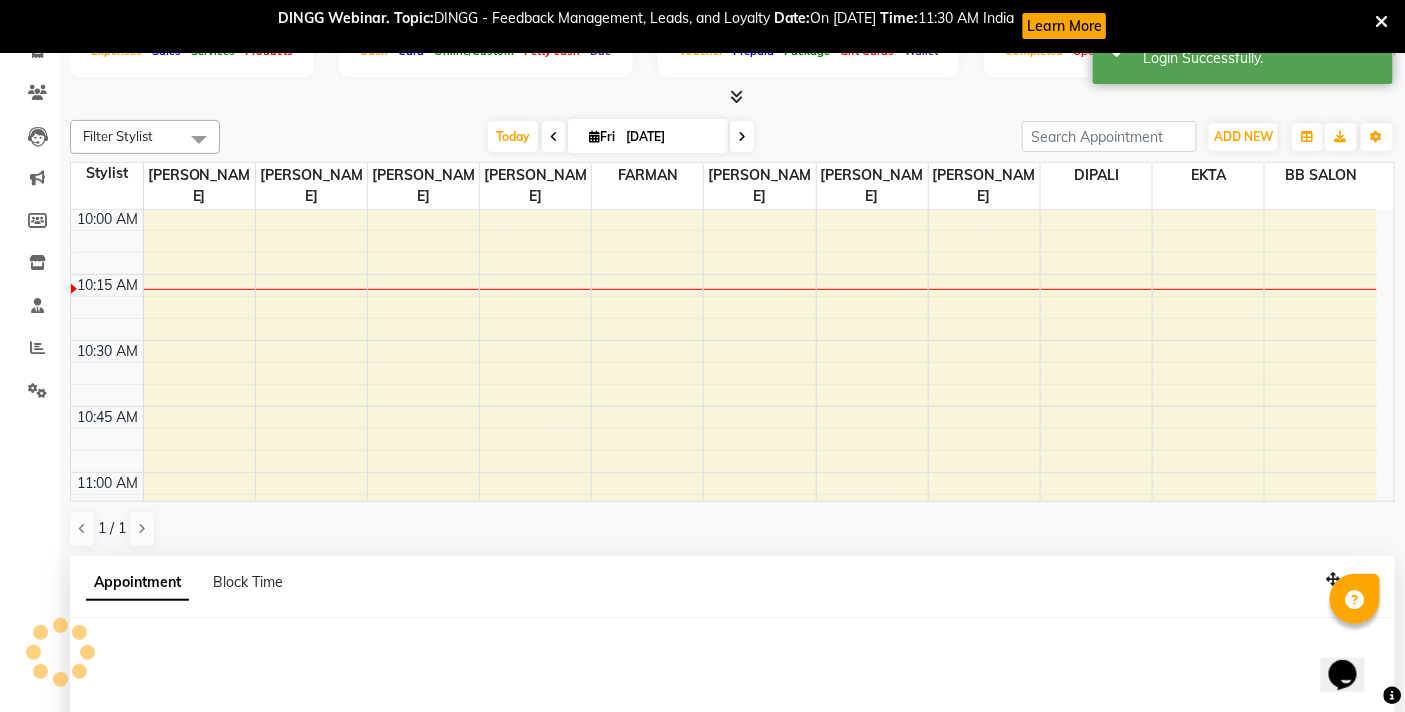 select on "83516" 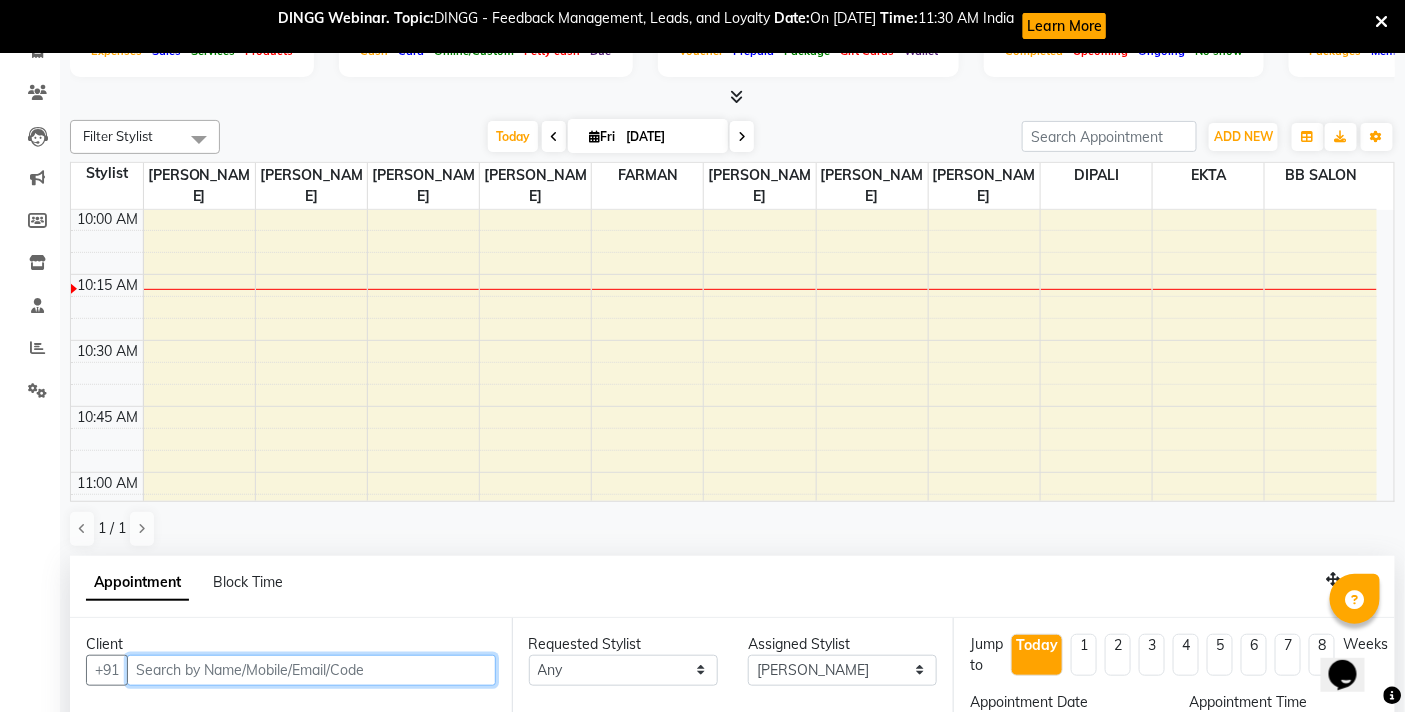 select on "645" 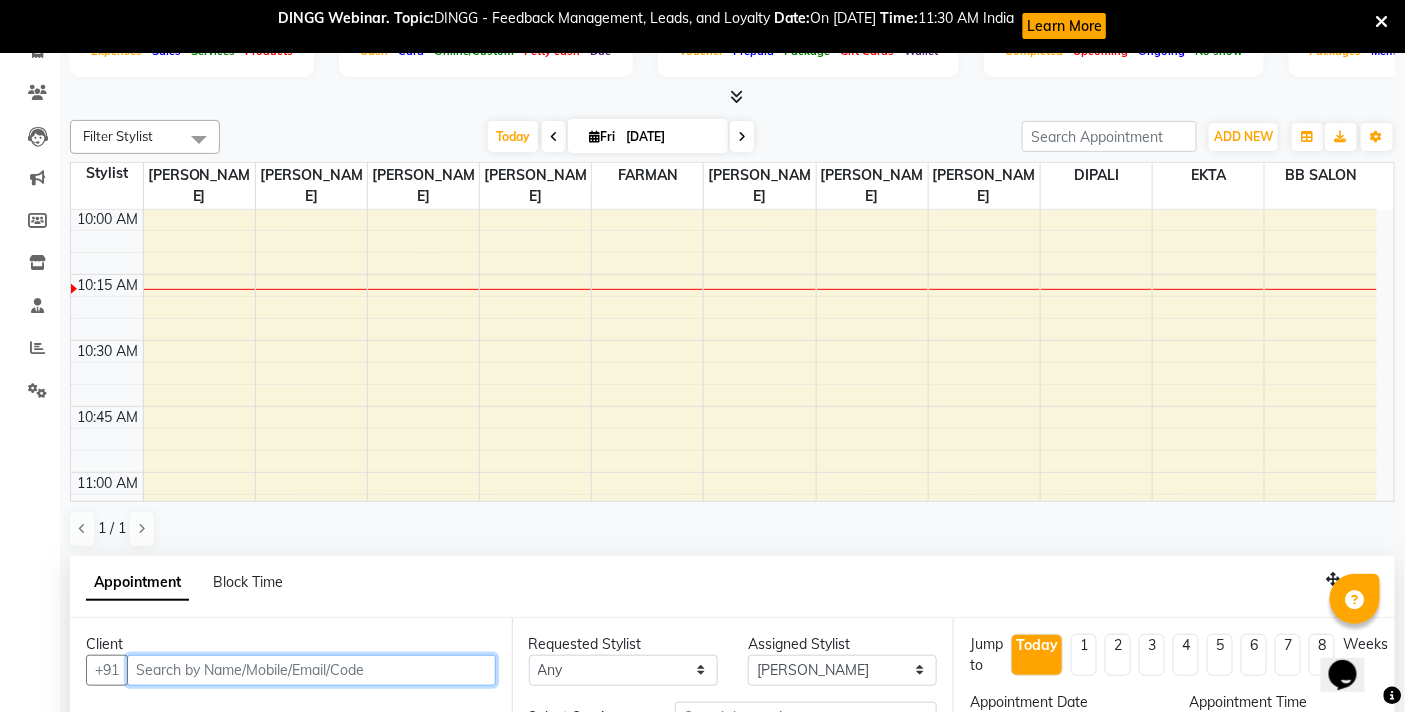 scroll, scrollTop: 445, scrollLeft: 0, axis: vertical 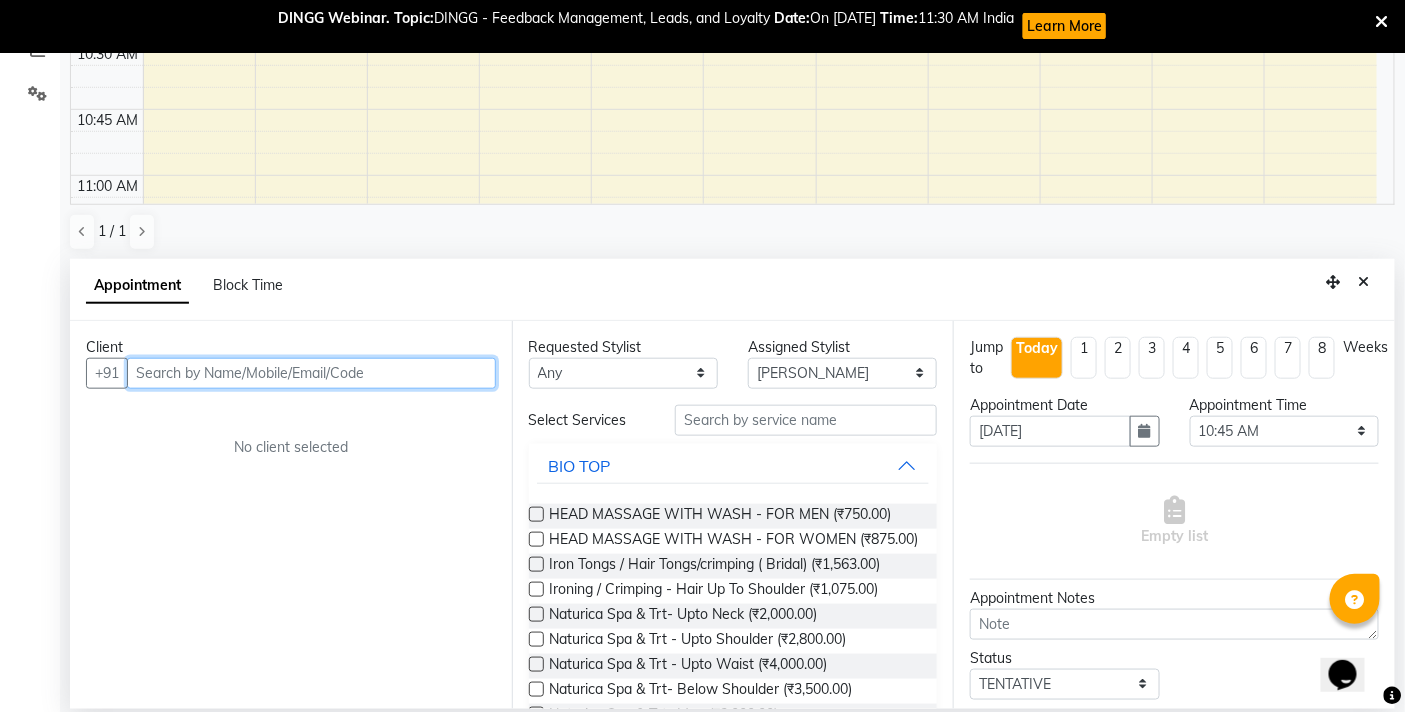 click at bounding box center [311, 373] 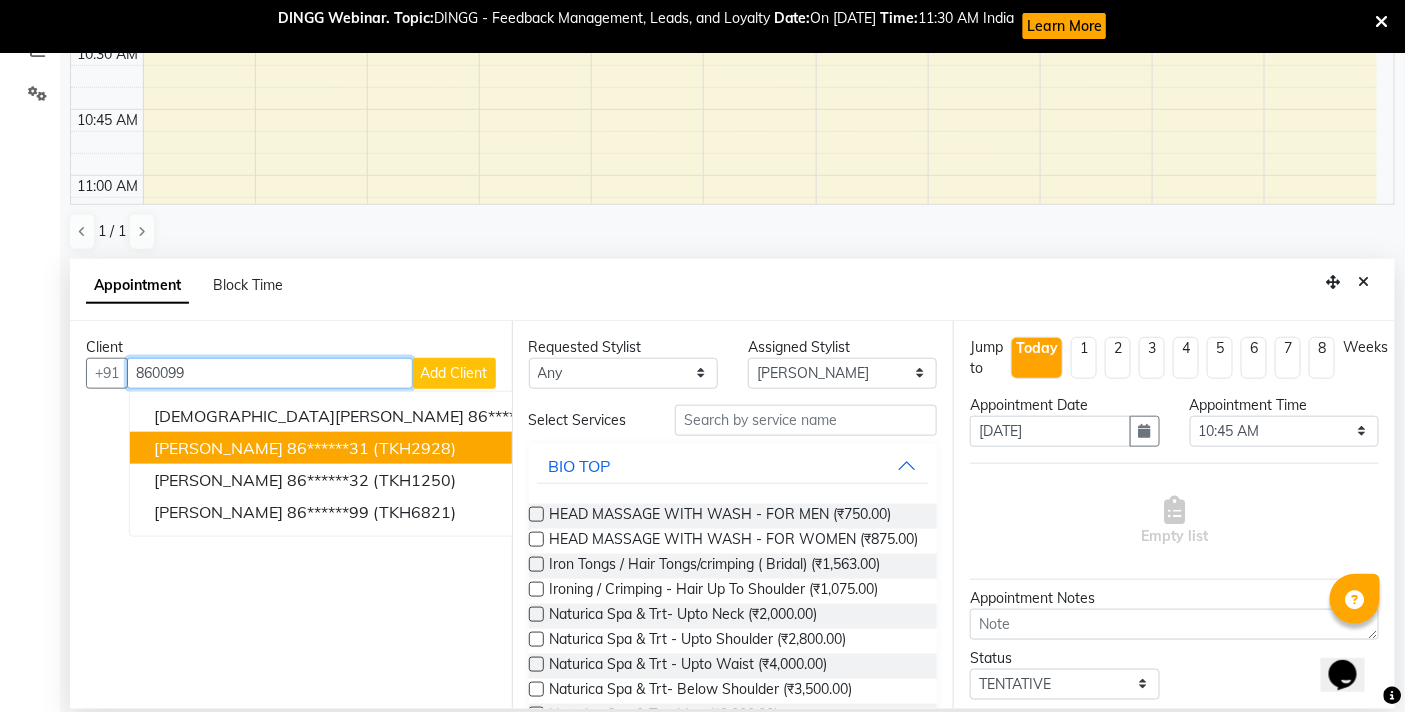 click on "86******31" at bounding box center (328, 448) 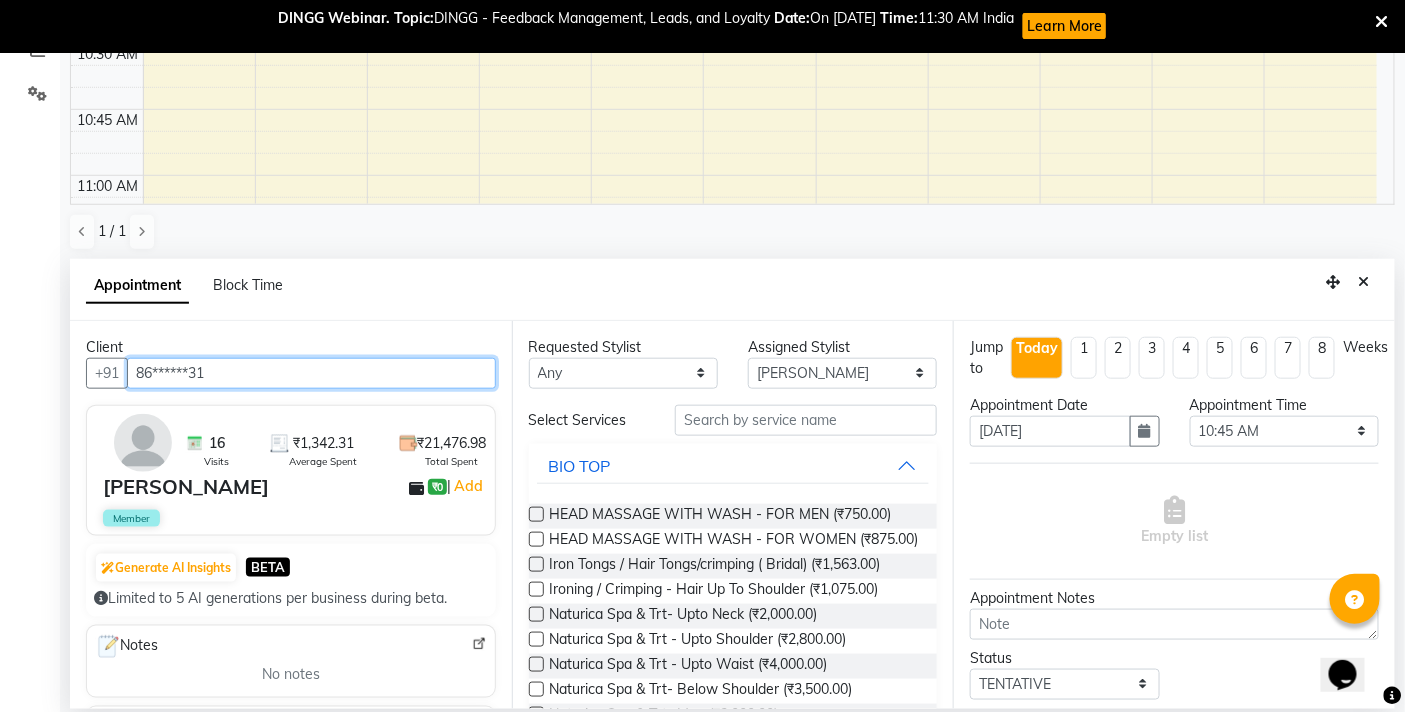 type on "86******31" 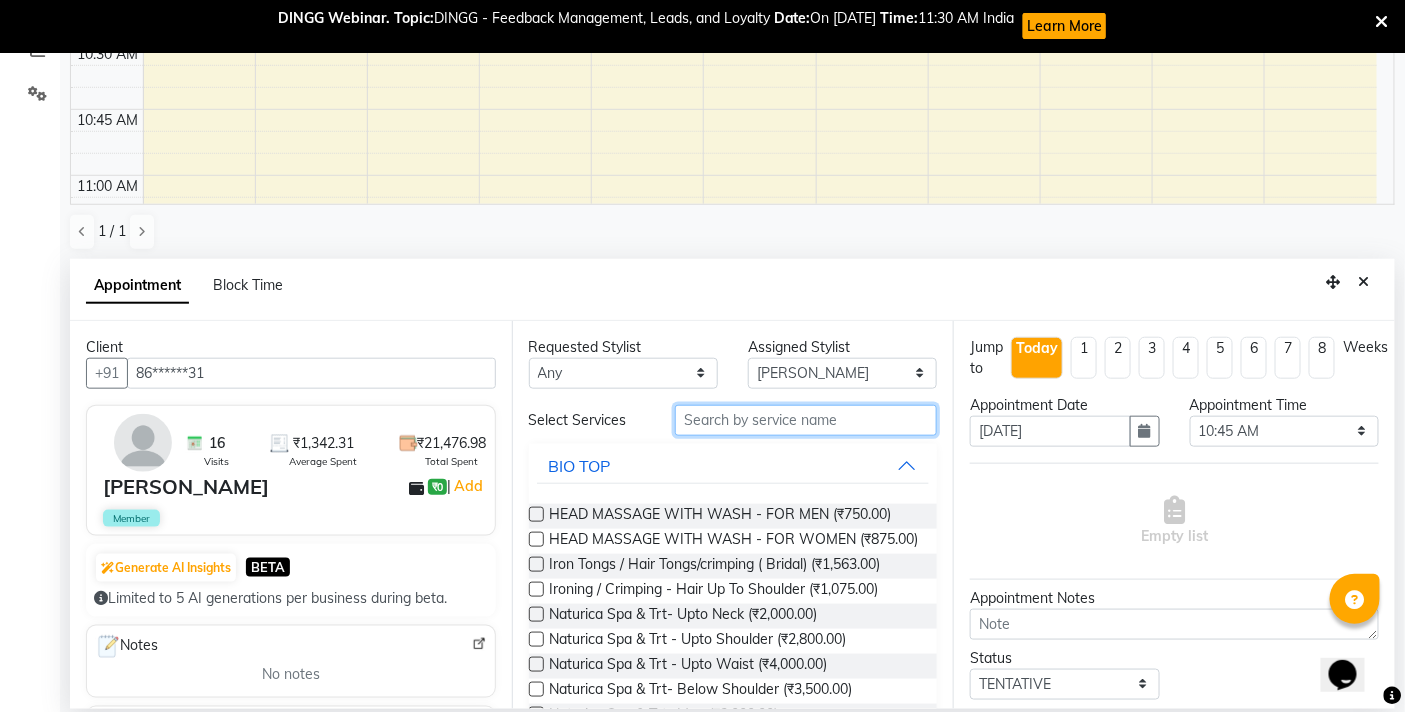 click at bounding box center [806, 420] 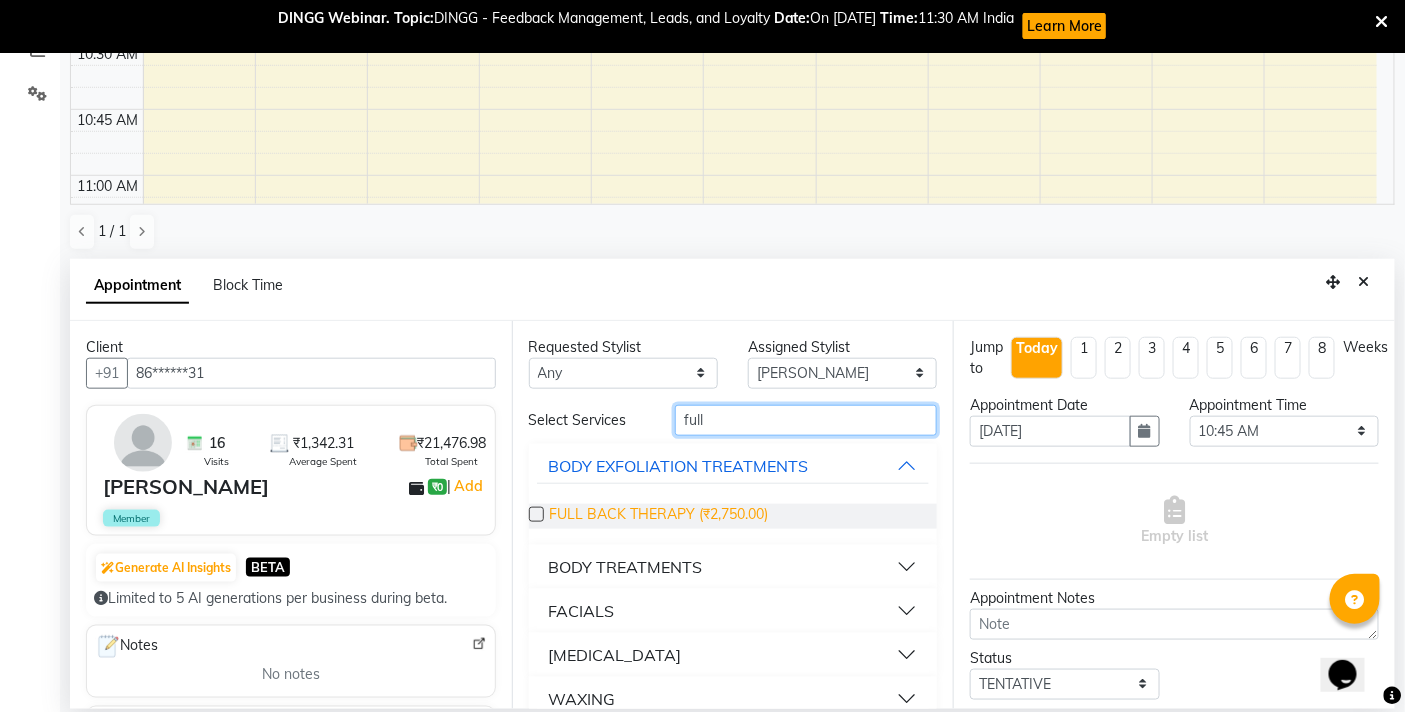 scroll, scrollTop: 27, scrollLeft: 0, axis: vertical 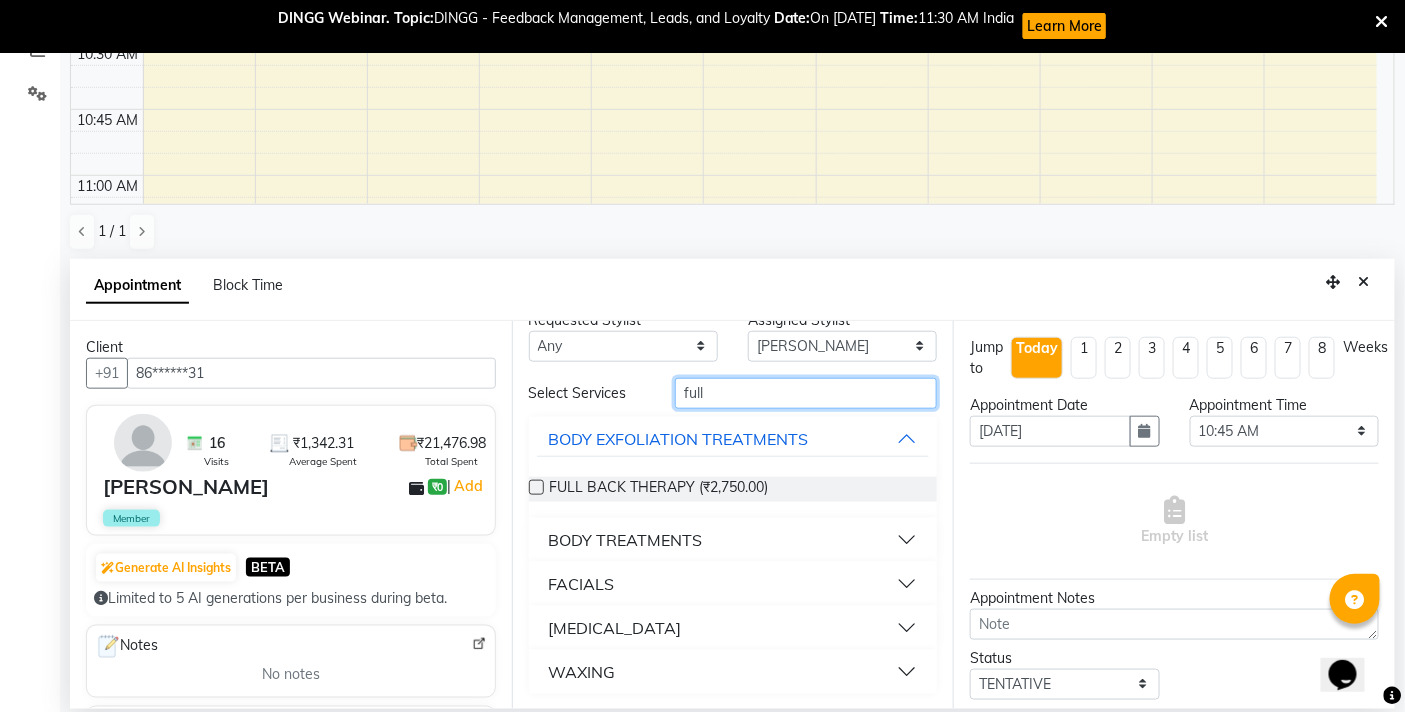 type on "full" 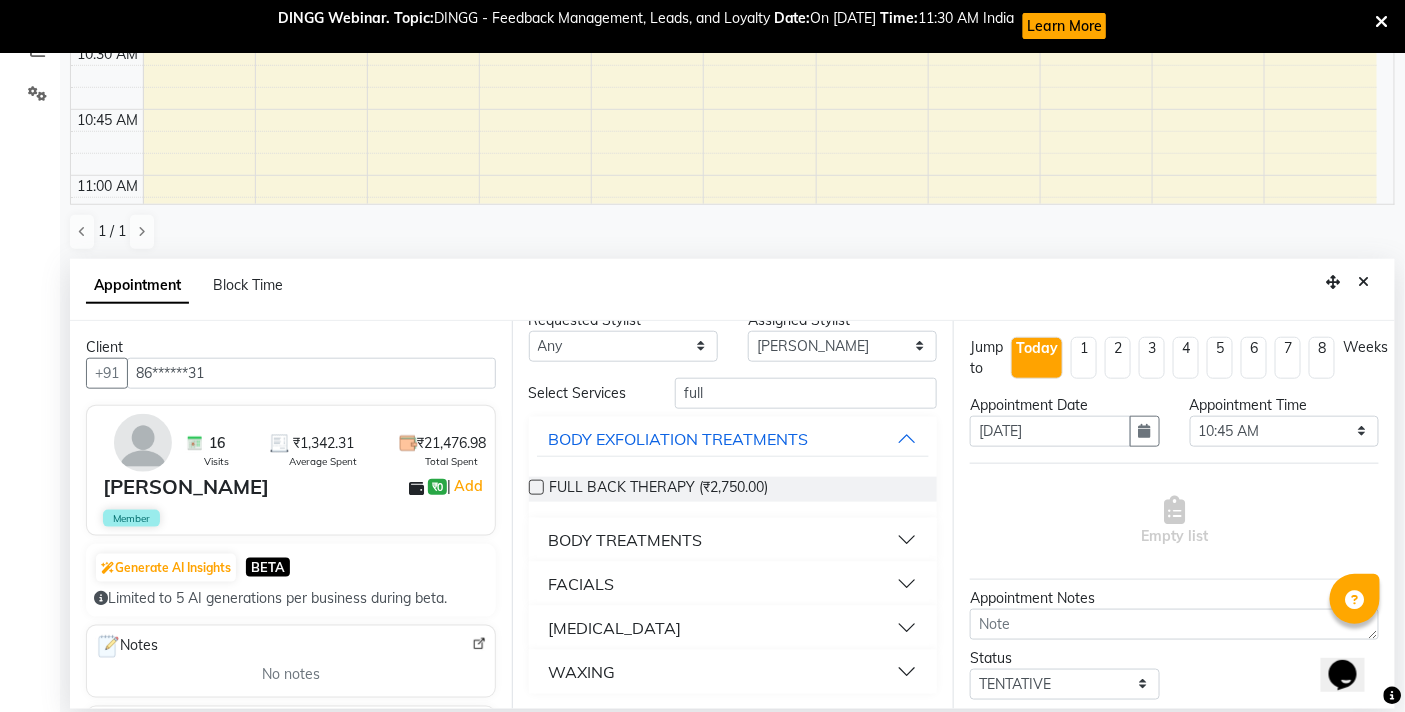 click on "WAXING" at bounding box center [733, 672] 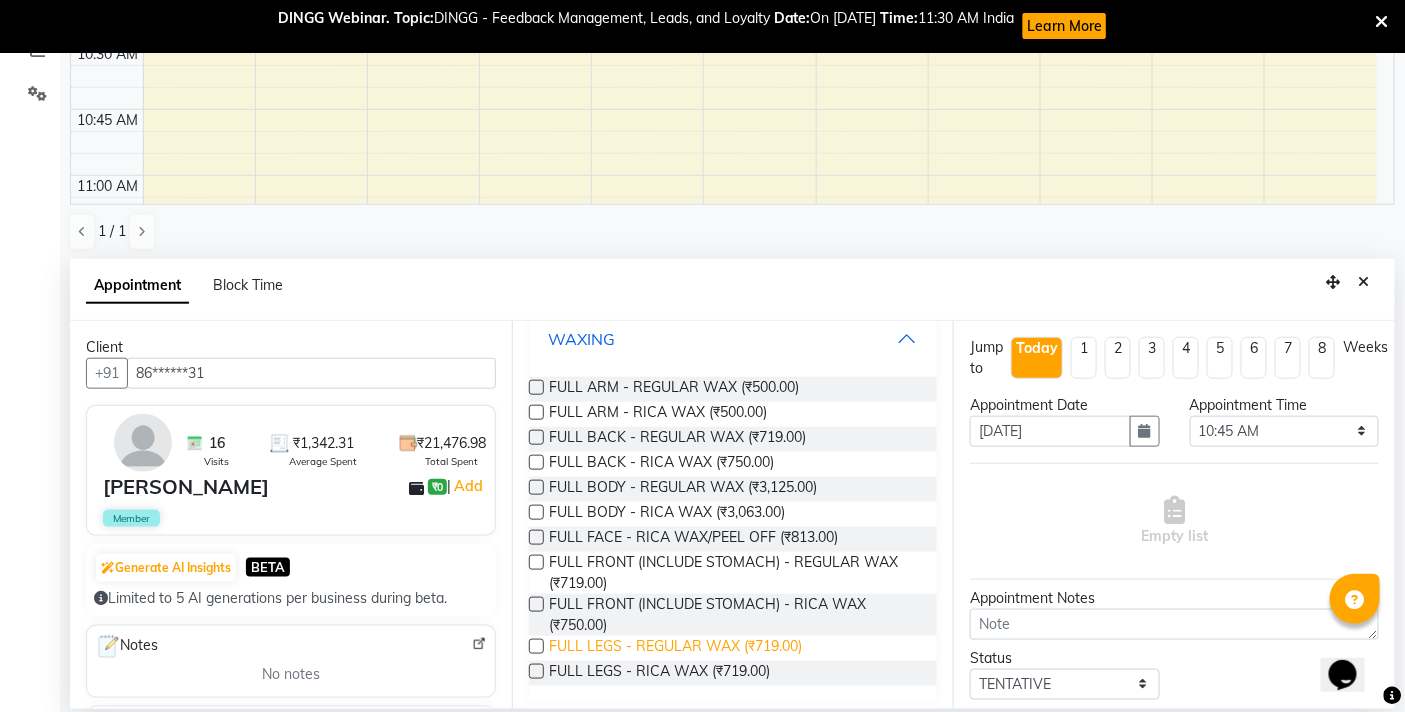 scroll, scrollTop: 361, scrollLeft: 0, axis: vertical 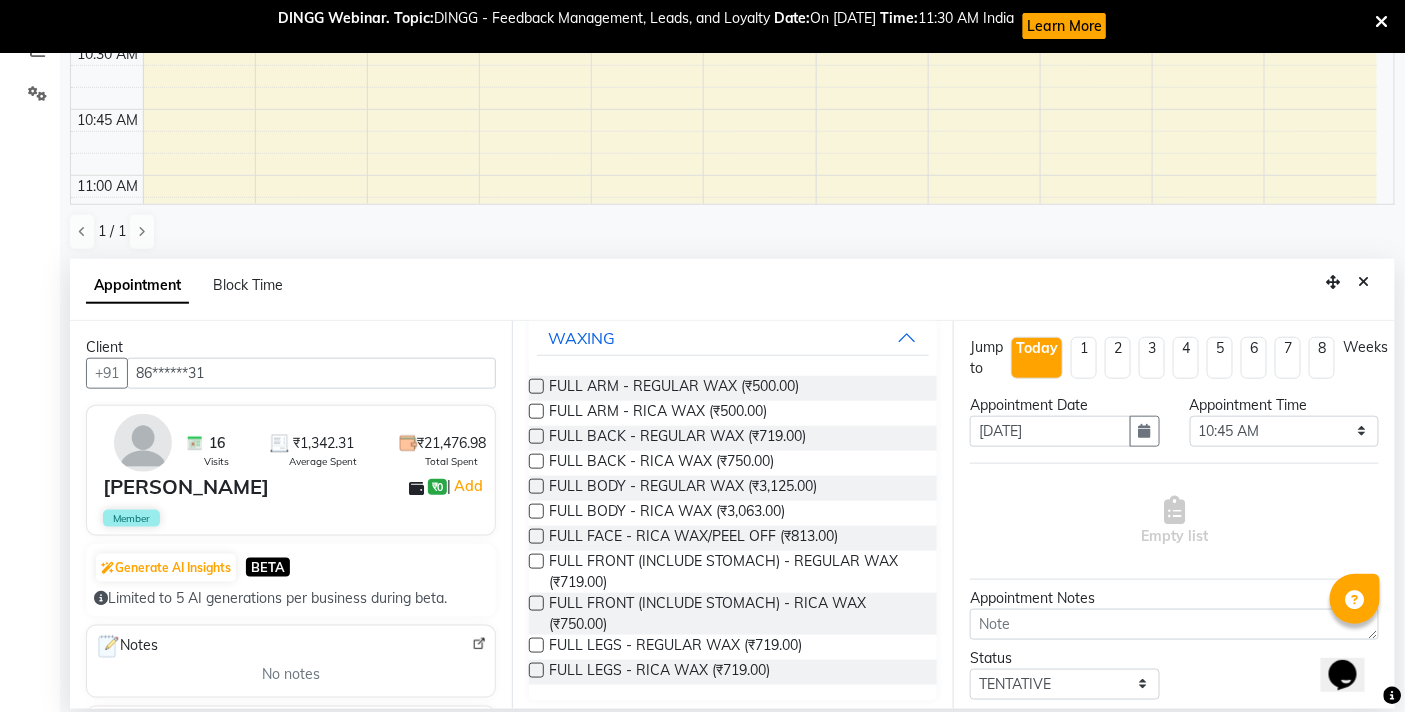 click at bounding box center (536, 411) 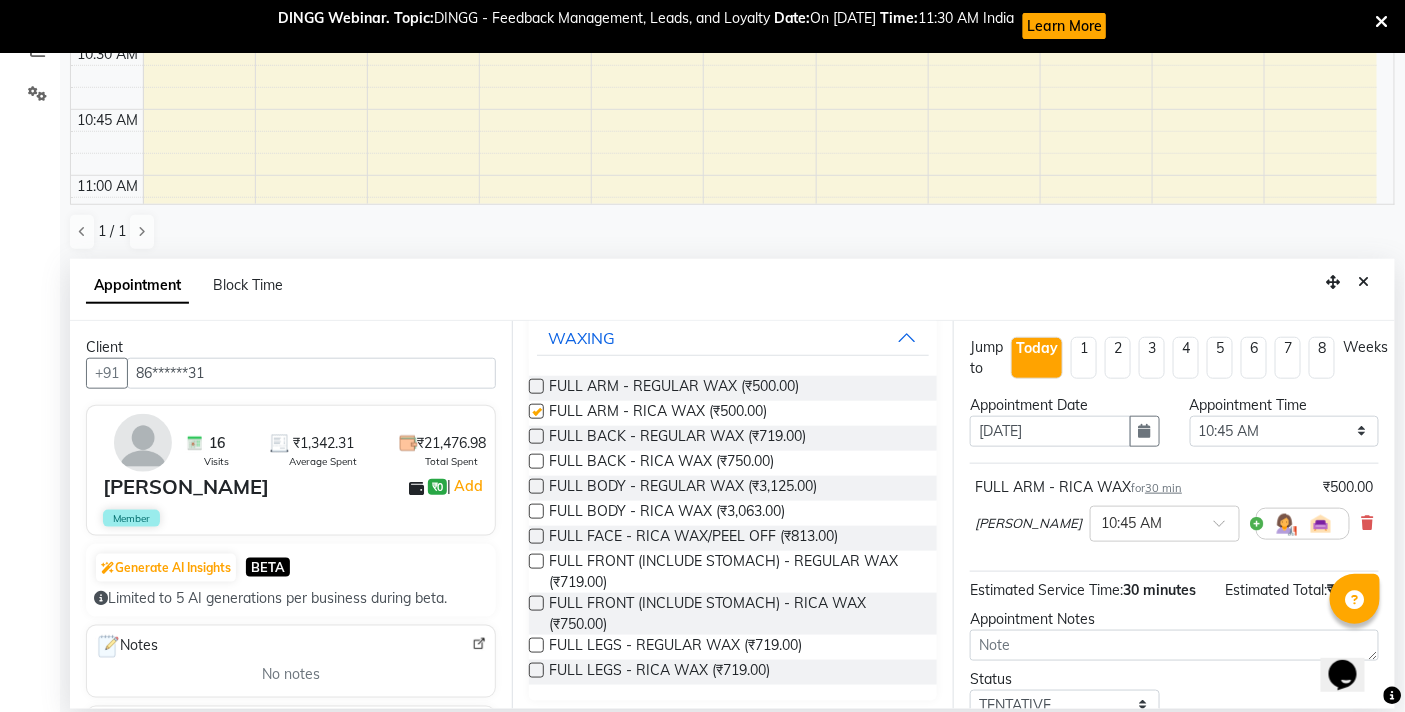 checkbox on "false" 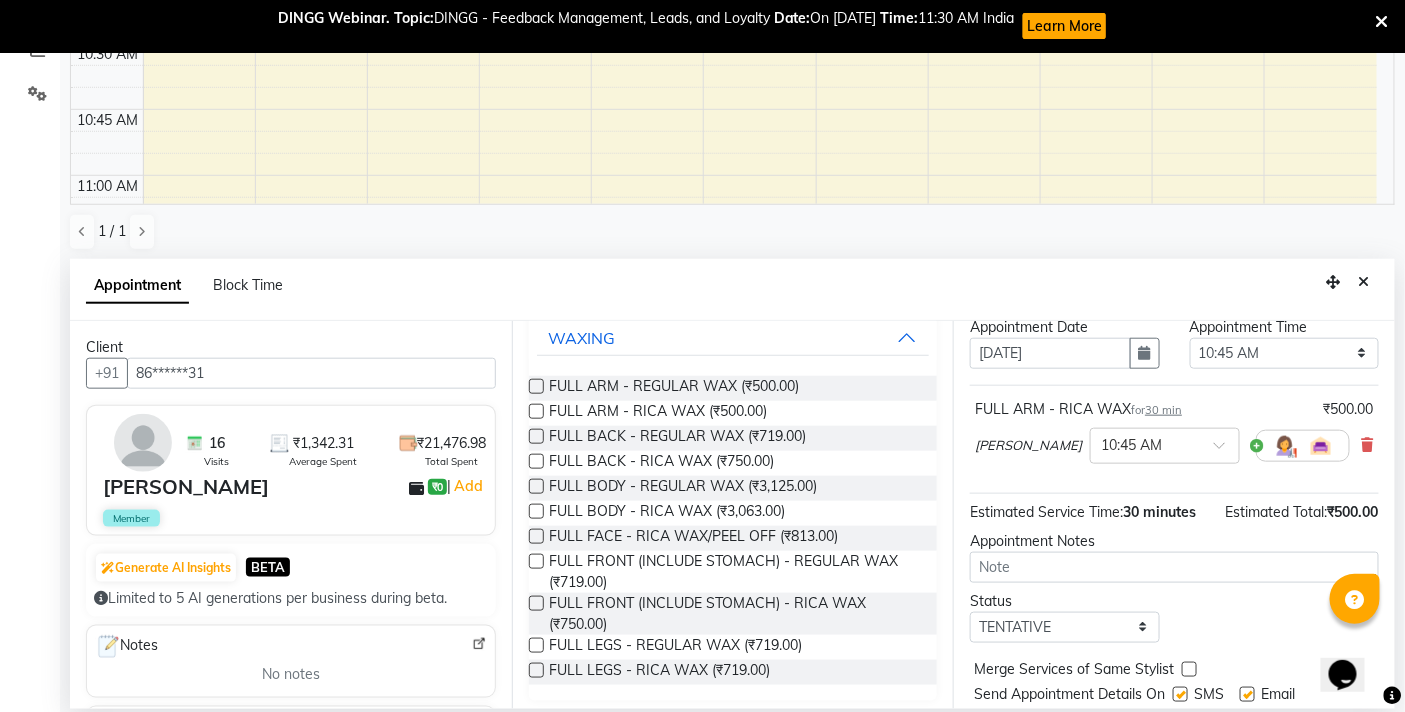 scroll, scrollTop: 158, scrollLeft: 0, axis: vertical 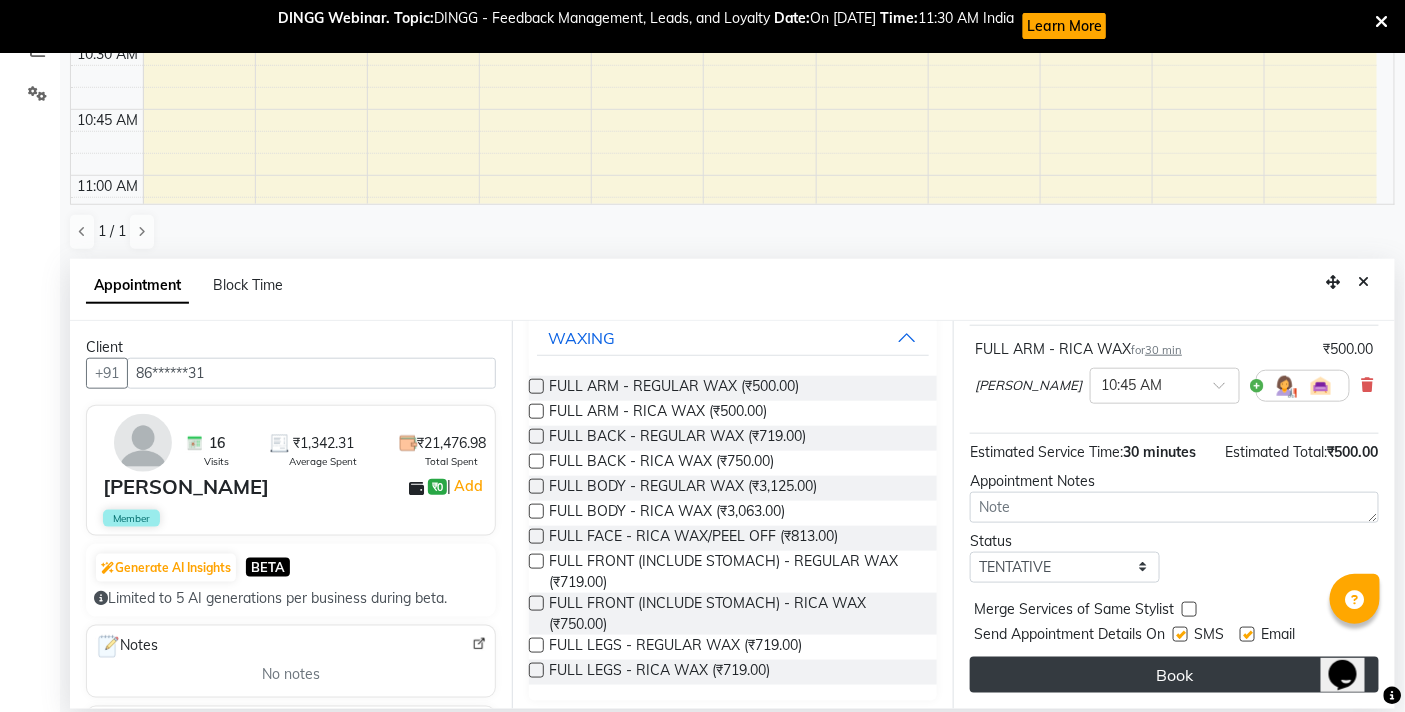 click on "Book" at bounding box center [1174, 675] 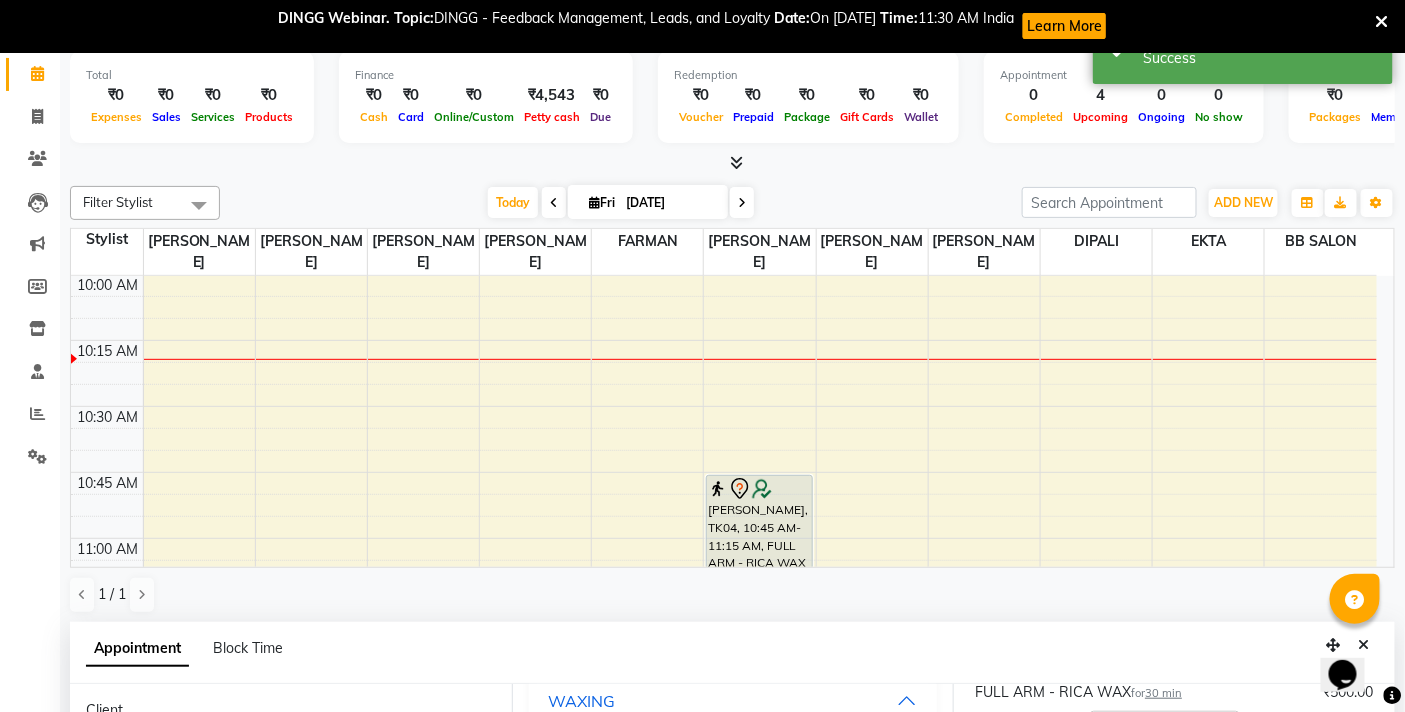 scroll, scrollTop: 0, scrollLeft: 0, axis: both 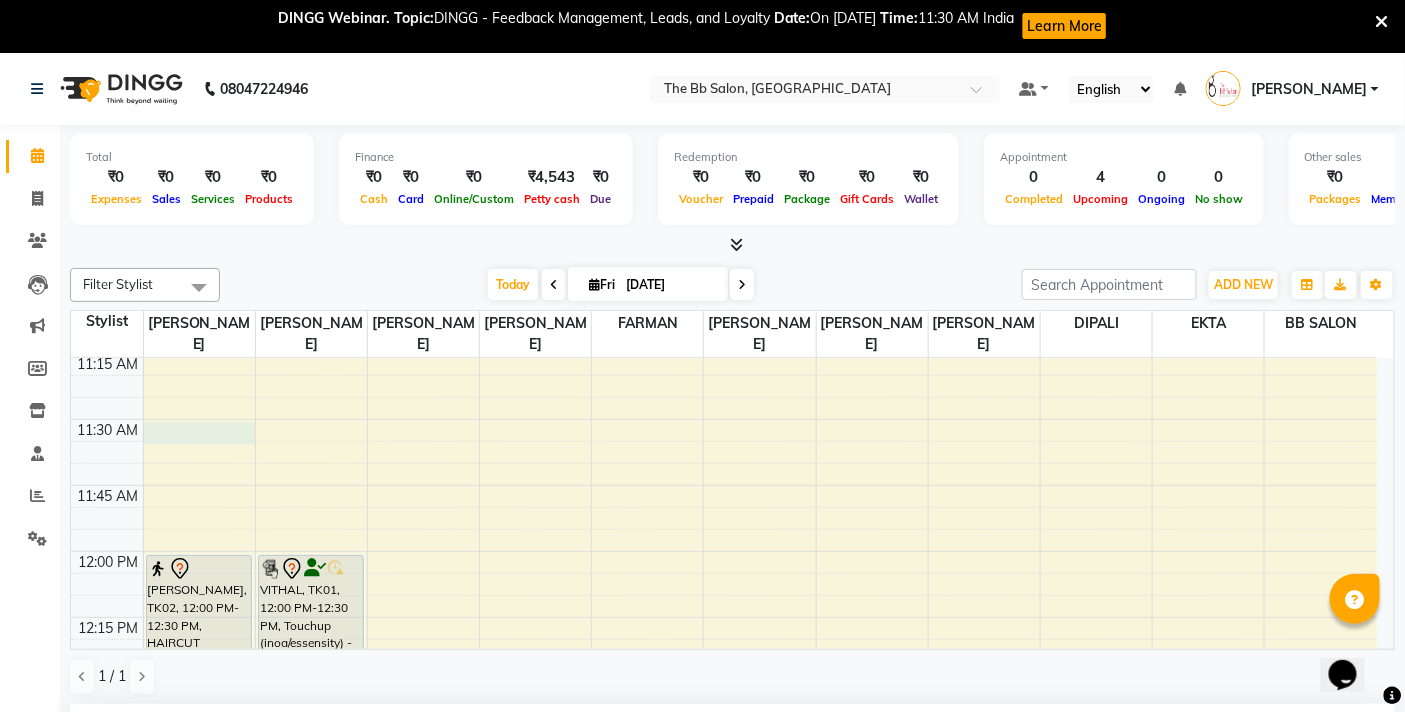 click on "9:00 AM 9:15 AM 9:30 AM 9:45 AM 10:00 AM 10:15 AM 10:30 AM 10:45 AM 11:00 AM 11:15 AM 11:30 AM 11:45 AM 12:00 PM 12:15 PM 12:30 PM 12:45 PM 1:00 PM 1:15 PM 1:30 PM 1:45 PM 2:00 PM 2:15 PM 2:30 PM 2:45 PM 3:00 PM 3:15 PM 3:30 PM 3:45 PM 4:00 PM 4:15 PM 4:30 PM 4:45 PM 5:00 PM 5:15 PM 5:30 PM 5:45 PM 6:00 PM 6:15 PM 6:30 PM 6:45 PM 7:00 PM 7:15 PM 7:30 PM 7:45 PM 8:00 PM 8:15 PM 8:30 PM 8:45 PM 9:00 PM 9:15 PM 9:30 PM 9:45 PM 10:00 PM 10:15 PM 10:30 PM 10:45 PM             HARSHAD GOHIL, TK02, 12:00 PM-12:30 PM, HAIRCUT MALE             HARSHAD GOHIL, TK02, 12:30 PM-01:00 PM, GLOBAL COLOR - FOR MEN             VITHAL, TK01, 12:00 PM-12:30 PM, Touchup (inoa/essensity) - Upto 2 Inches             Neena Dsouza, TK03, 08:00 PM-08:30 PM, Touchup (inoa/essensity) - Upto 2 Inches             POONAM KUMRA, TK04, 10:45 AM-11:15 AM, FULL ARM - RICA WAX" at bounding box center [724, 1607] 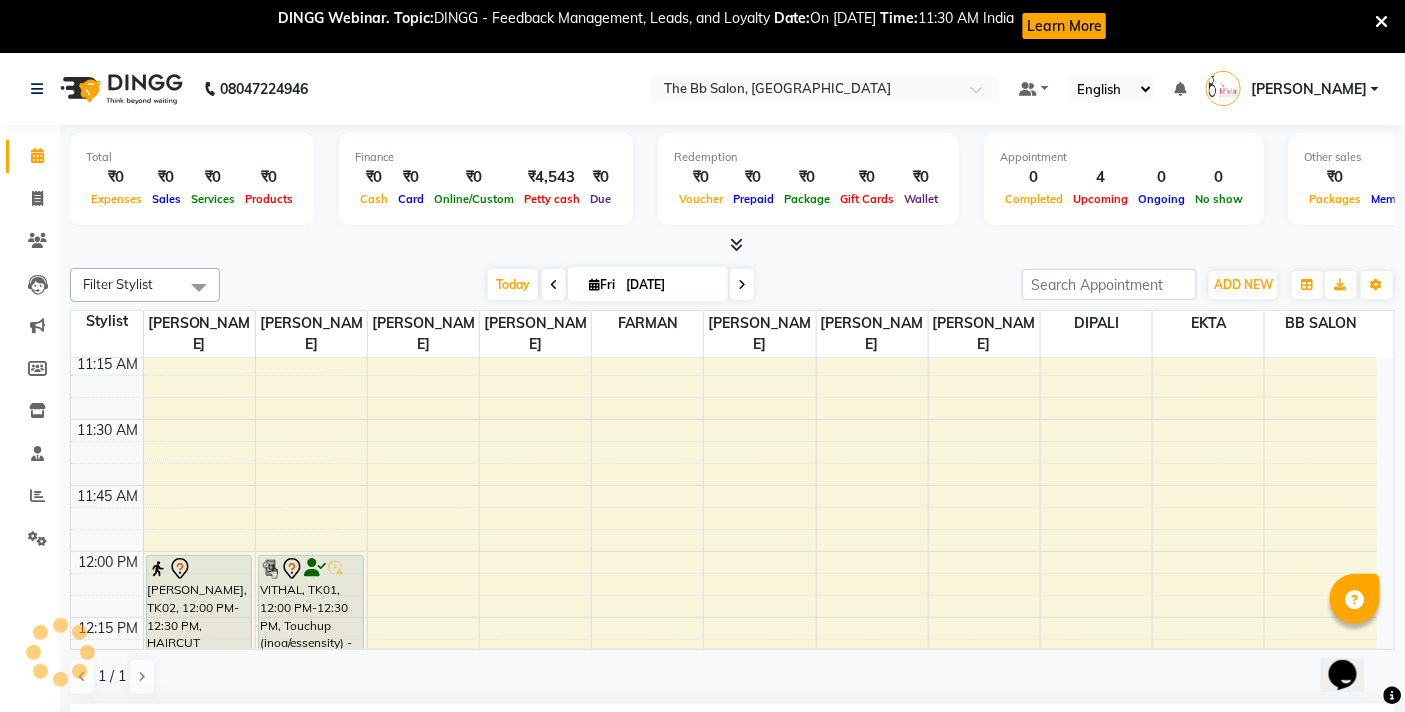 scroll, scrollTop: 445, scrollLeft: 0, axis: vertical 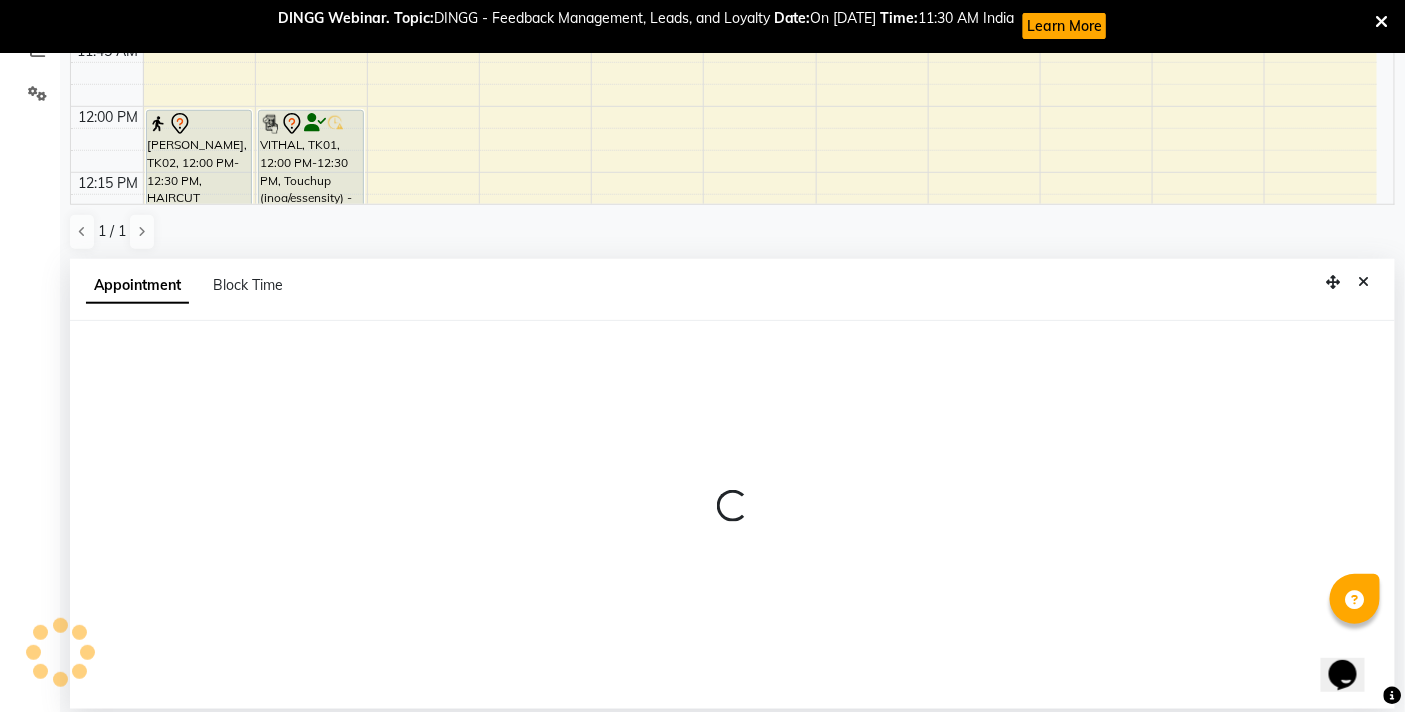 select on "83660" 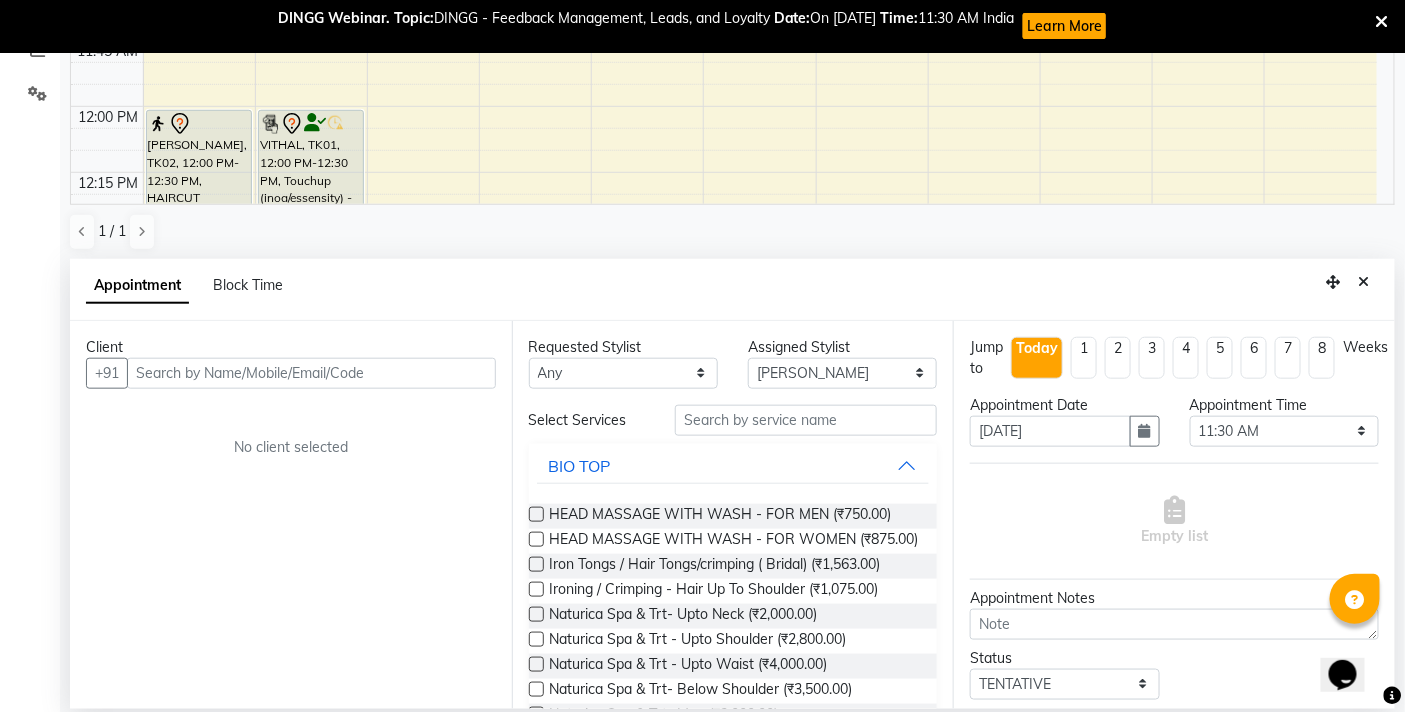 click at bounding box center (311, 373) 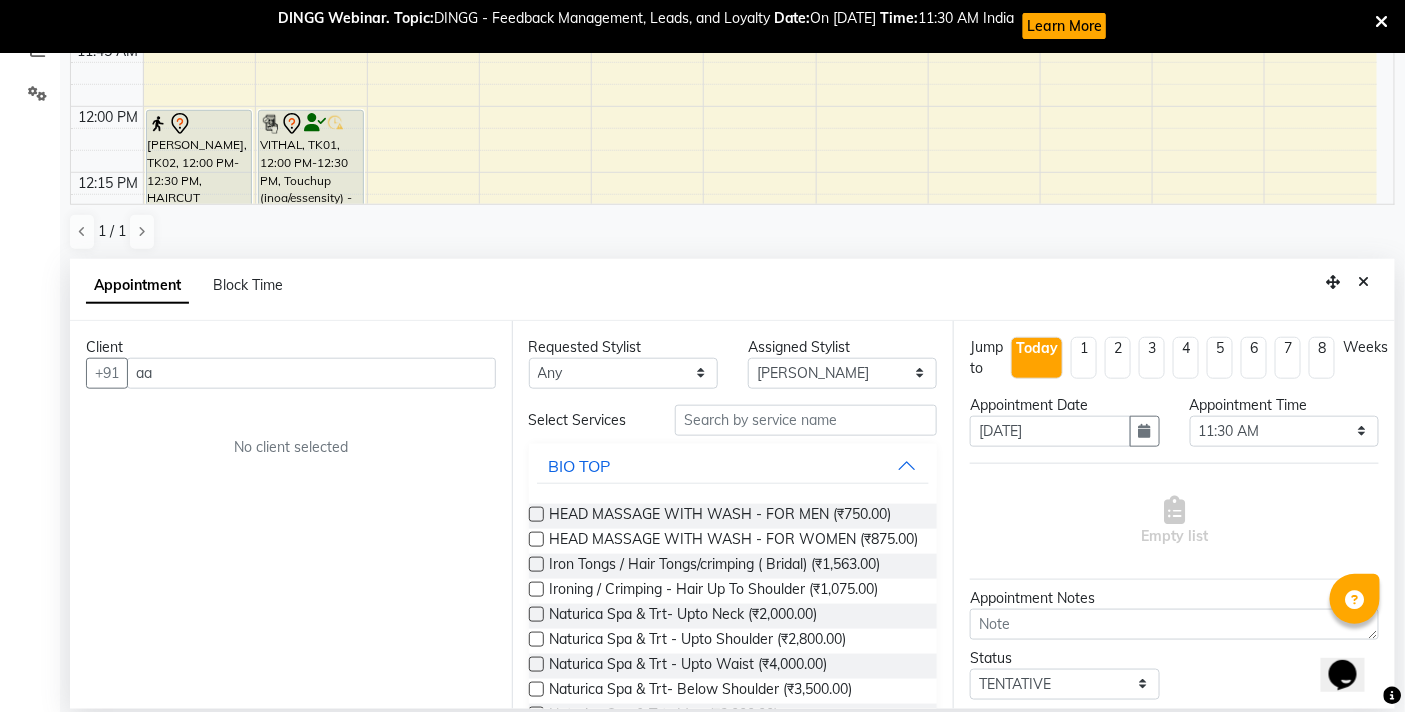 type on "a" 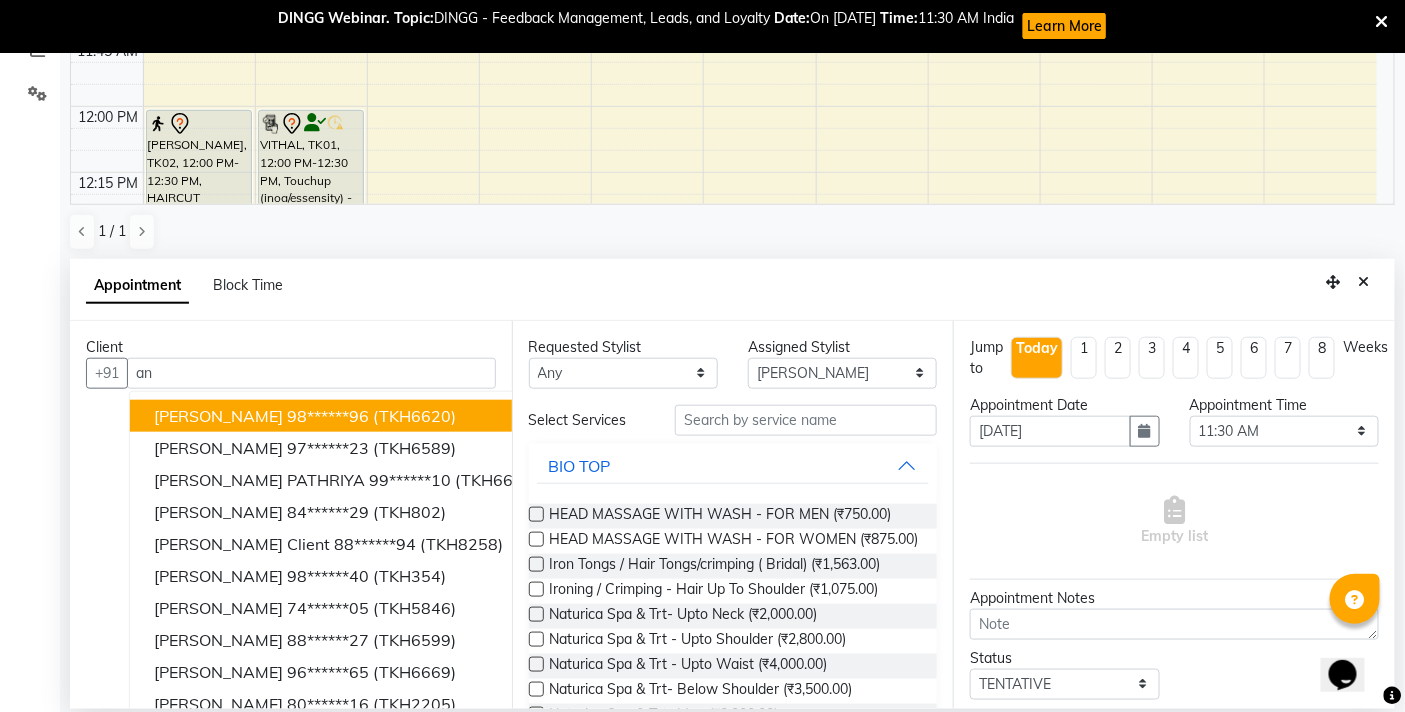 type on "a" 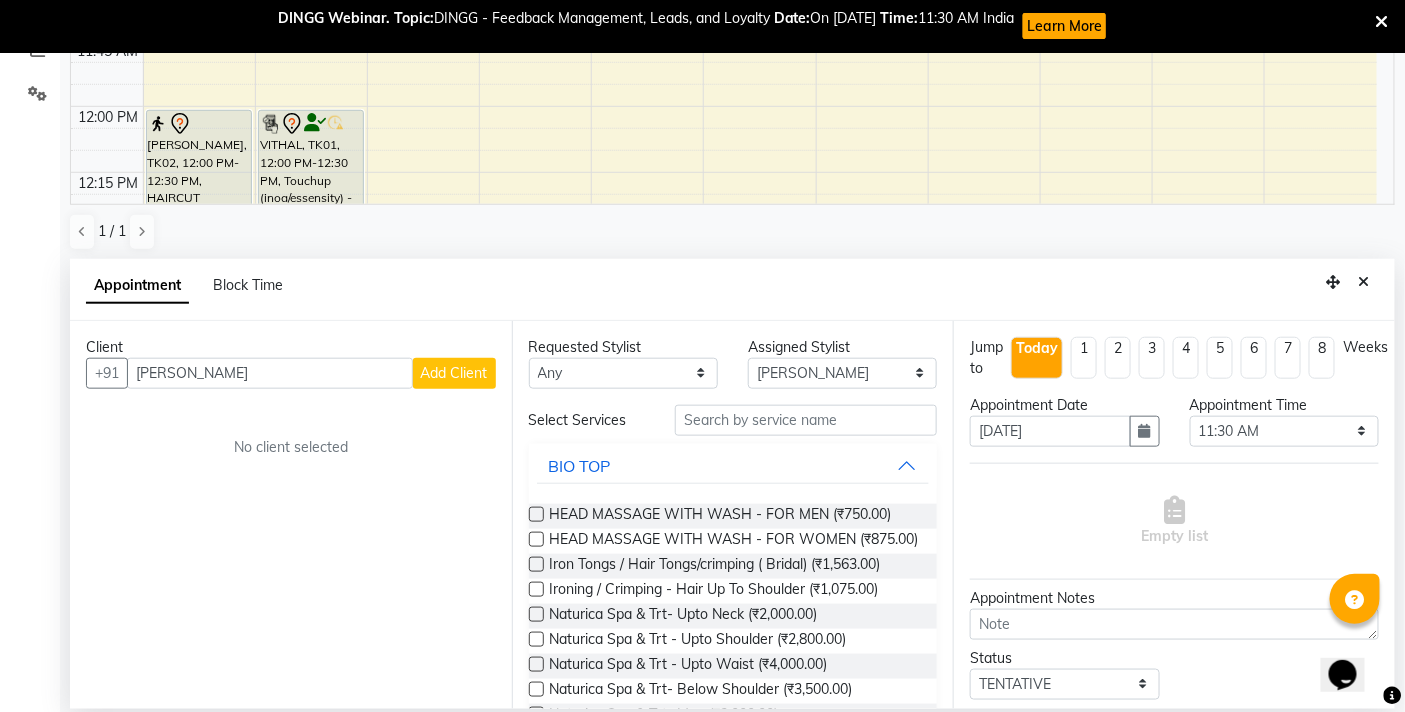 type on "ANU RAJIT" 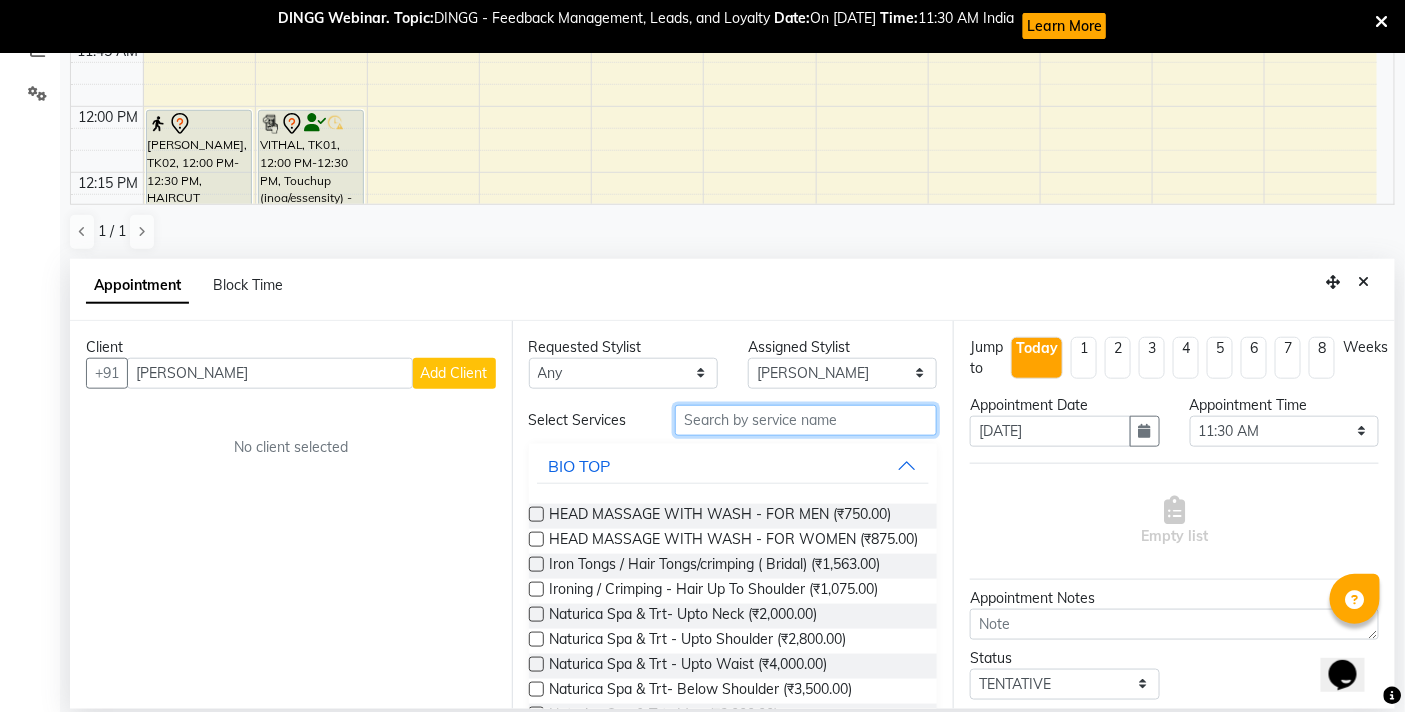 click at bounding box center (806, 420) 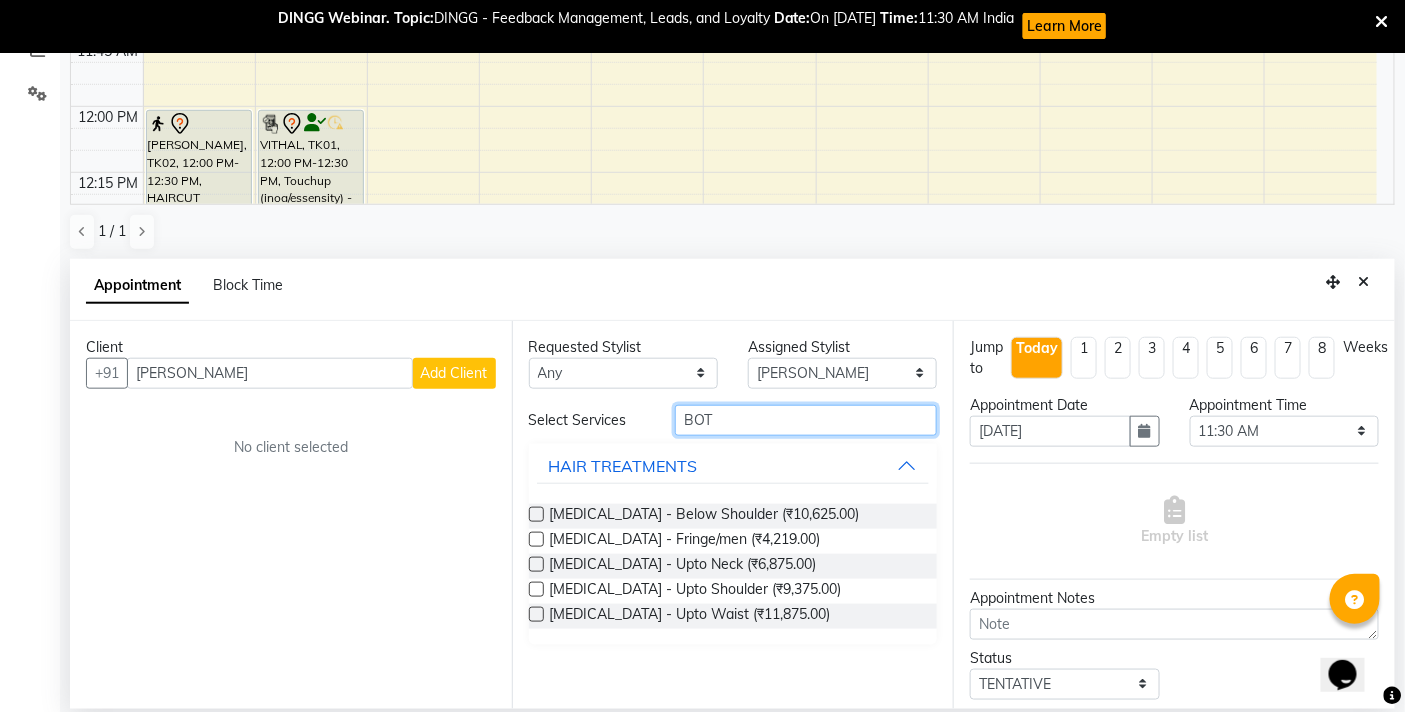 type on "BOT" 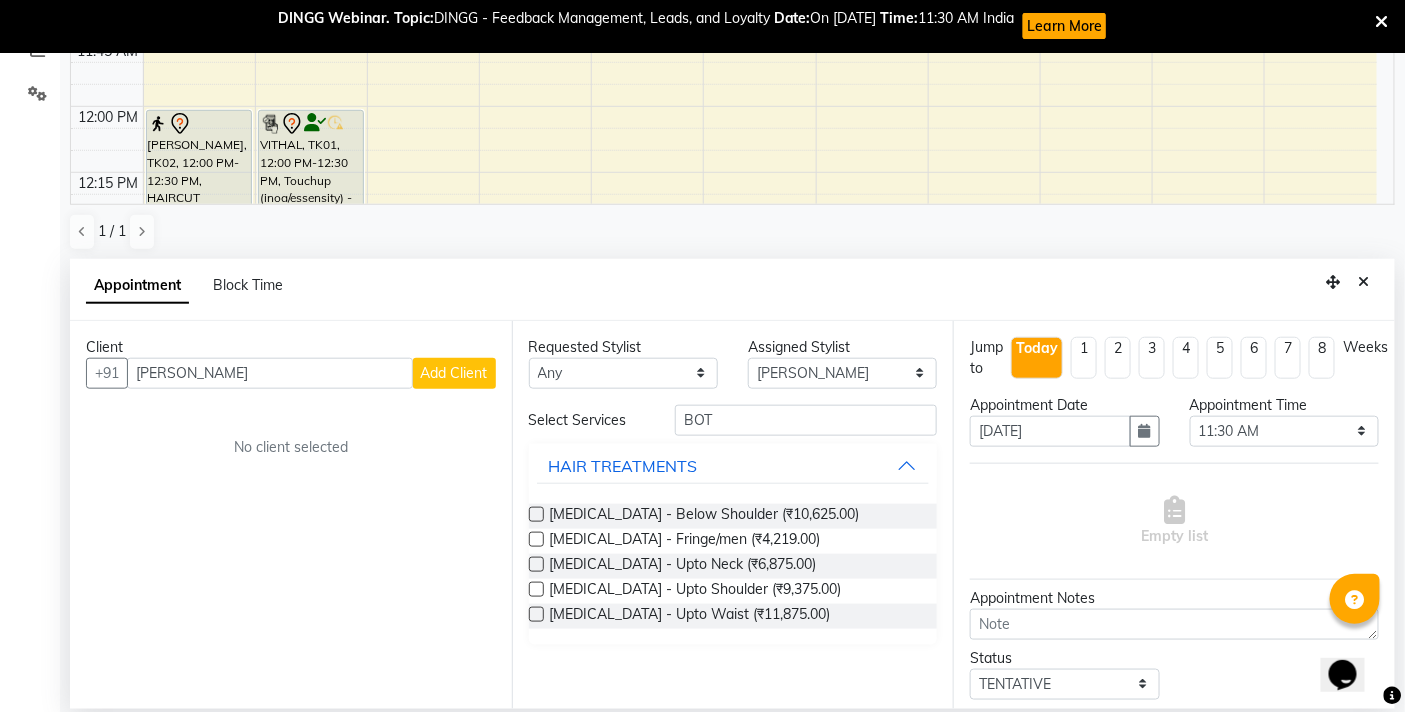 click at bounding box center (536, 539) 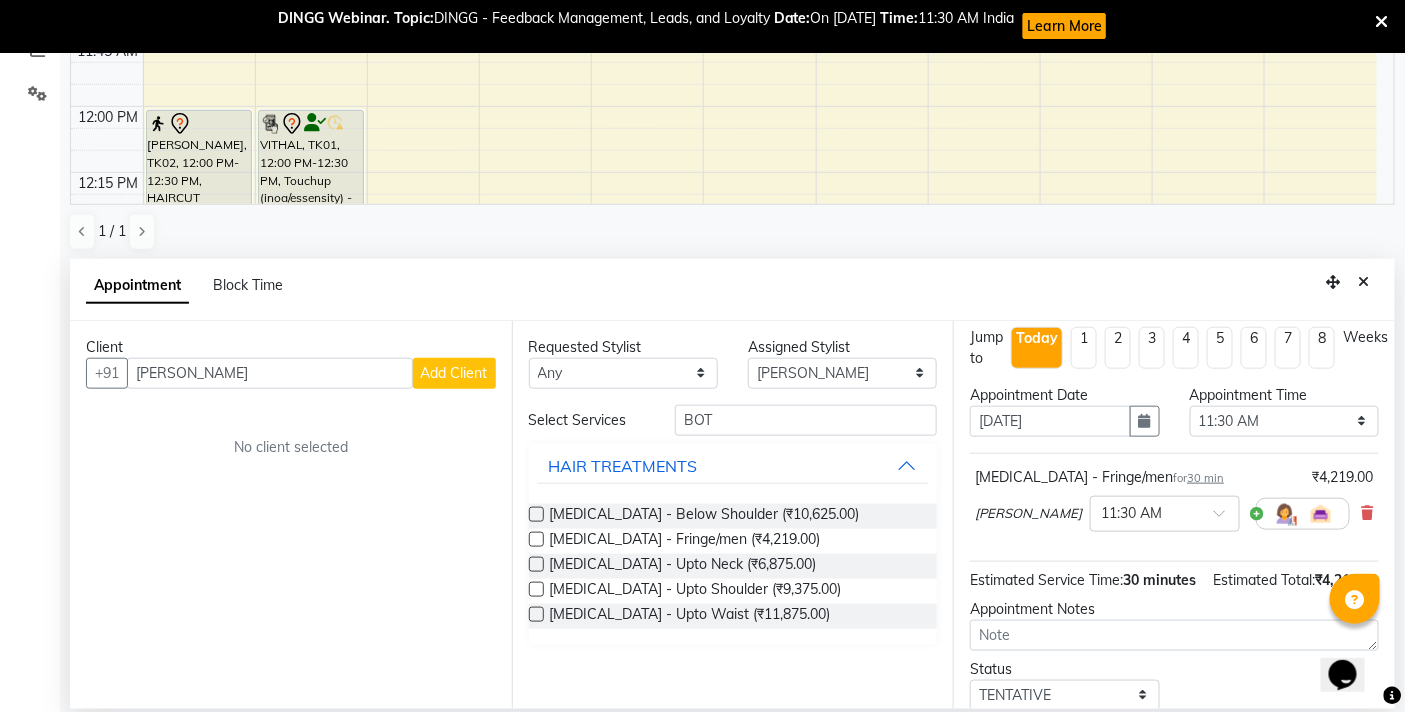 scroll, scrollTop: 0, scrollLeft: 0, axis: both 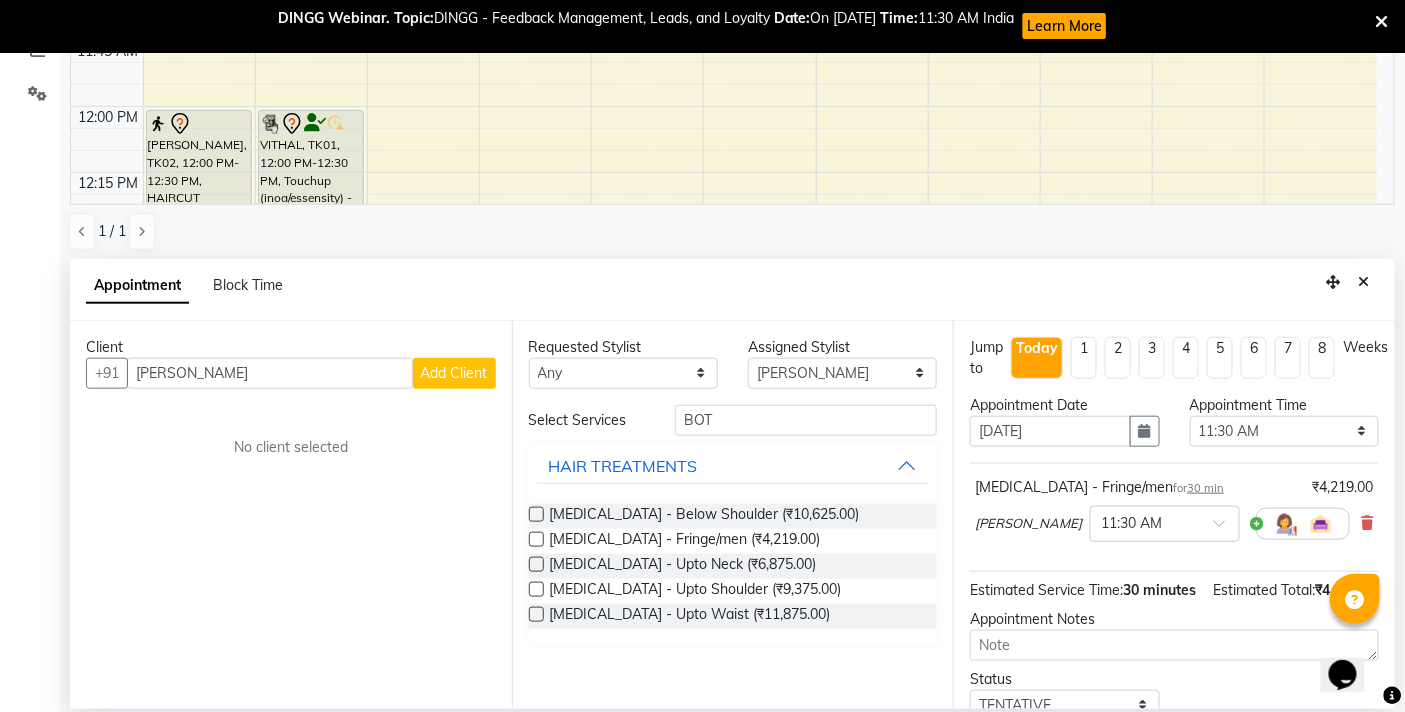 click at bounding box center [536, 539] 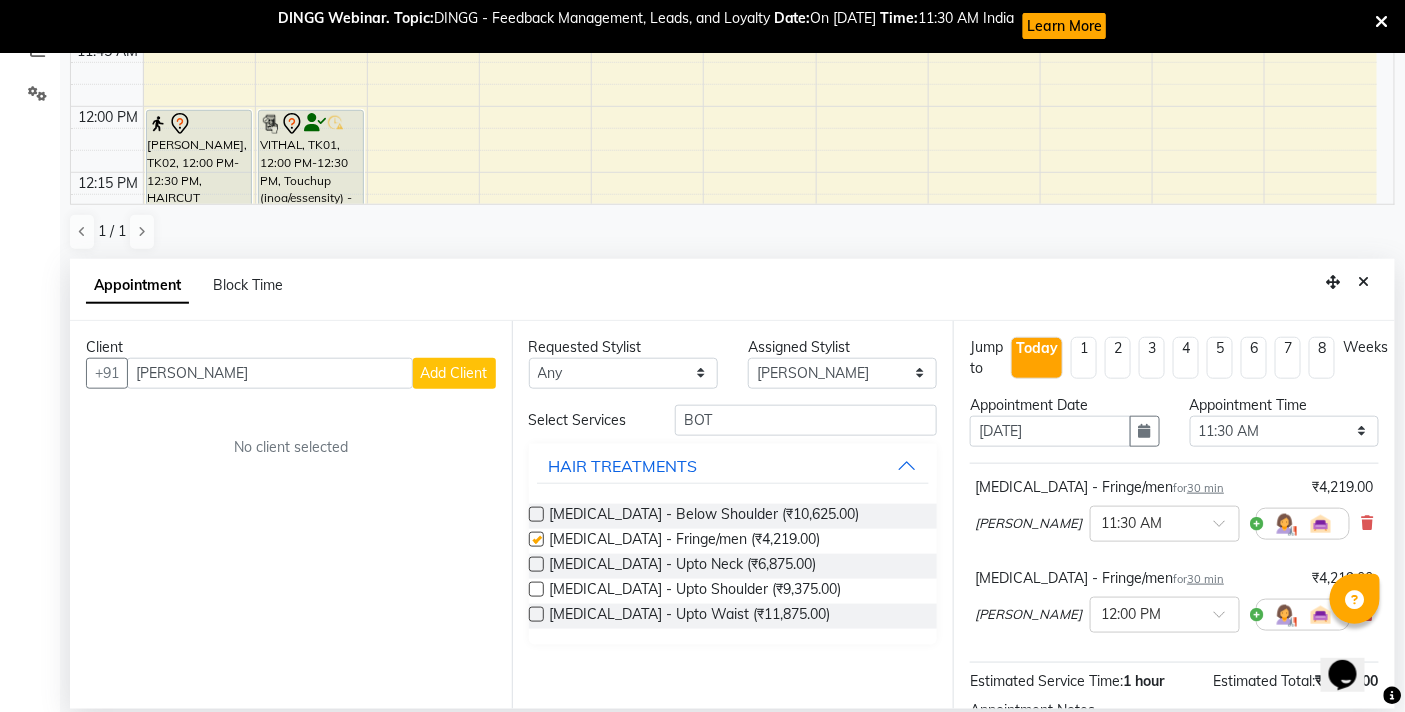 checkbox on "false" 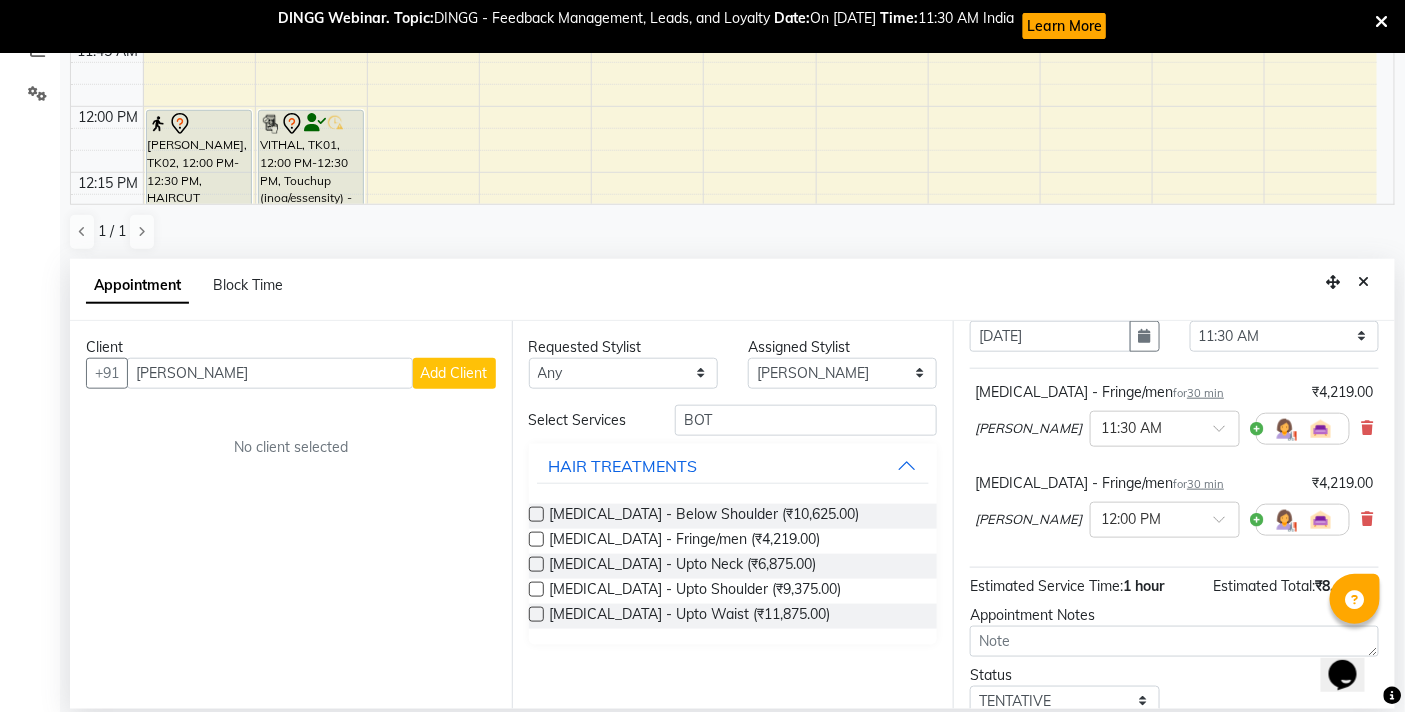 scroll, scrollTop: 231, scrollLeft: 0, axis: vertical 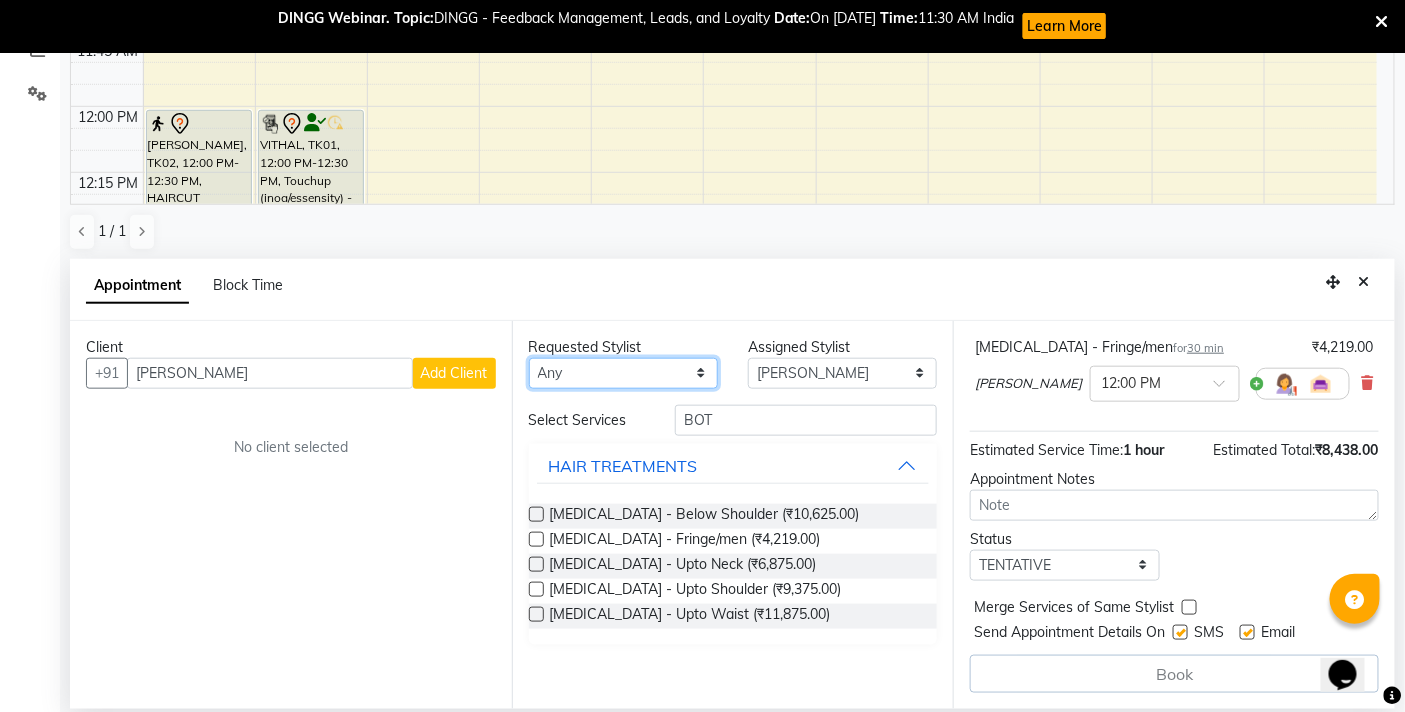 click on "Any BB SALON DIPALI EKTA FARMAN GOUSIYA SHAIKH MANGESH TAVARE Nazim Shaikh Rupesh Chavan Sanjay Pawar SHILPA YADAV WILSON" at bounding box center (623, 373) 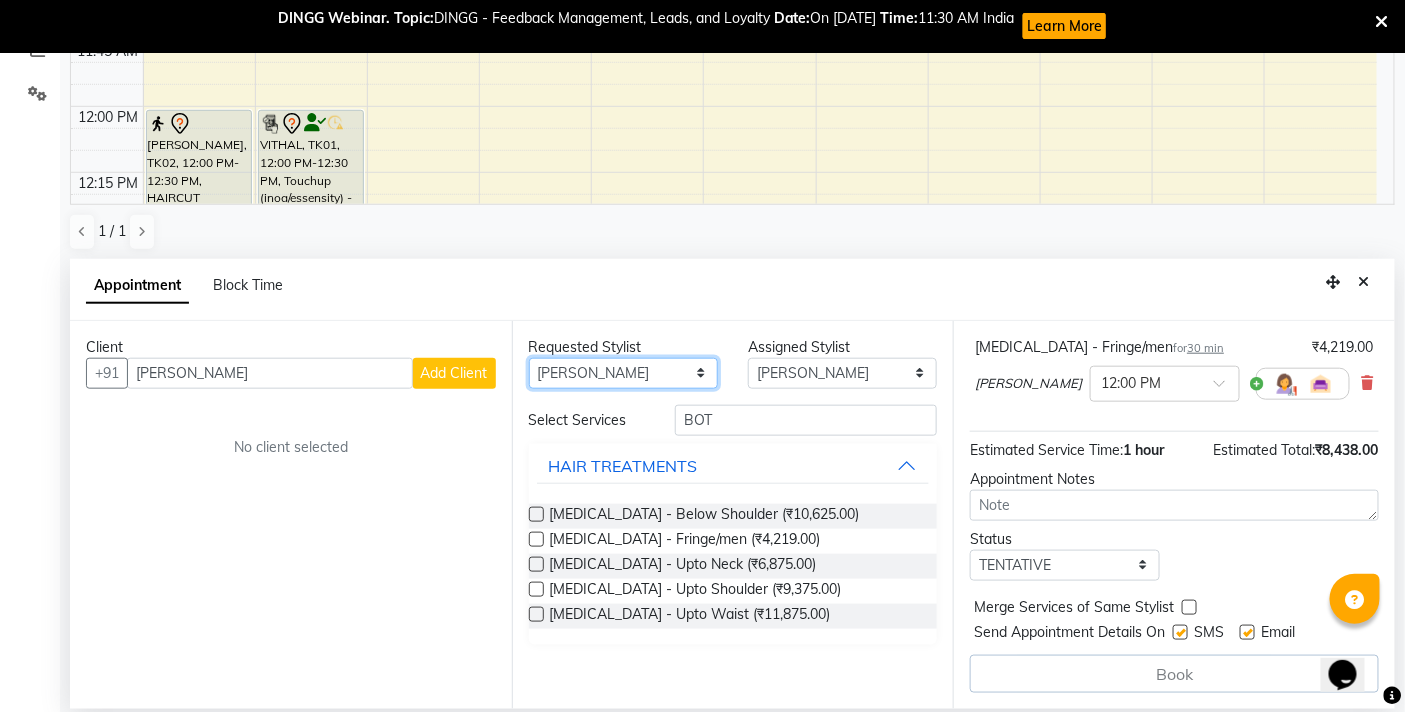 click on "Any BB SALON DIPALI EKTA FARMAN GOUSIYA SHAIKH MANGESH TAVARE Nazim Shaikh Rupesh Chavan Sanjay Pawar SHILPA YADAV WILSON" at bounding box center (623, 373) 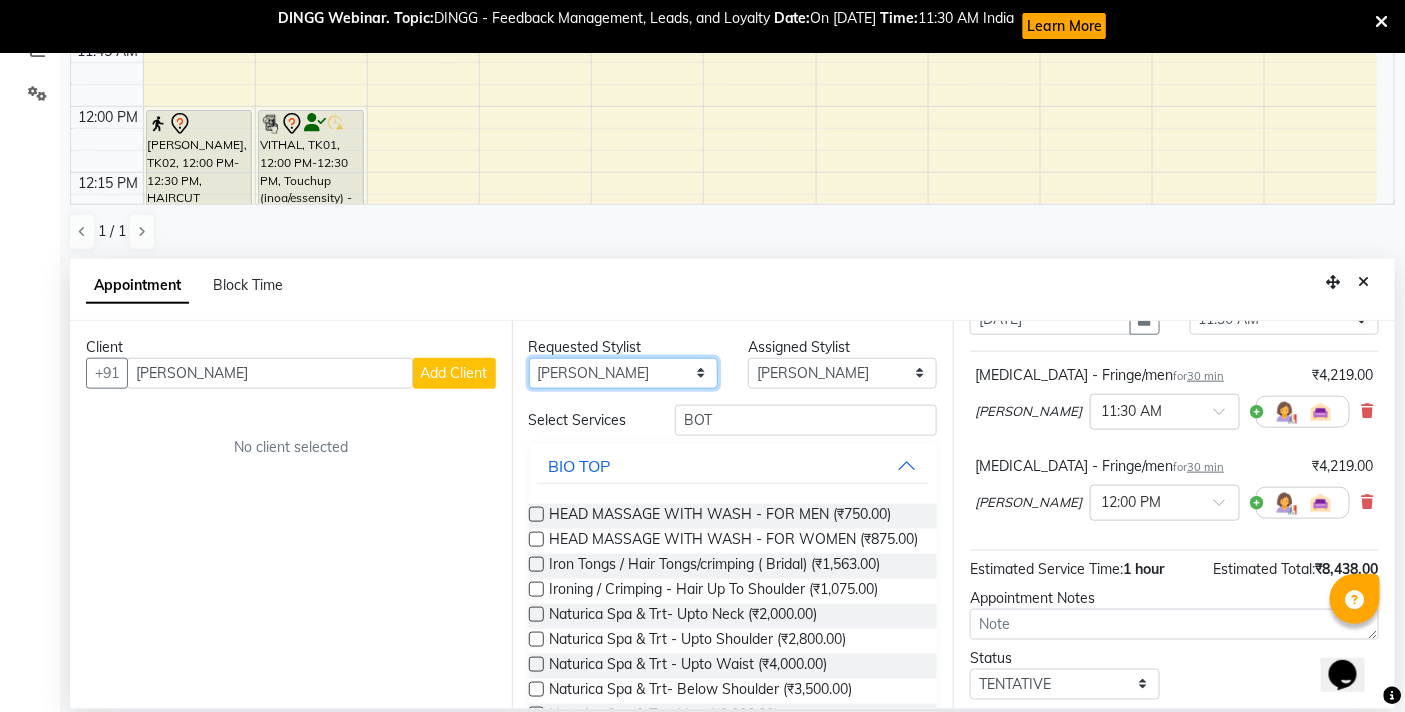 scroll, scrollTop: 231, scrollLeft: 0, axis: vertical 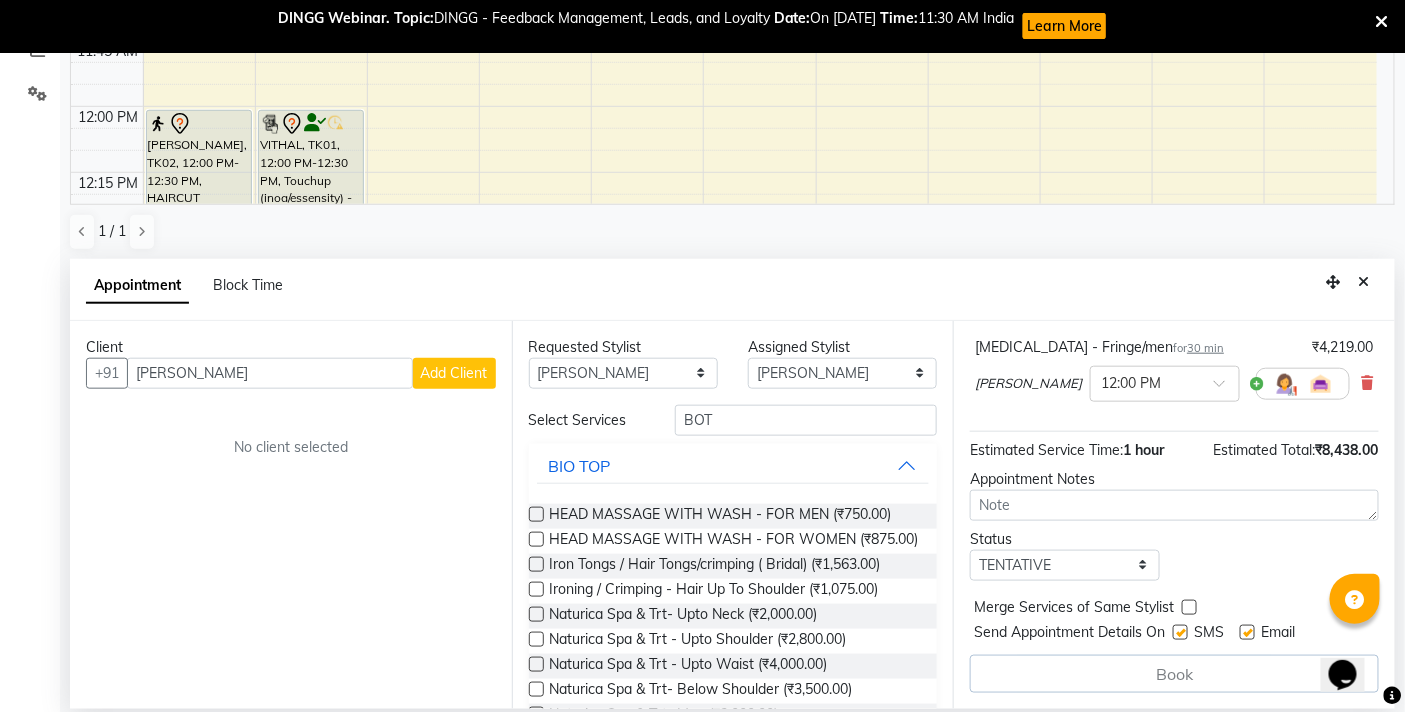 click on "Book" at bounding box center (1174, 674) 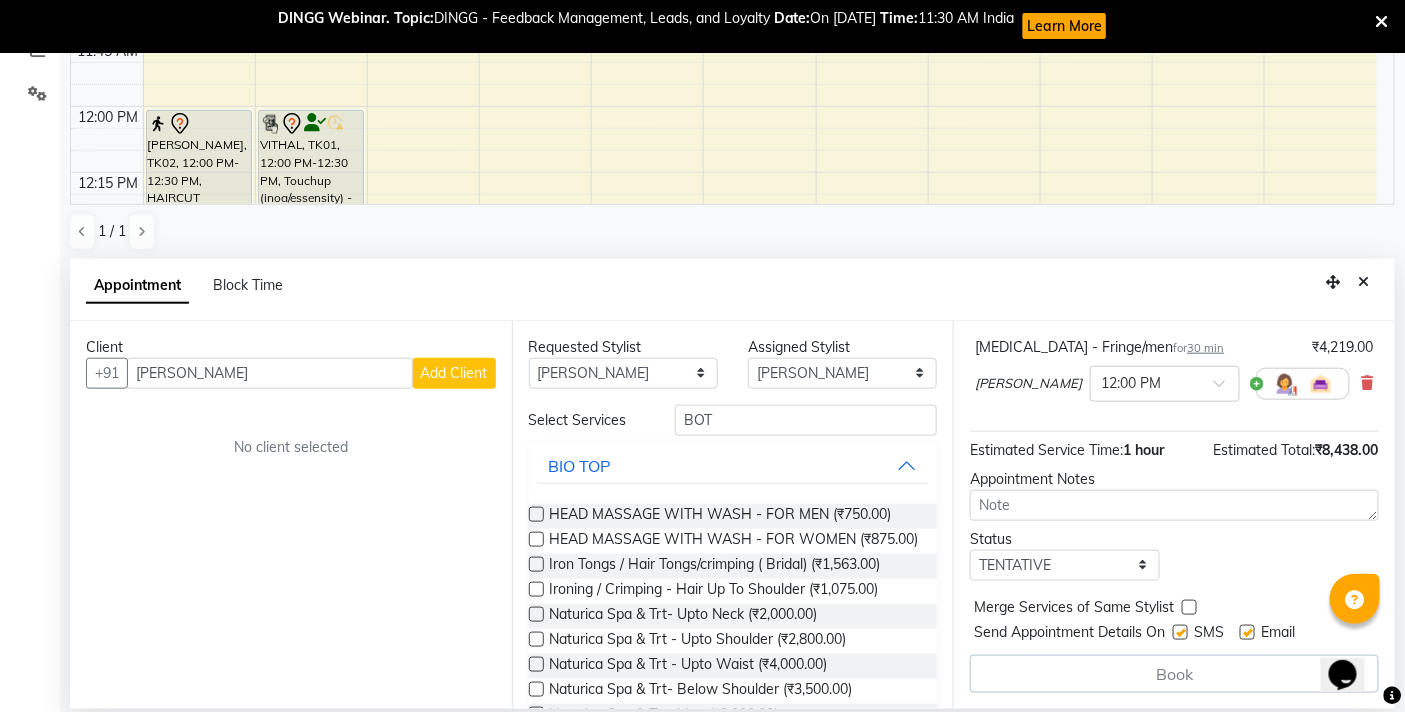 click on "Book" at bounding box center [1174, 674] 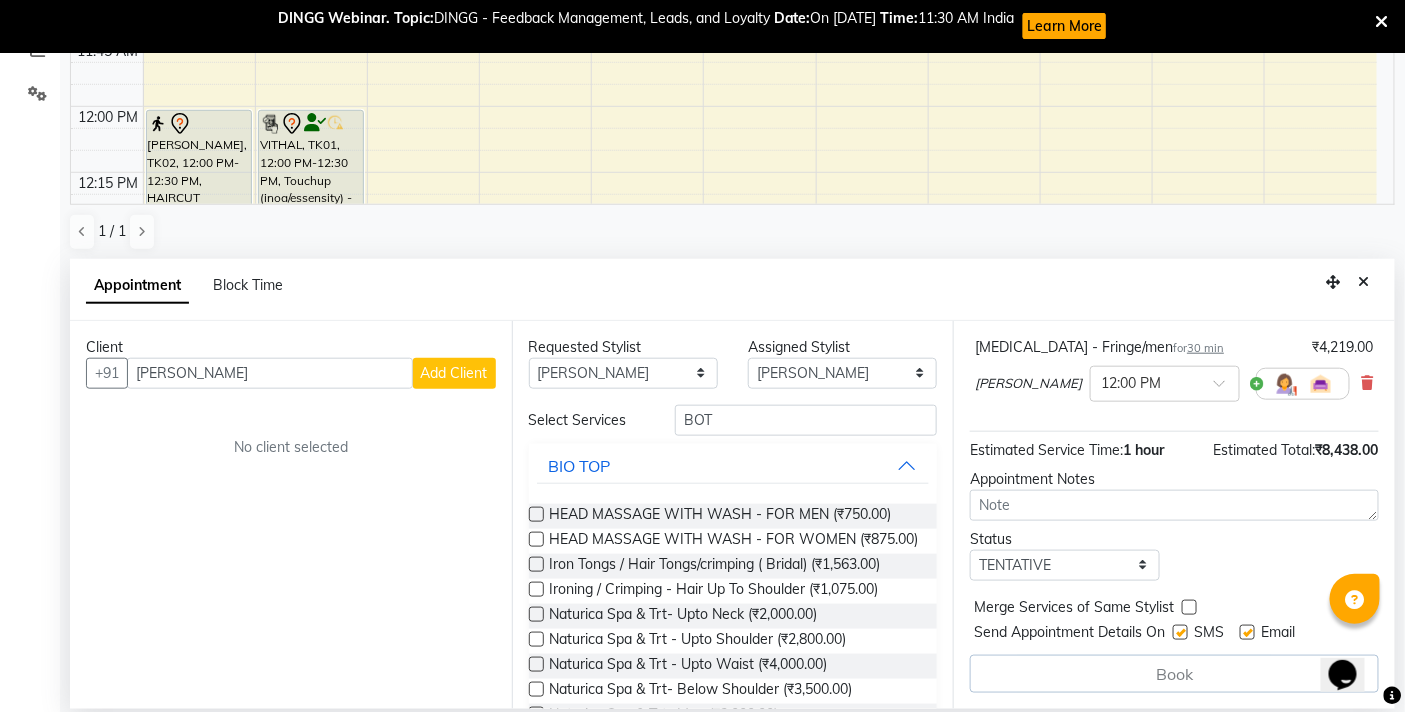 scroll, scrollTop: 231, scrollLeft: 0, axis: vertical 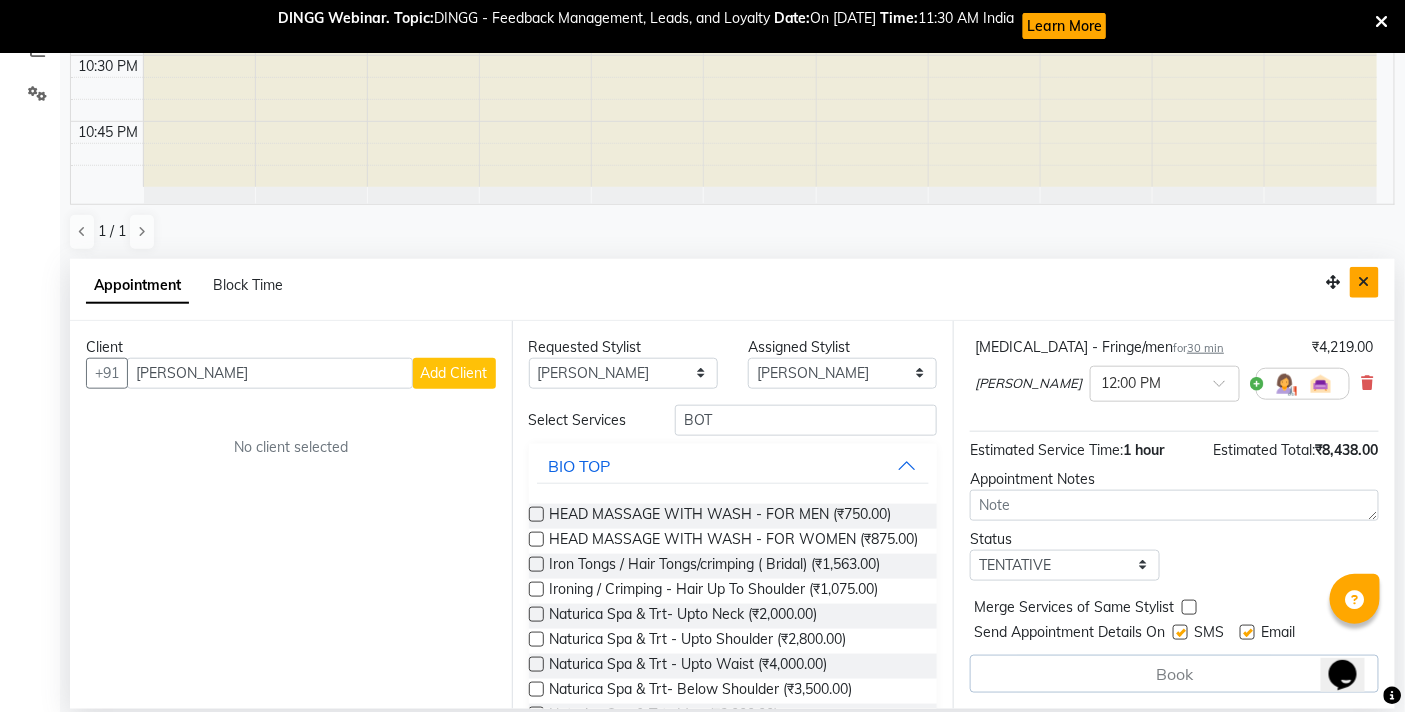 click at bounding box center [1364, 282] 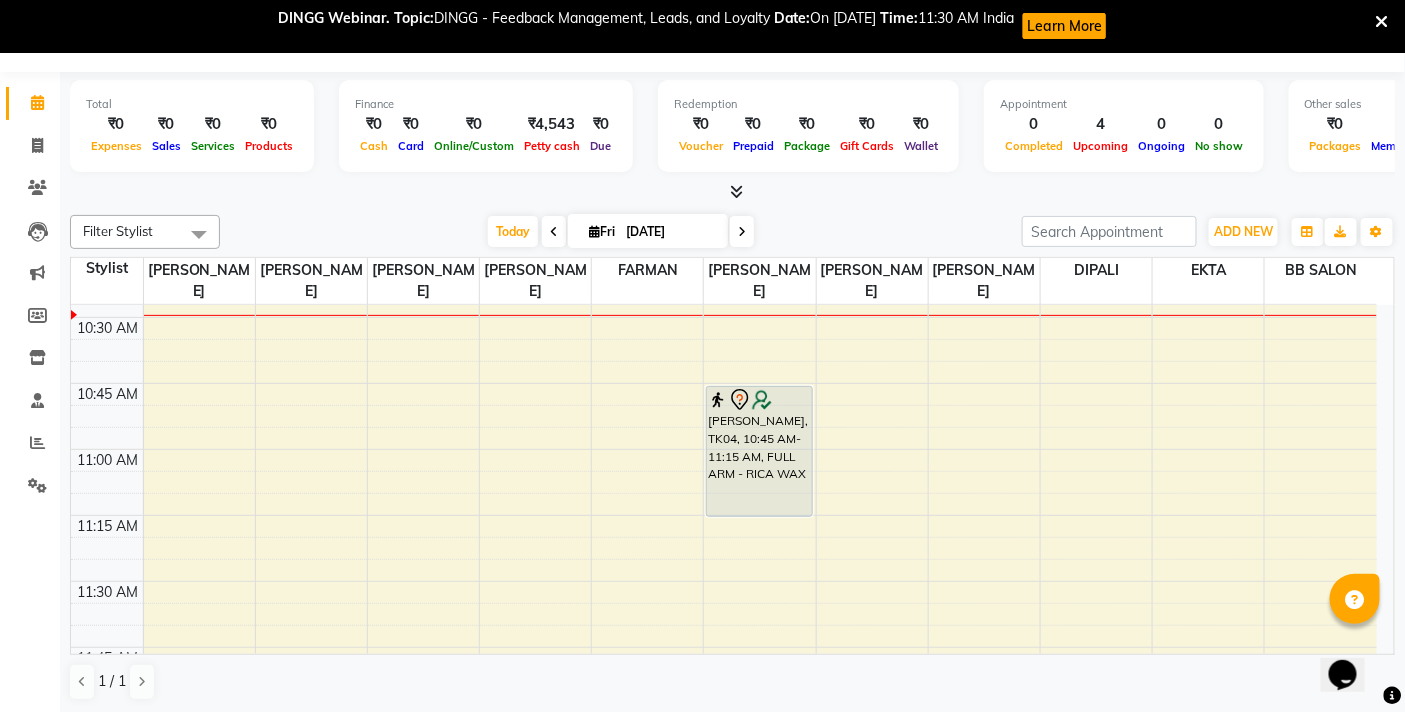 scroll, scrollTop: 364, scrollLeft: 0, axis: vertical 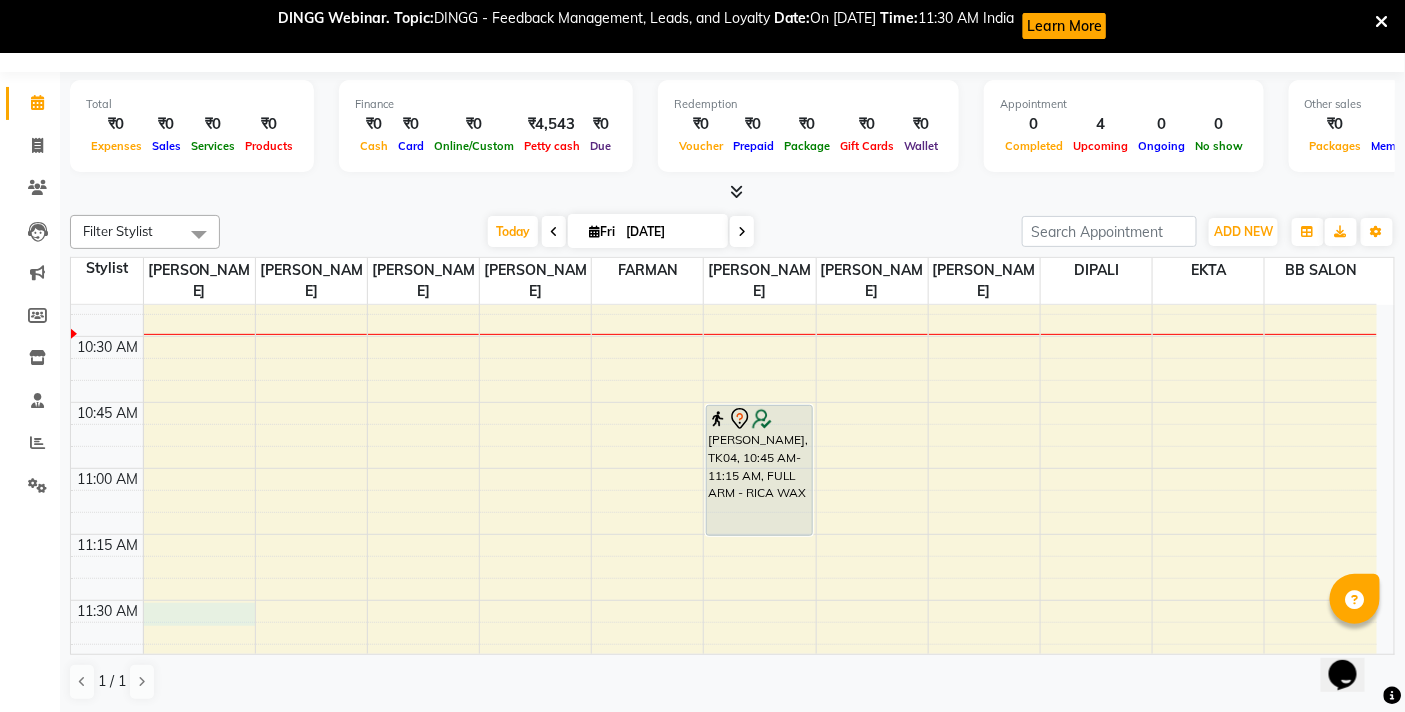 click on "1 / 1" at bounding box center (732, 682) 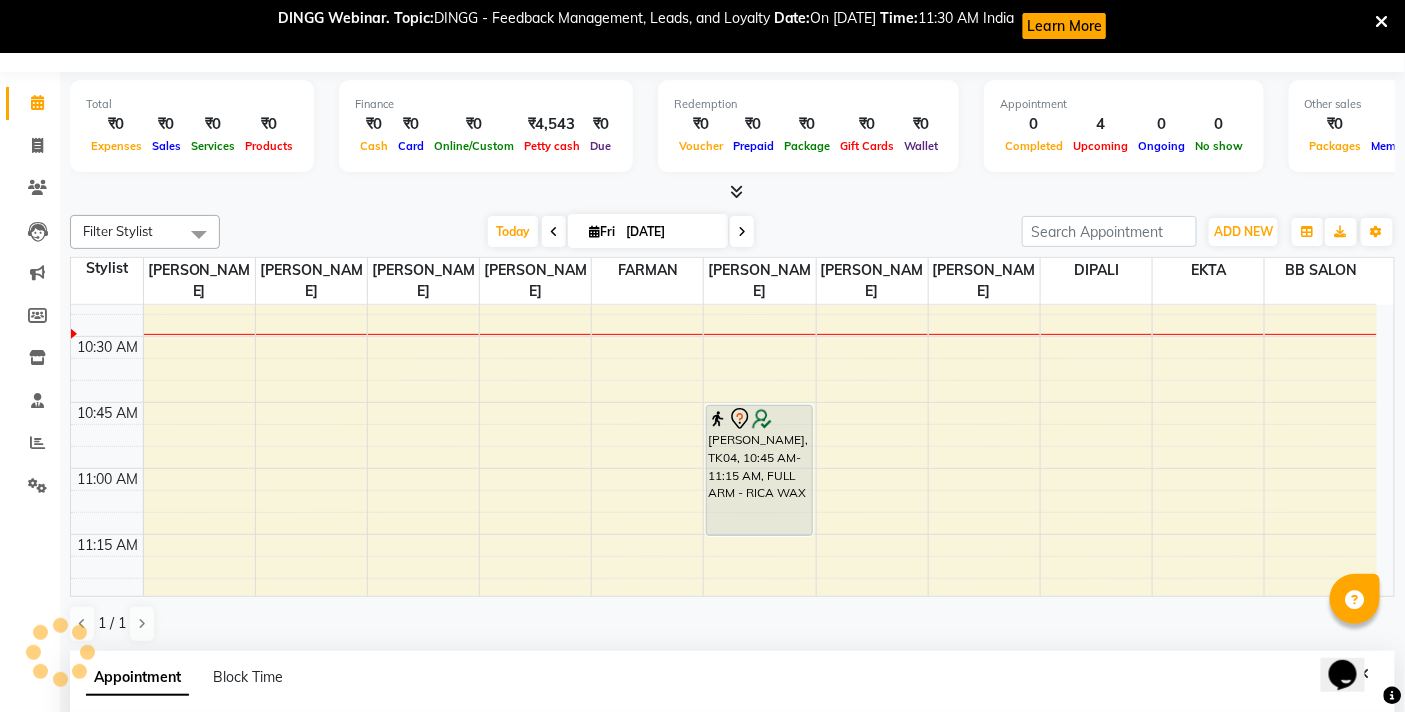 select on "690" 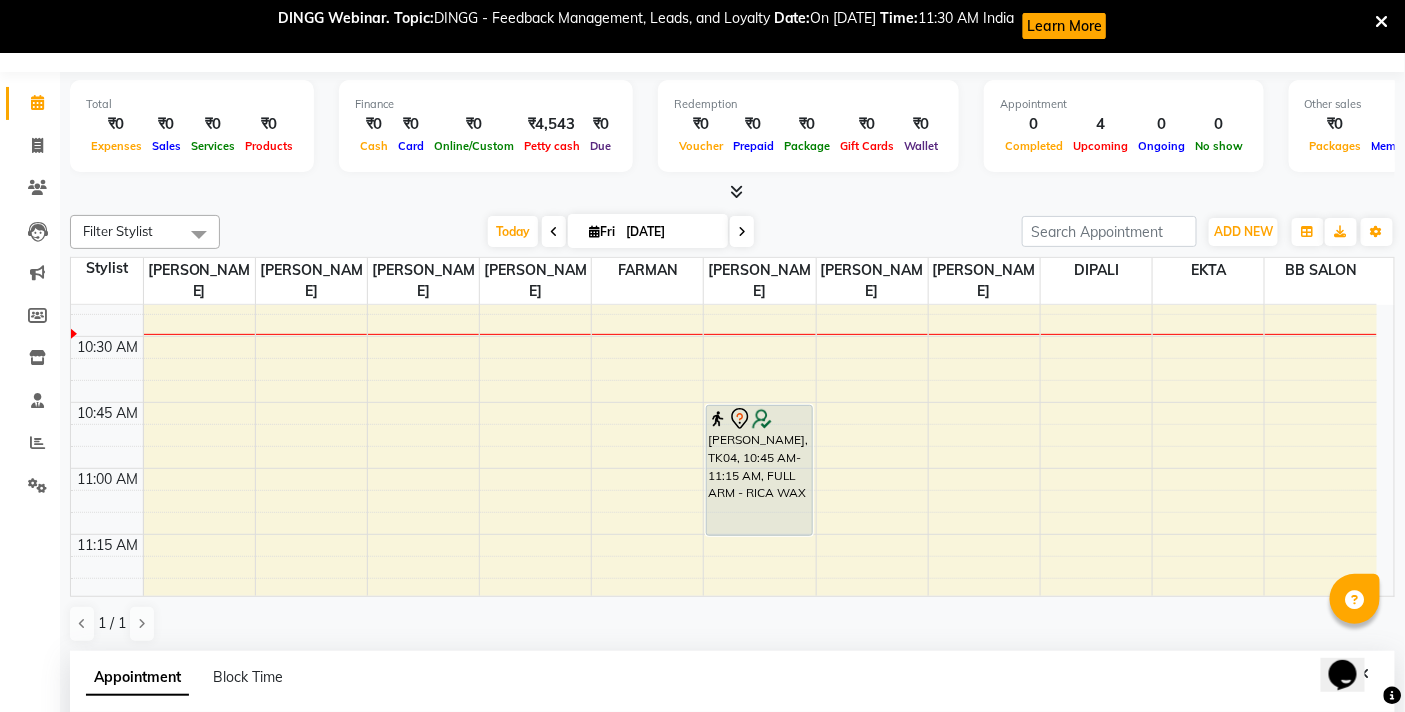 scroll, scrollTop: 445, scrollLeft: 0, axis: vertical 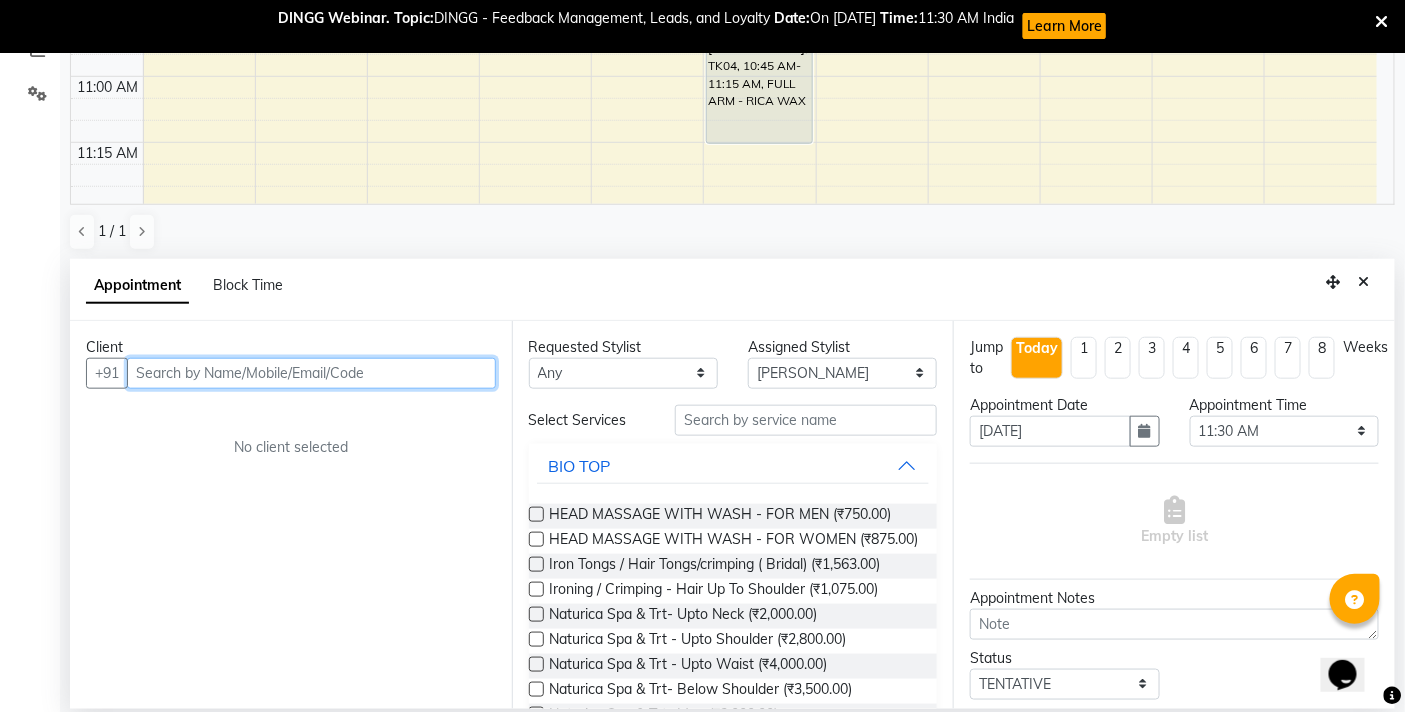 click at bounding box center (311, 373) 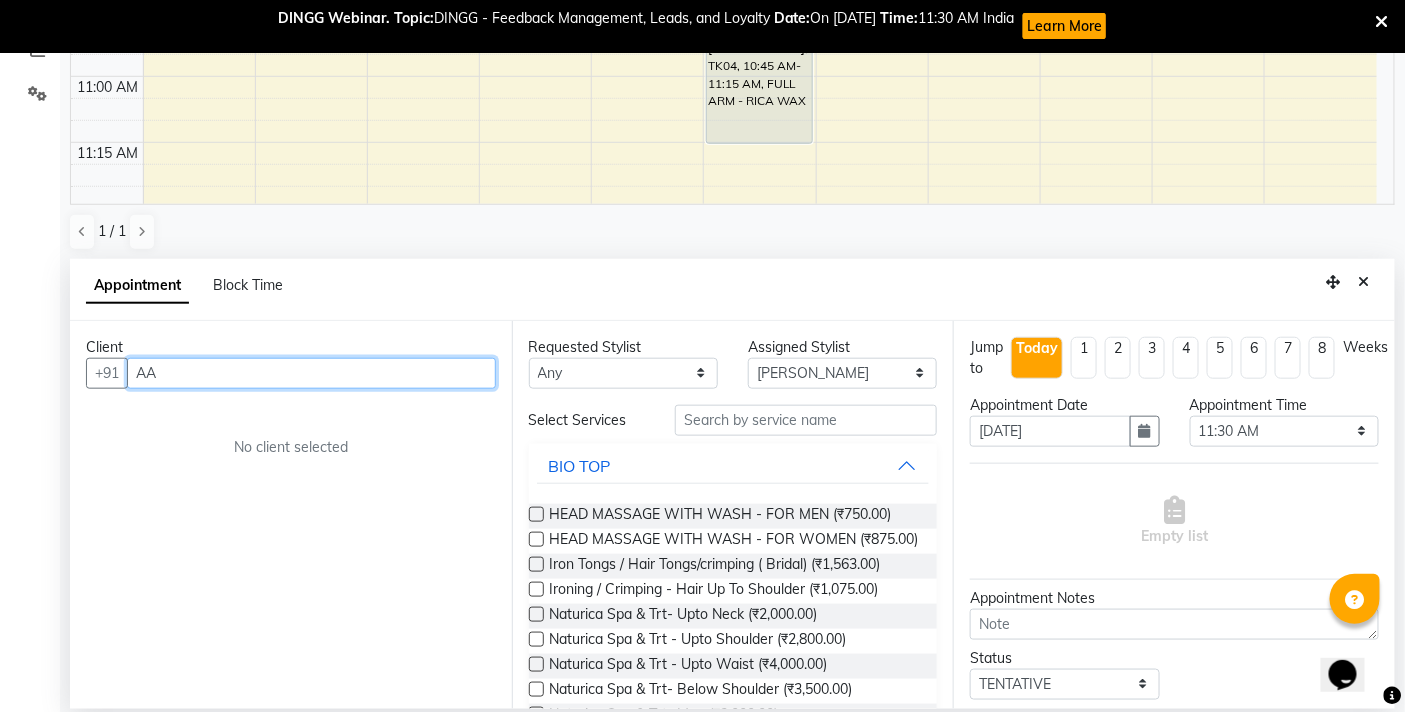 type on "A" 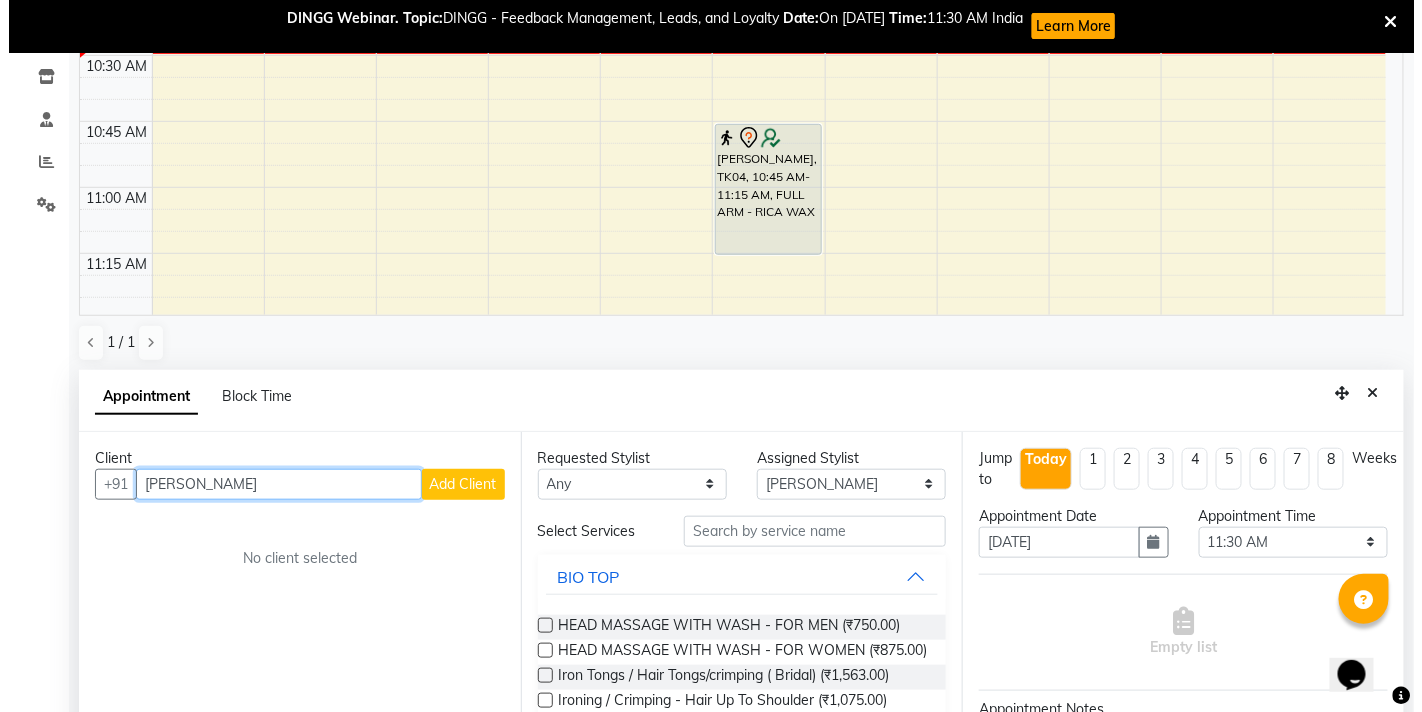 scroll, scrollTop: 445, scrollLeft: 0, axis: vertical 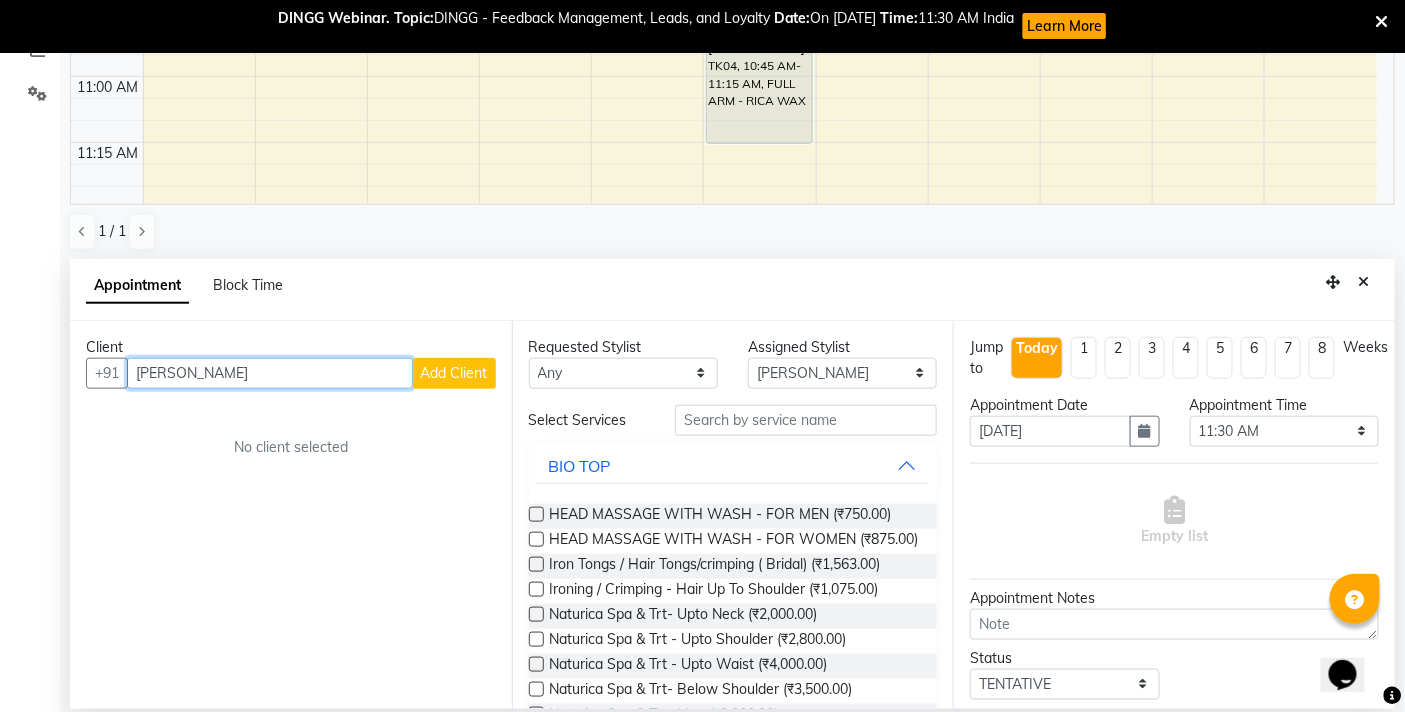 type on "ANU RAJIT" 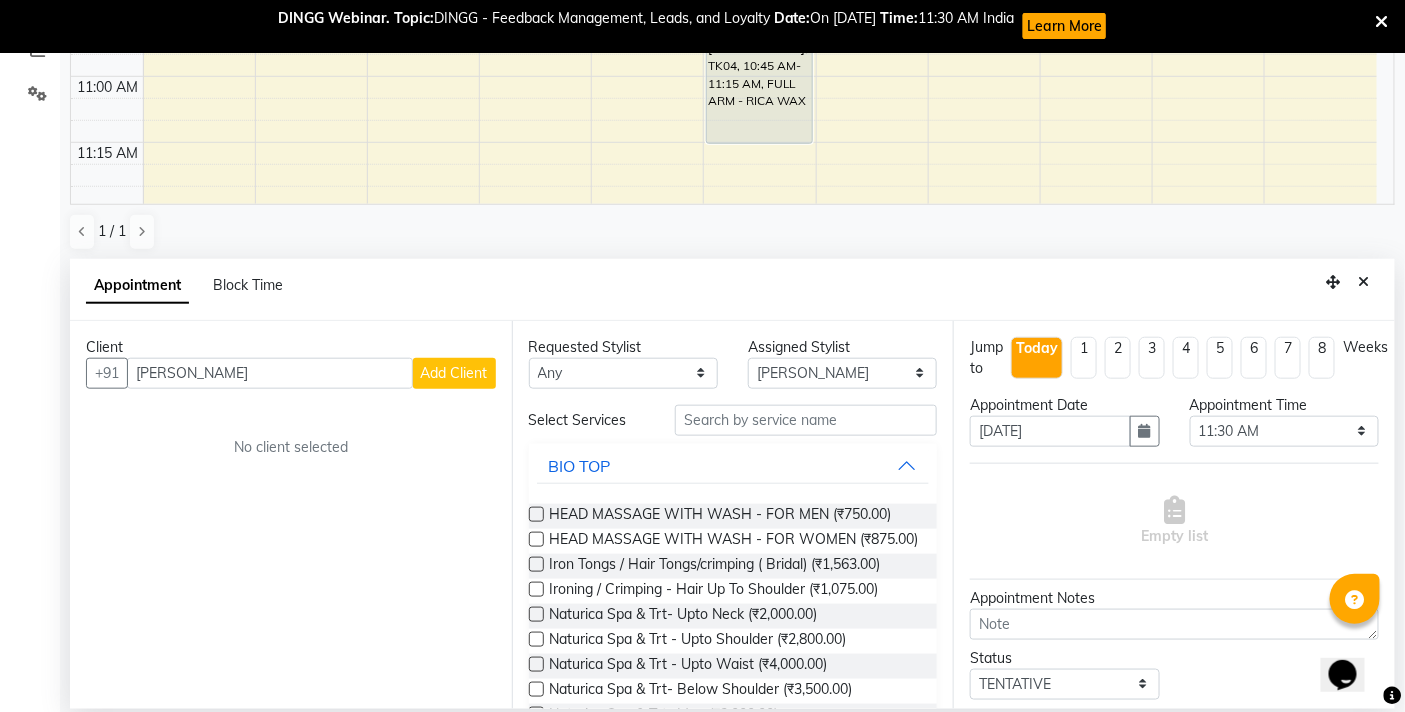 click on "Add Client" at bounding box center (454, 373) 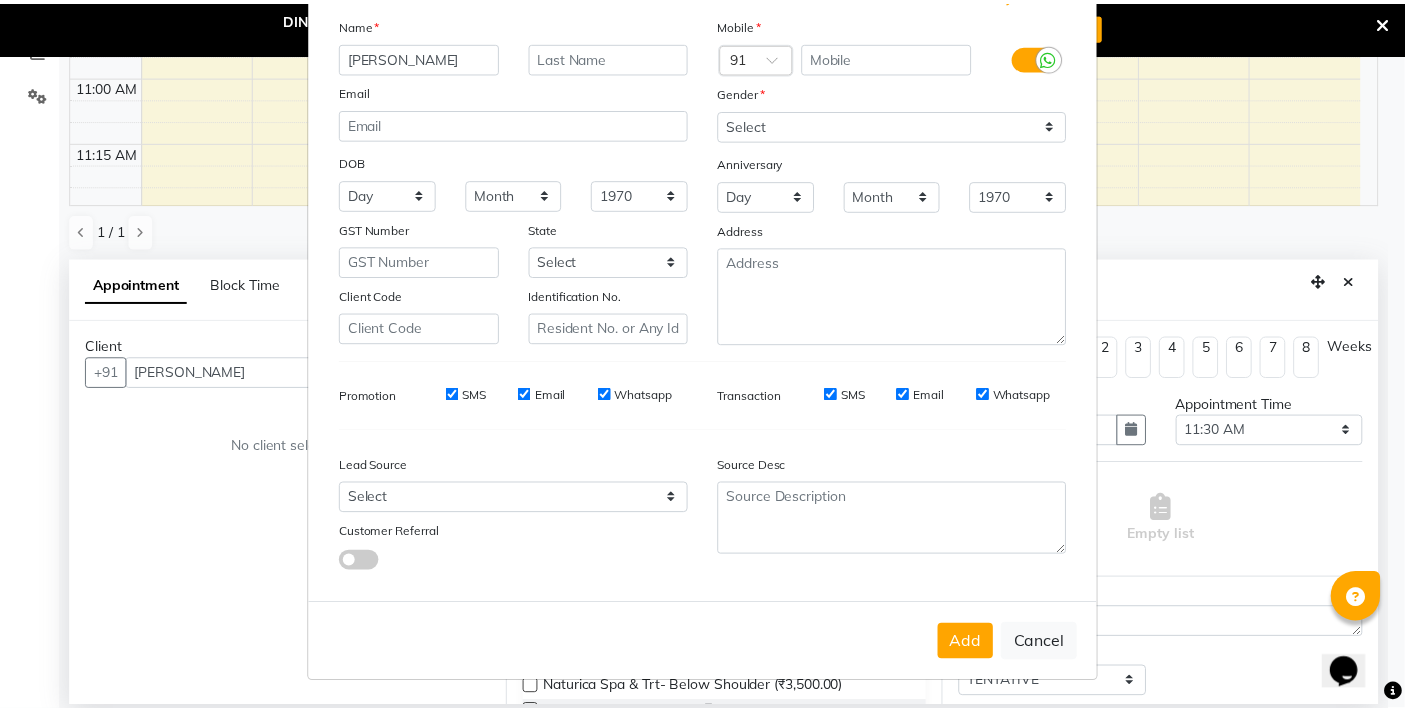 scroll, scrollTop: 138, scrollLeft: 0, axis: vertical 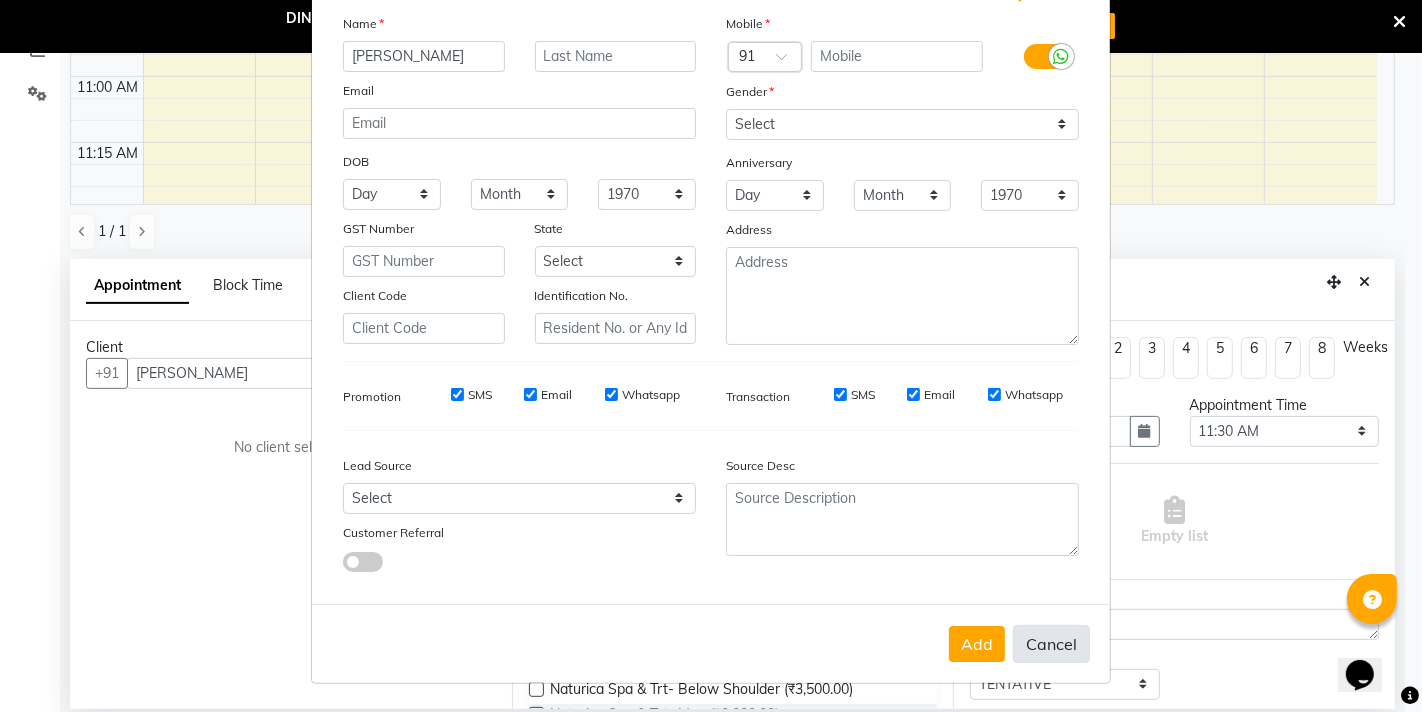 click on "Cancel" at bounding box center [1051, 644] 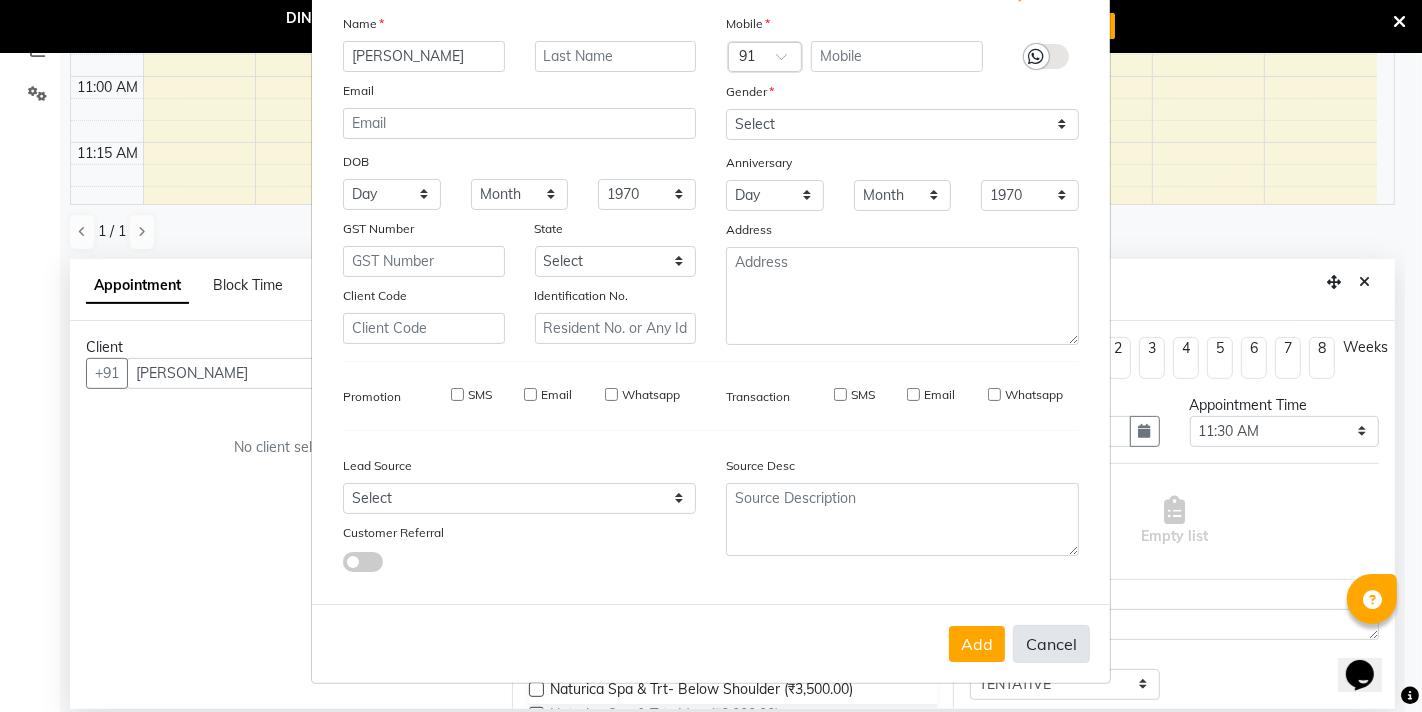 type 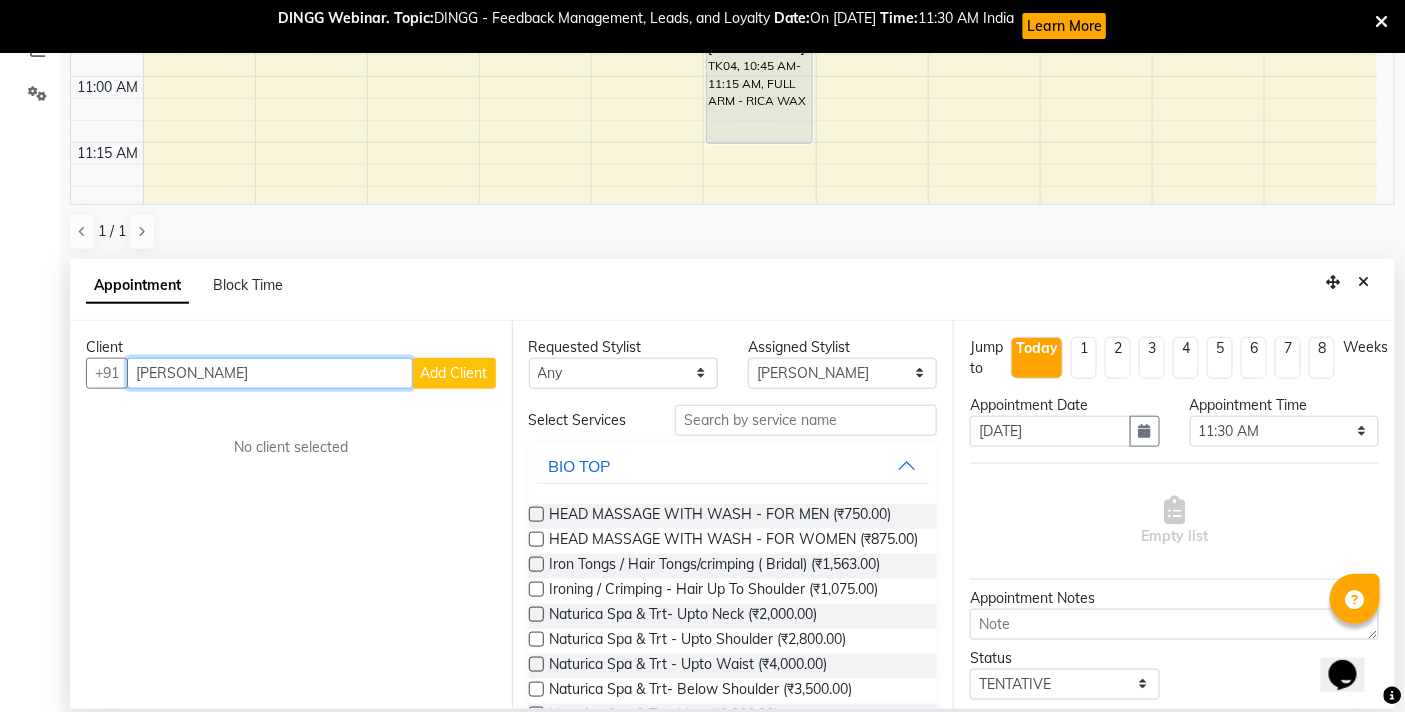 click on "ANU RAJIT" at bounding box center (270, 373) 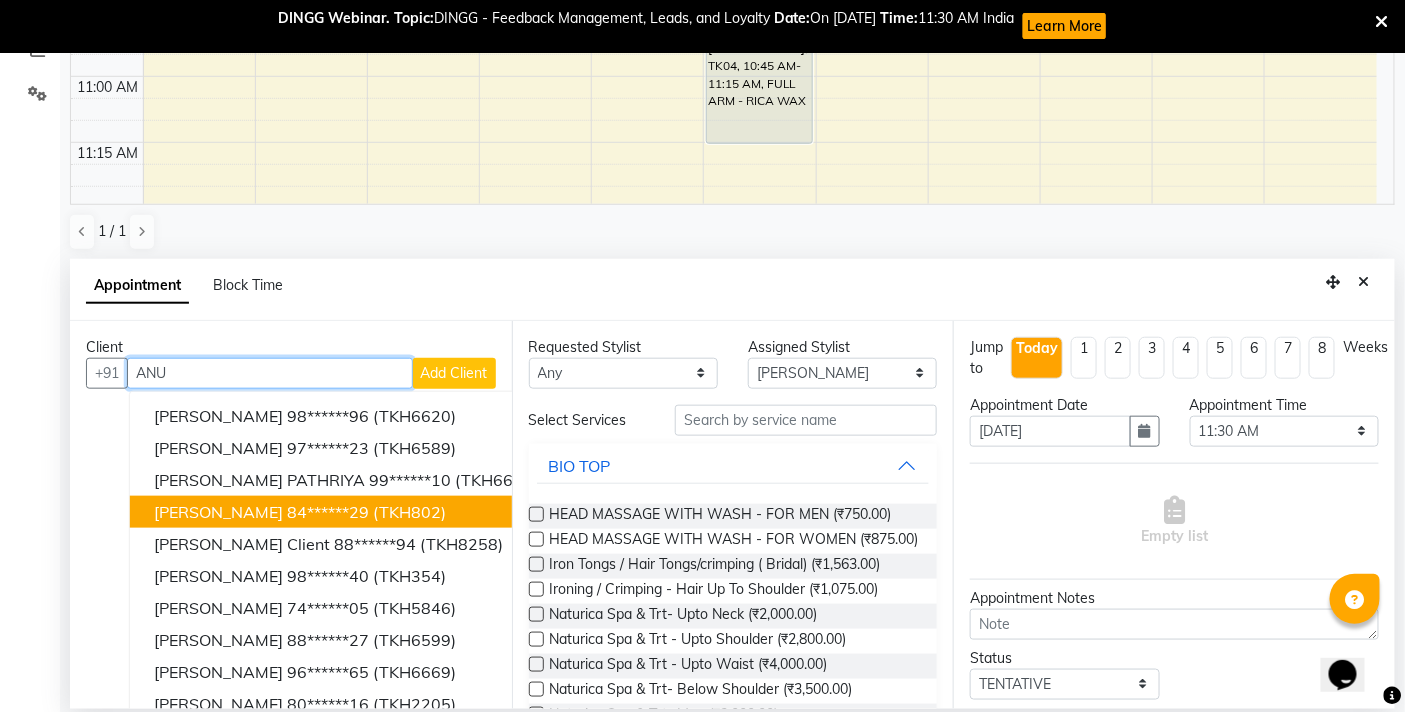 scroll, scrollTop: 36, scrollLeft: 0, axis: vertical 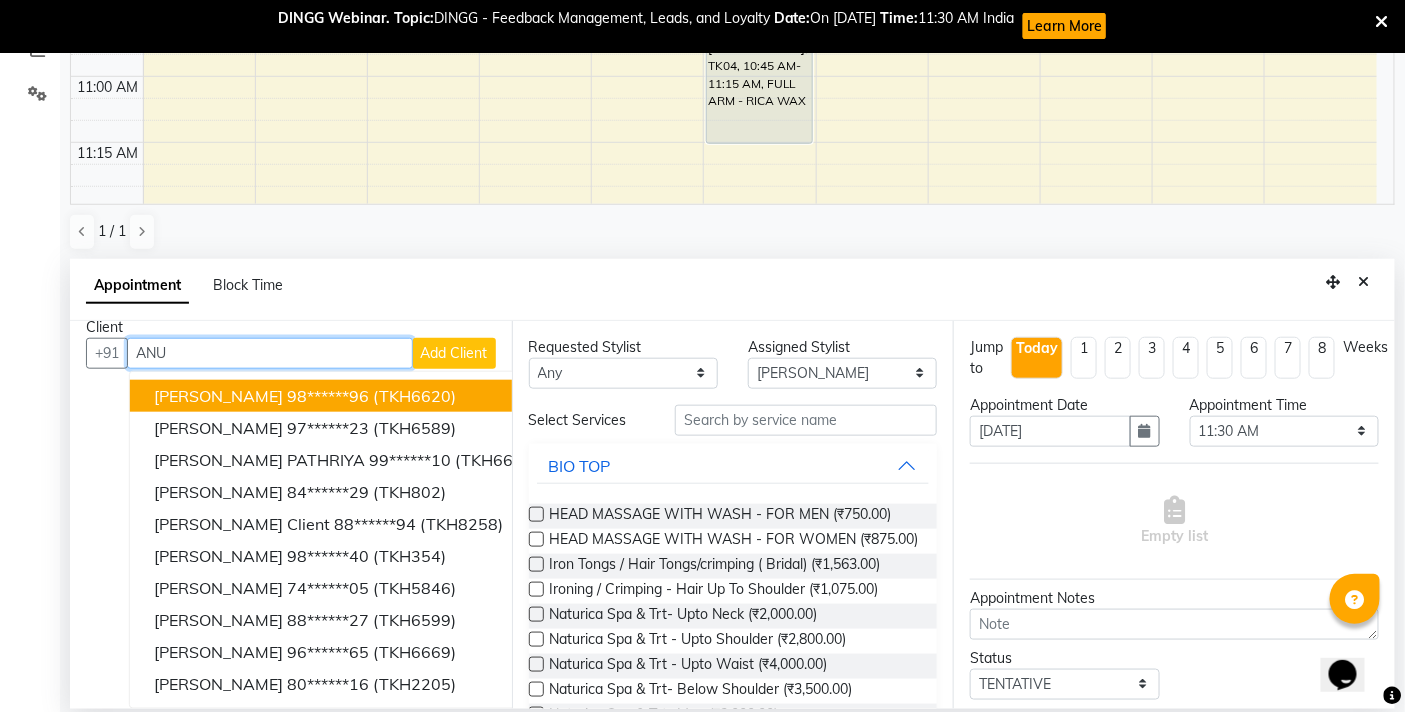 click on "ANU" at bounding box center (270, 353) 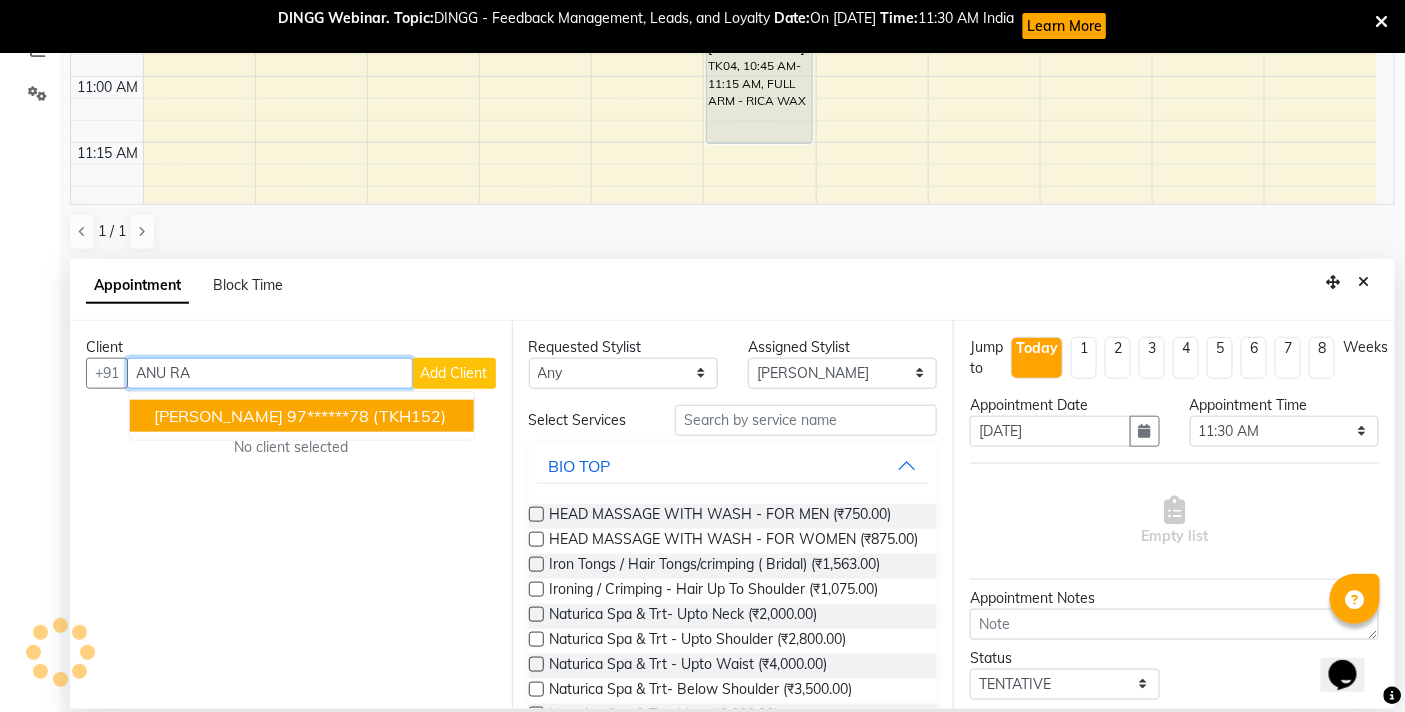 scroll, scrollTop: 0, scrollLeft: 0, axis: both 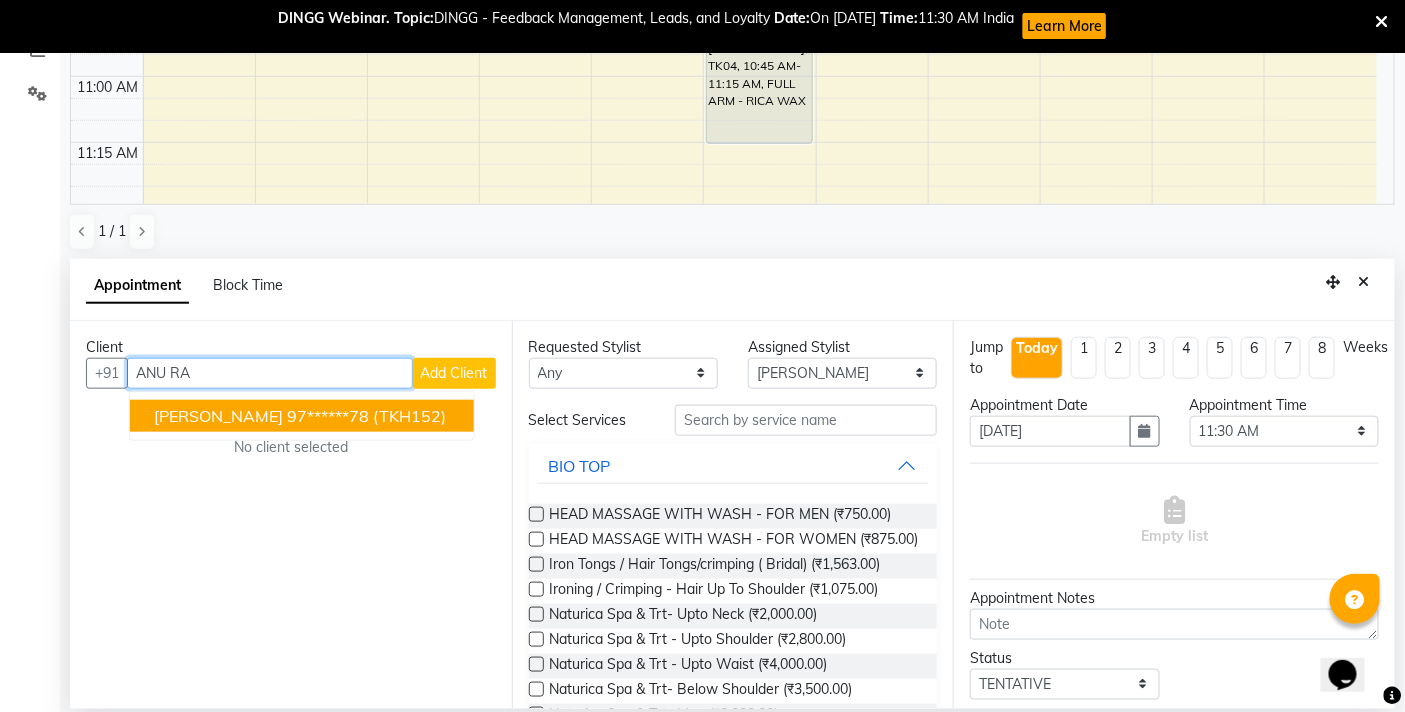 click on "97******78" at bounding box center (328, 416) 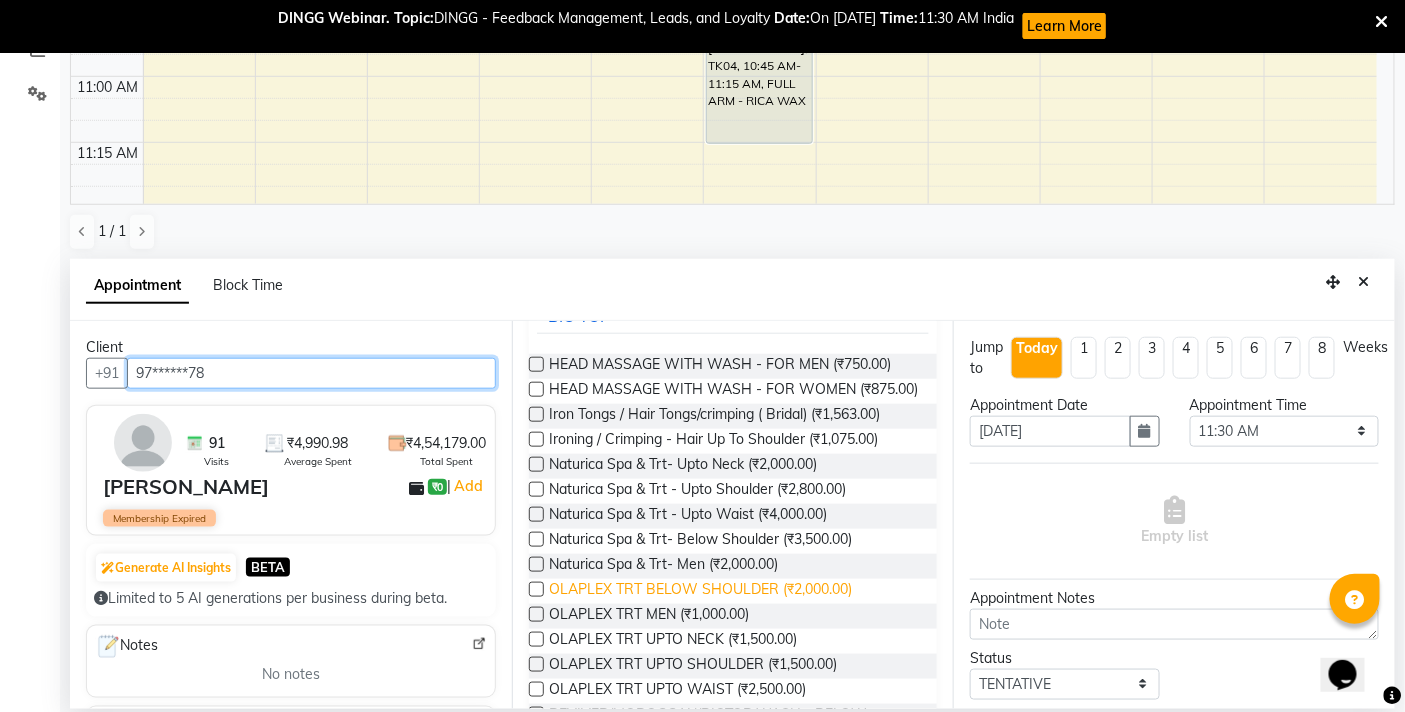 scroll, scrollTop: 0, scrollLeft: 0, axis: both 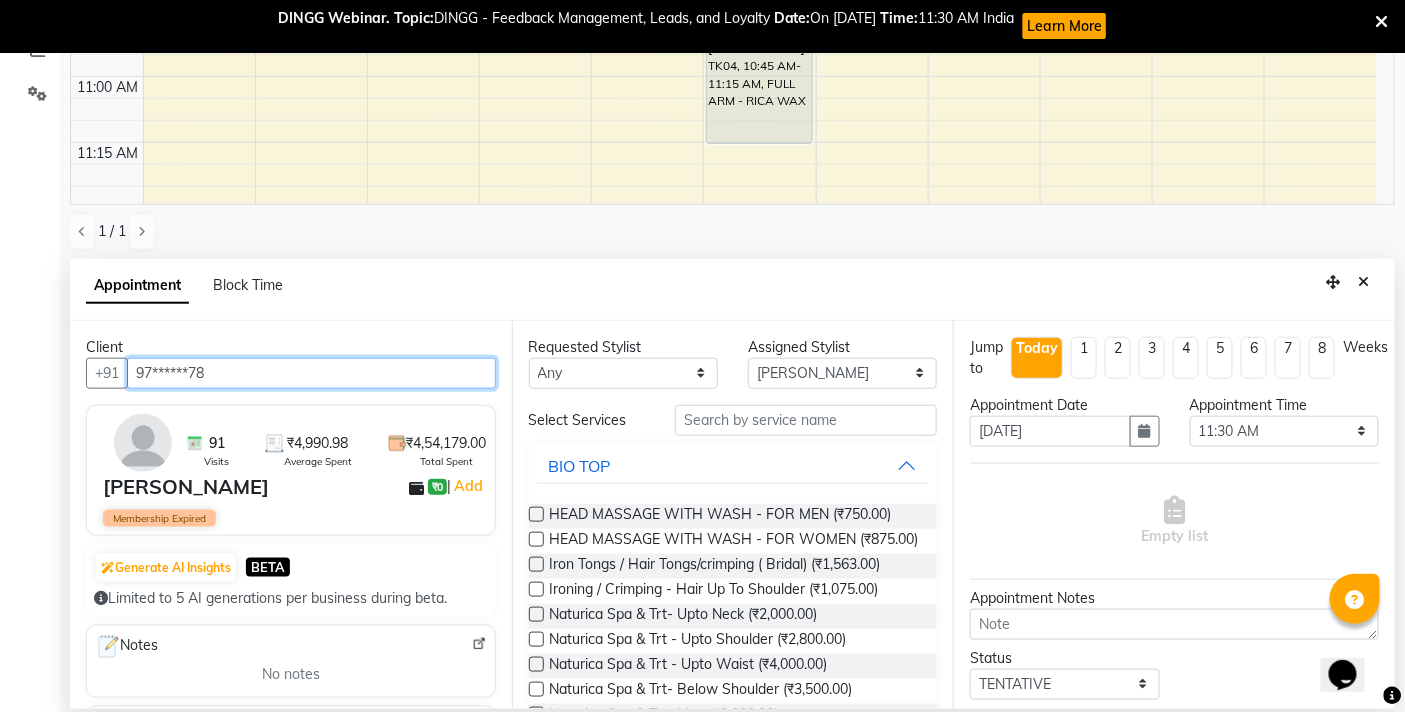 type on "97******78" 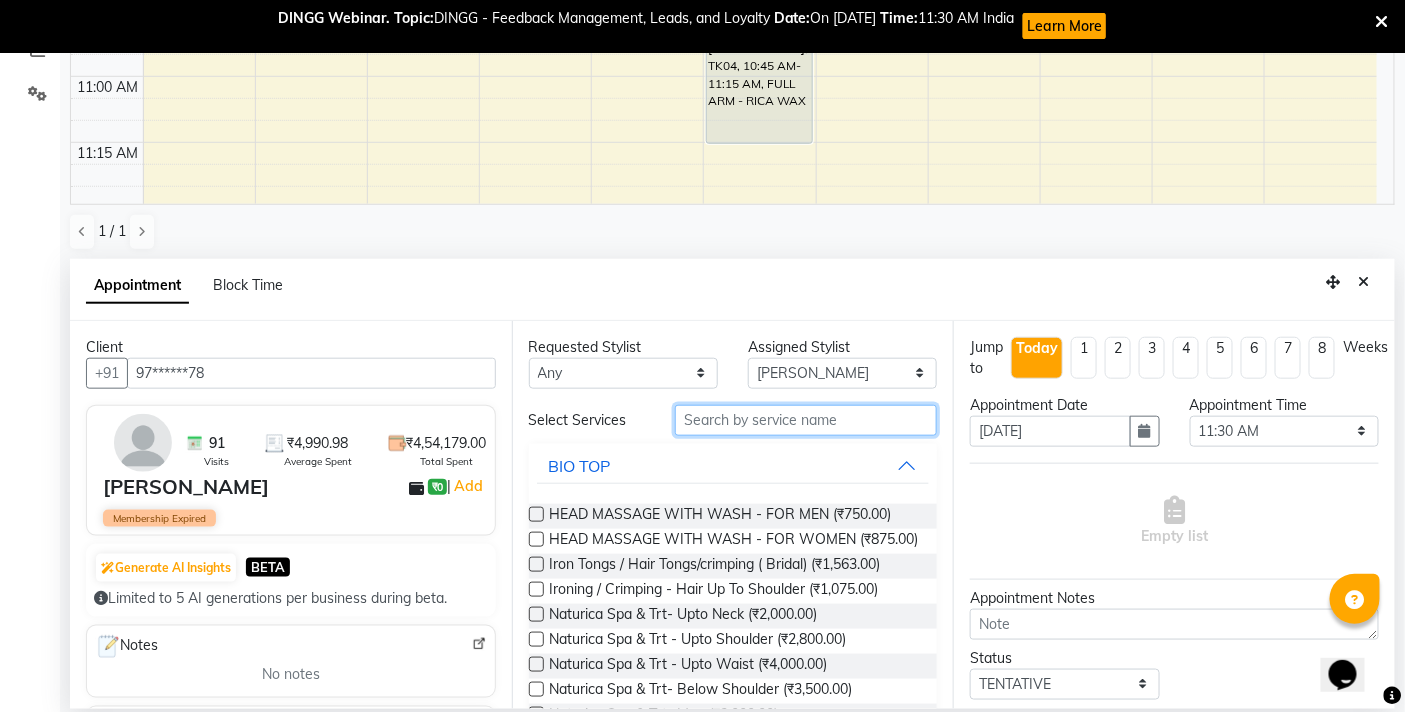 click at bounding box center (806, 420) 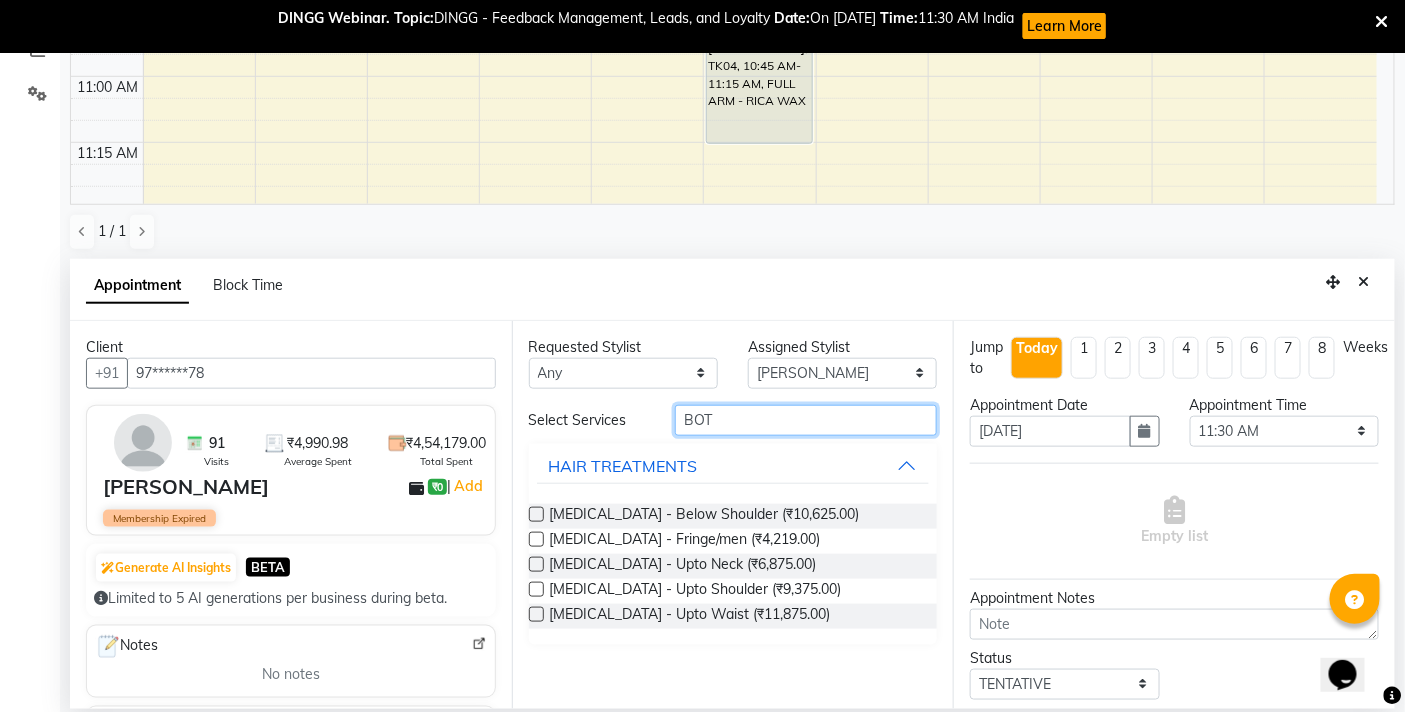 type on "BOT" 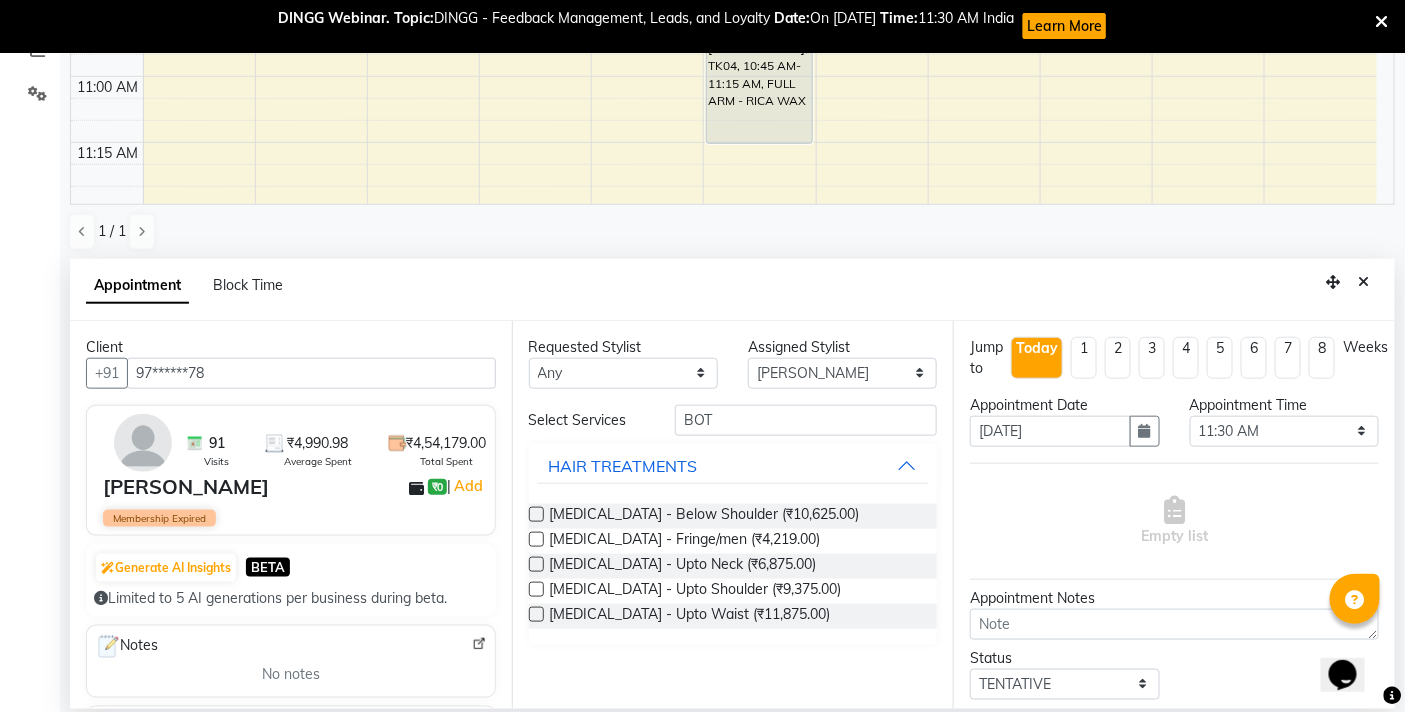 click at bounding box center [536, 539] 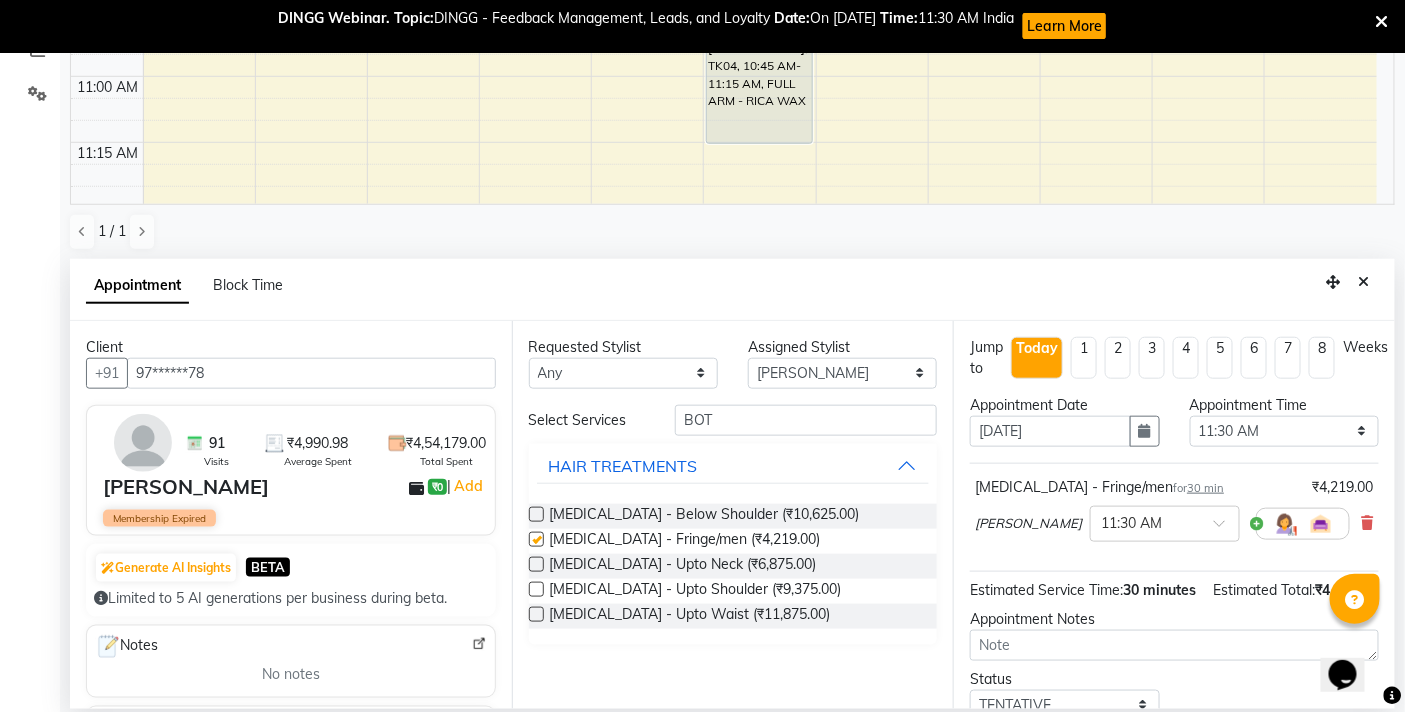 checkbox on "false" 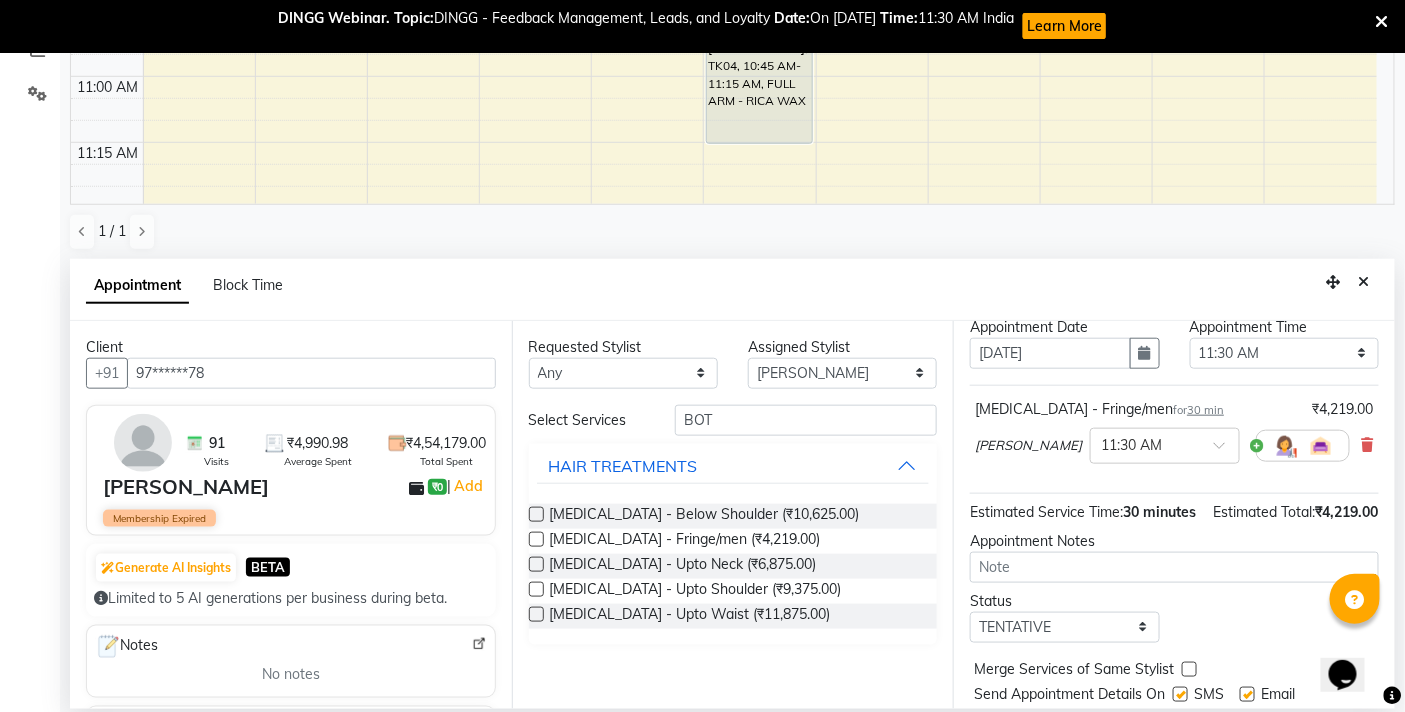 scroll, scrollTop: 158, scrollLeft: 0, axis: vertical 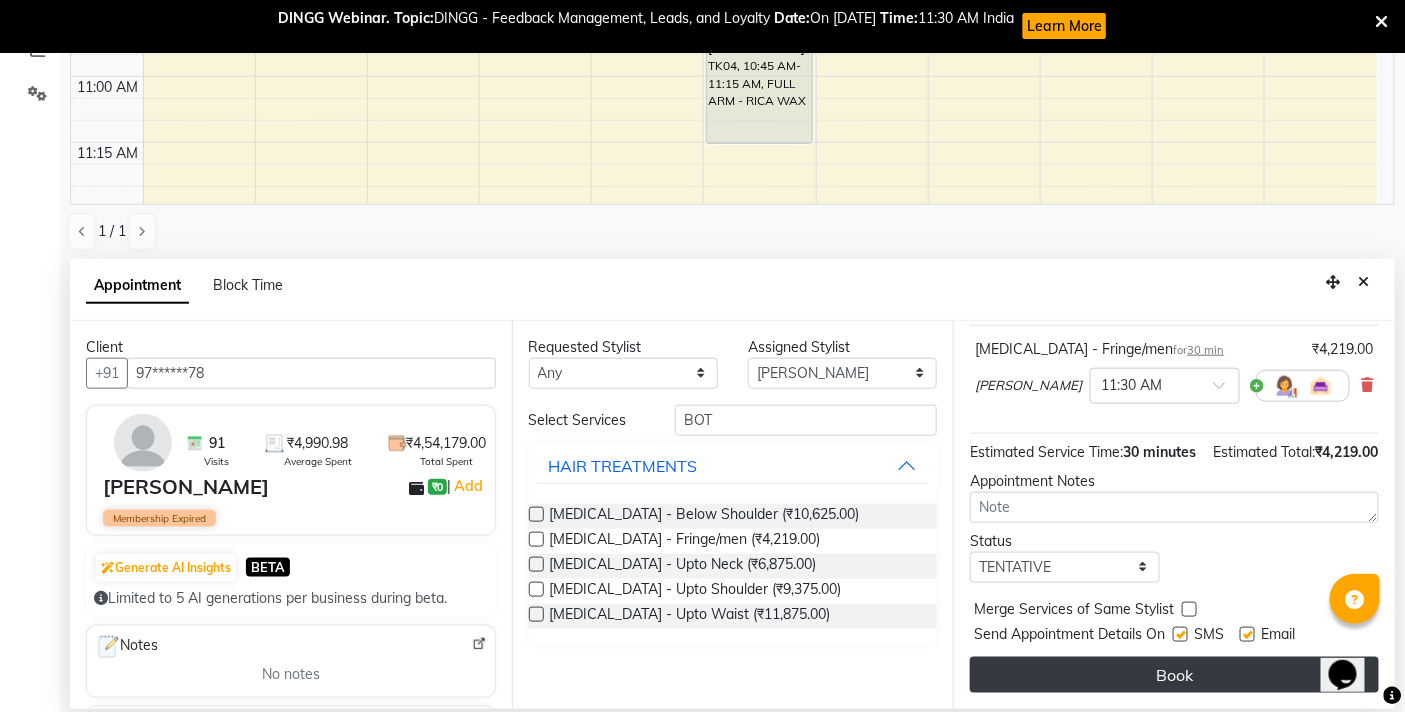 click on "Book" at bounding box center (1174, 675) 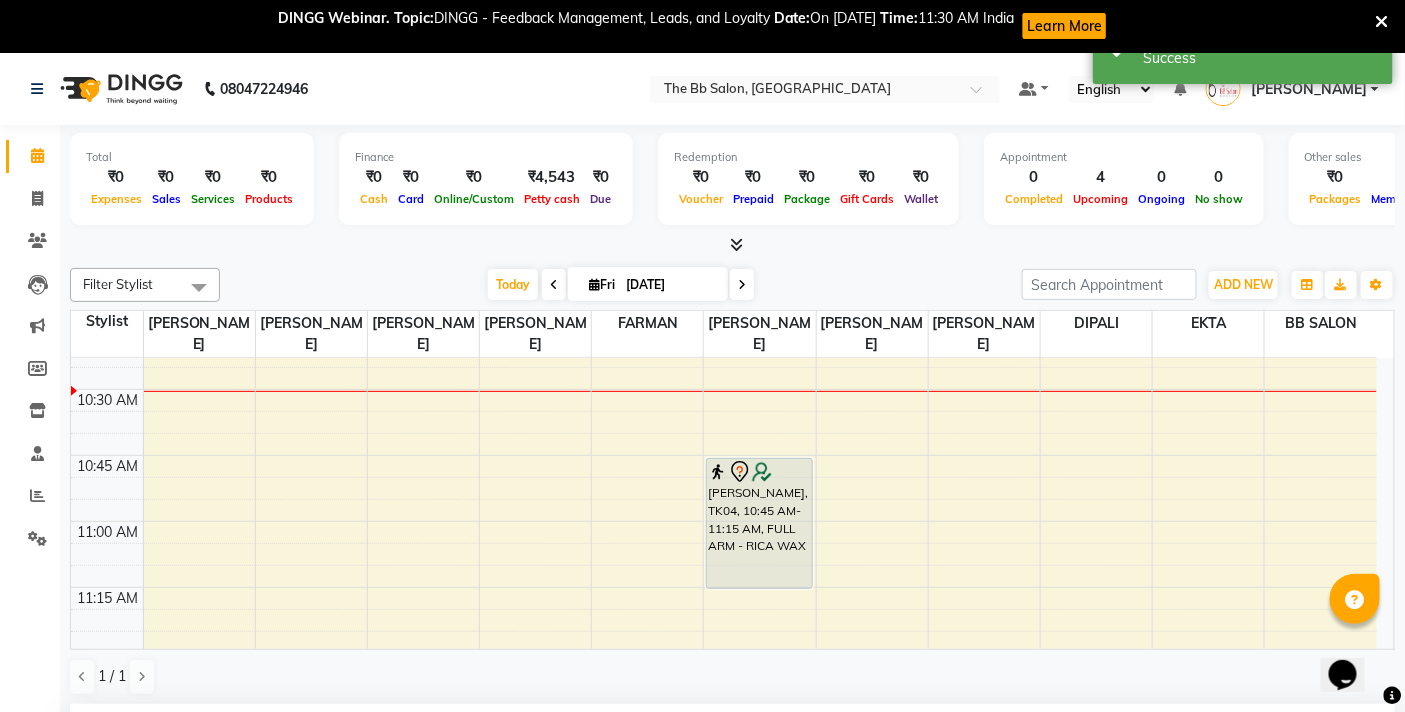 scroll, scrollTop: 333, scrollLeft: 0, axis: vertical 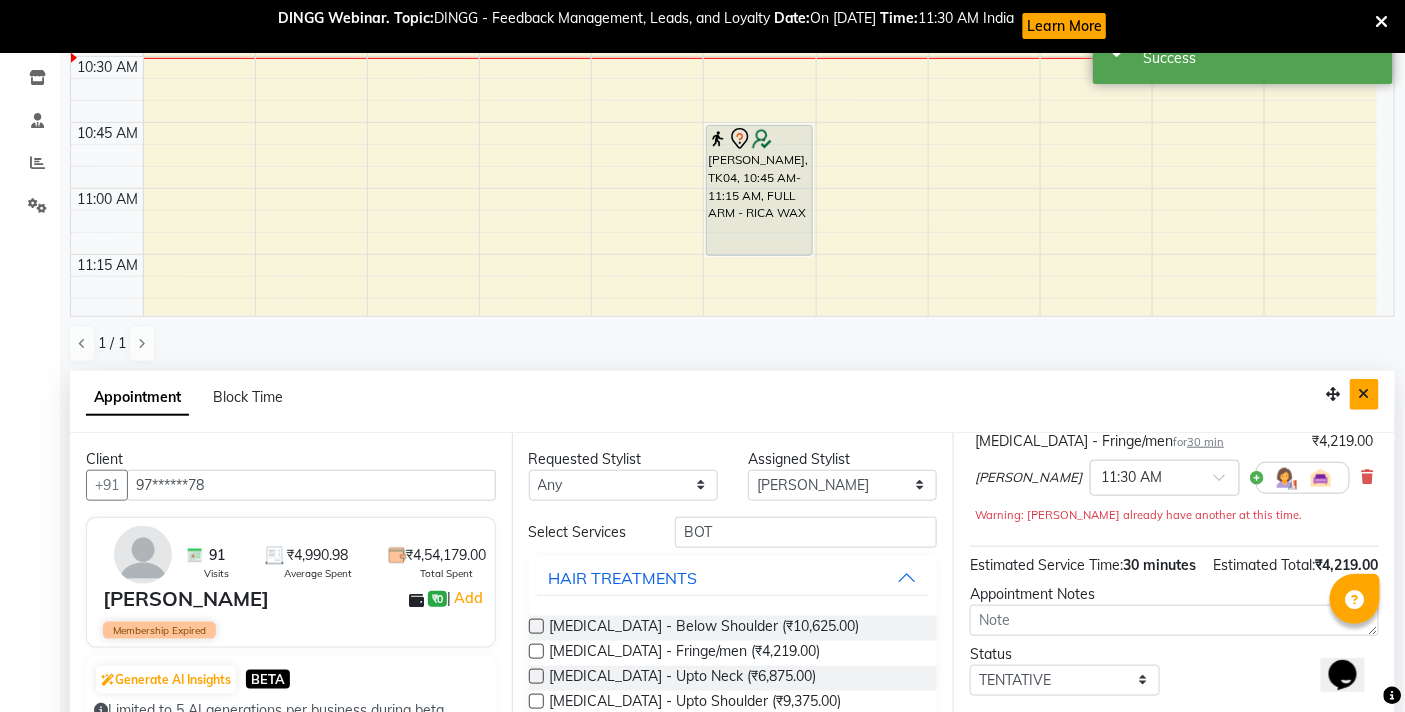 click at bounding box center [1364, 394] 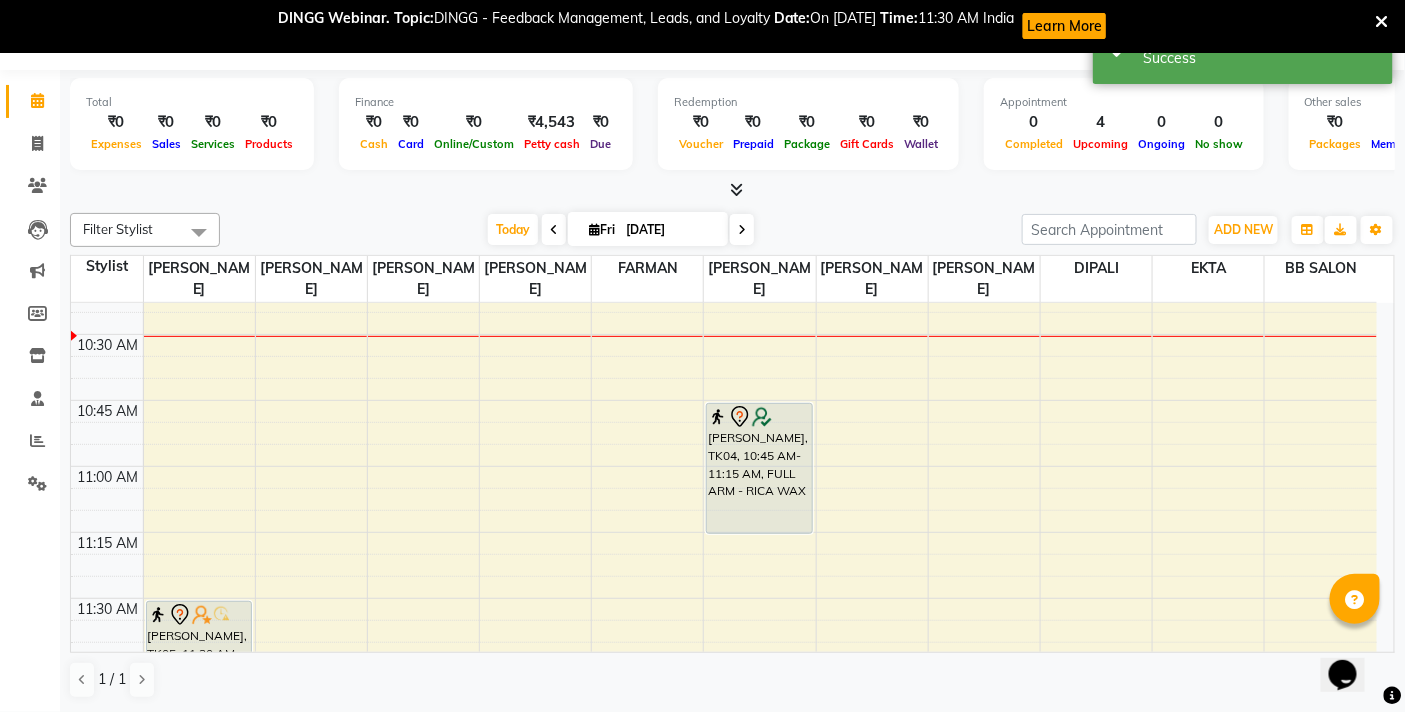 scroll, scrollTop: 53, scrollLeft: 0, axis: vertical 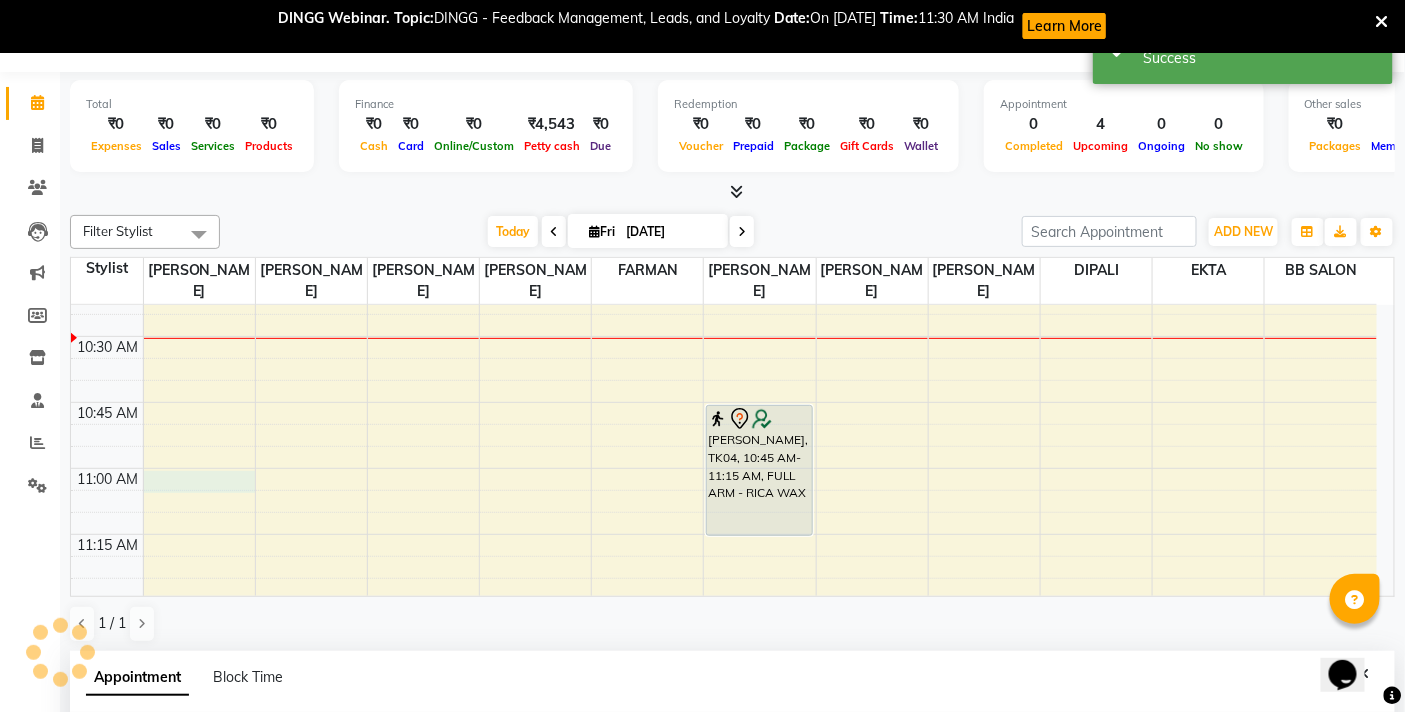 select on "83660" 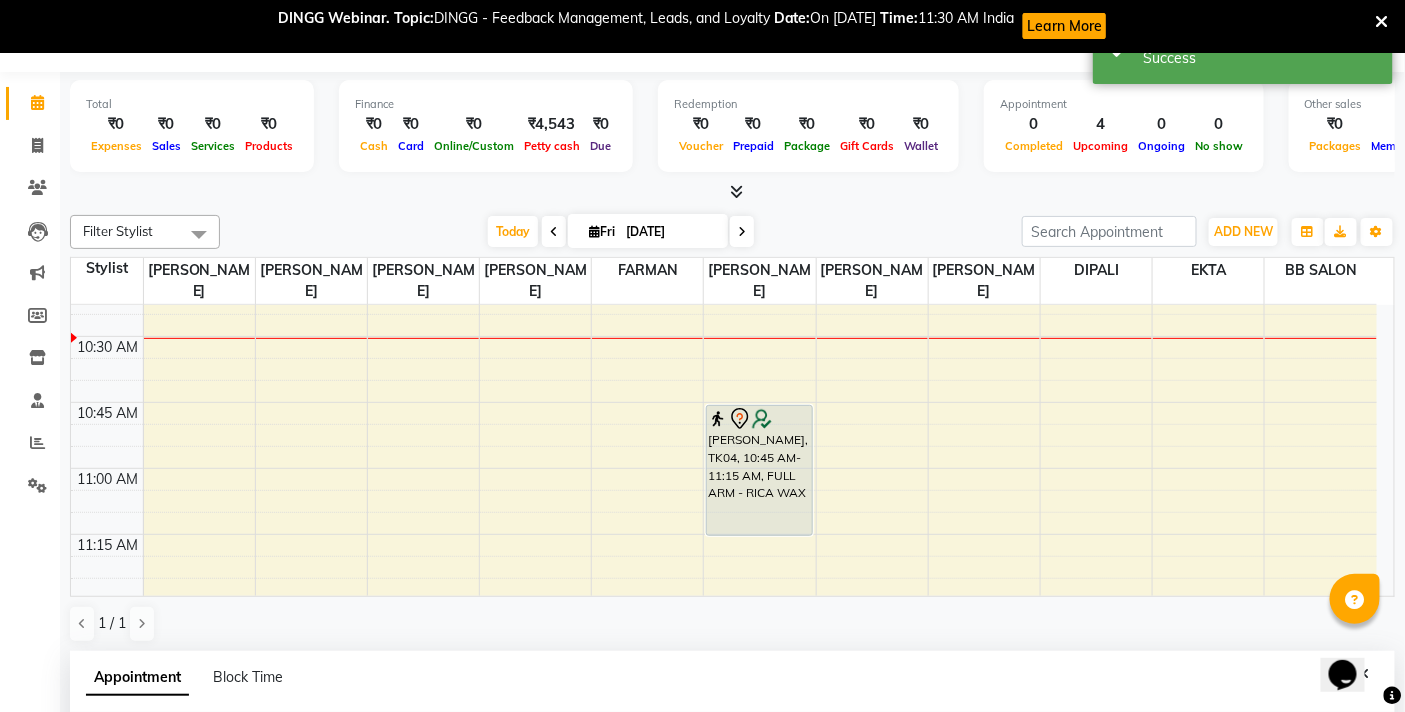 scroll, scrollTop: 445, scrollLeft: 0, axis: vertical 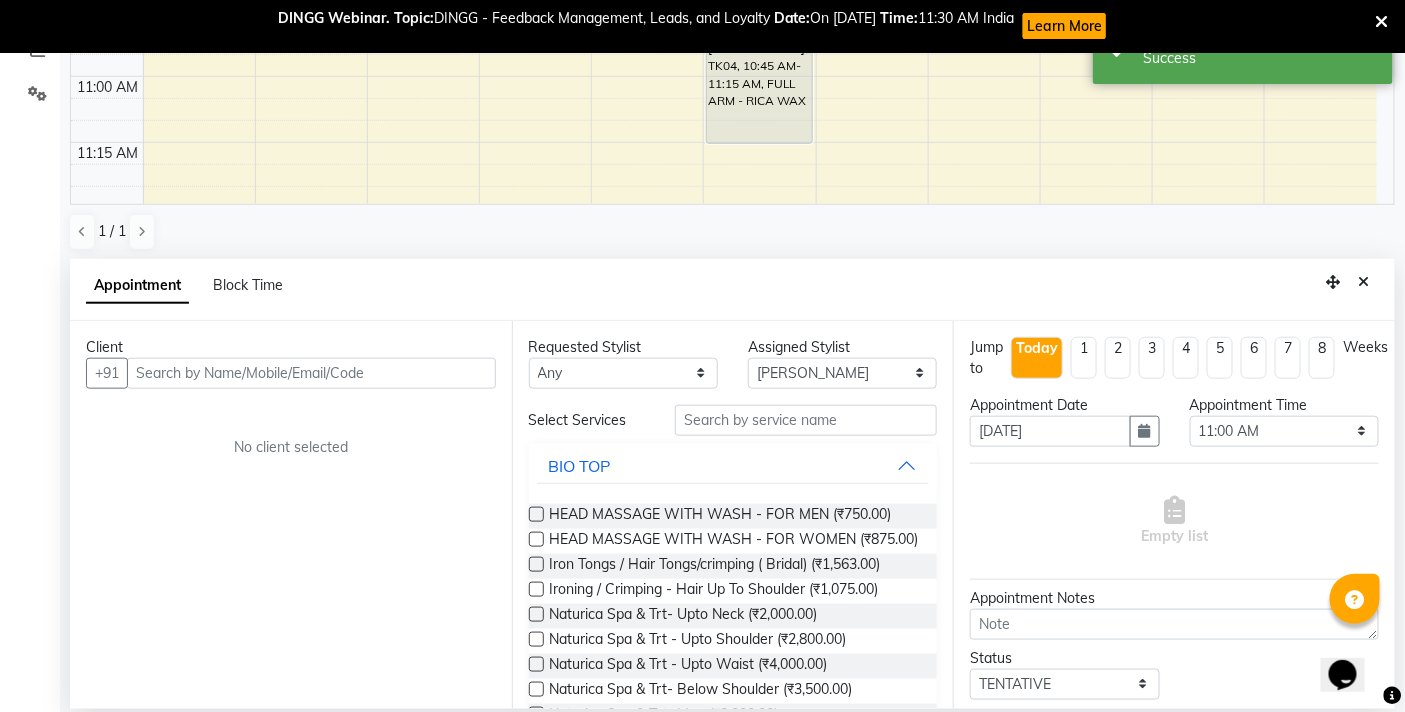 click at bounding box center (311, 373) 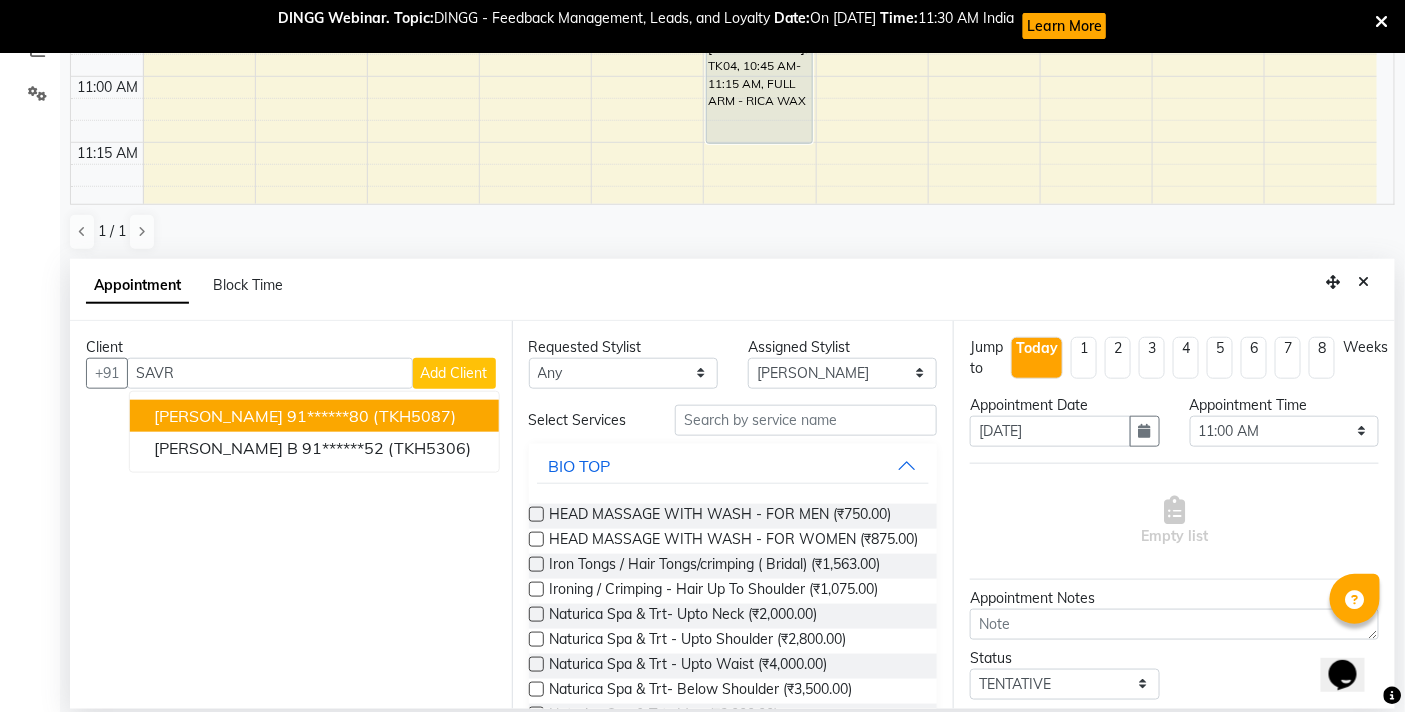 click on "(TKH5087)" at bounding box center (414, 416) 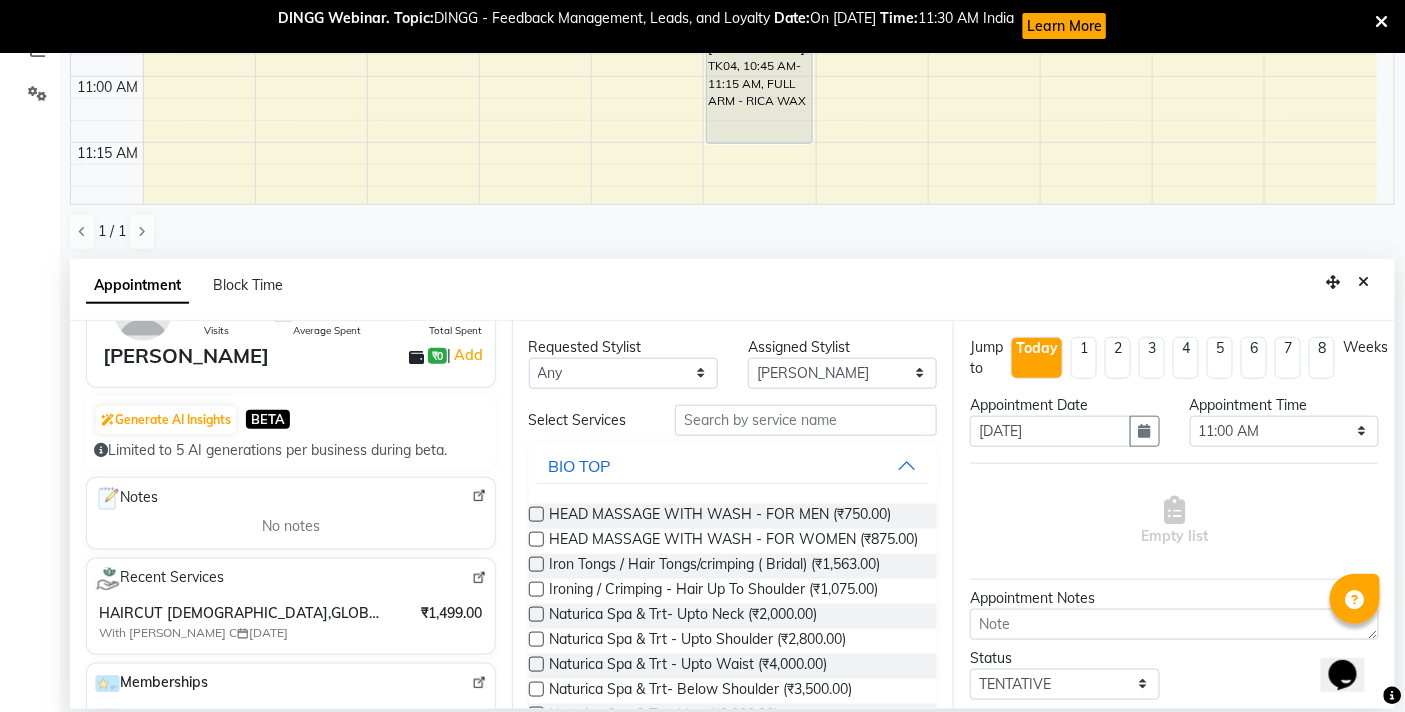 scroll, scrollTop: 0, scrollLeft: 0, axis: both 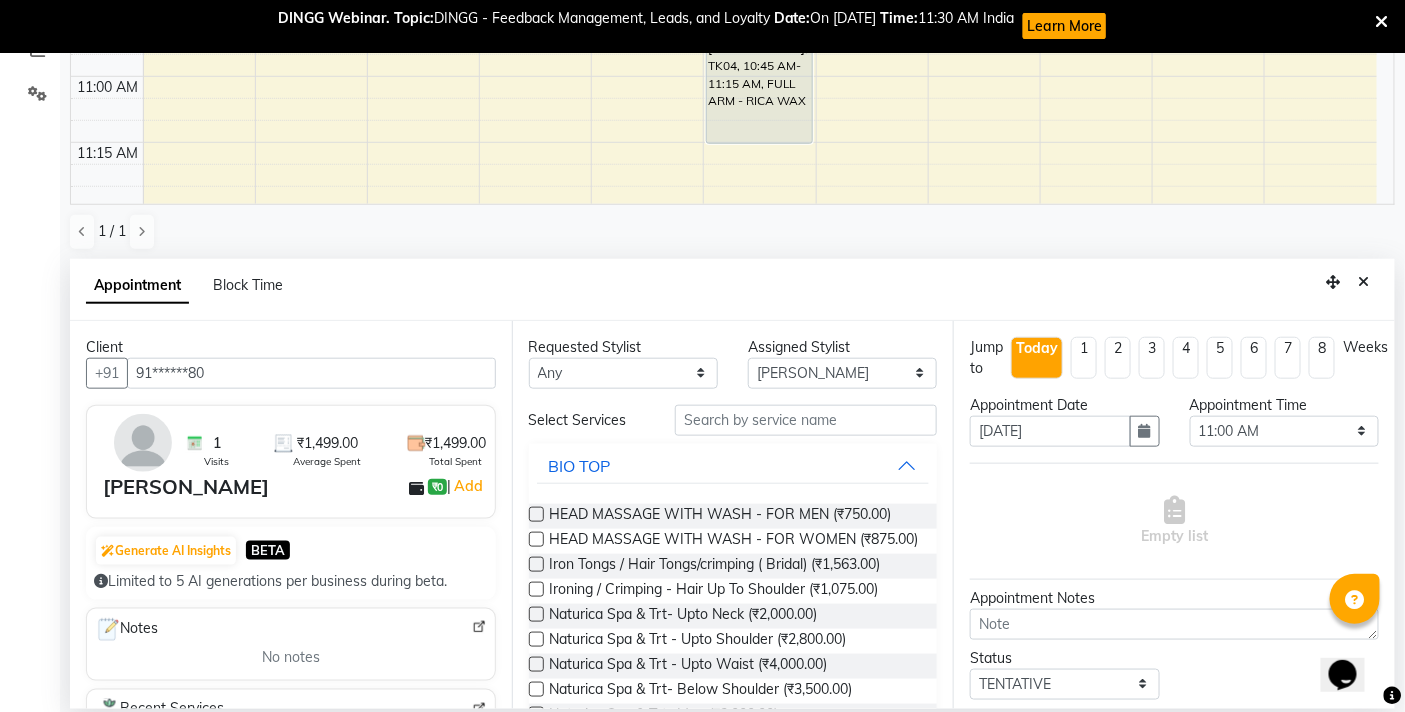 type on "91******80" 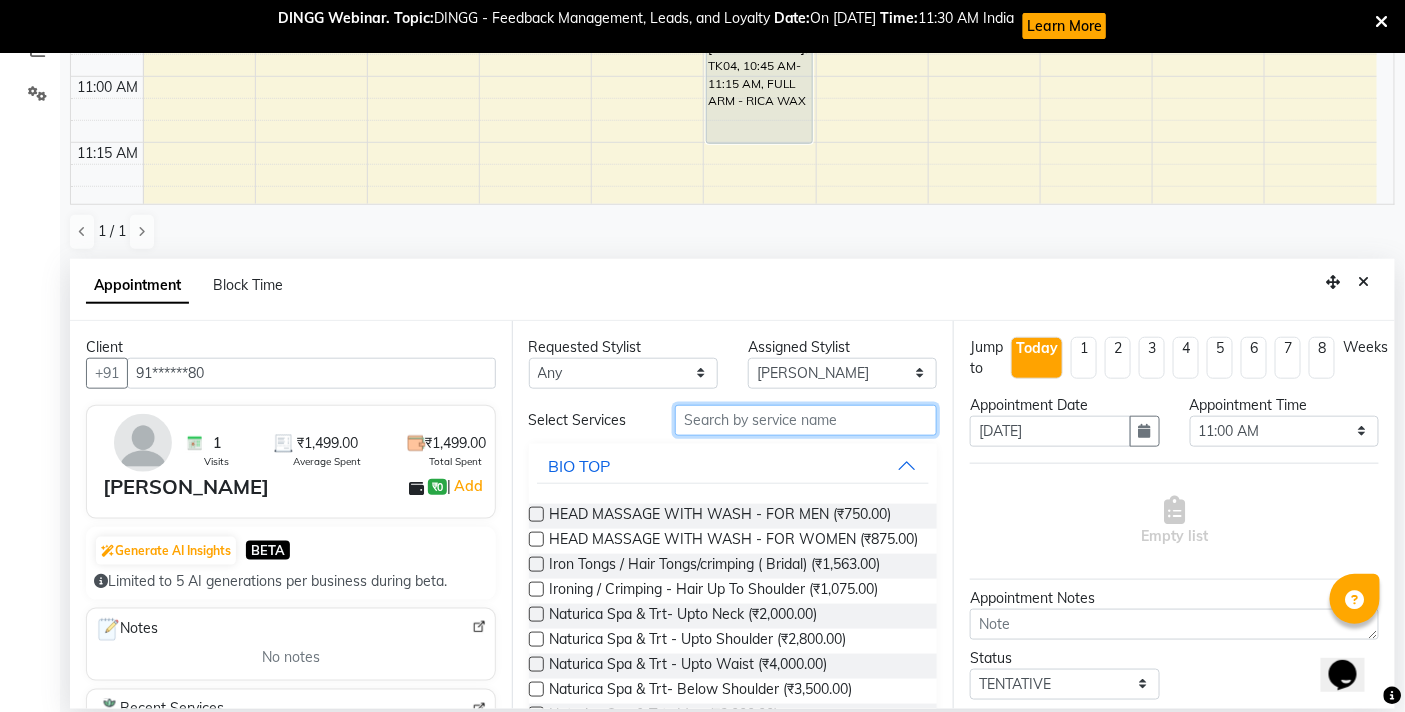 click at bounding box center [806, 420] 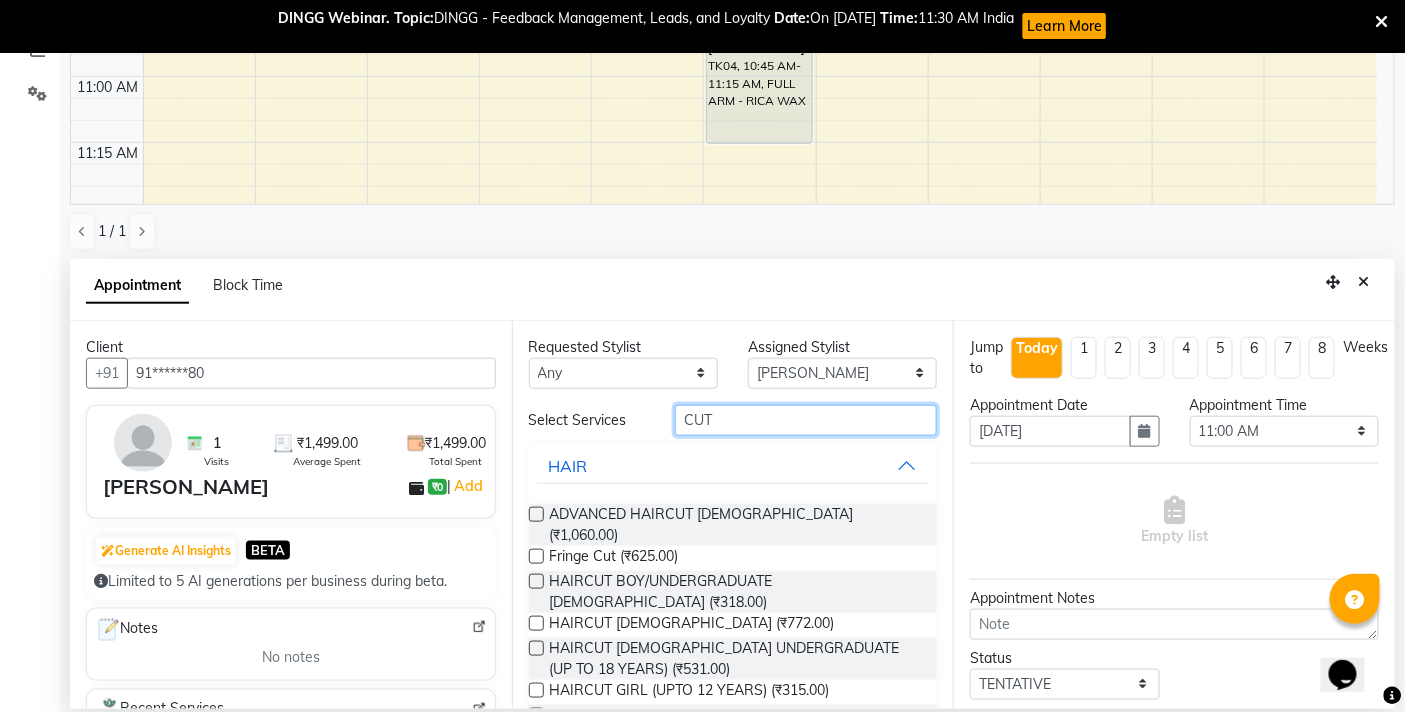 type on "CUT" 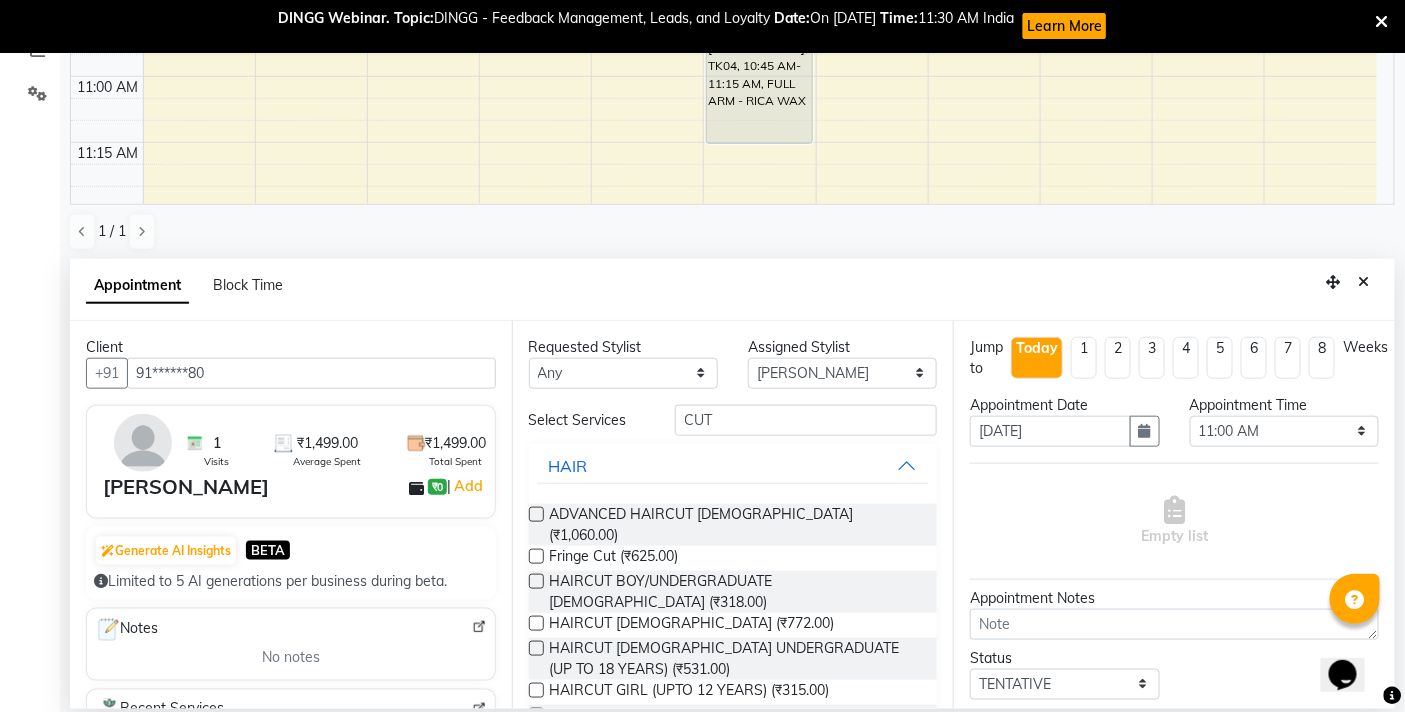 click at bounding box center (536, 715) 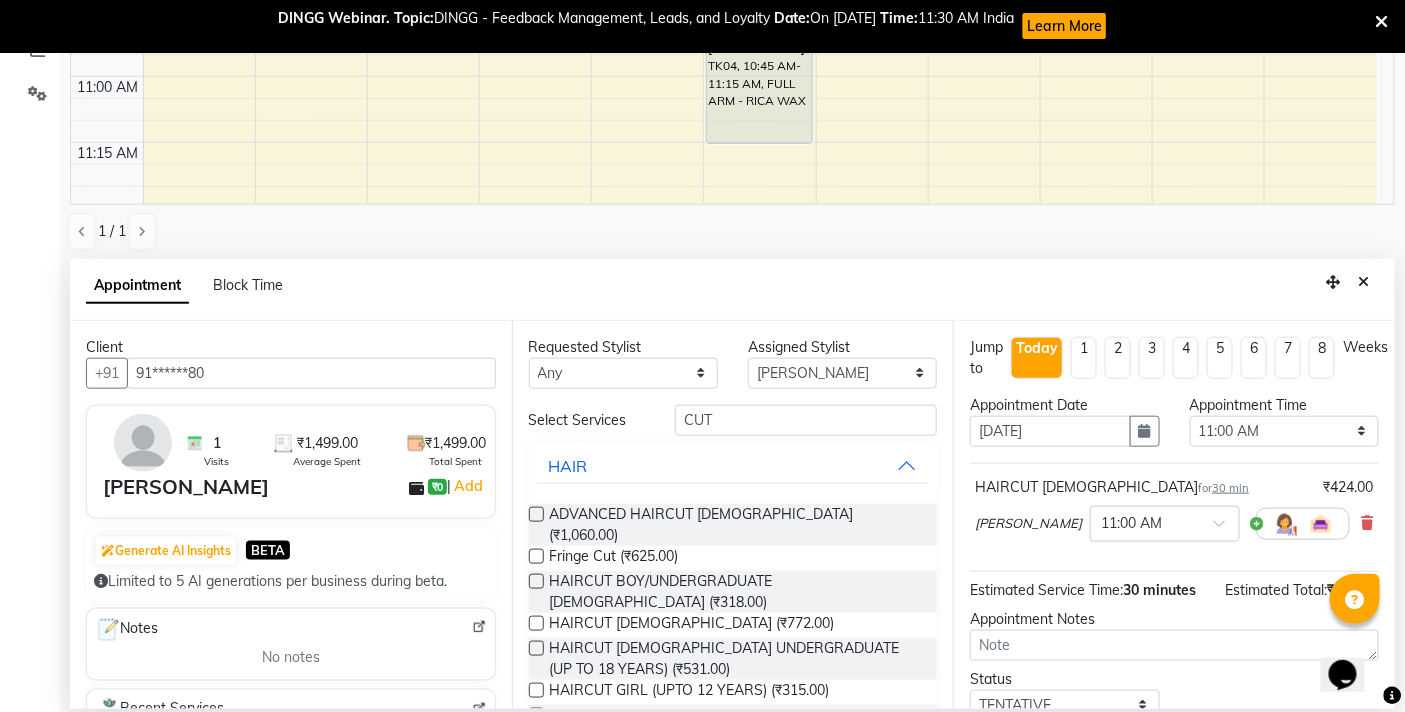 checkbox on "false" 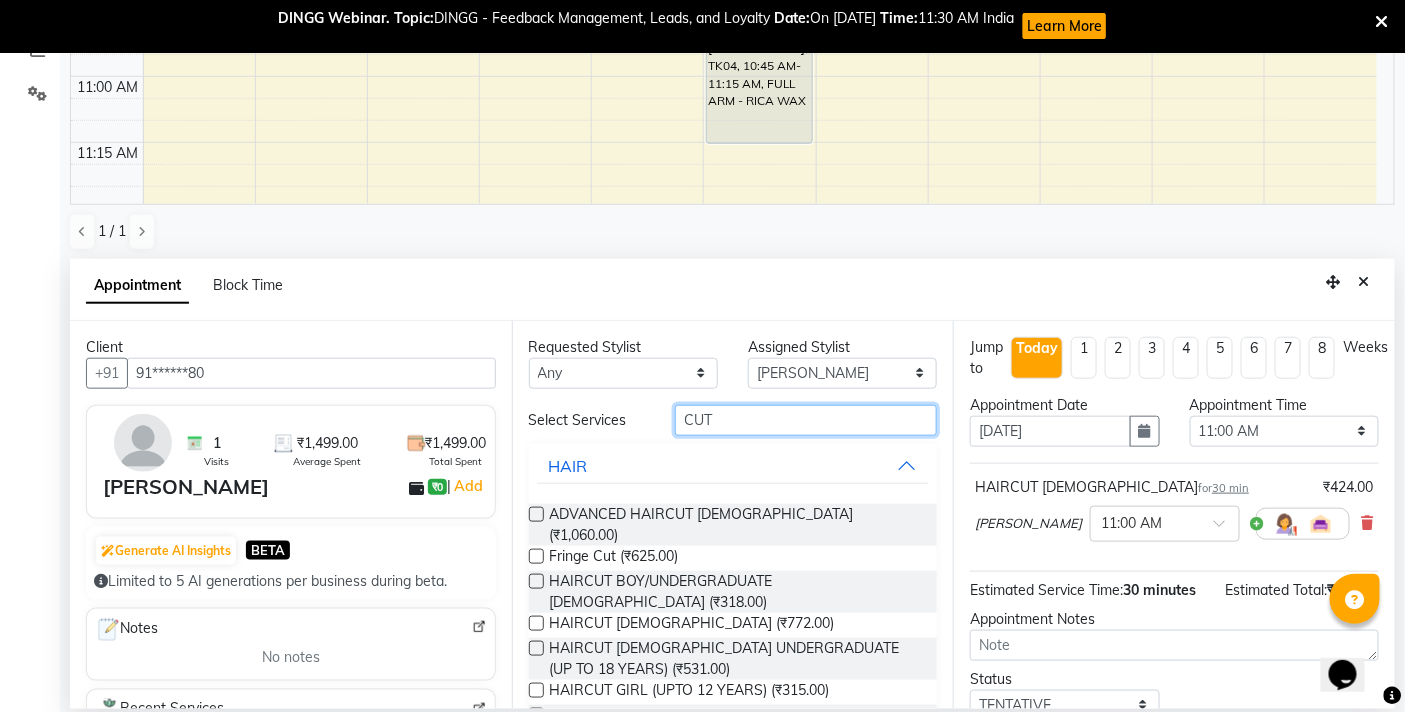 click on "CUT" at bounding box center [806, 420] 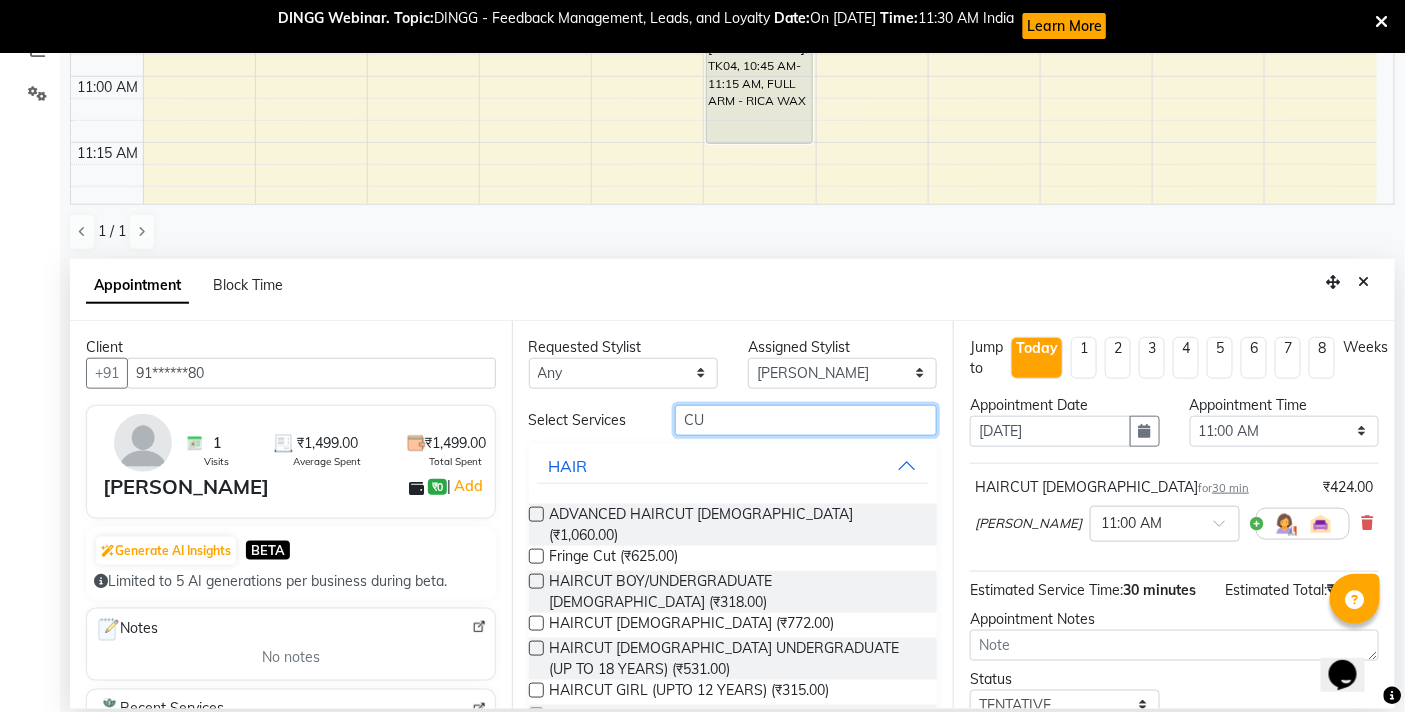 type on "C" 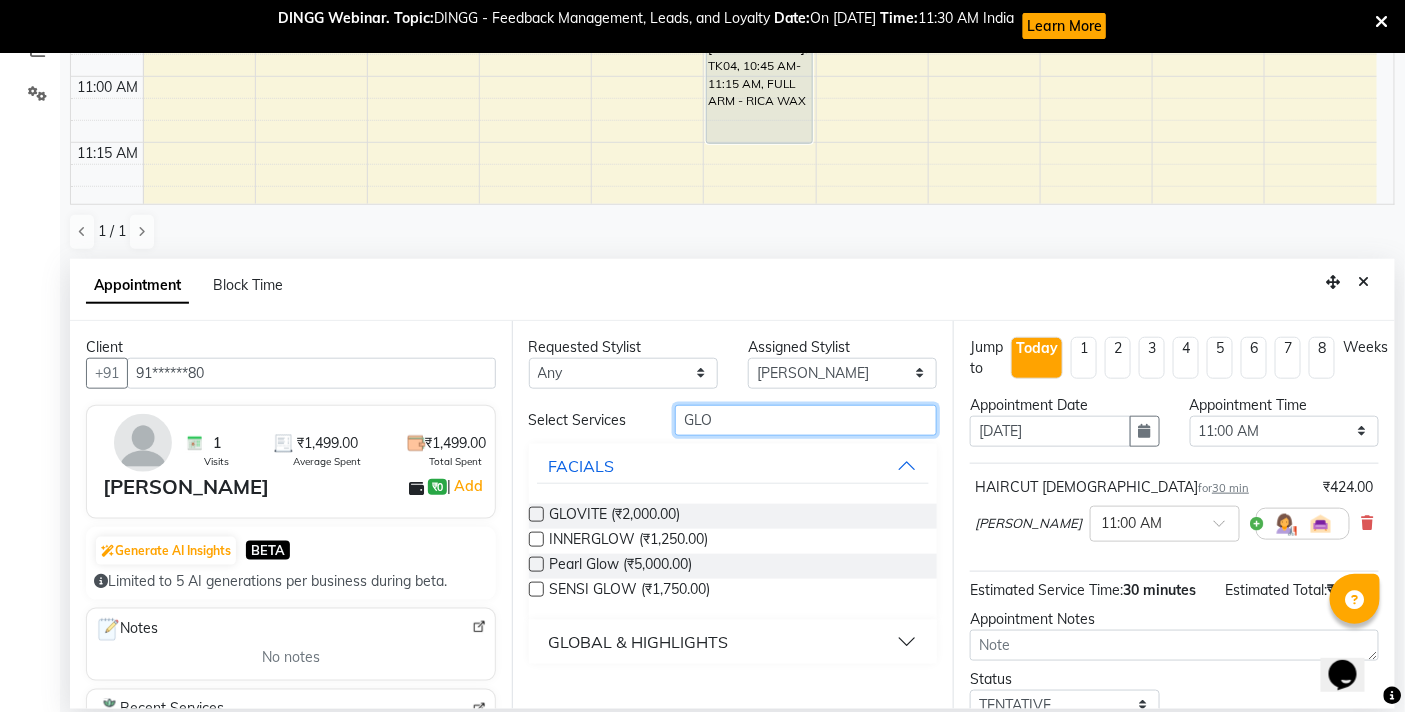 type on "GLO" 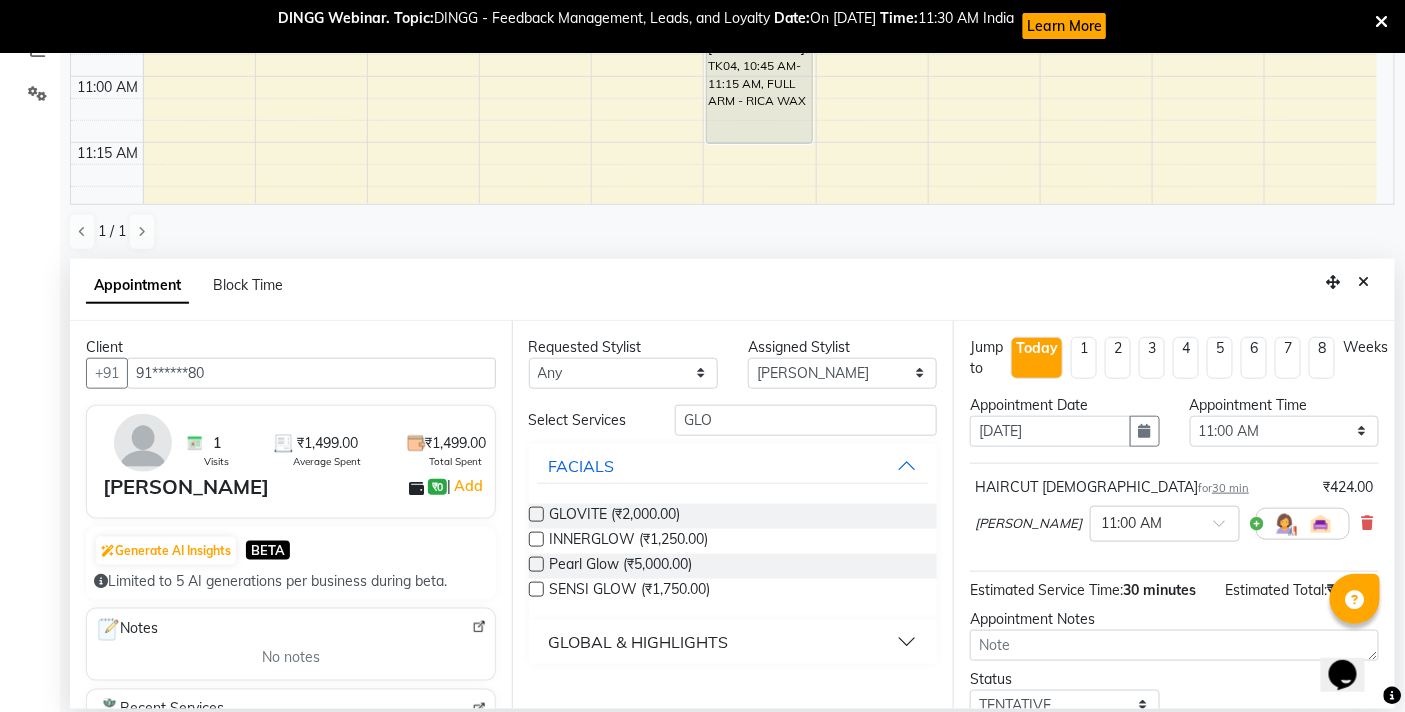 click on "GLOBAL & HIGHLIGHTS" at bounding box center (733, 642) 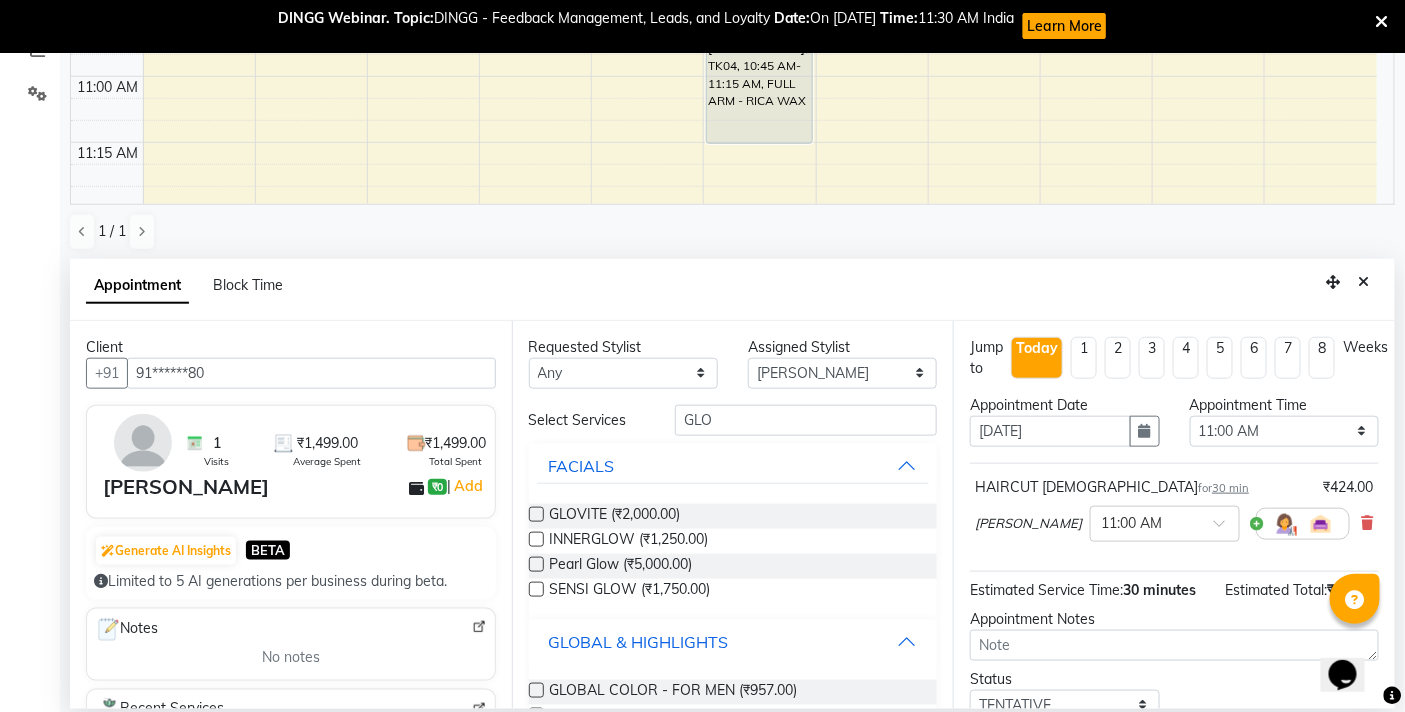 scroll, scrollTop: 161, scrollLeft: 0, axis: vertical 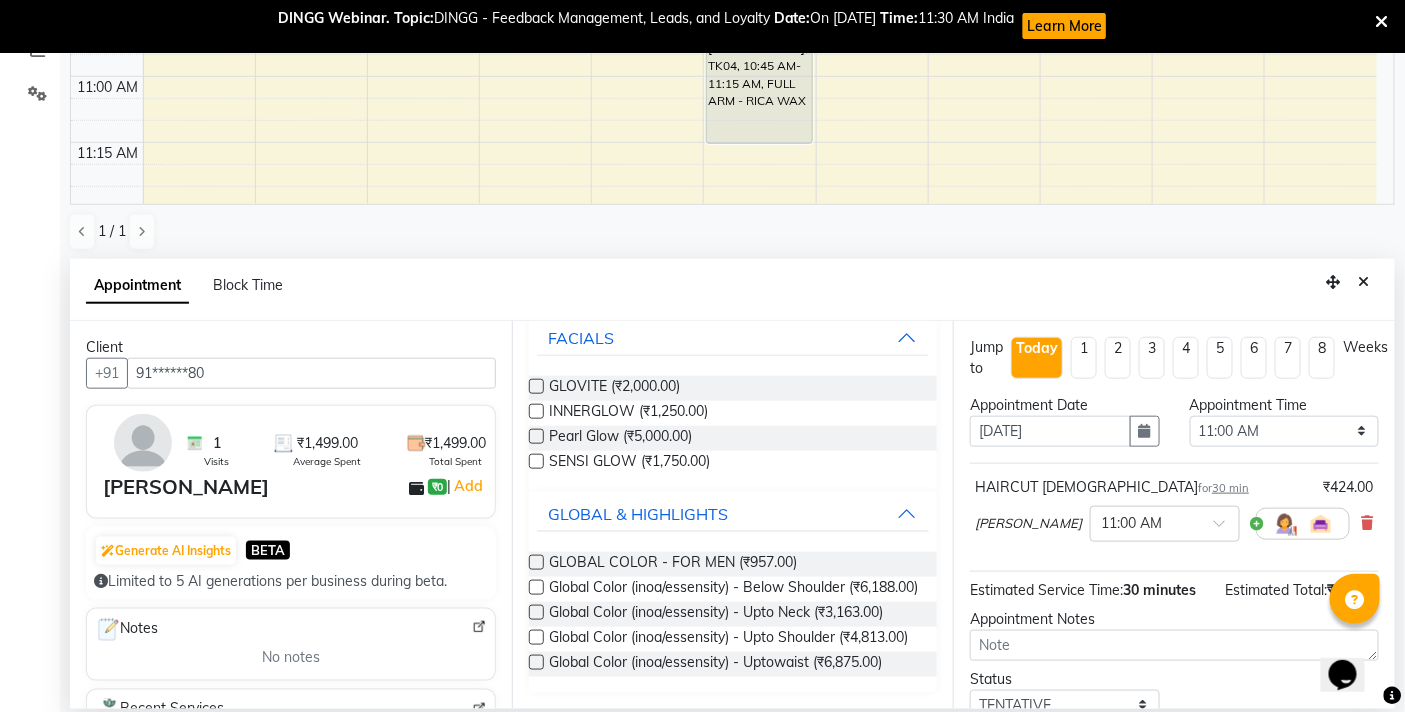 click at bounding box center (536, 562) 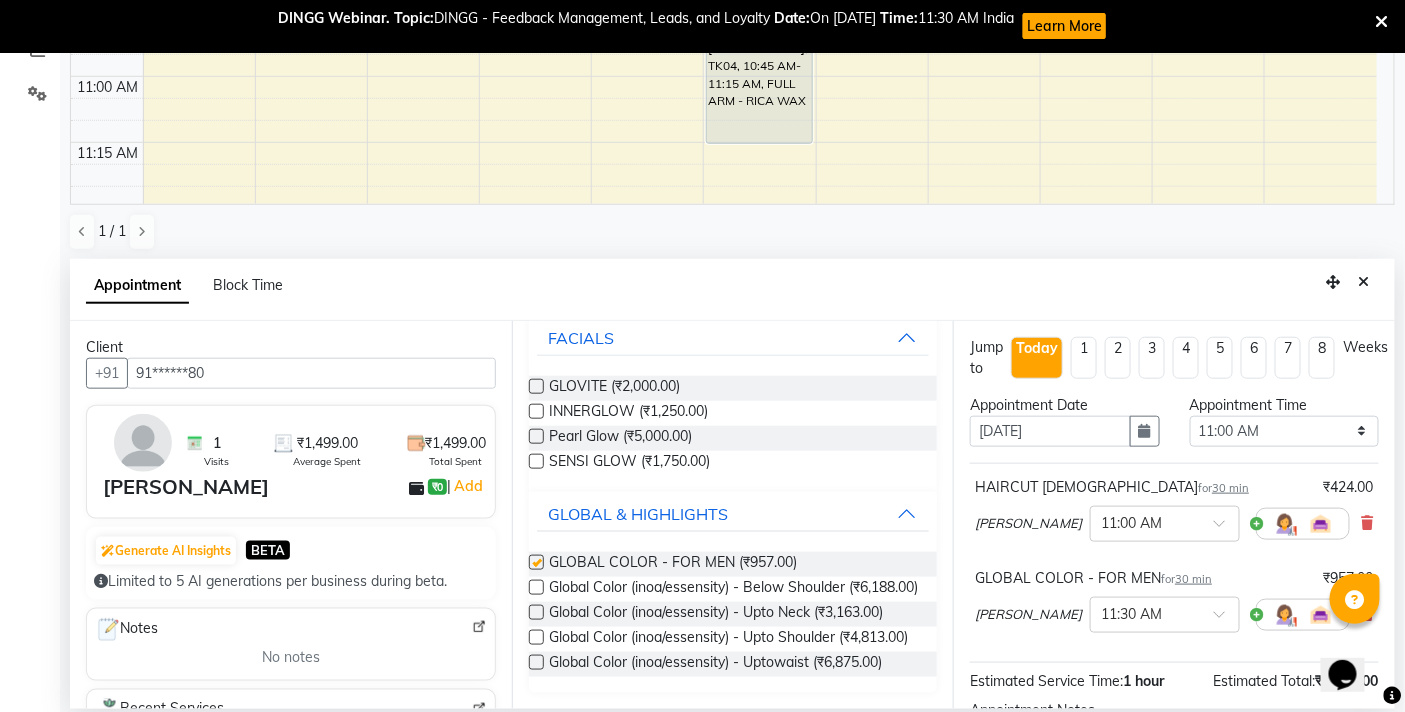 checkbox on "false" 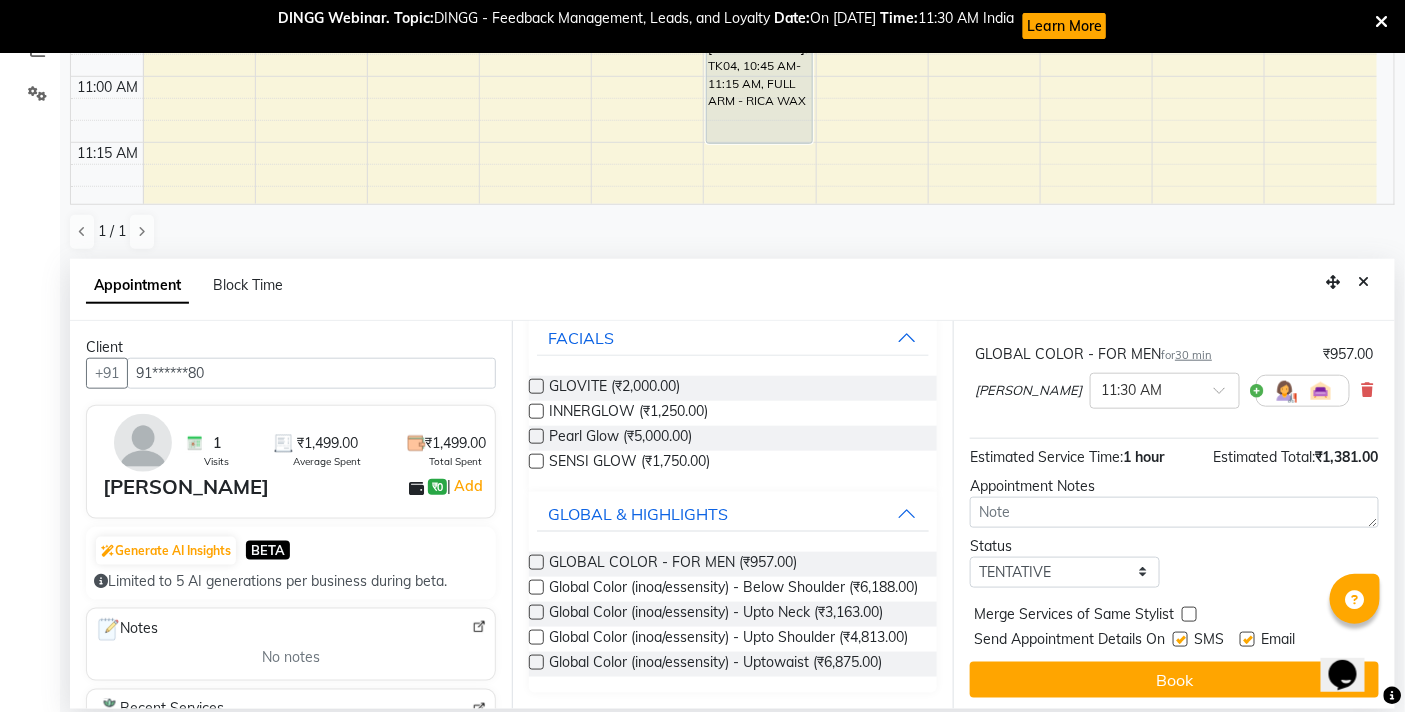scroll, scrollTop: 228, scrollLeft: 0, axis: vertical 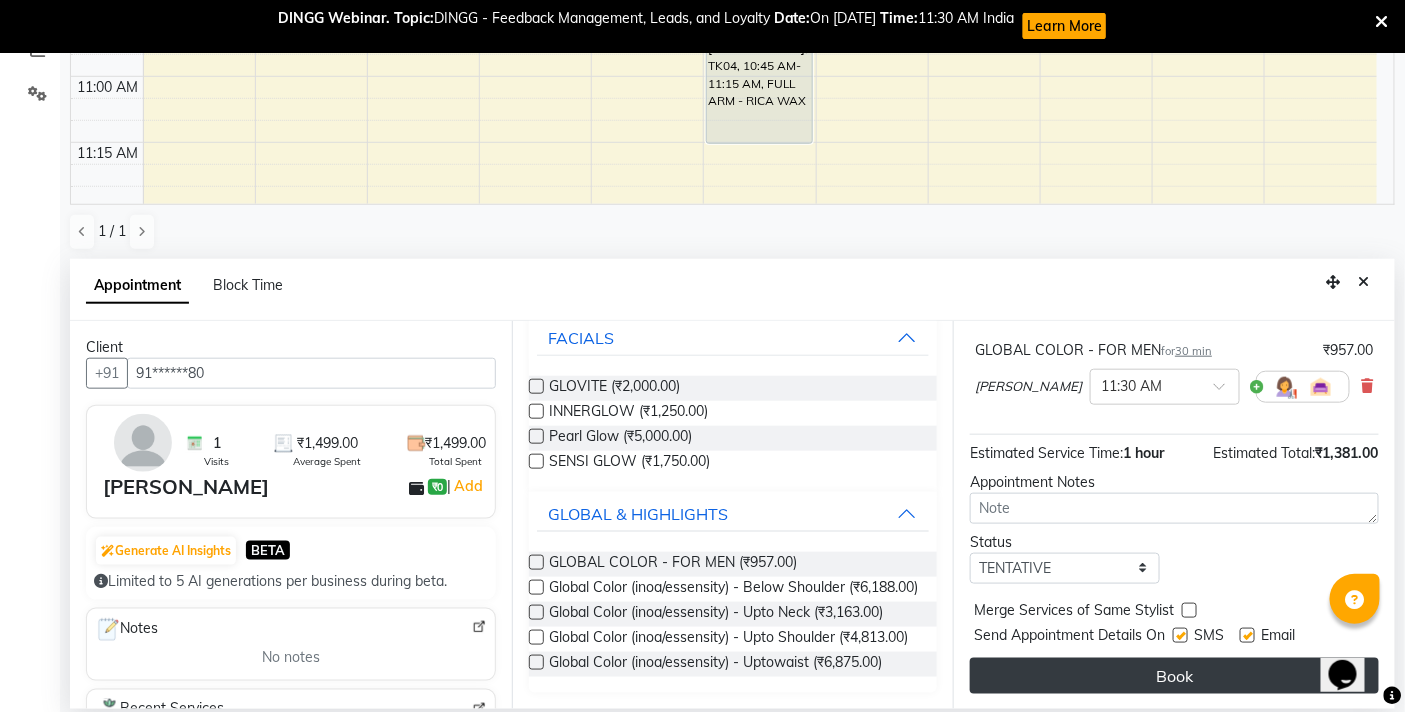 click on "Book" at bounding box center [1174, 676] 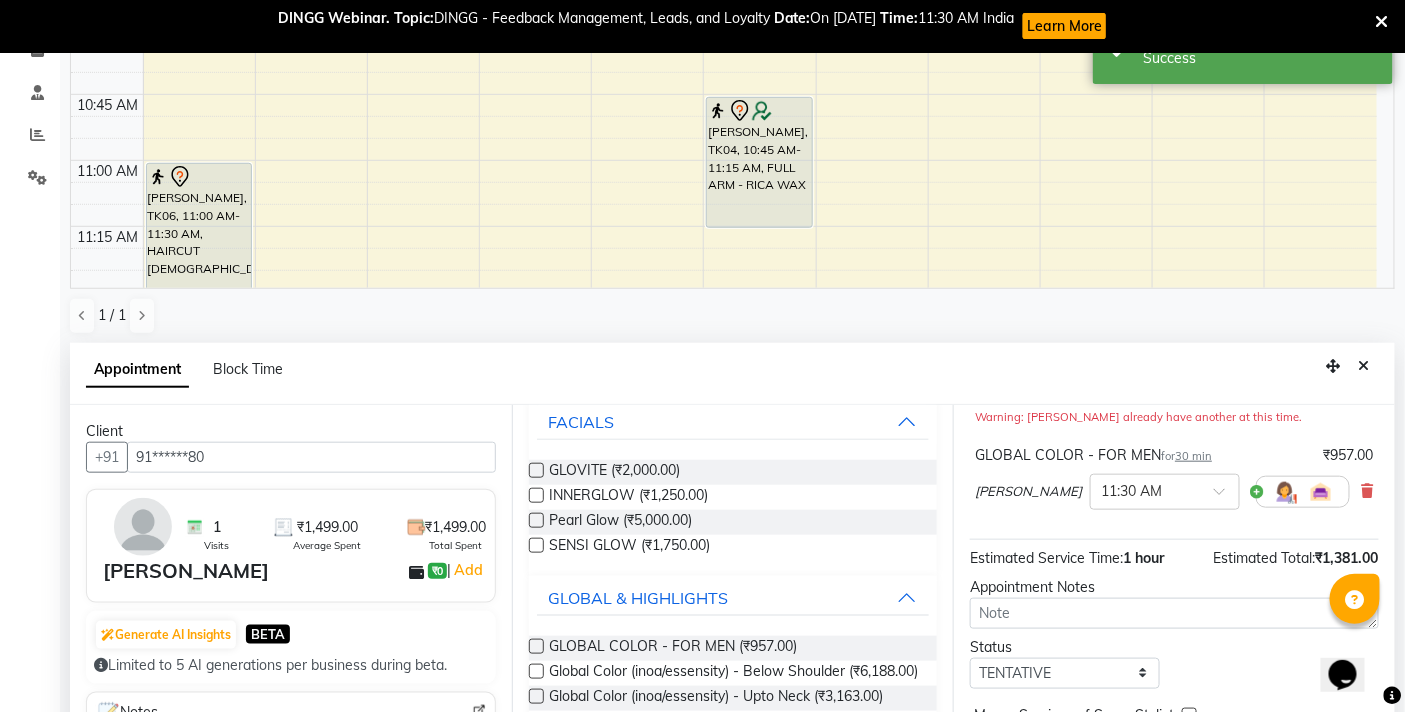 scroll, scrollTop: 0, scrollLeft: 0, axis: both 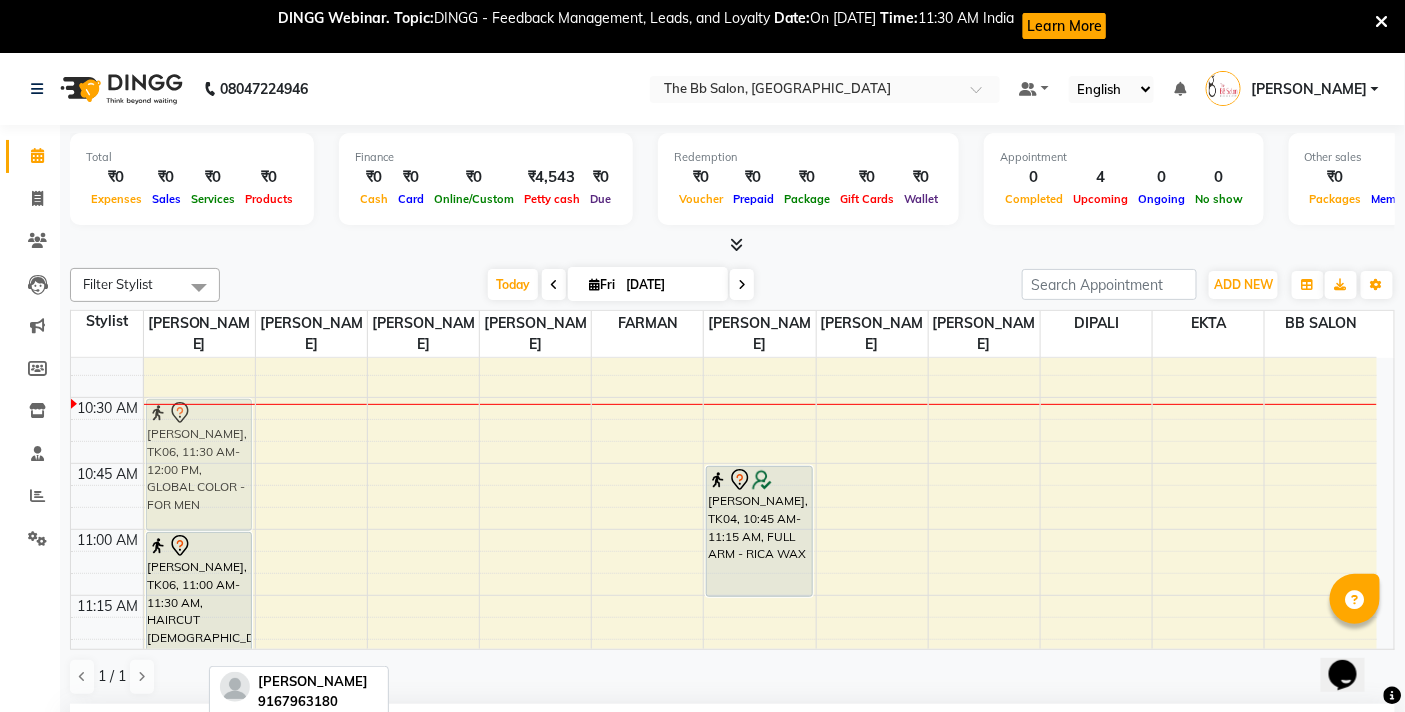 drag, startPoint x: 163, startPoint y: 577, endPoint x: 154, endPoint y: 427, distance: 150.26976 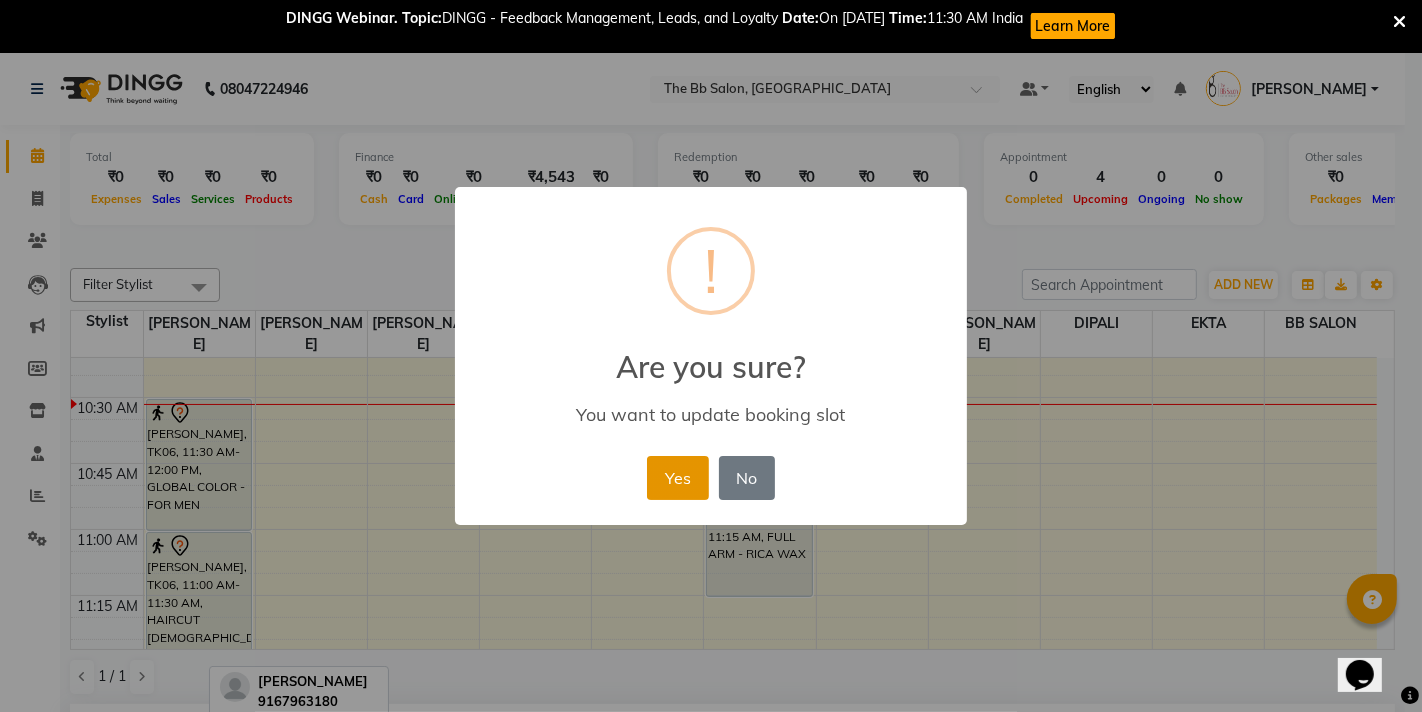 click on "Yes" at bounding box center [677, 478] 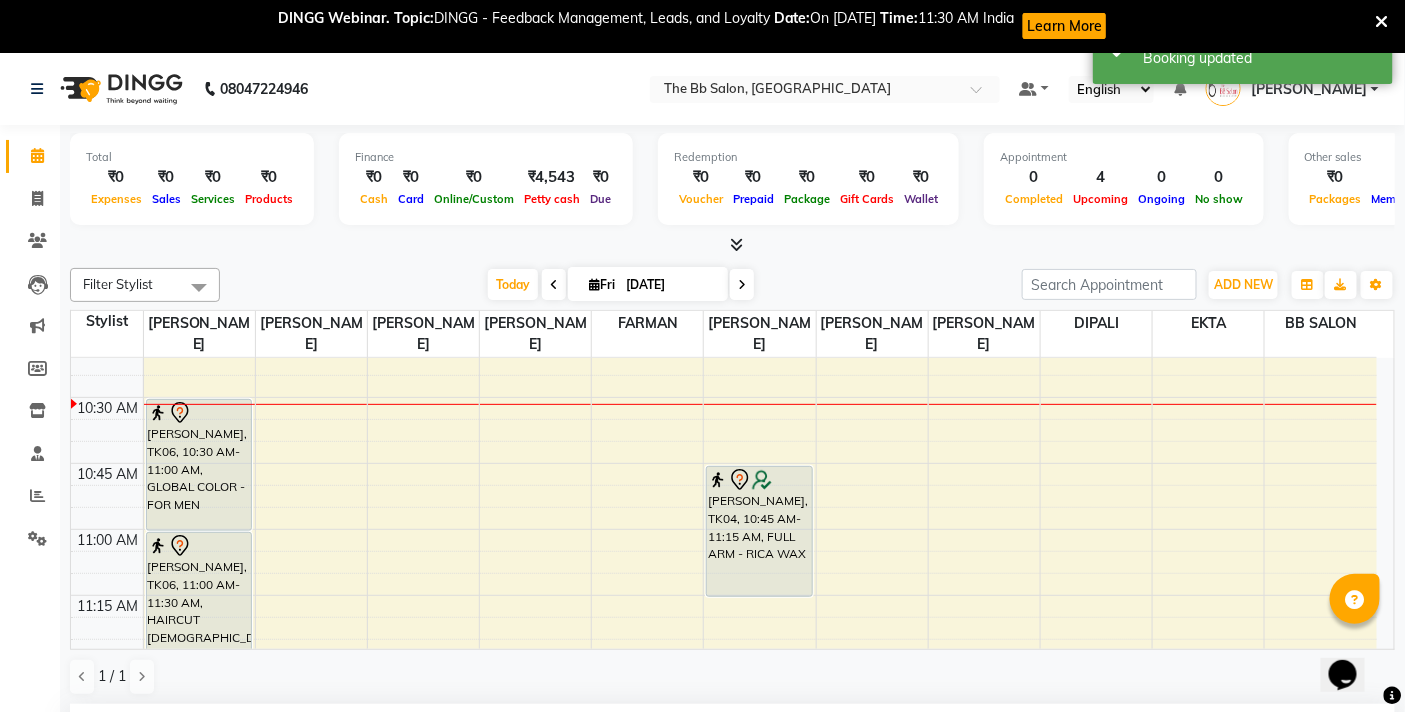 click on "08047224946 Select Location × The Bb Salon, Kharghar Default Panel My Panel English ENGLISH Español العربية मराठी हिंदी ગુજરાતી தமிழ் 中文 Notifications nothing to show Ujjwal Bisht Manage Profile Change Password Sign out  Version:3.15.4" 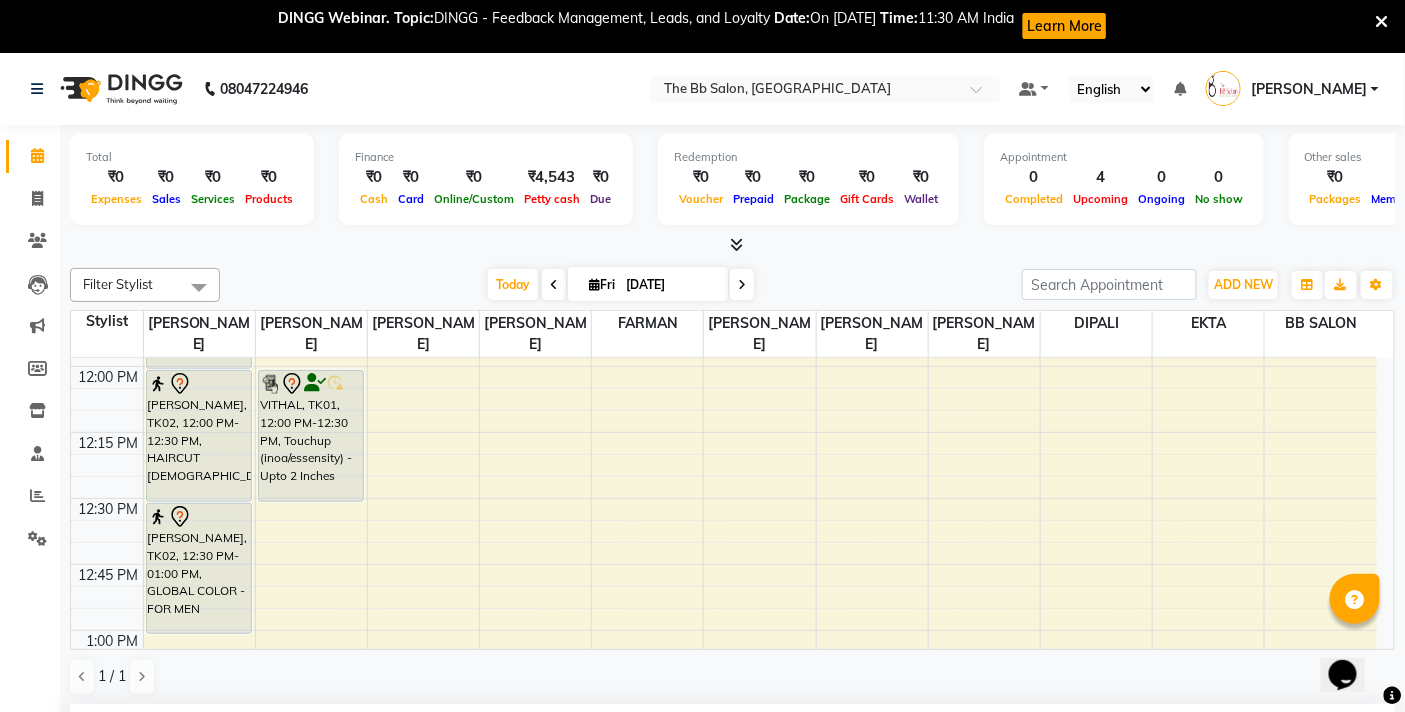 scroll, scrollTop: 801, scrollLeft: 0, axis: vertical 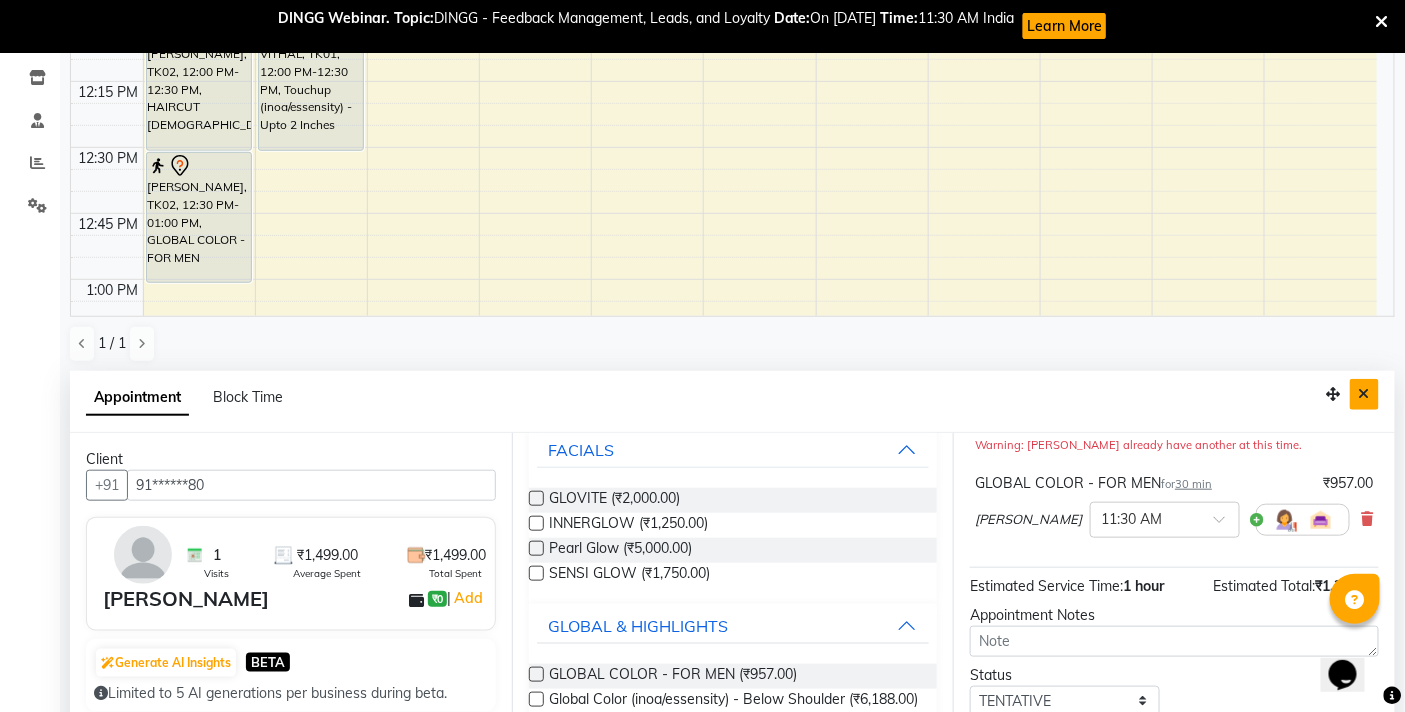 click at bounding box center [1364, 394] 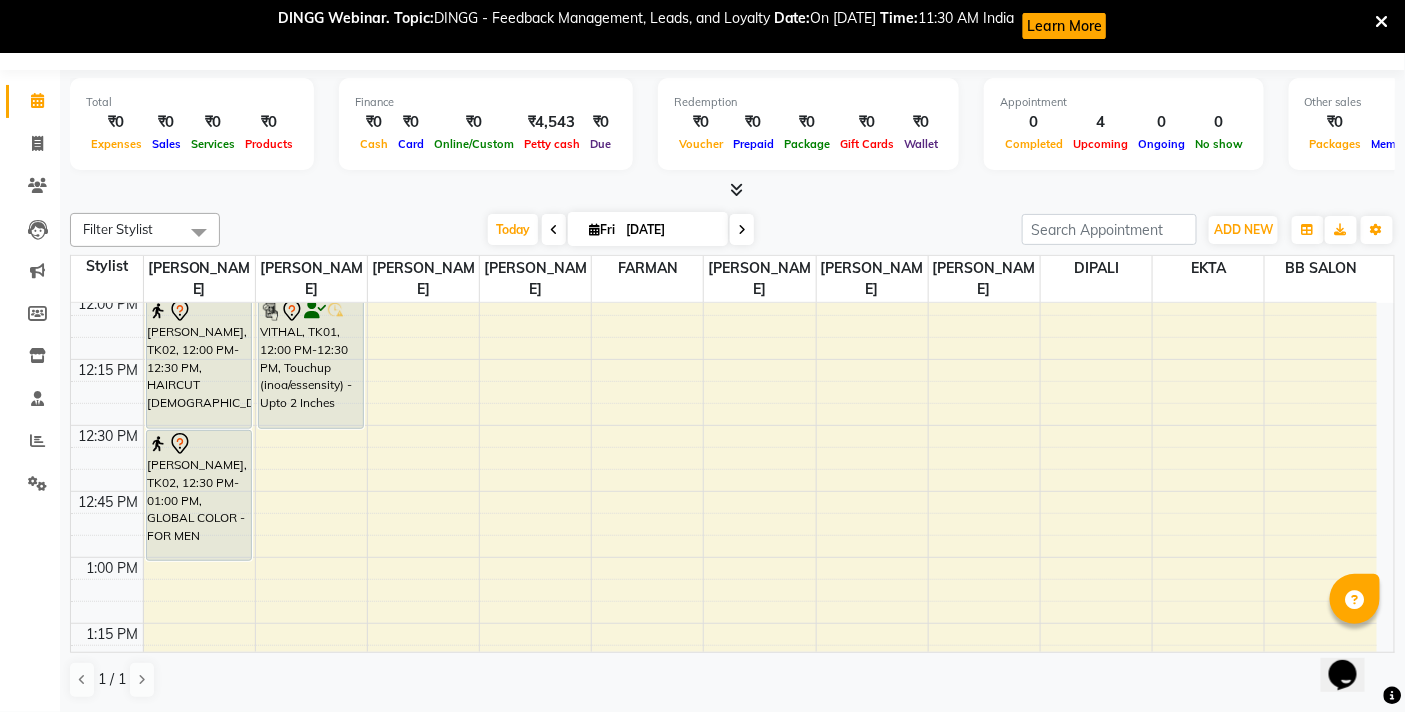 scroll, scrollTop: 53, scrollLeft: 0, axis: vertical 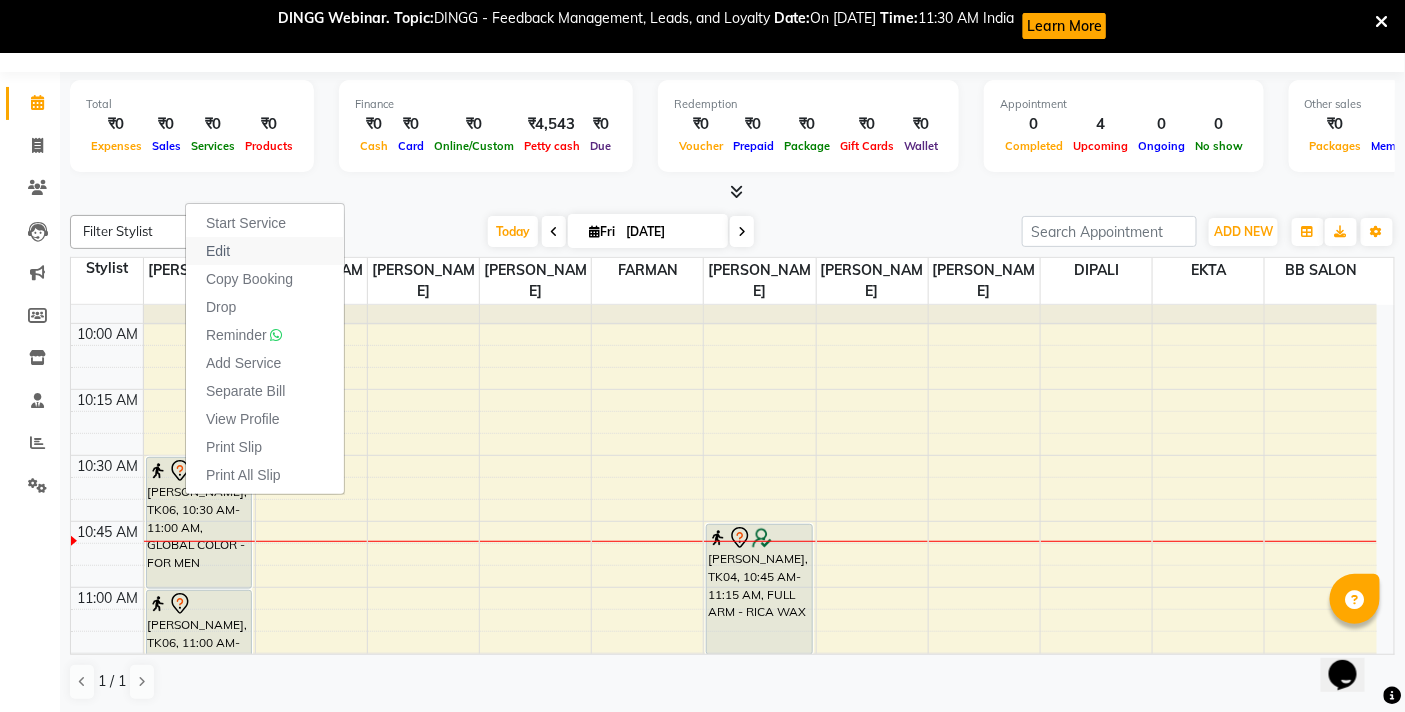 click on "Edit" at bounding box center [218, 251] 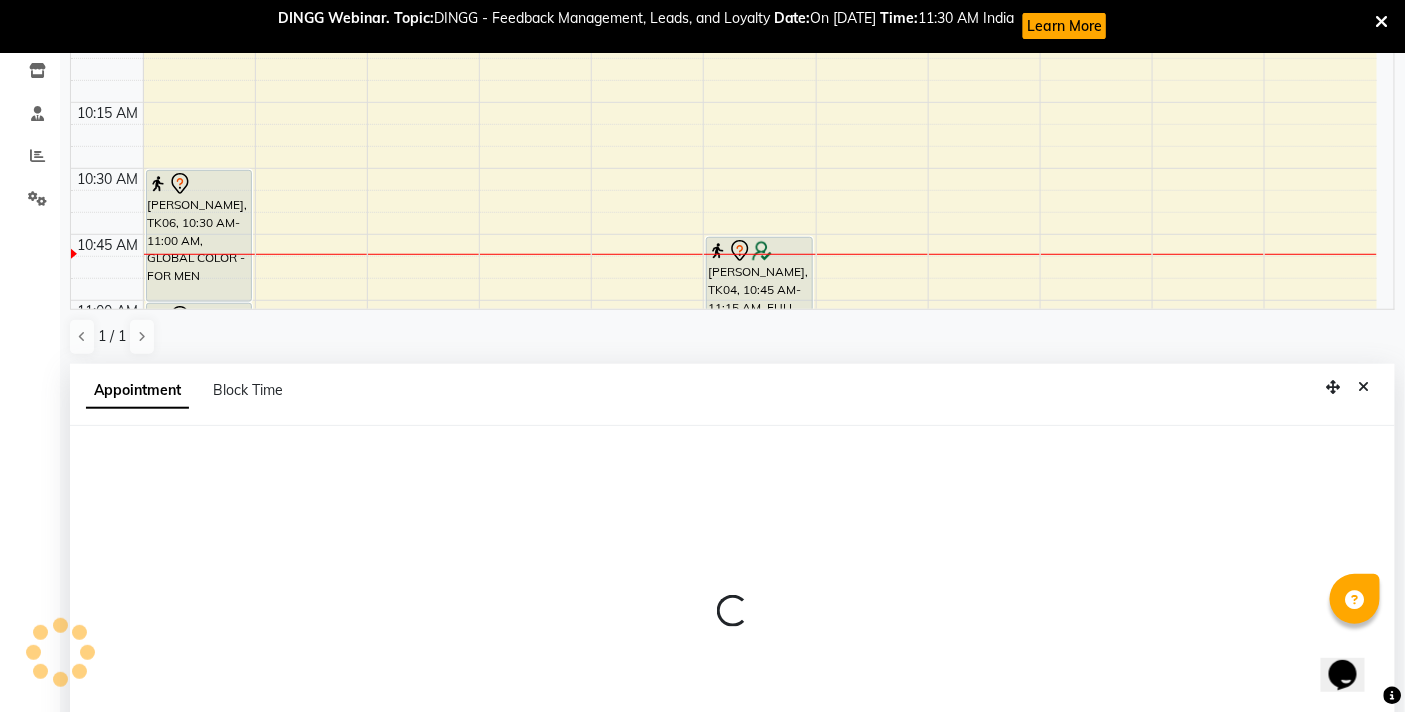 select on "tentative" 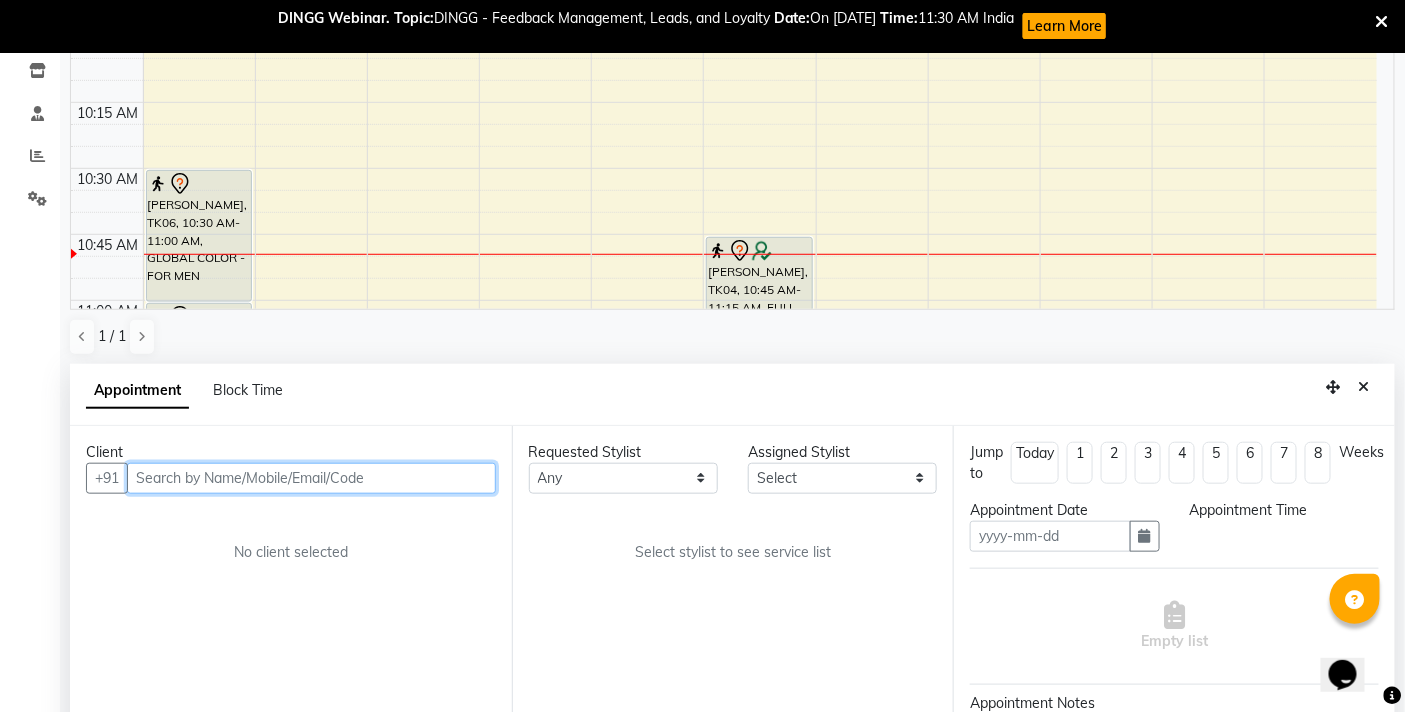 type on "[DATE]" 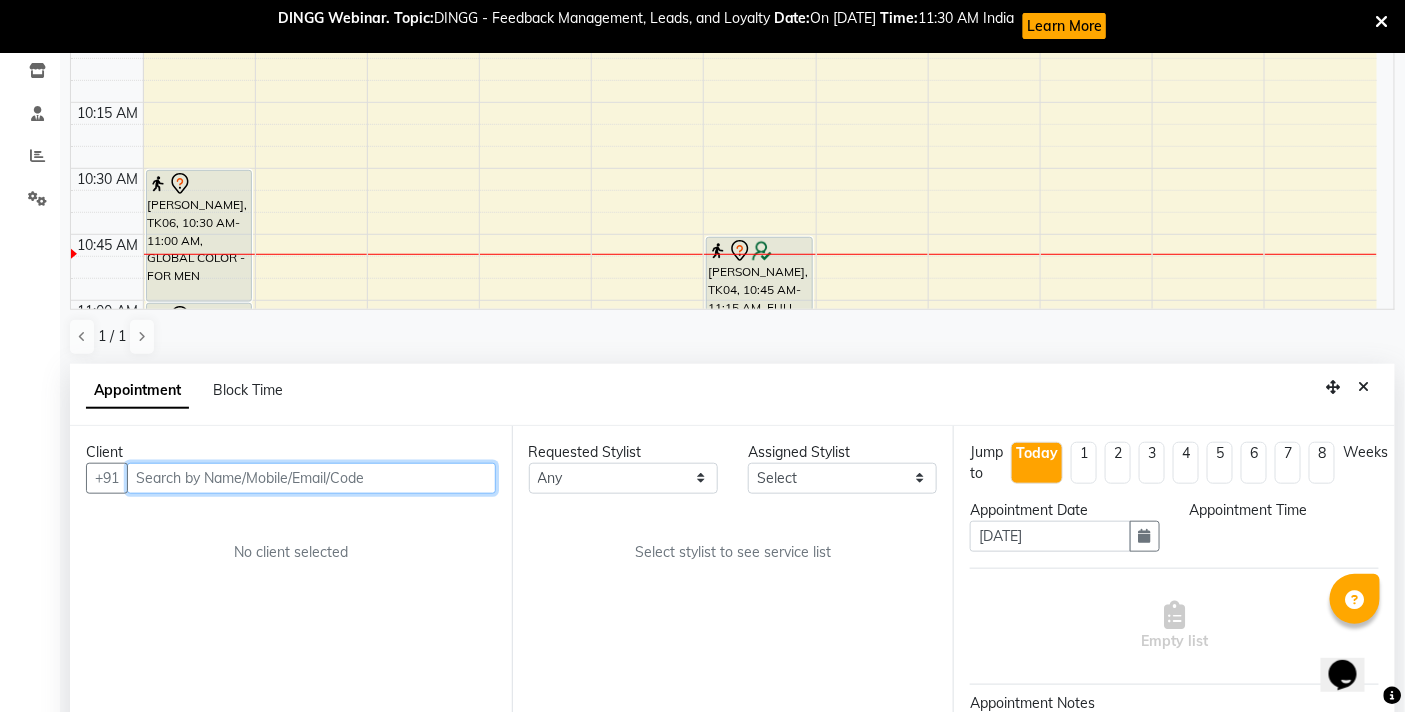 select on "83660" 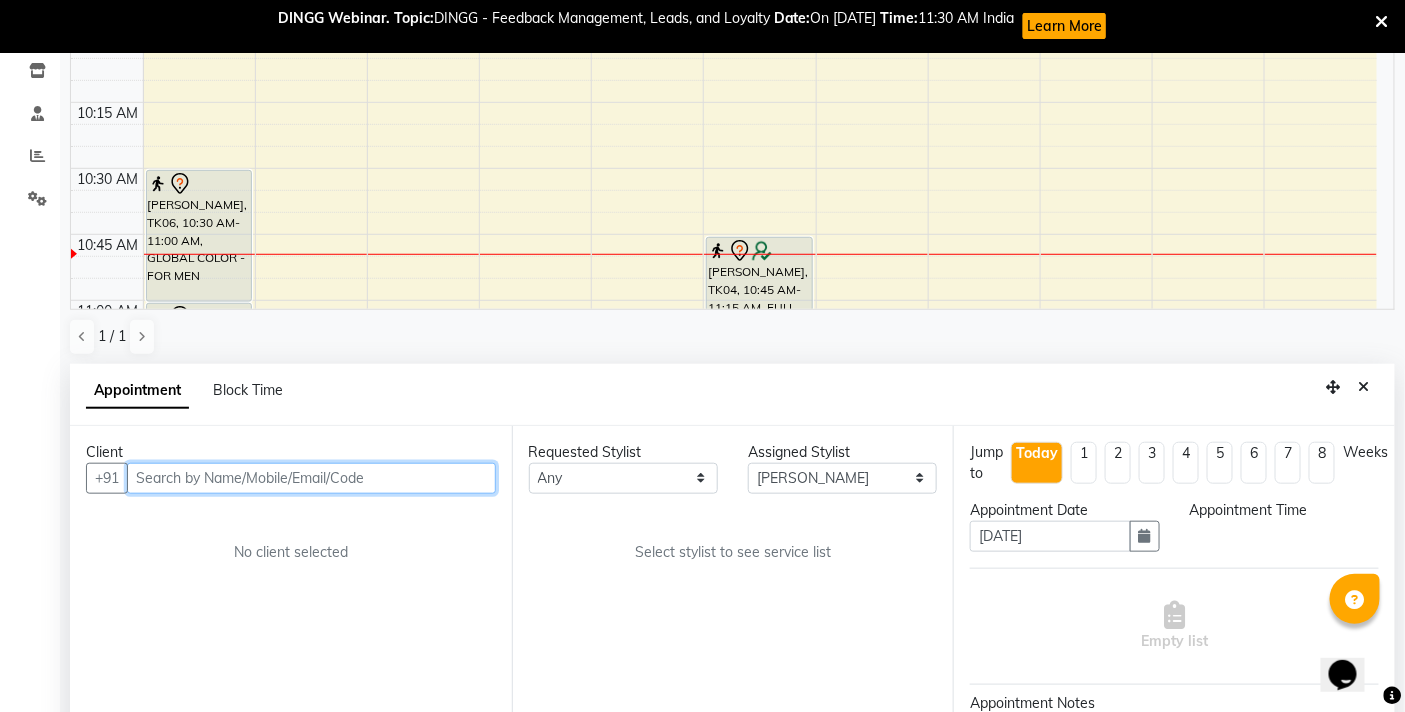 scroll, scrollTop: 445, scrollLeft: 0, axis: vertical 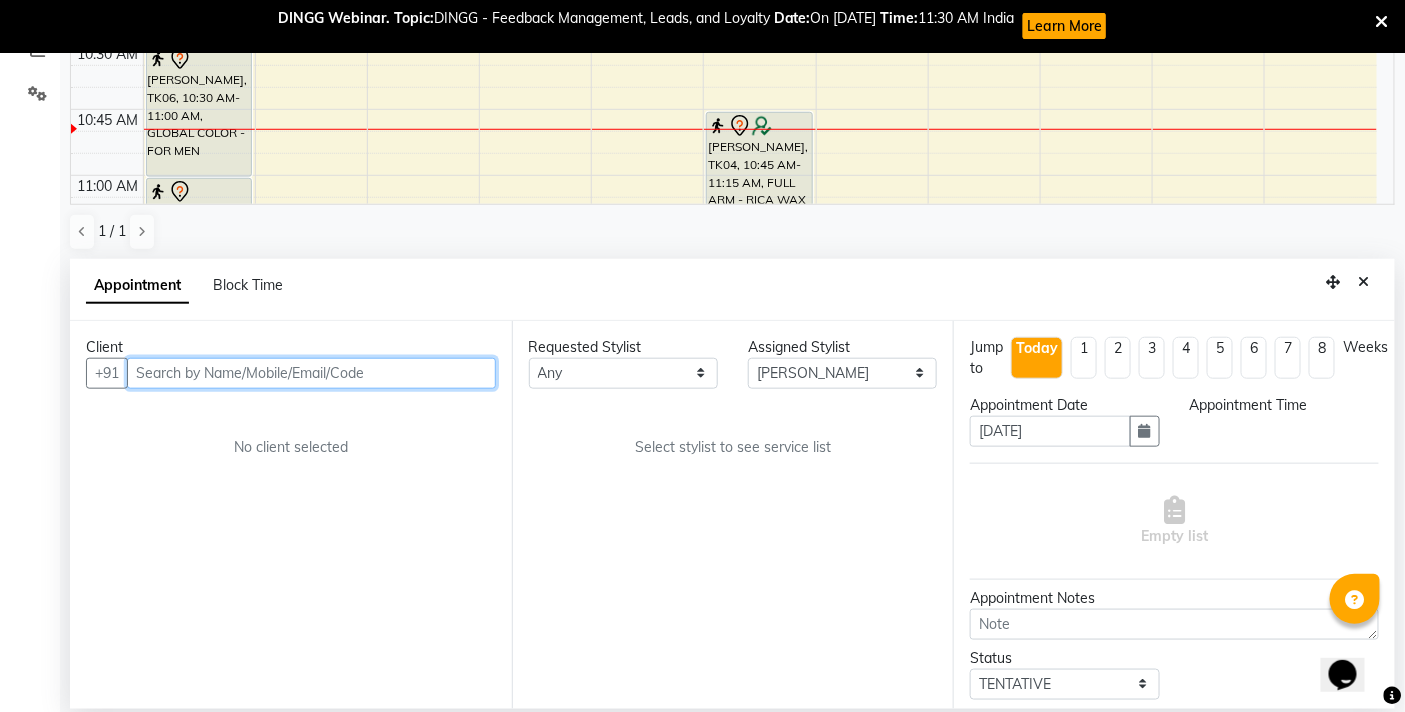 select on "630" 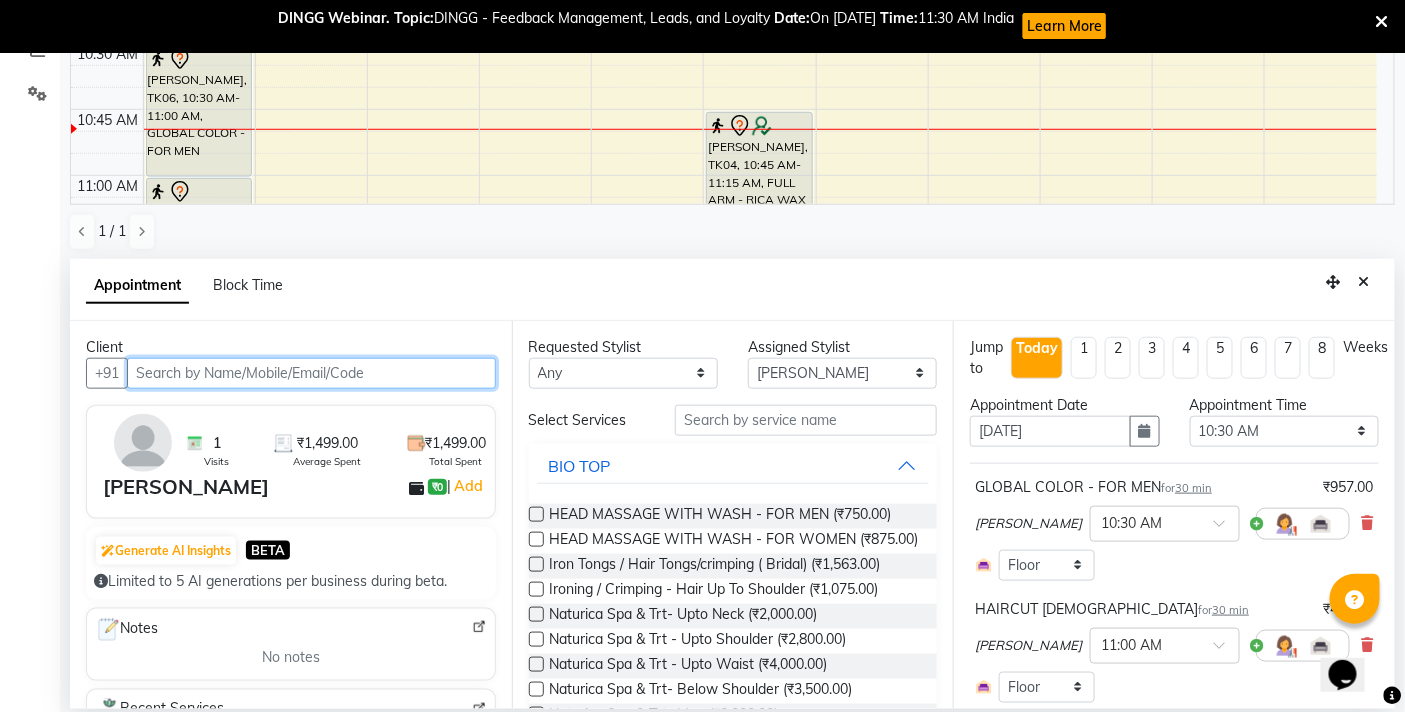 click at bounding box center (311, 373) 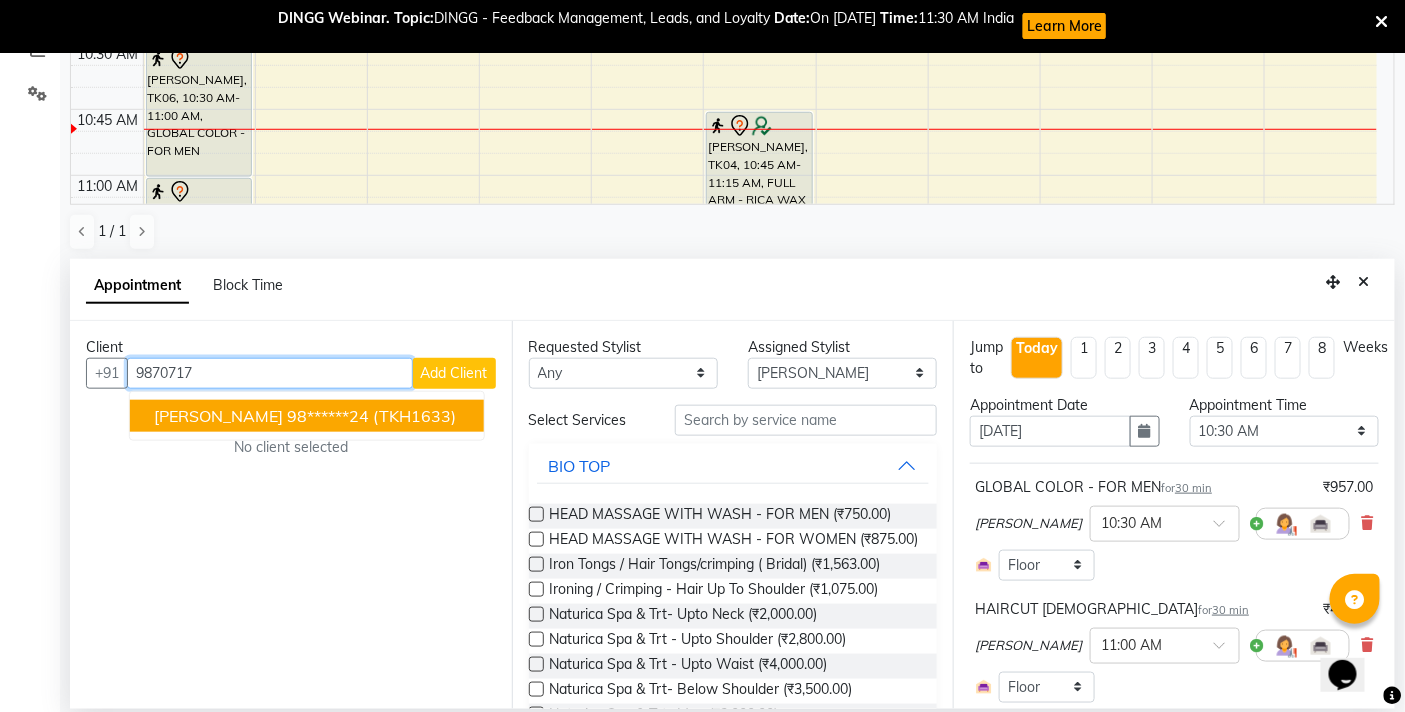click on "(TKH1633)" at bounding box center [414, 416] 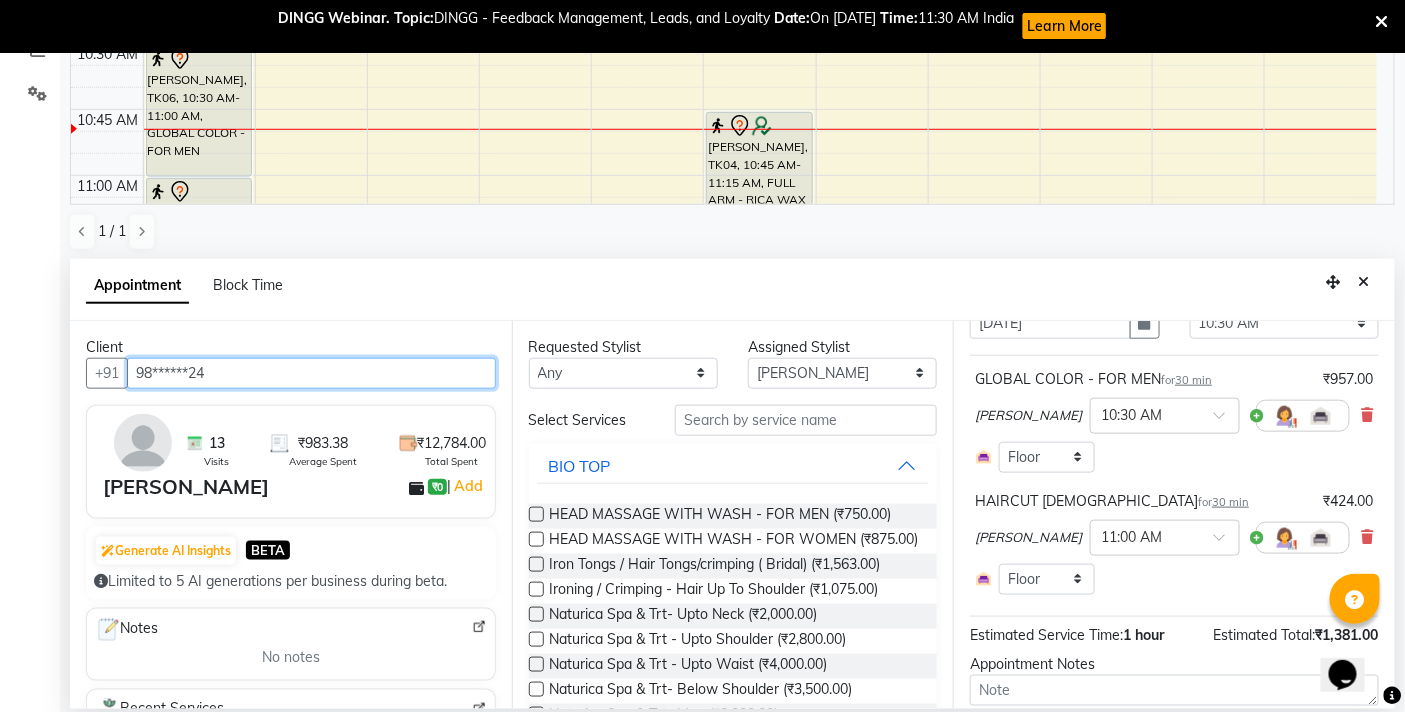 scroll, scrollTop: 233, scrollLeft: 0, axis: vertical 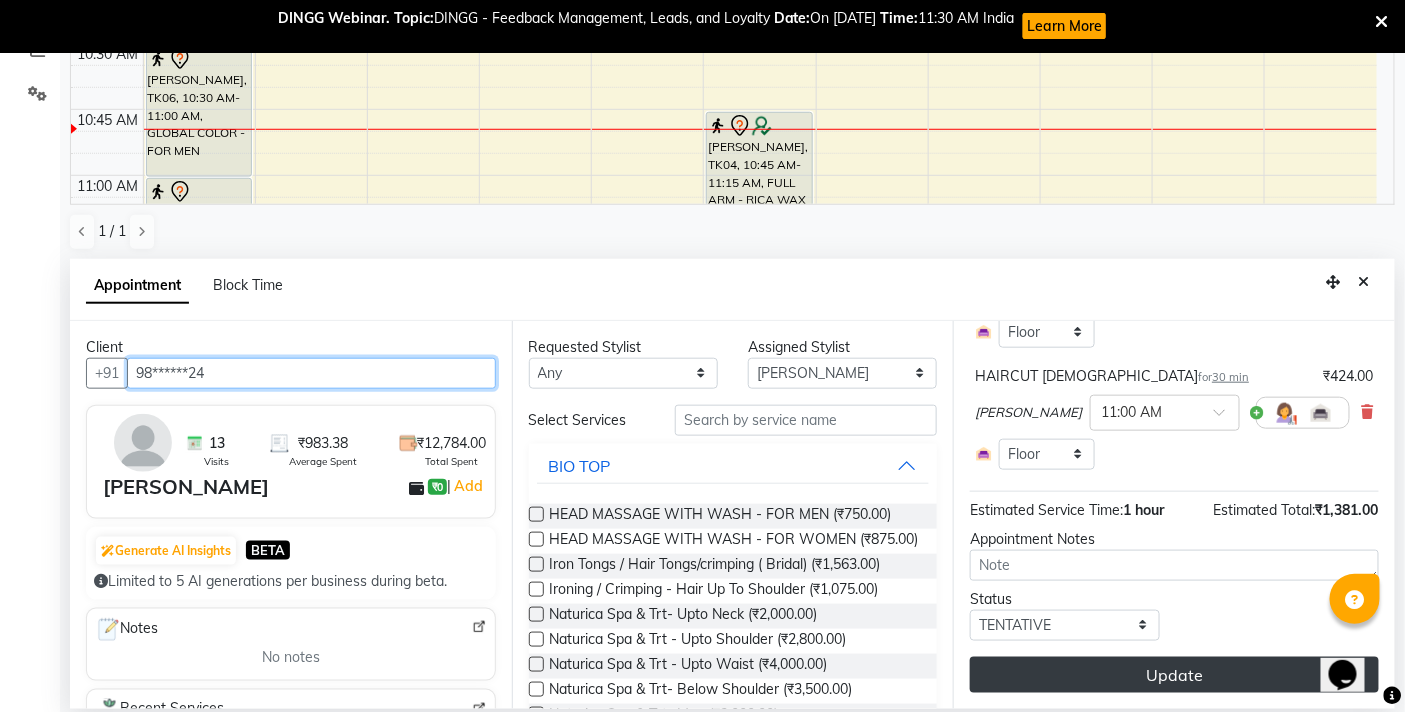 type on "98******24" 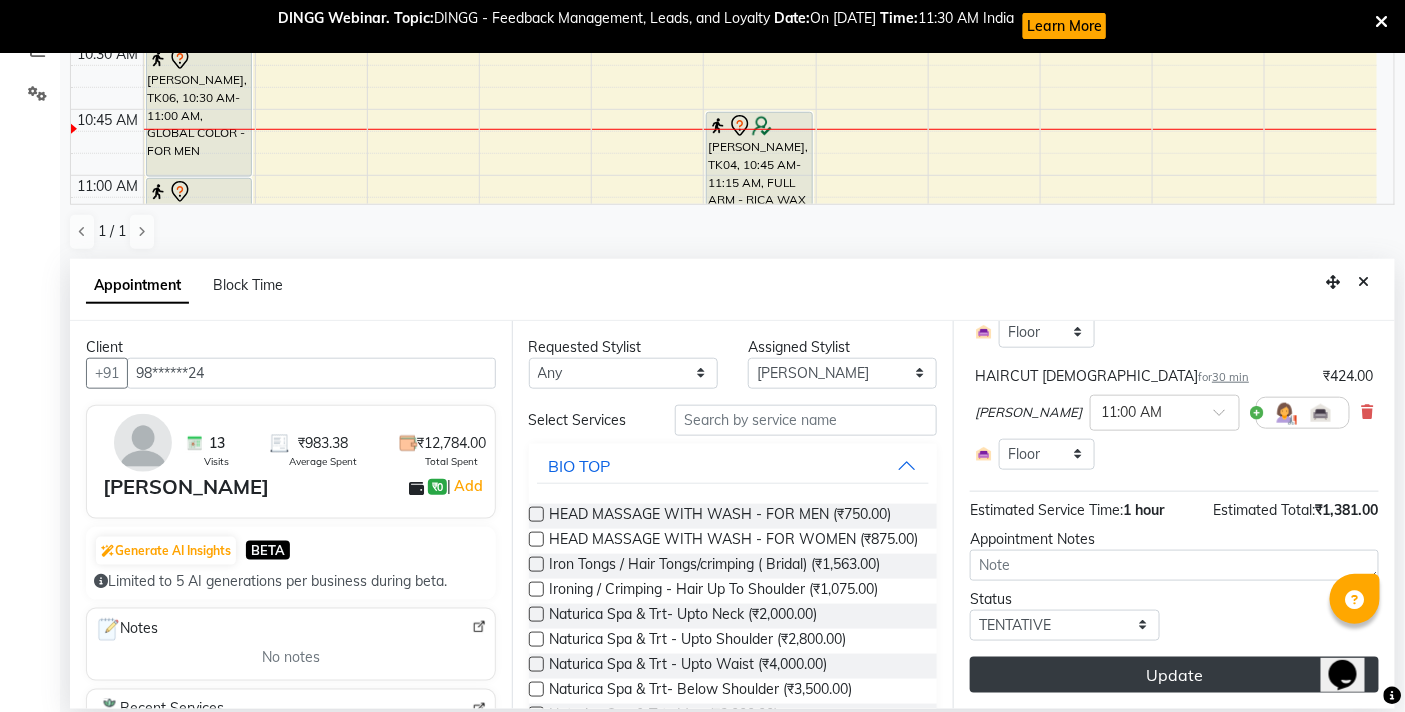click on "Update" at bounding box center [1174, 675] 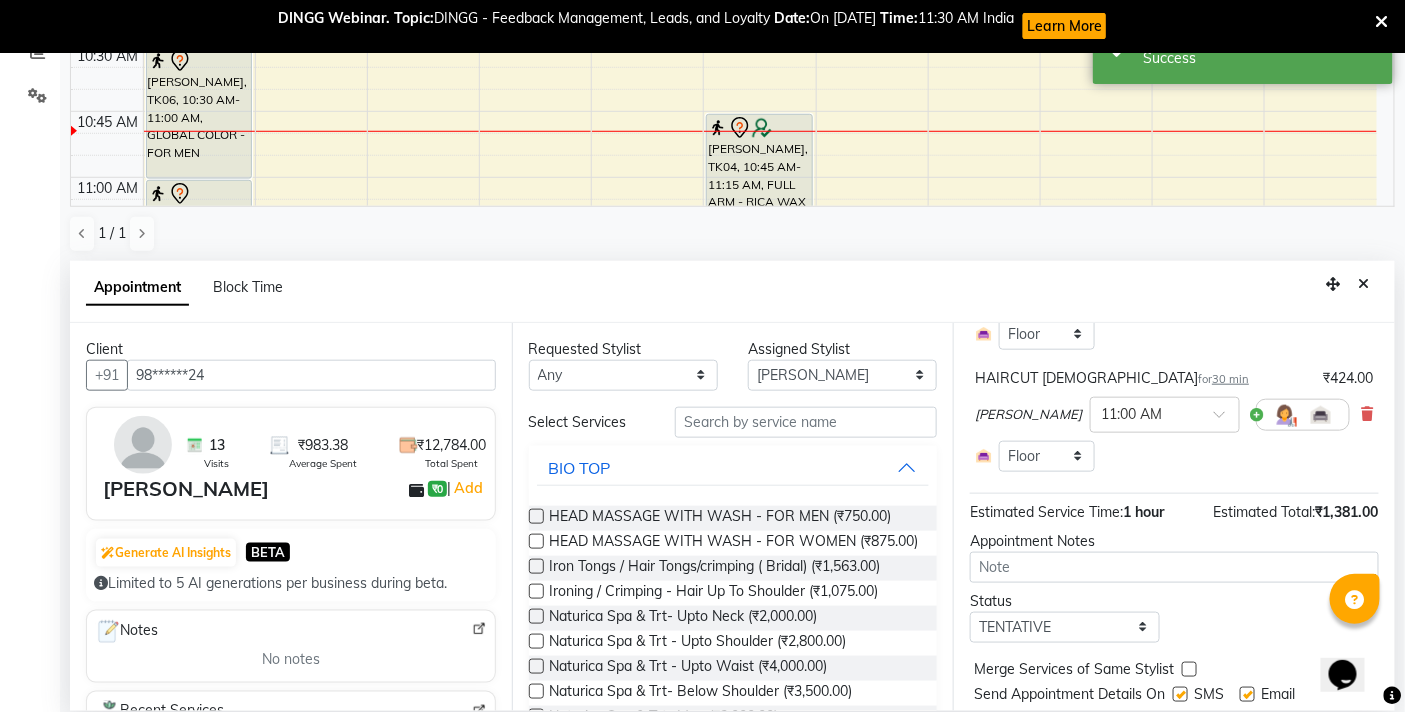 scroll, scrollTop: 0, scrollLeft: 0, axis: both 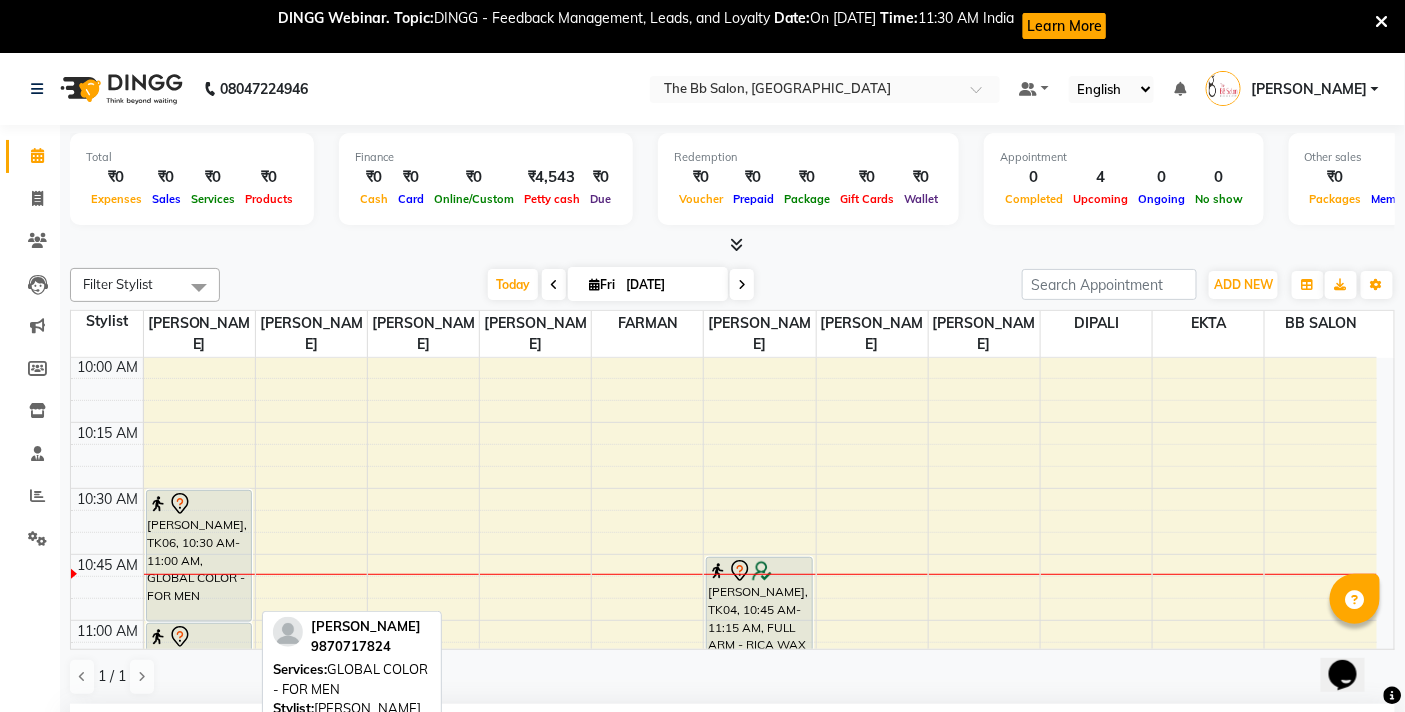 click on "[PERSON_NAME], TK06, 10:30 AM-11:00 AM, GLOBAL COLOR - FOR MEN" at bounding box center (199, 556) 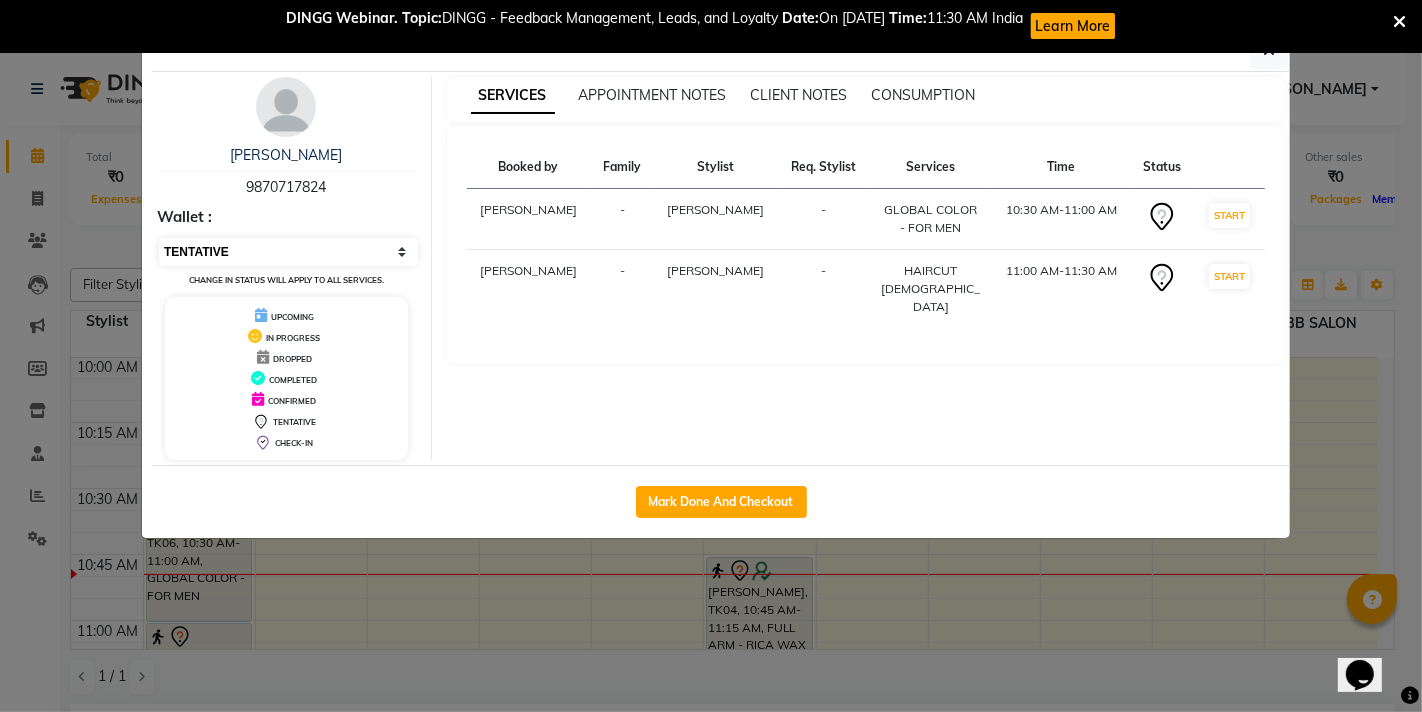 click on "Select IN SERVICE CONFIRMED TENTATIVE CHECK IN MARK DONE DROPPED UPCOMING" at bounding box center (288, 252) 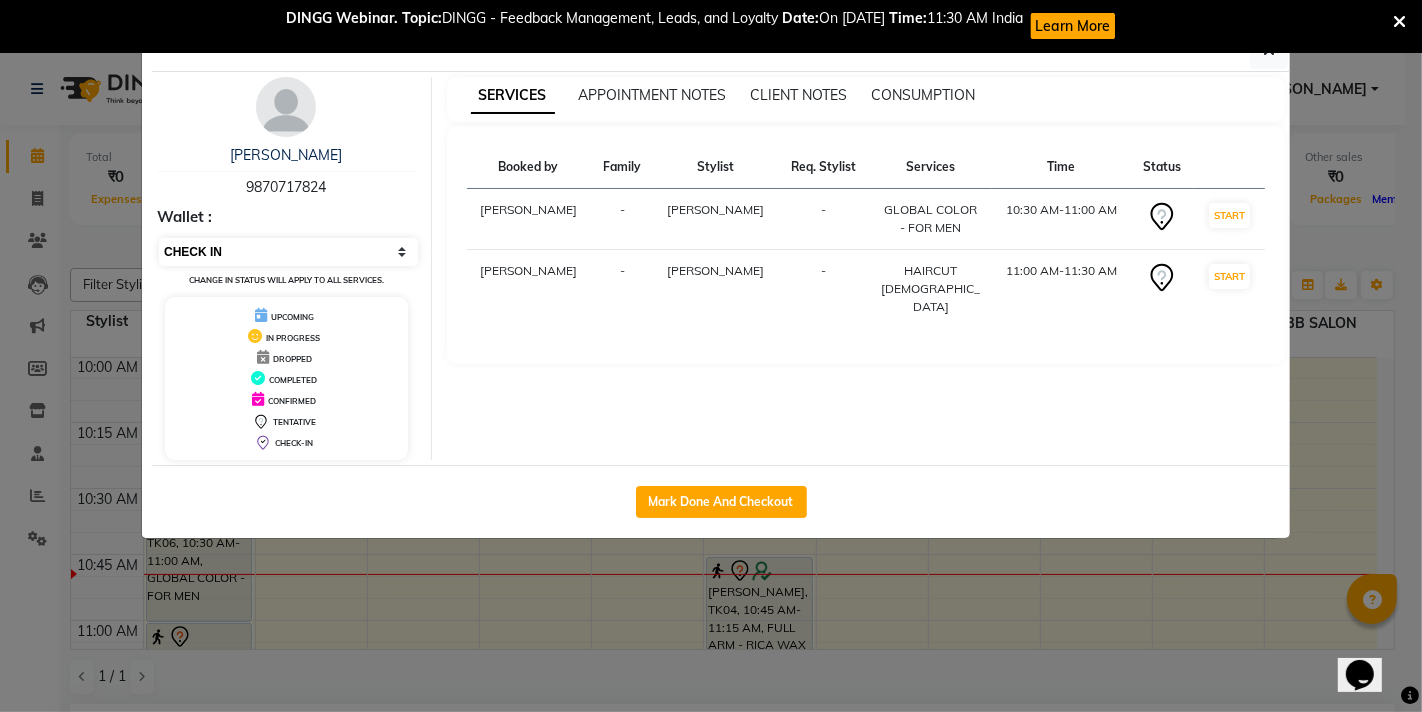 click on "Select IN SERVICE CONFIRMED TENTATIVE CHECK IN MARK DONE DROPPED UPCOMING" at bounding box center (288, 252) 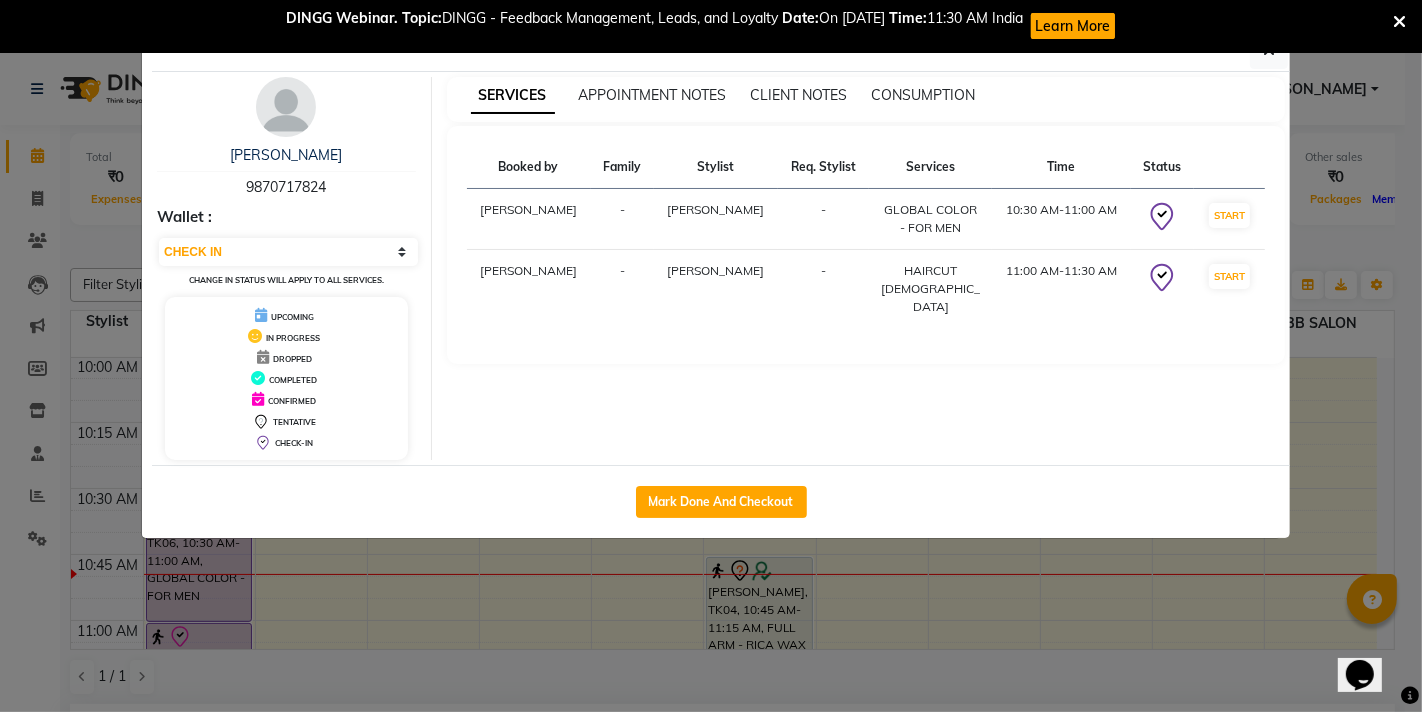 click on "SERVICES APPOINTMENT NOTES CLIENT NOTES CONSUMPTION Booked by Family Stylist Req. Stylist Services Time Status  Ujjwal Bisht  - Sanjay Pawar -  GLOBAL COLOR - FOR MEN   10:30 AM-11:00 AM   START   Ujjwal Bisht  - Sanjay Pawar -  HAIRCUT MALE   11:00 AM-11:30 AM   START" at bounding box center (866, 268) 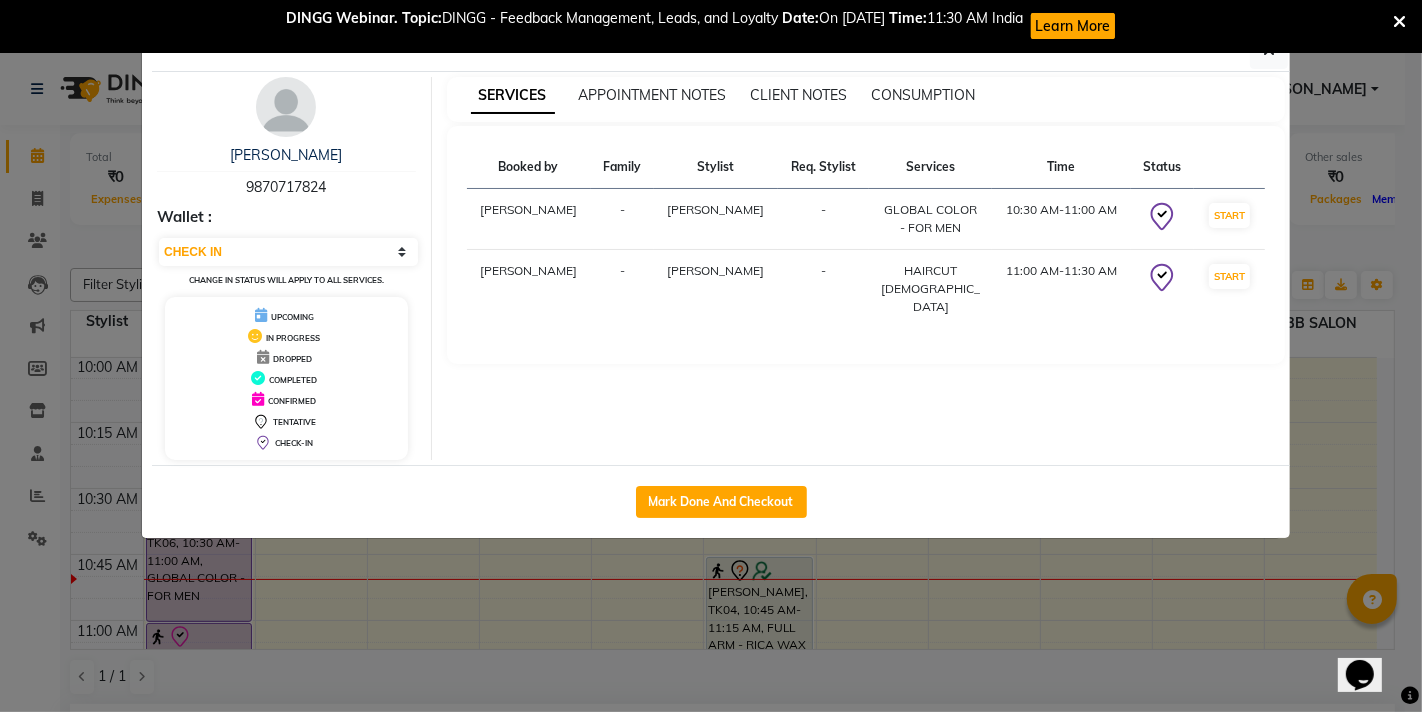 click on "Client Detail  SAURABH SALUNKHE   9870717824 Wallet : Select IN SERVICE CONFIRMED TENTATIVE CHECK IN MARK DONE DROPPED UPCOMING Change in status will apply to all services. UPCOMING IN PROGRESS DROPPED COMPLETED CONFIRMED TENTATIVE CHECK-IN SERVICES APPOINTMENT NOTES CLIENT NOTES CONSUMPTION Booked by Family Stylist Req. Stylist Services Time Status  Ujjwal Bisht  - Sanjay Pawar -  GLOBAL COLOR - FOR MEN   10:30 AM-11:00 AM   START   Ujjwal Bisht  - Sanjay Pawar -  HAIRCUT MALE   11:00 AM-11:30 AM   START   Mark Done And Checkout" 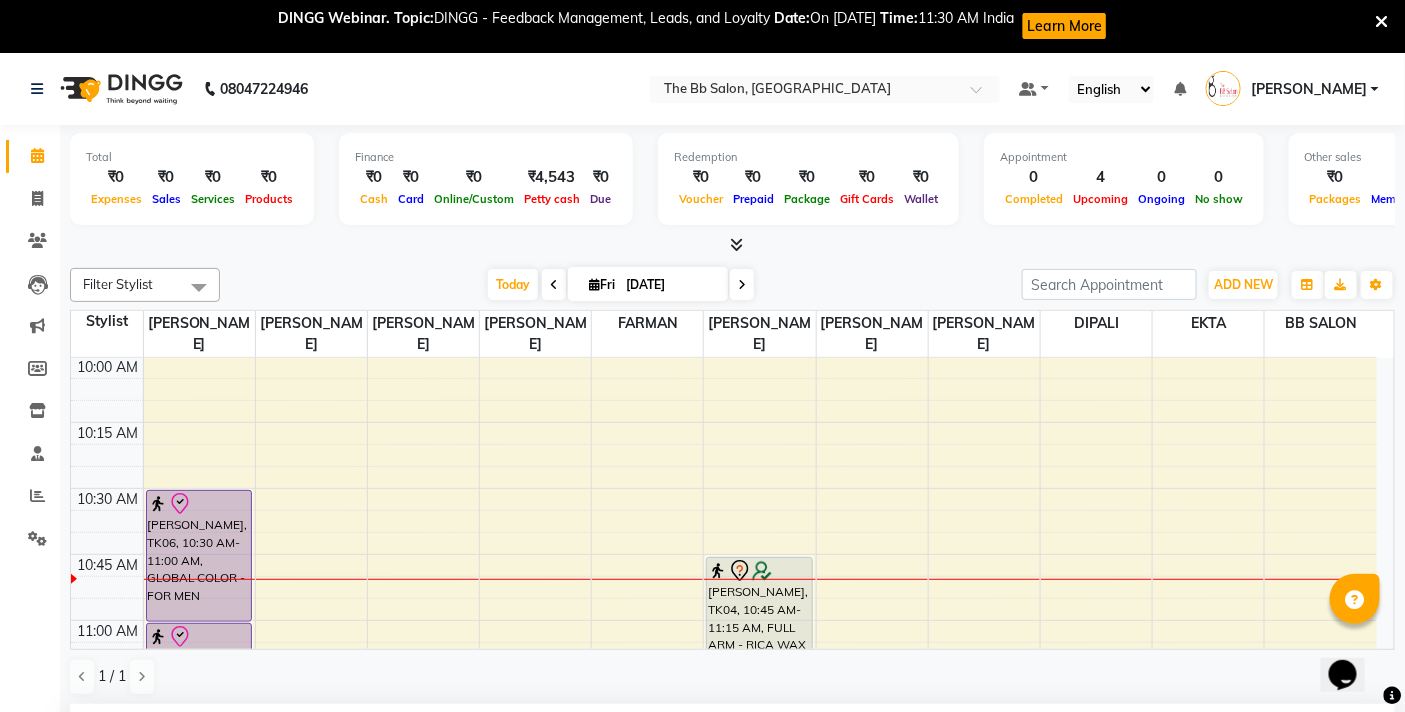 click on "08047224946 Select Location × The Bb Salon, Kharghar Default Panel My Panel English ENGLISH Español العربية मराठी हिंदी ગુજરાતી தமிழ் 中文 Notifications nothing to show Ujjwal Bisht Manage Profile Change Password Sign out  Version:3.15.4" 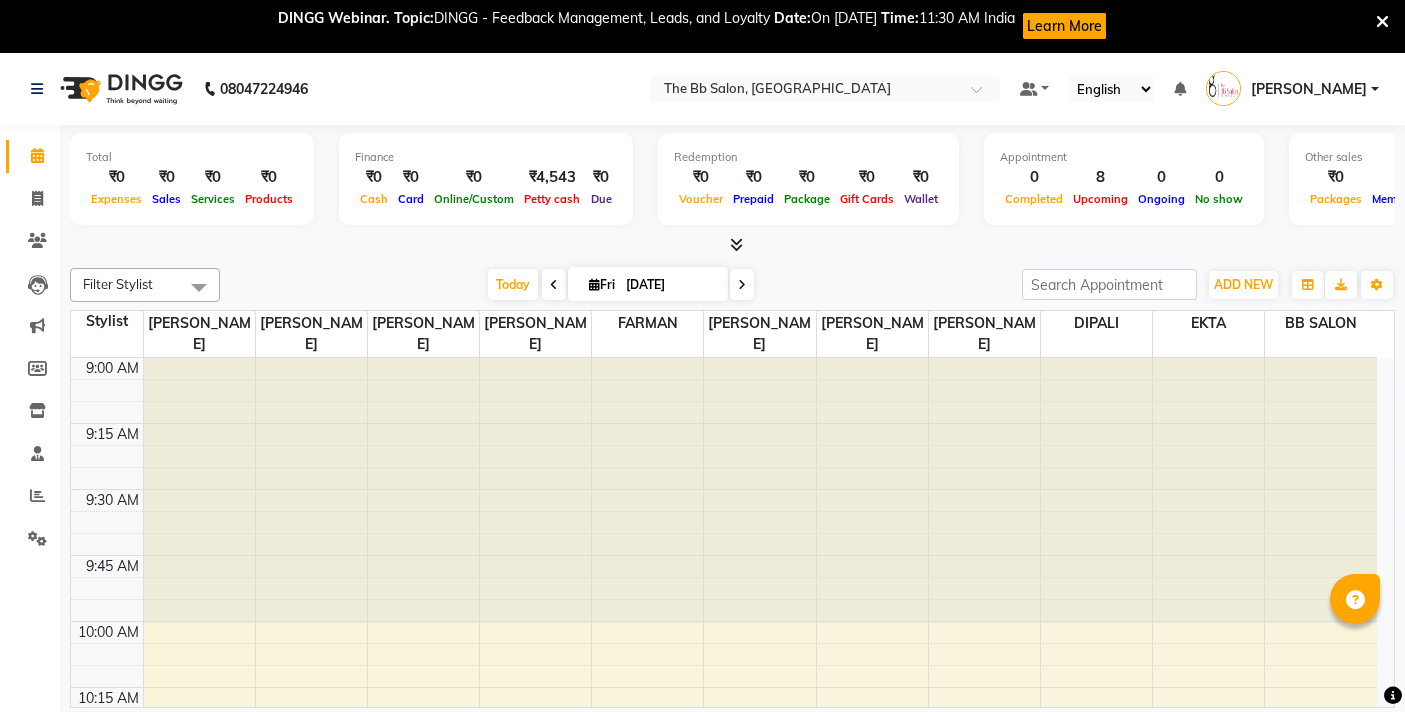 scroll, scrollTop: 0, scrollLeft: 0, axis: both 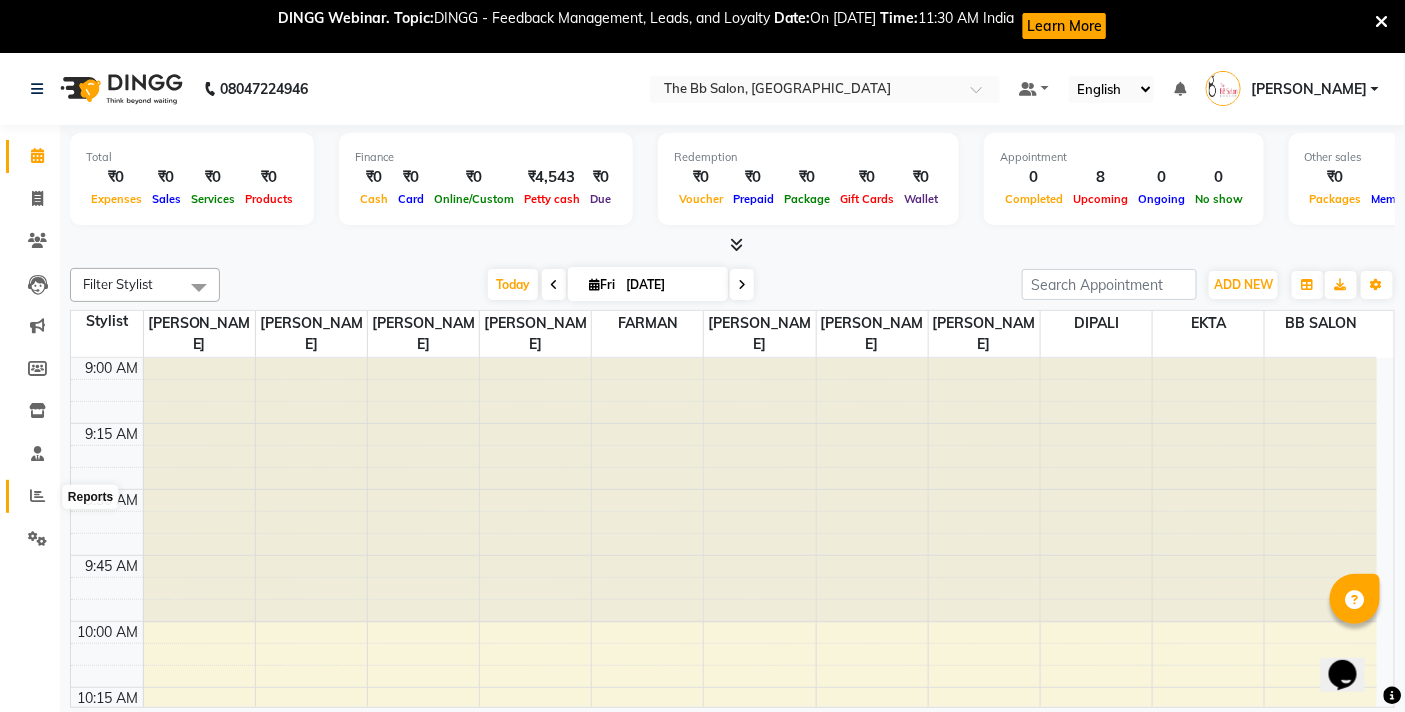 click 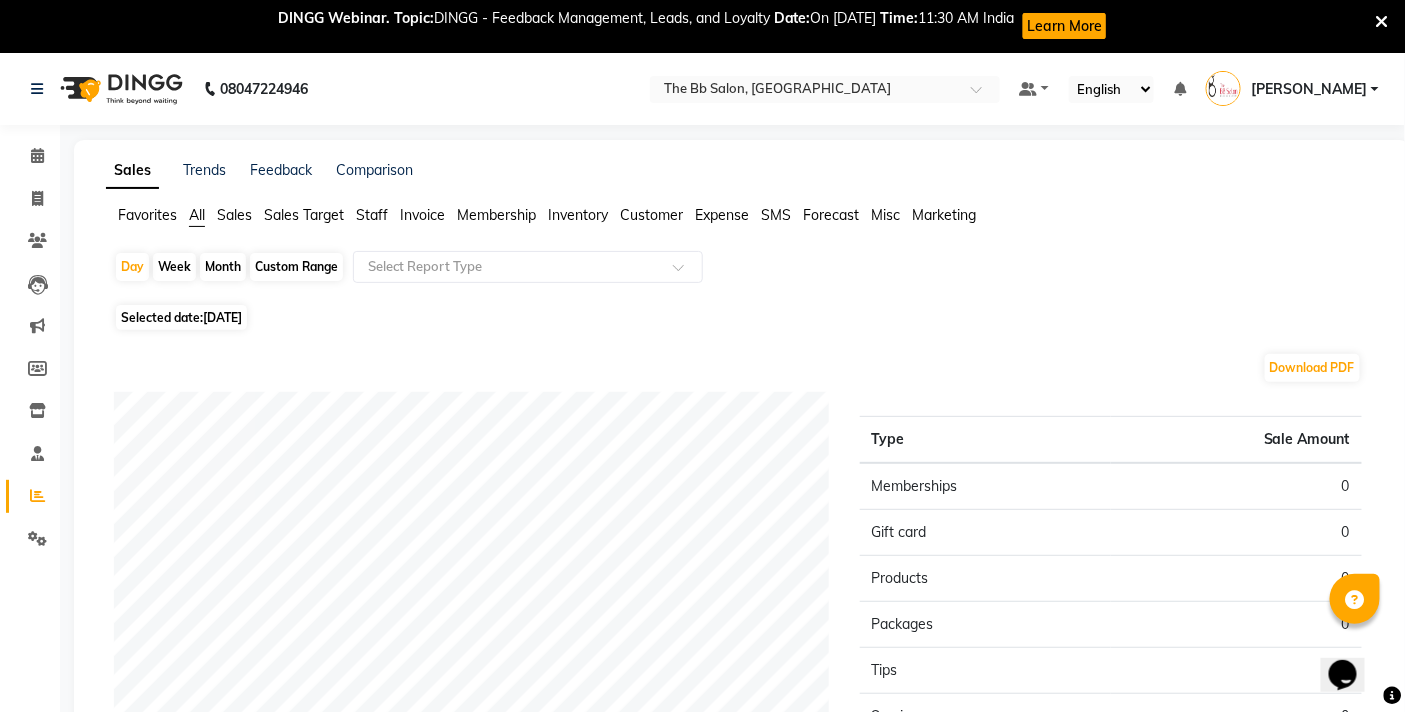 click on "Expense" 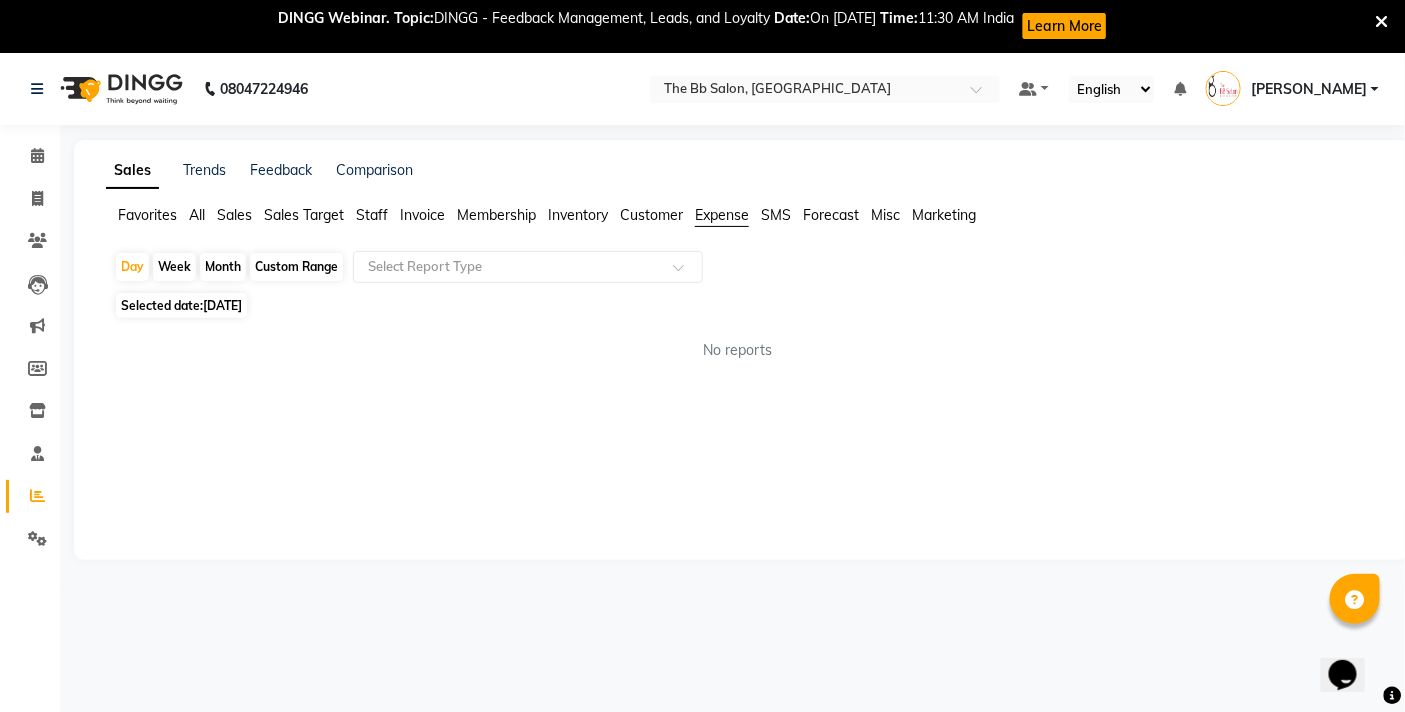 click on "Selected date:  [DATE]" 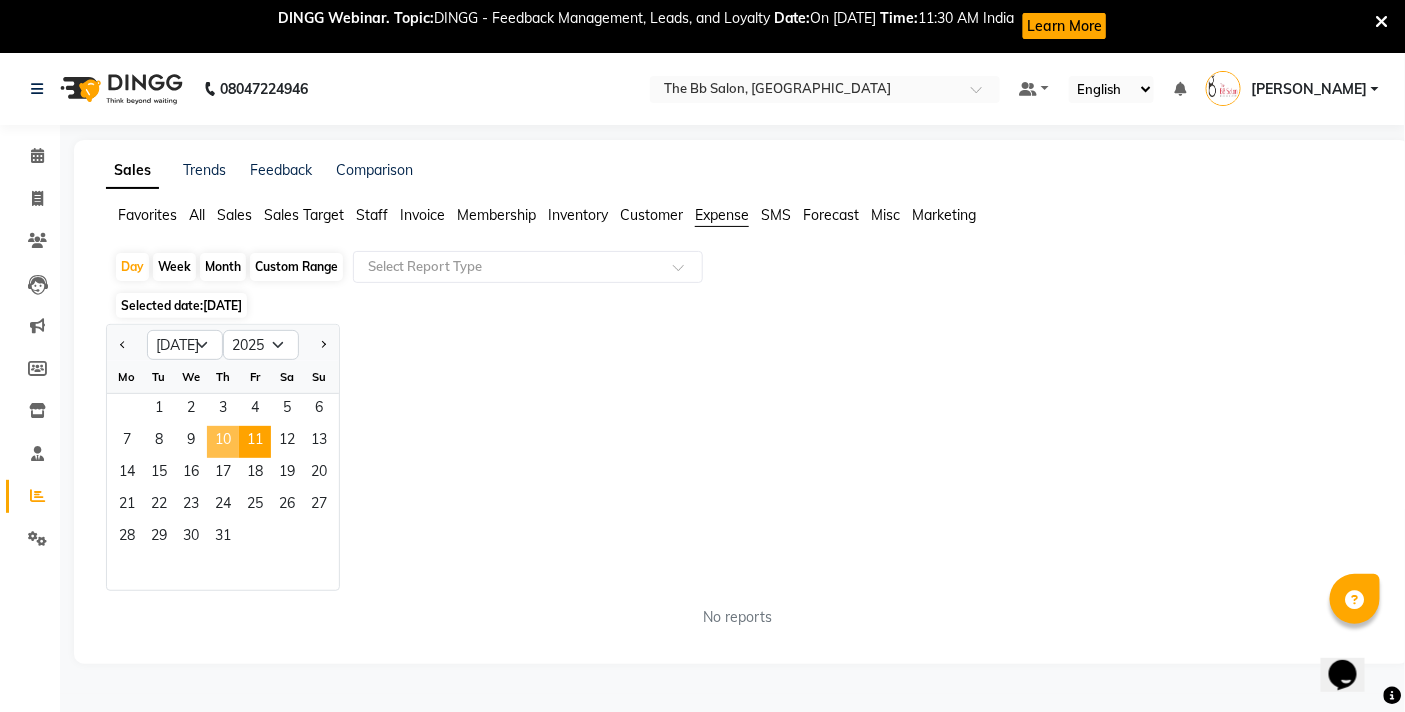 click on "10" 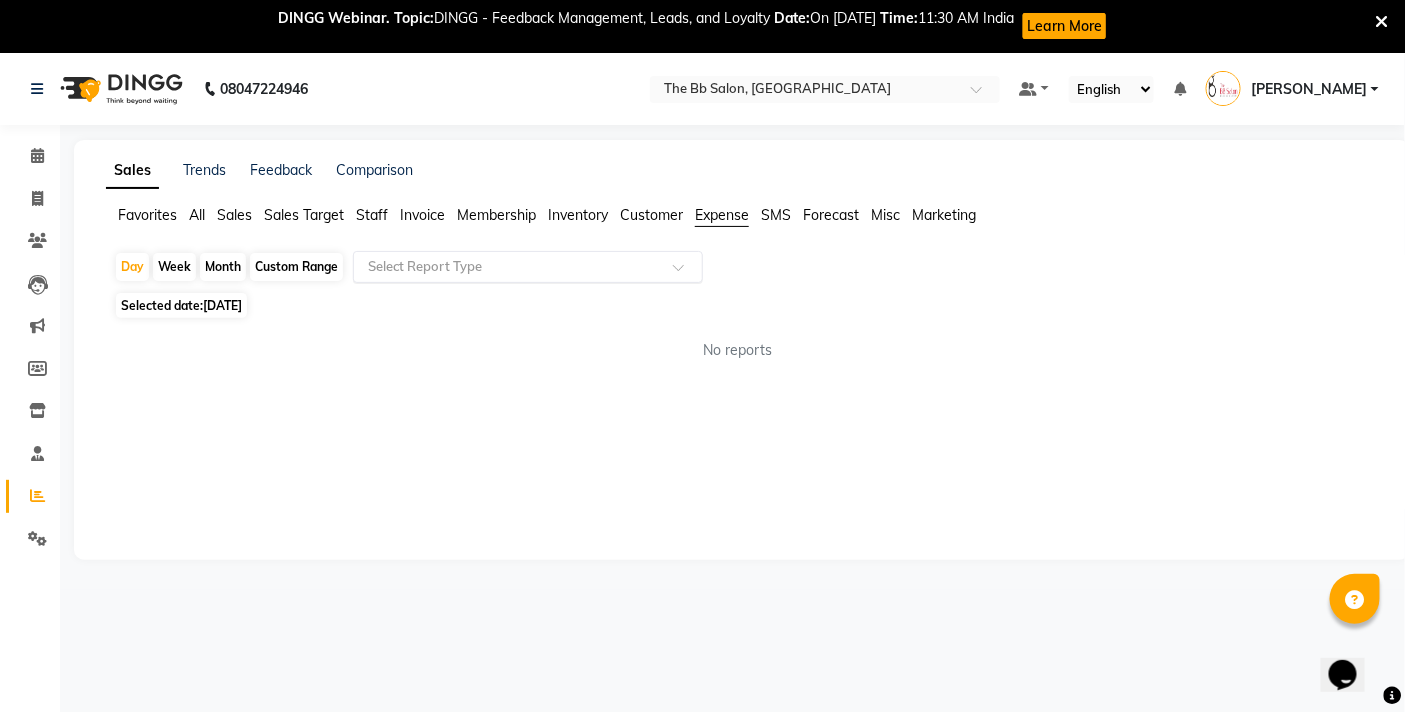 click 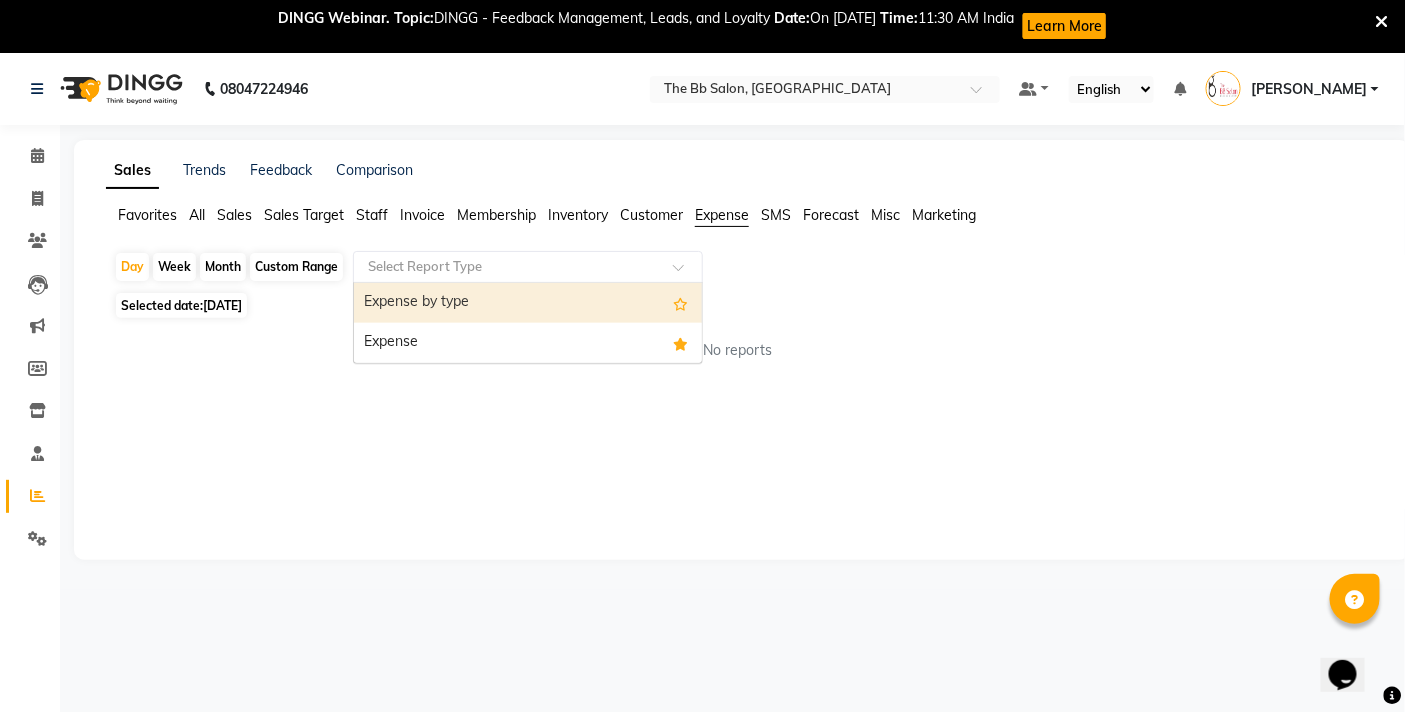 click on "Expense by type" at bounding box center [528, 303] 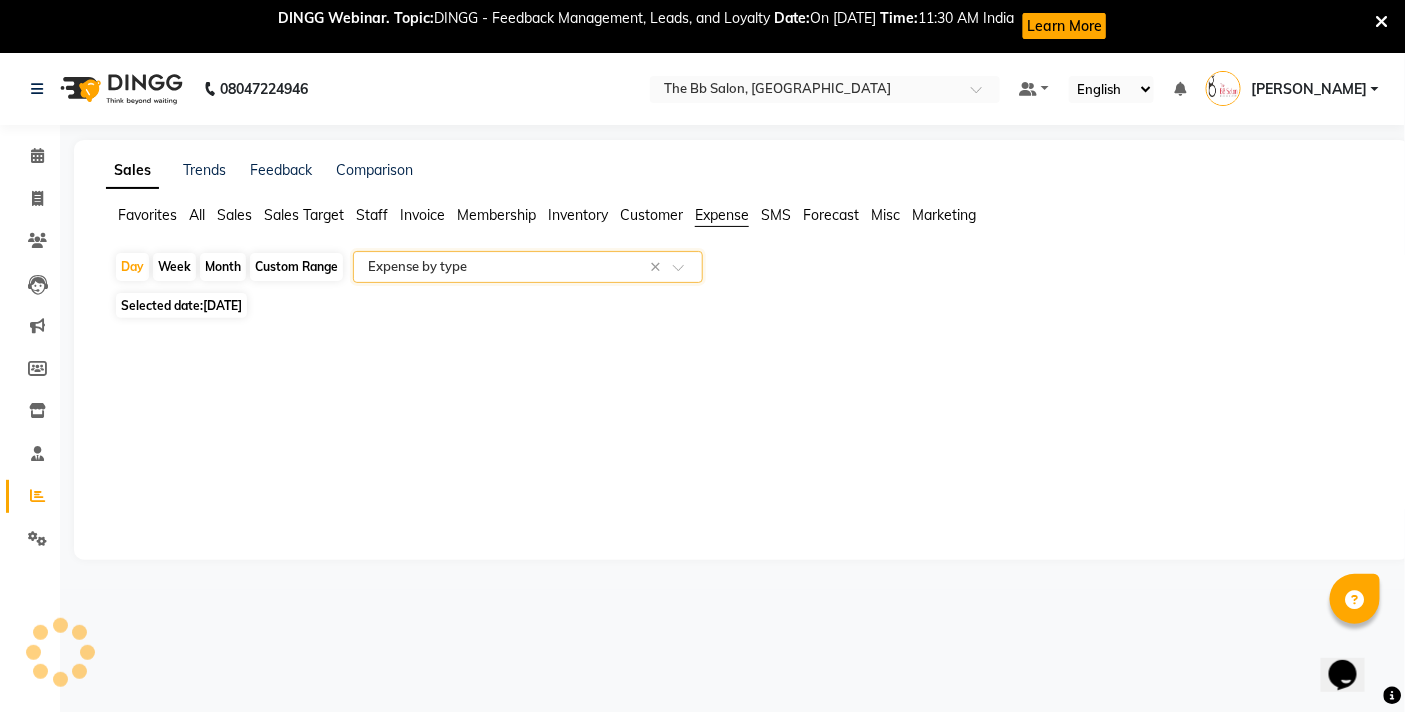 select on "full_report" 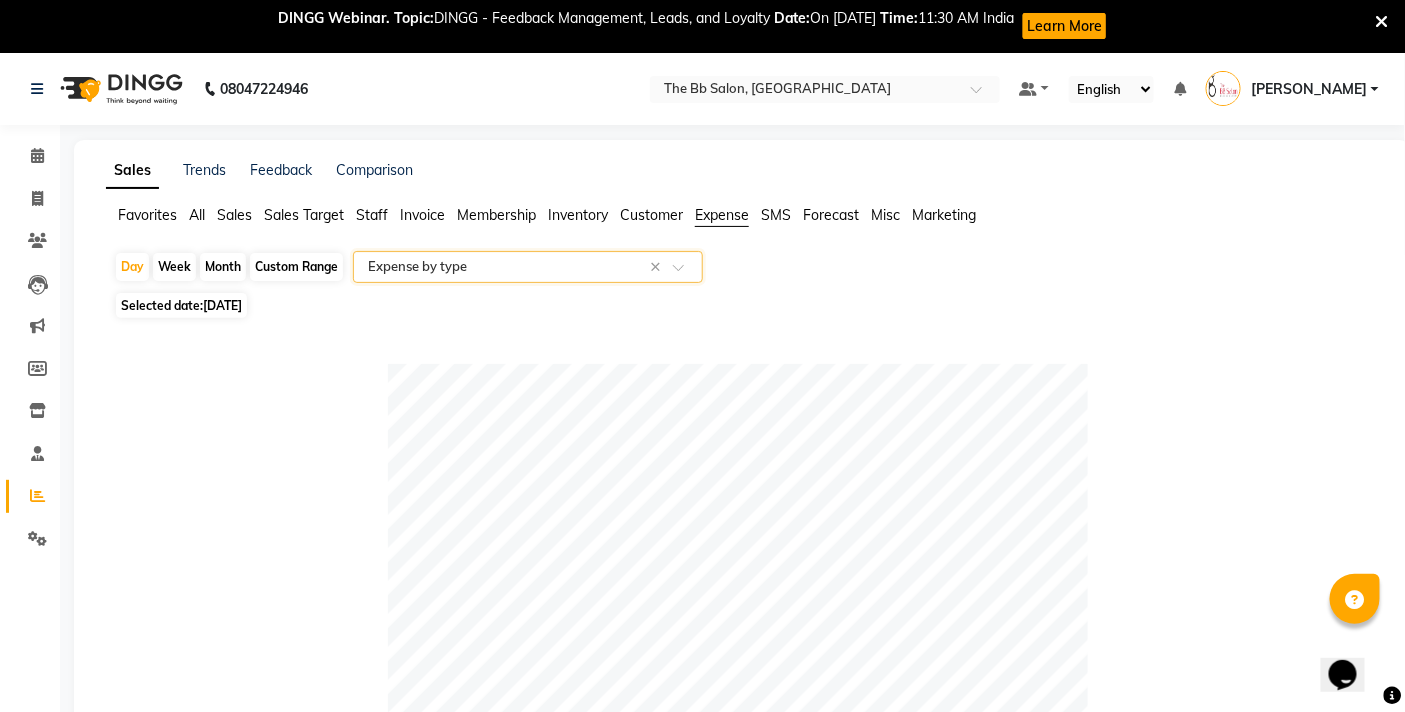 click 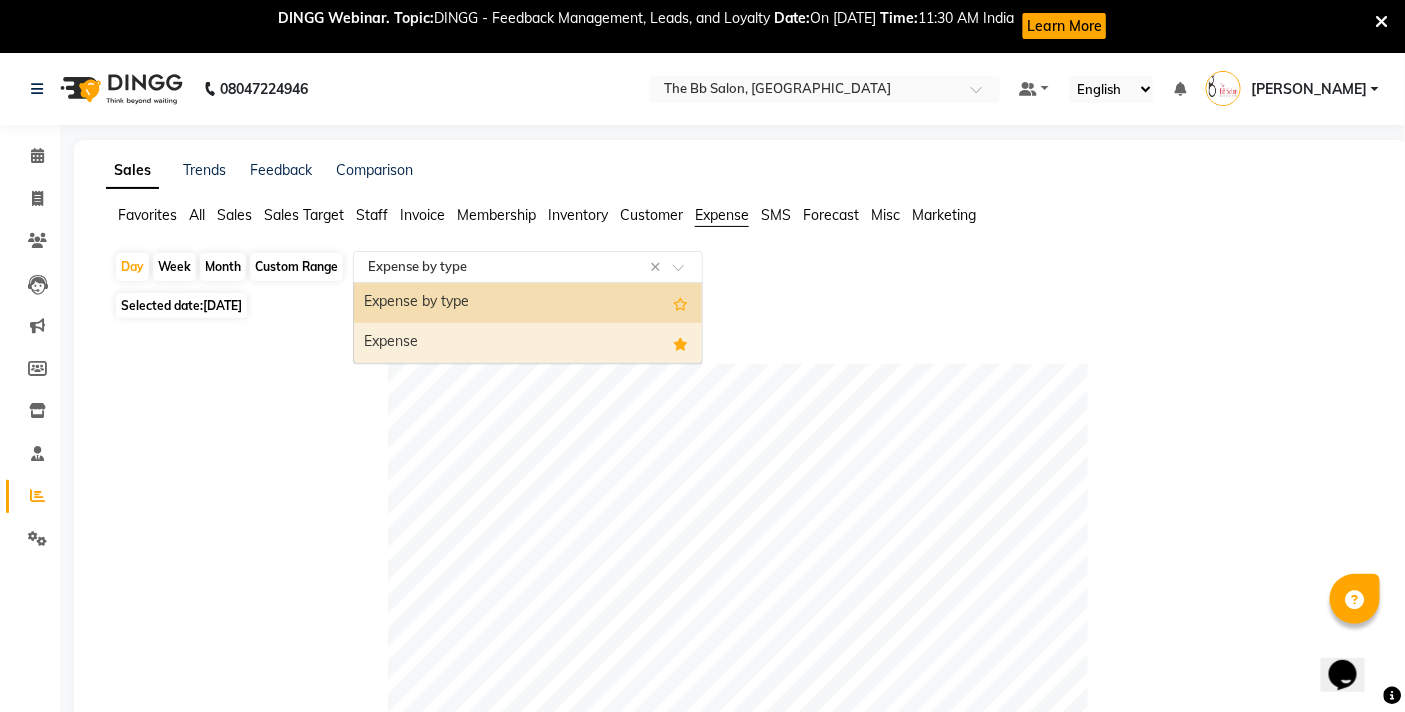 click on "Expense" at bounding box center (528, 343) 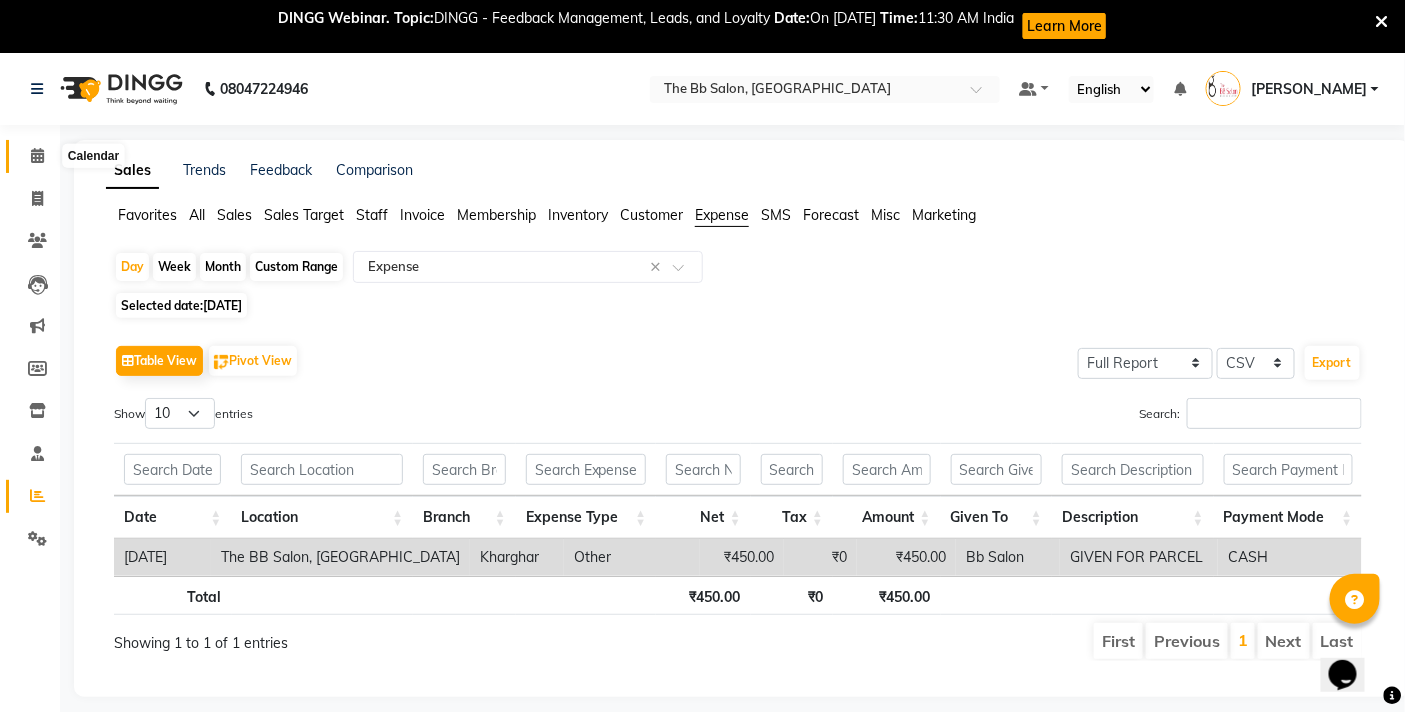 click 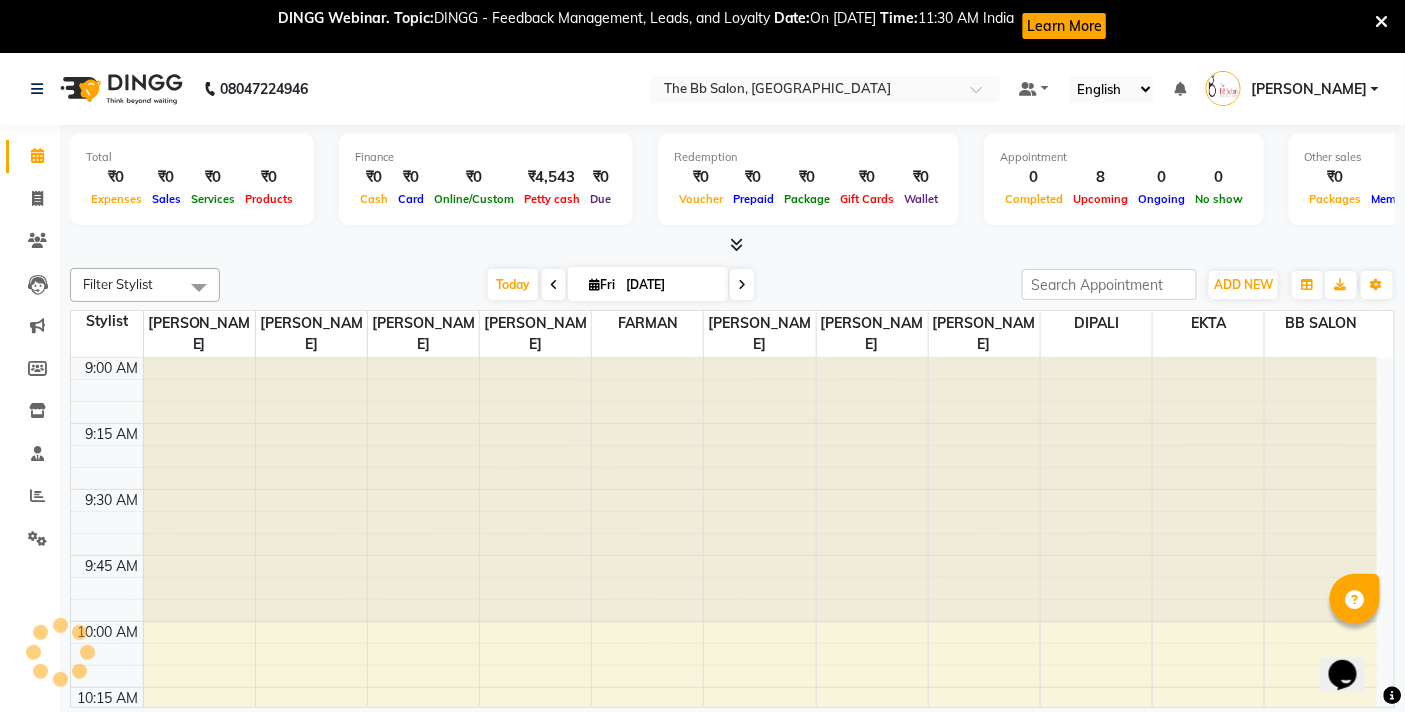 scroll, scrollTop: 0, scrollLeft: 0, axis: both 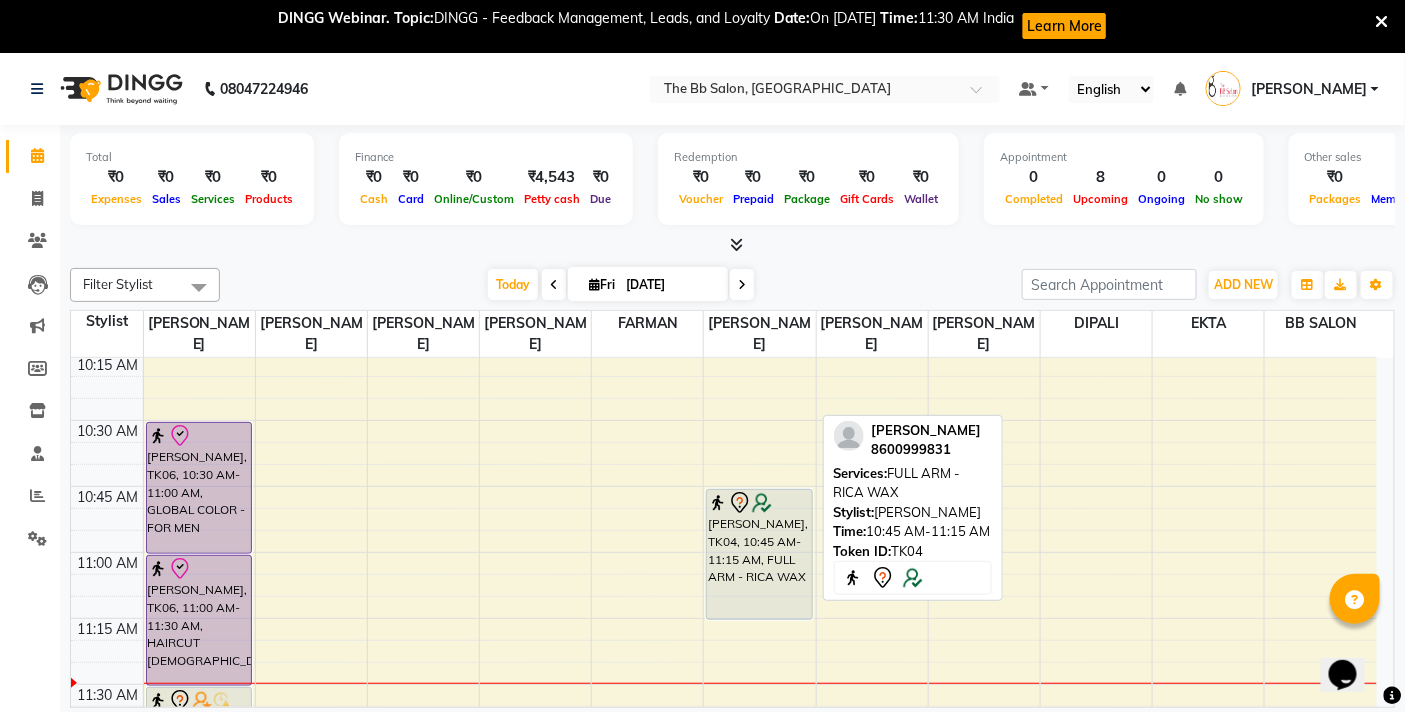 click on "[PERSON_NAME], TK04, 10:45 AM-11:15 AM, FULL ARM - RICA WAX" at bounding box center (759, 554) 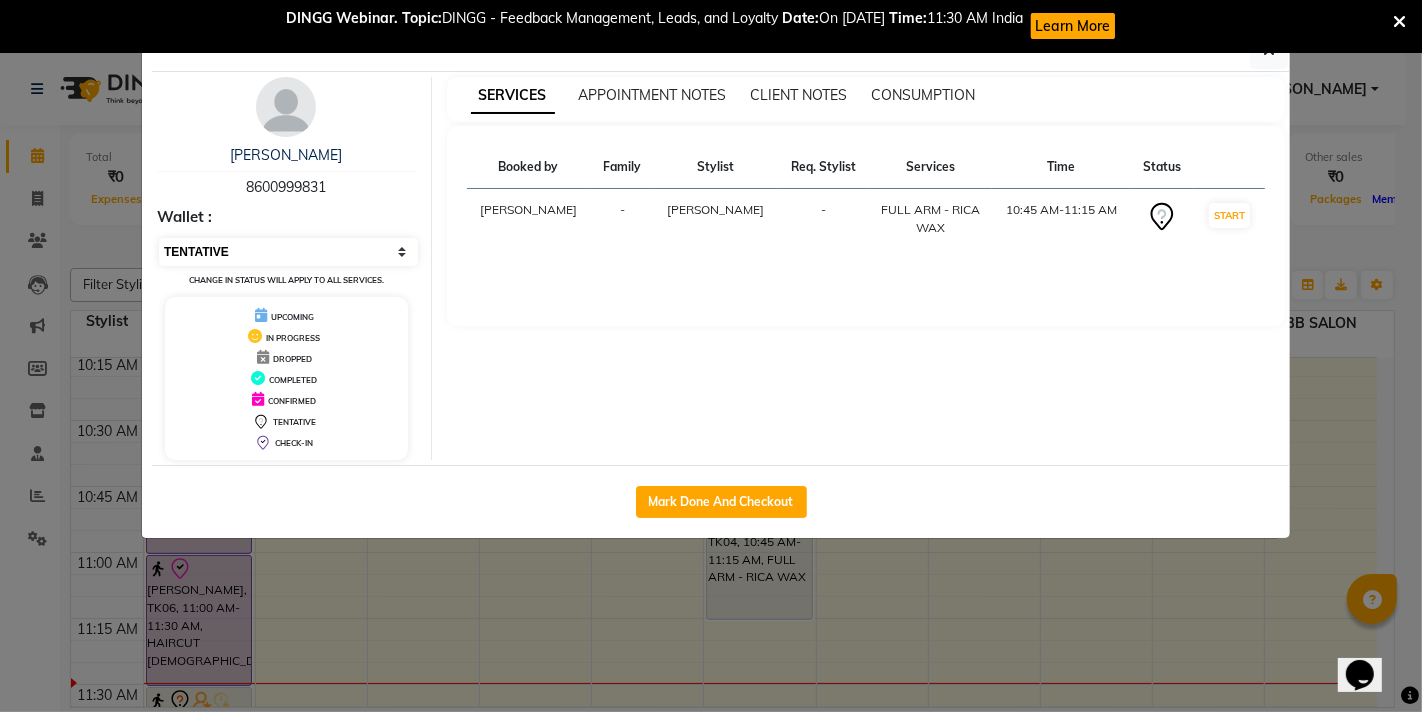 click on "Select IN SERVICE CONFIRMED TENTATIVE CHECK IN MARK DONE DROPPED UPCOMING" at bounding box center [288, 252] 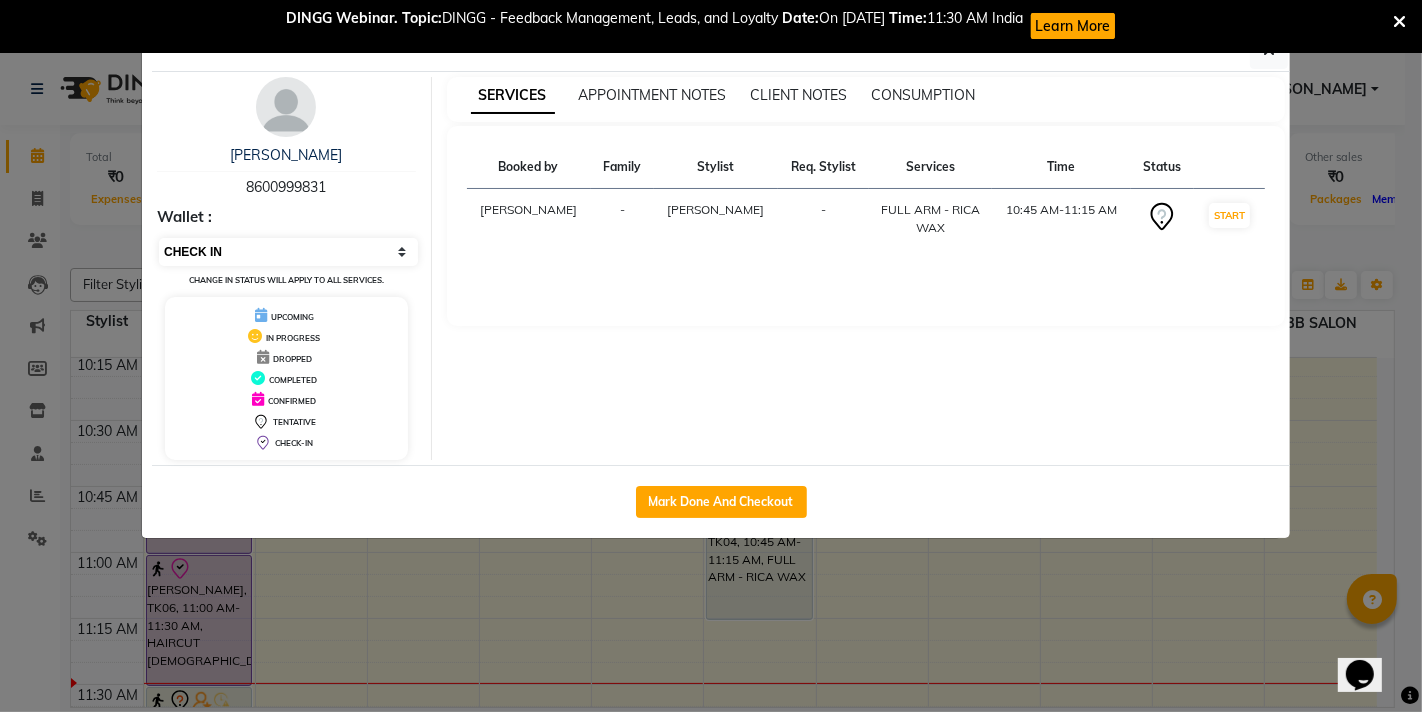 click on "Select IN SERVICE CONFIRMED TENTATIVE CHECK IN MARK DONE DROPPED UPCOMING" at bounding box center [288, 252] 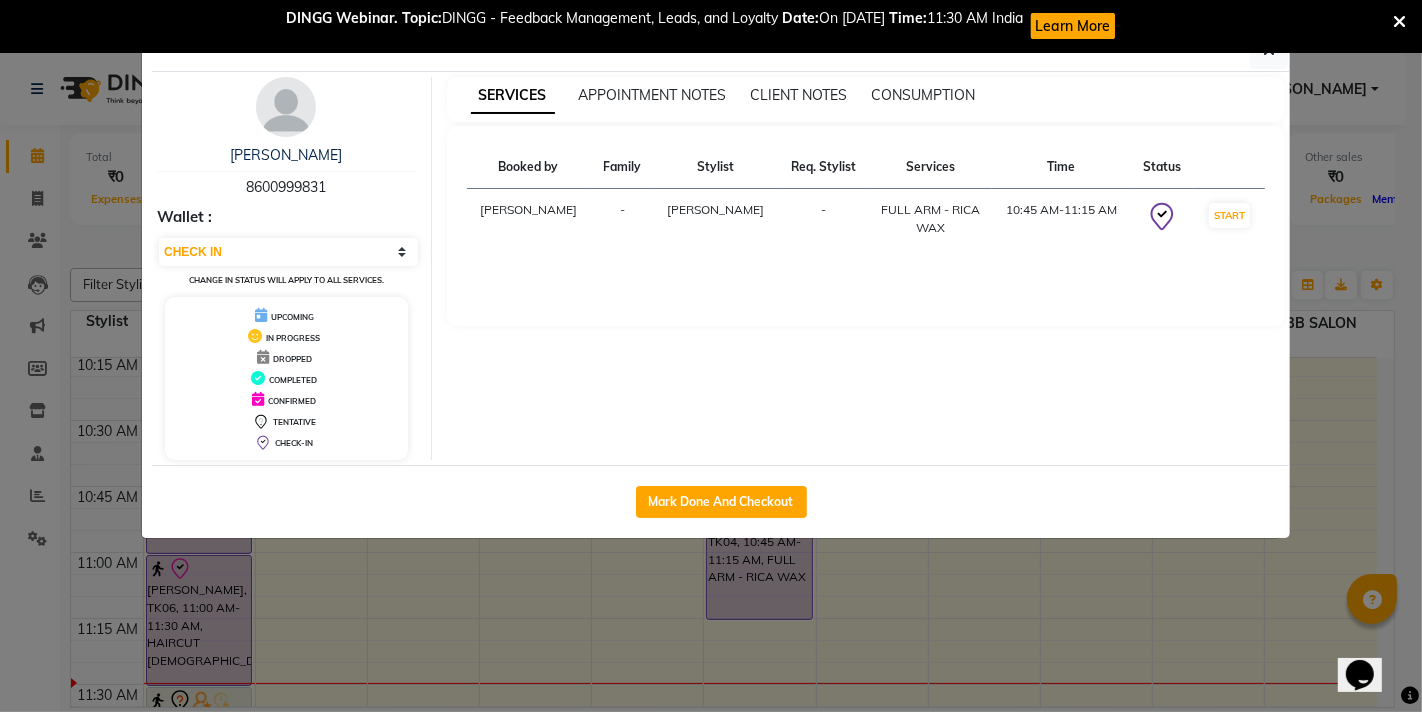 click on "Client Detail  [PERSON_NAME]   8600999831 Wallet : Select IN SERVICE CONFIRMED TENTATIVE CHECK IN MARK DONE DROPPED UPCOMING Change in status will apply to all services. UPCOMING IN PROGRESS DROPPED COMPLETED CONFIRMED TENTATIVE CHECK-IN SERVICES APPOINTMENT NOTES CLIENT NOTES CONSUMPTION Booked by Family Stylist Req. Stylist Services Time Status  [PERSON_NAME]  - [GEOGRAPHIC_DATA][PERSON_NAME] -  FULL ARM - RICA [GEOGRAPHIC_DATA]   10:45 AM-11:15 AM   START   Mark Done And Checkout" 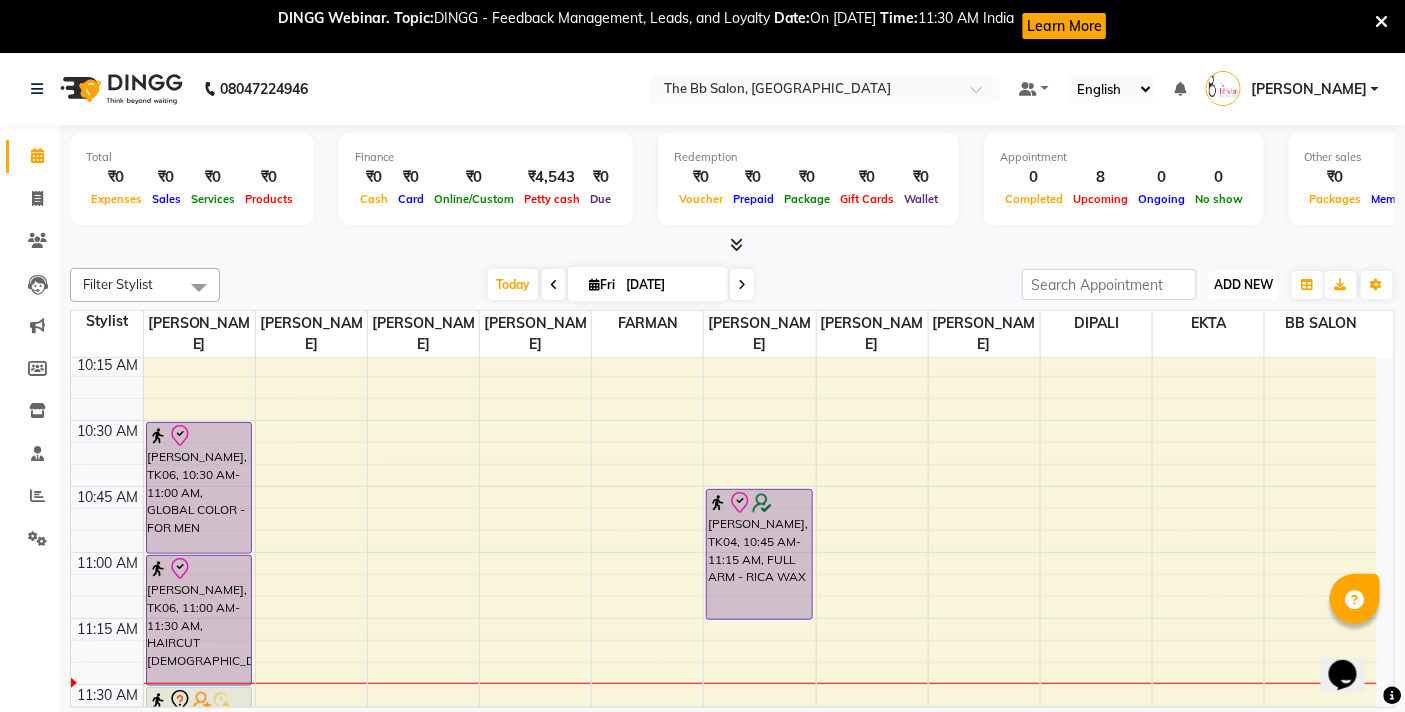 click on "ADD NEW" at bounding box center (1243, 284) 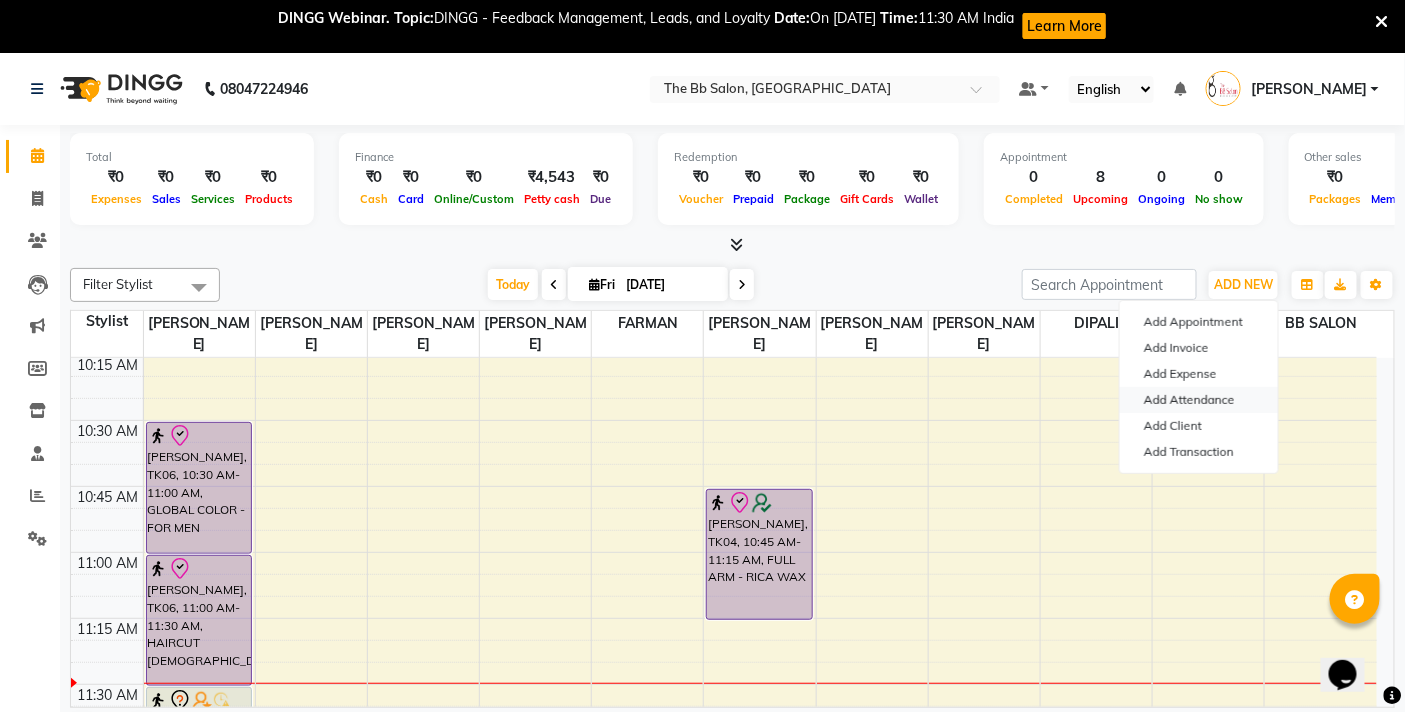 click on "Add Attendance" at bounding box center (1199, 400) 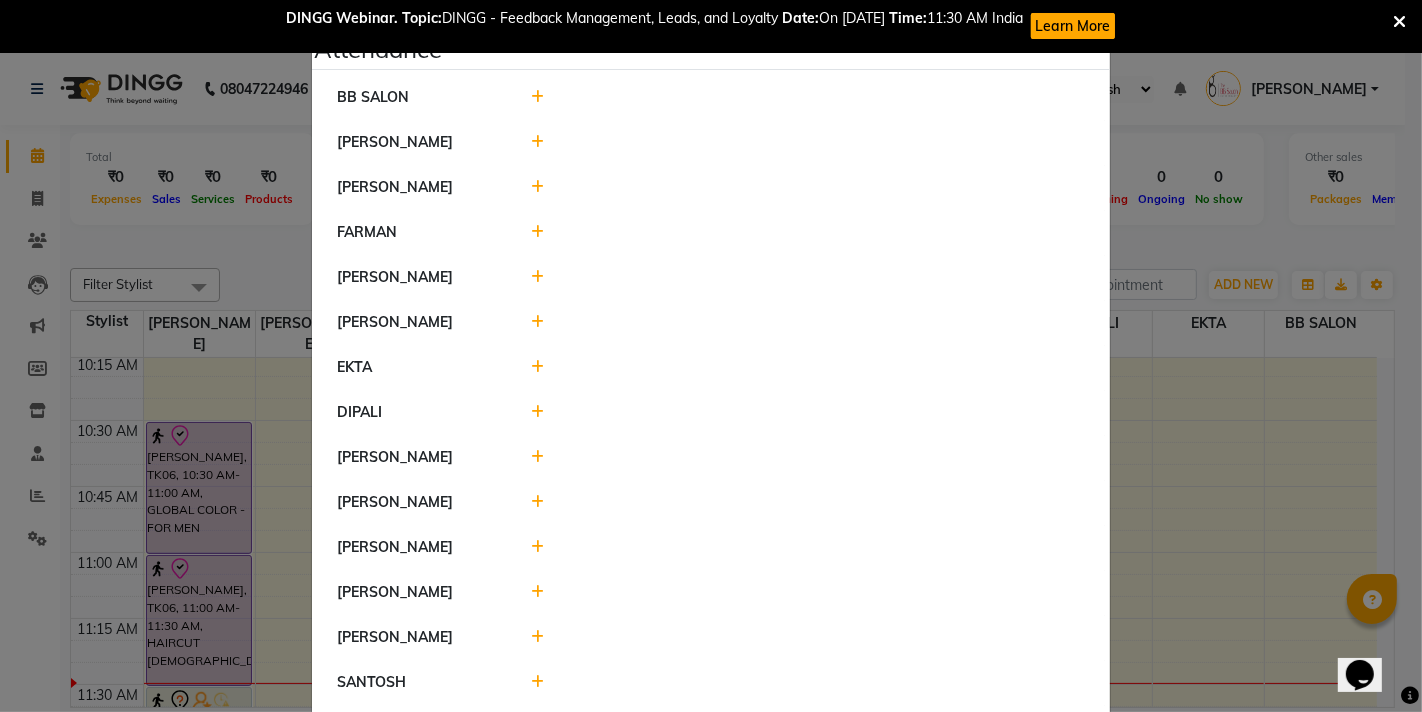 click 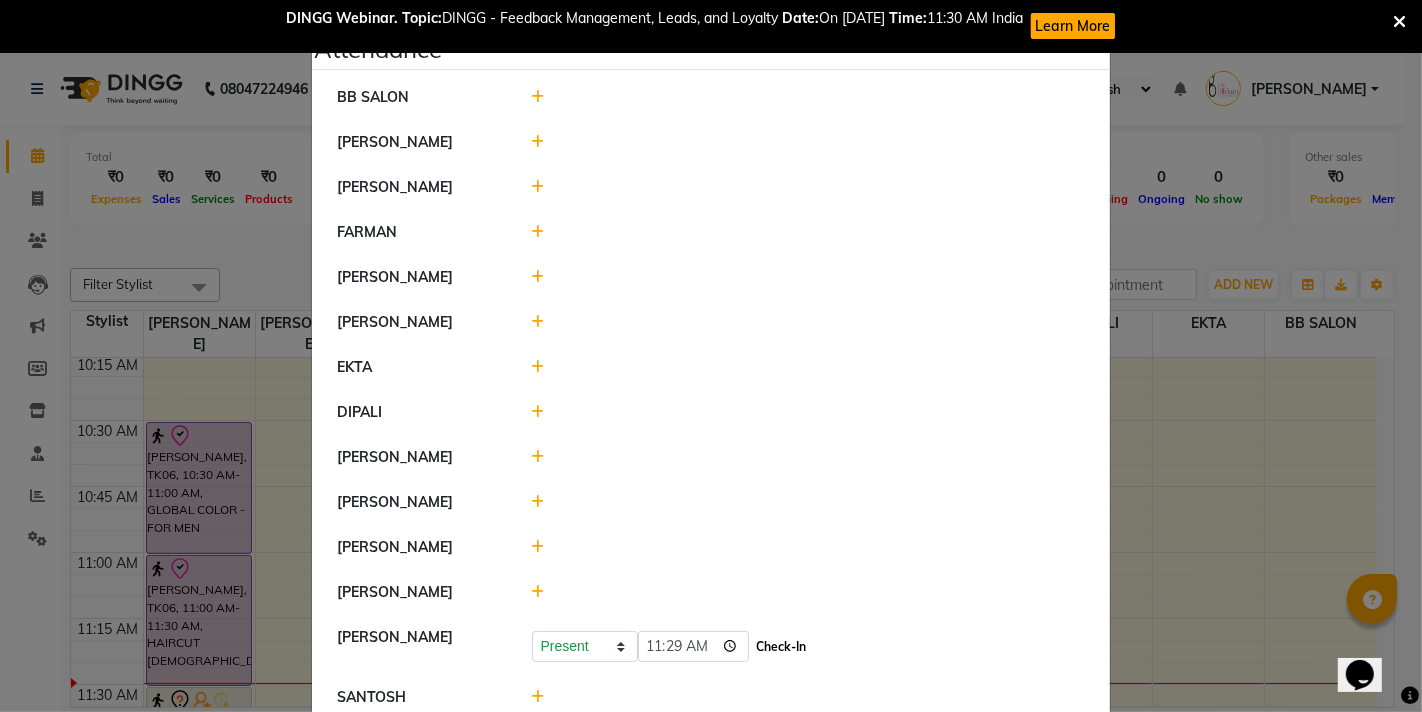 click on "Check-In" 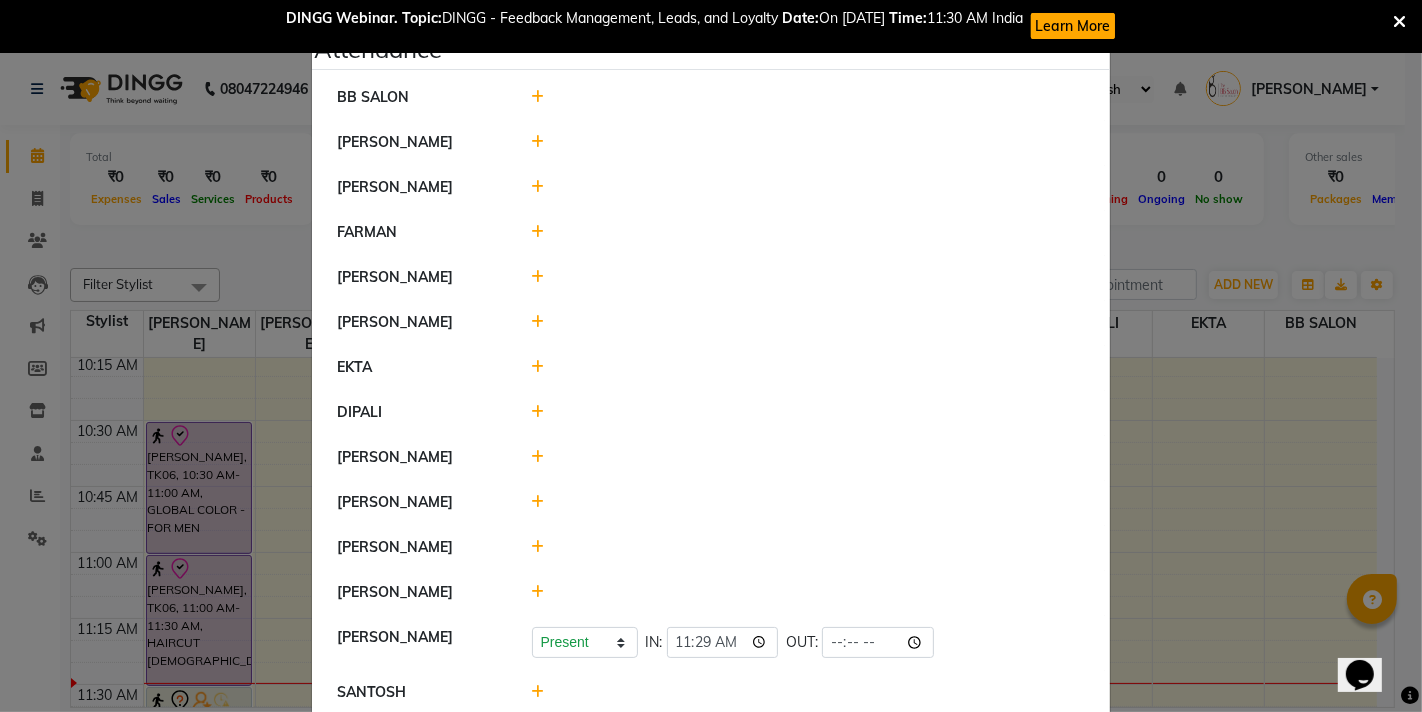 click 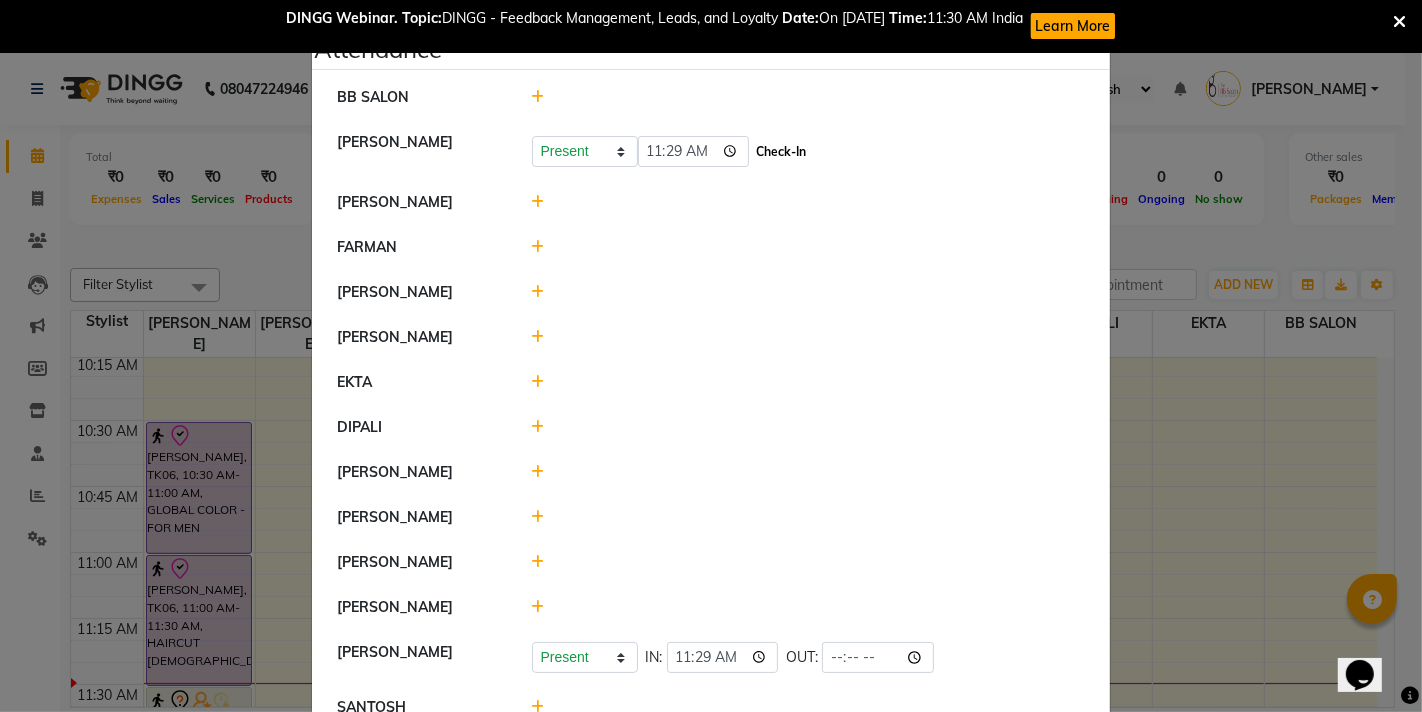 click on "Check-In" 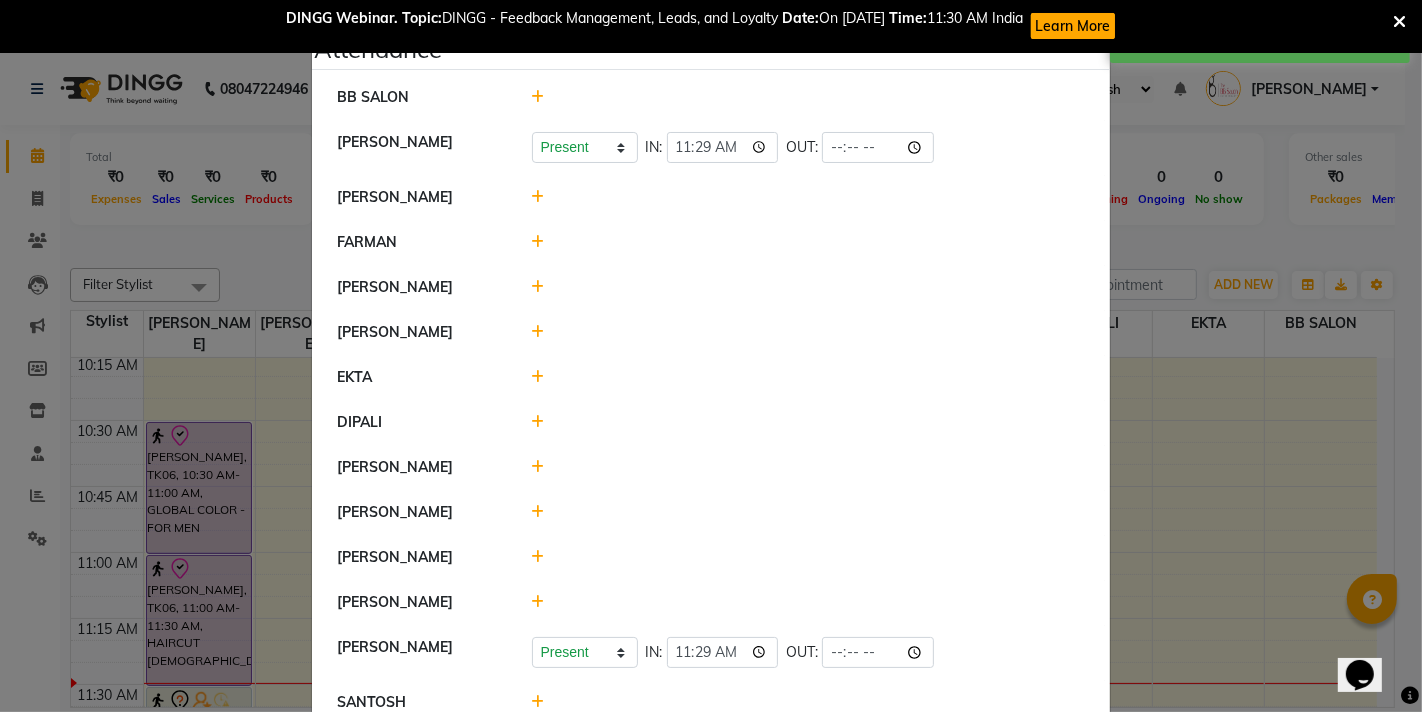 click 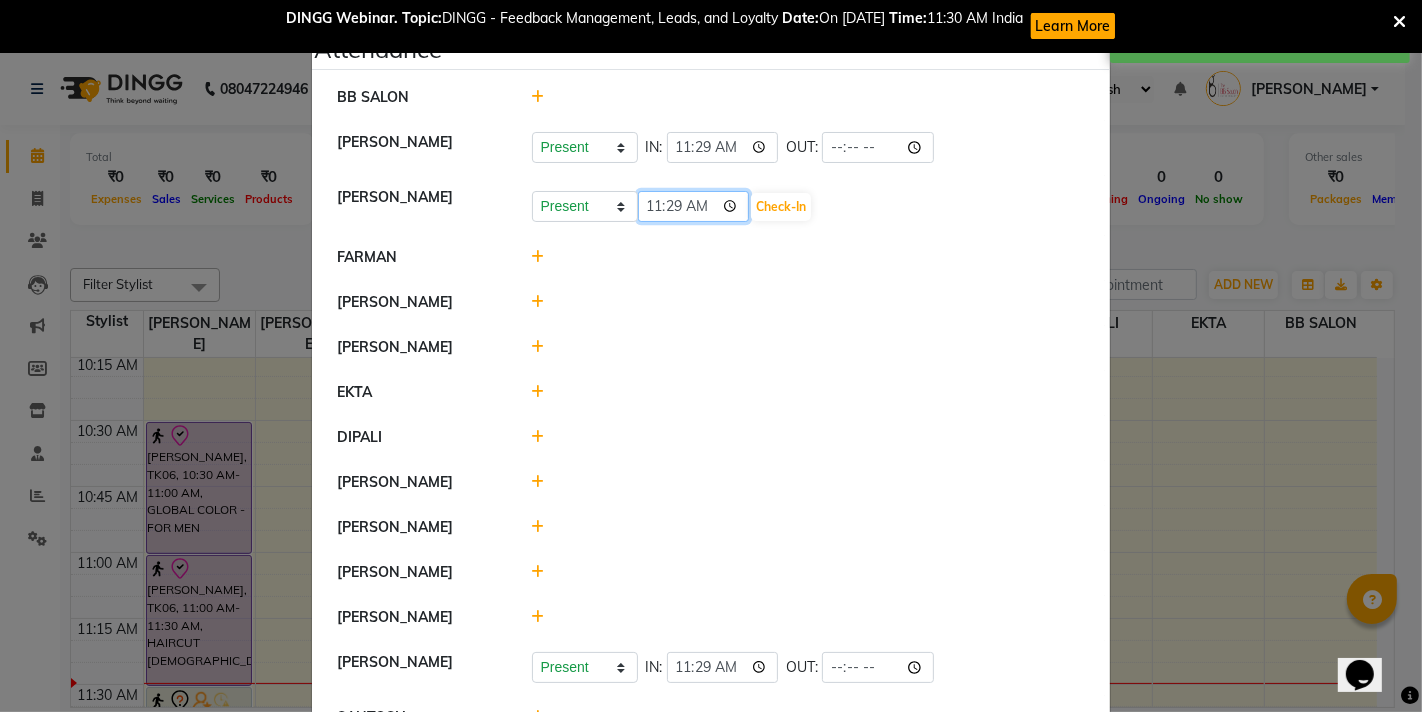 click on "11:29" 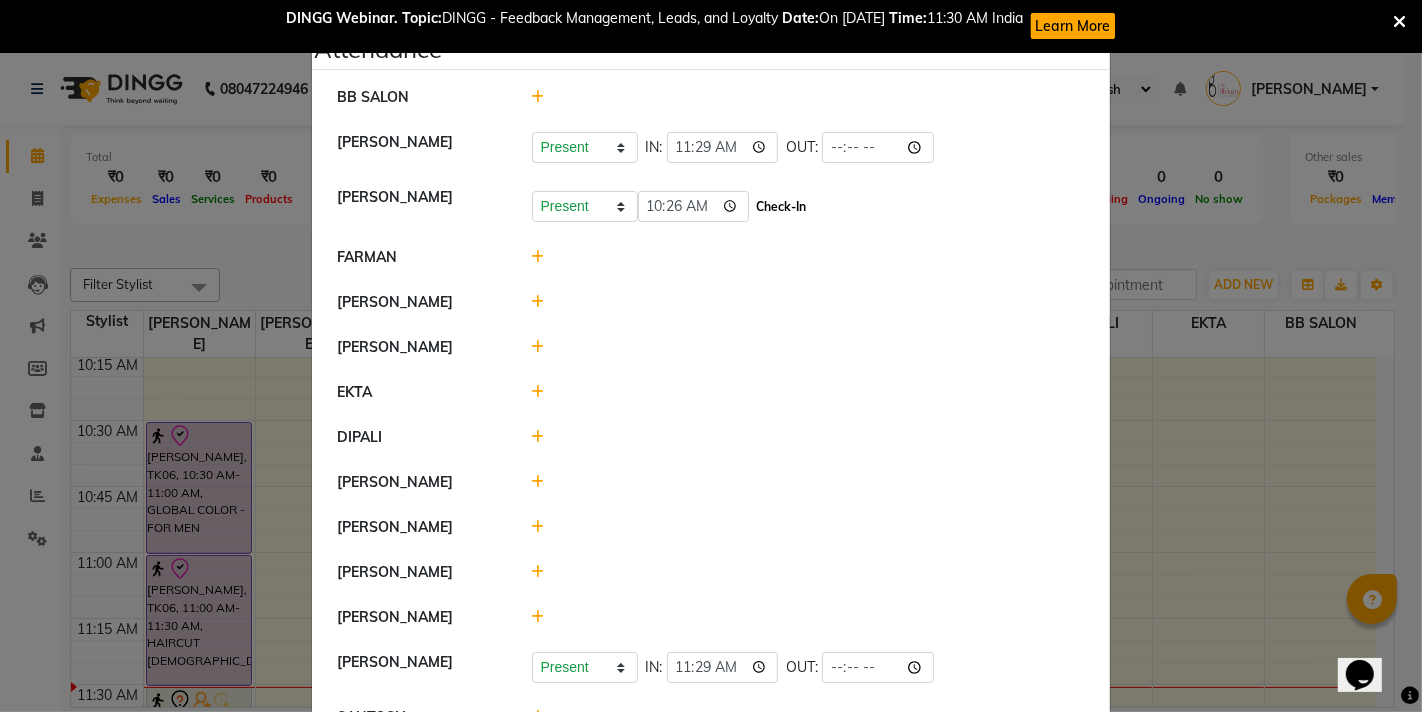 type on "10:26" 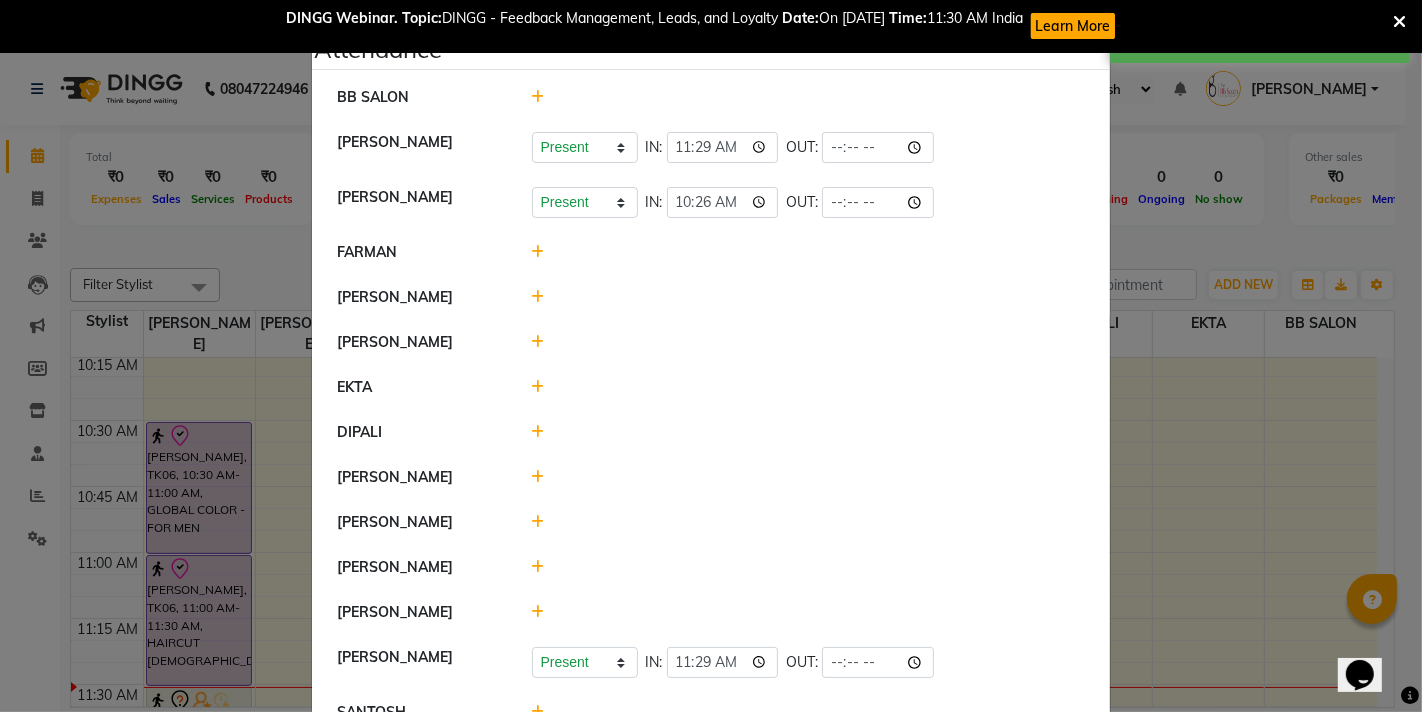 click 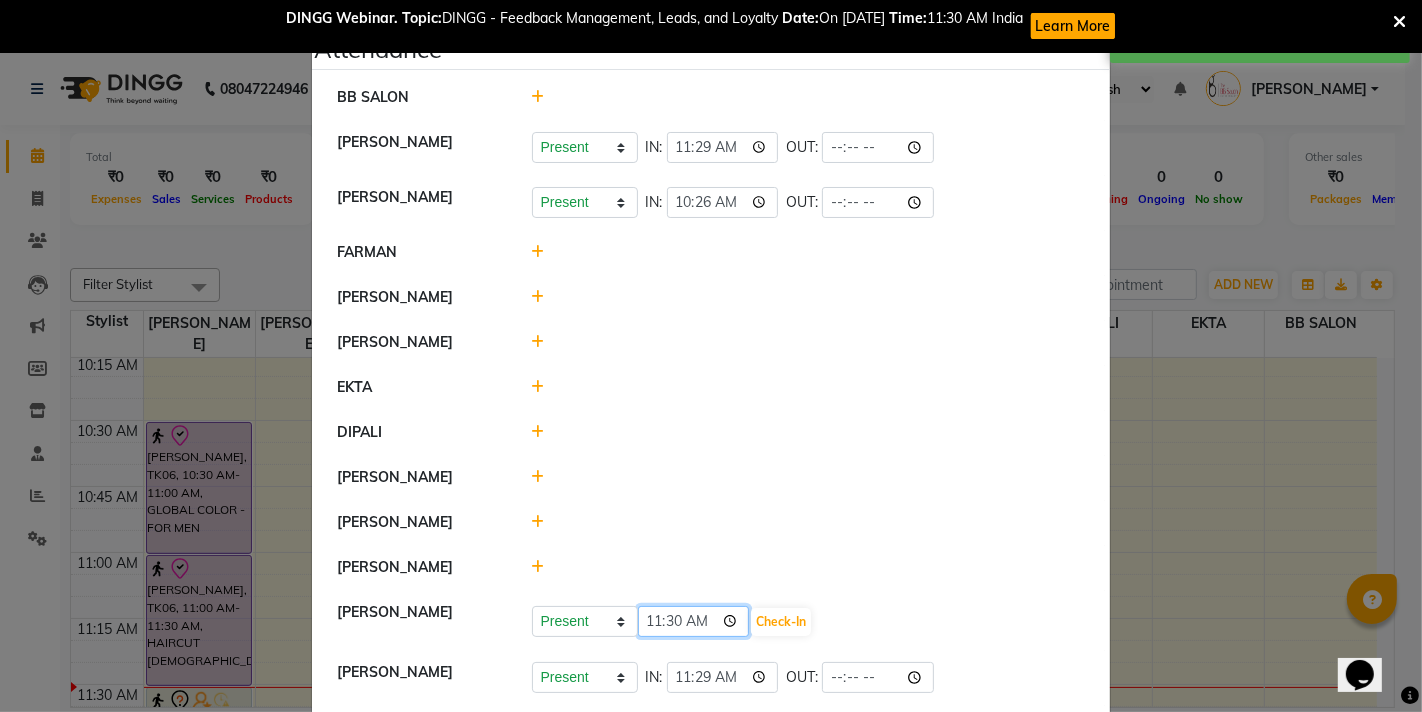 click on "11:30" 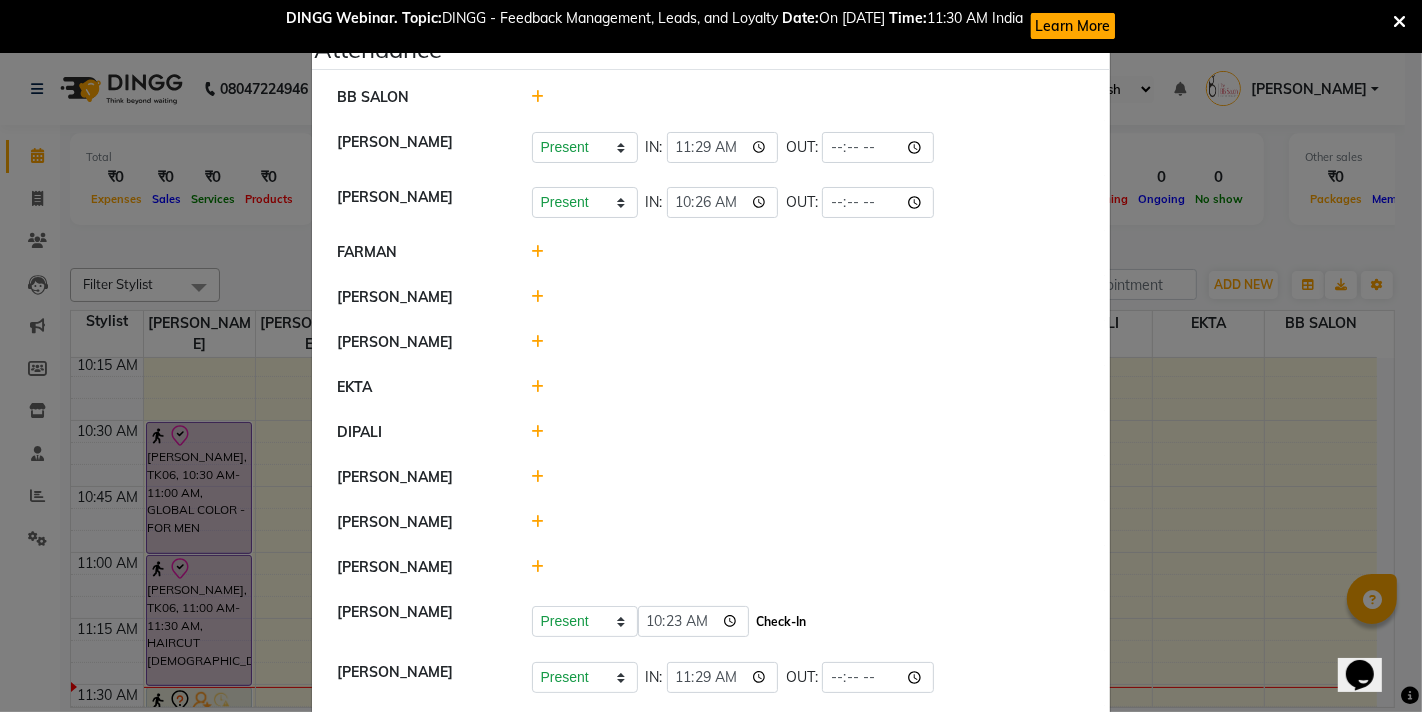 type on "10:23" 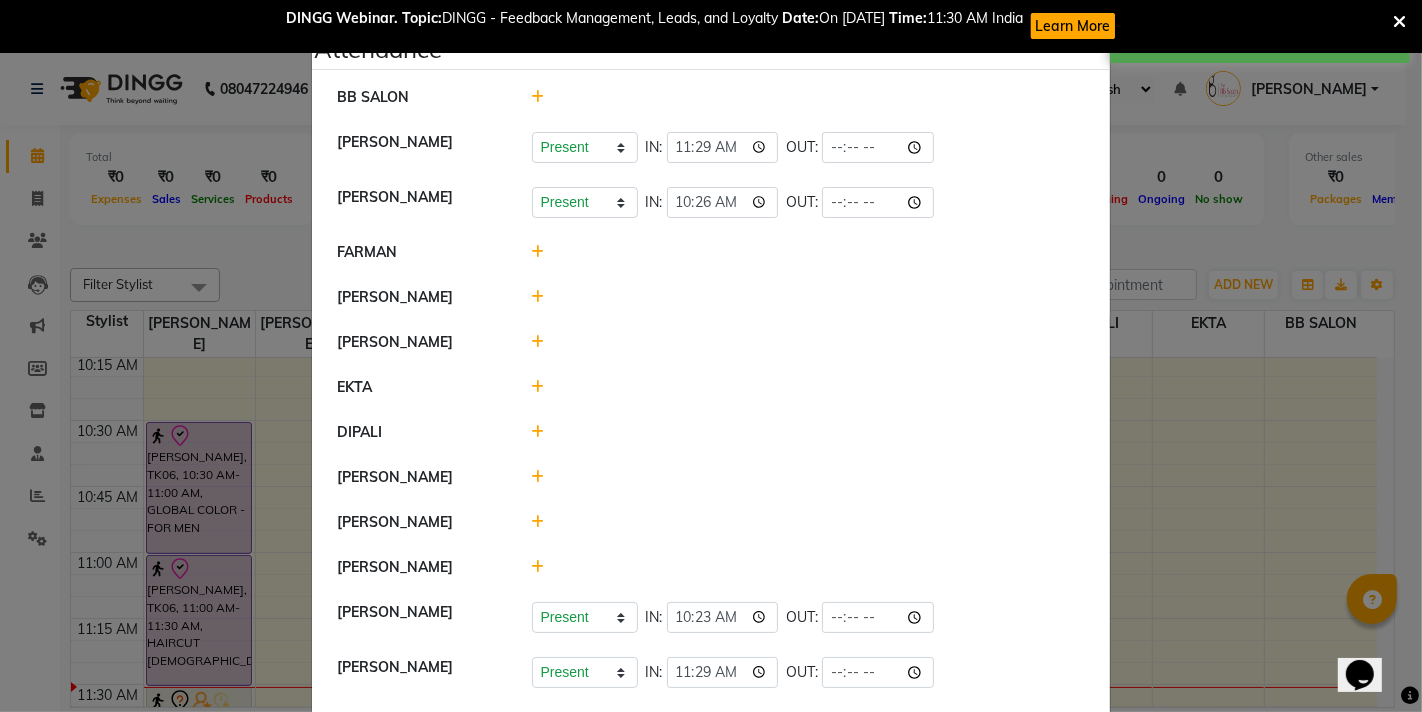 click 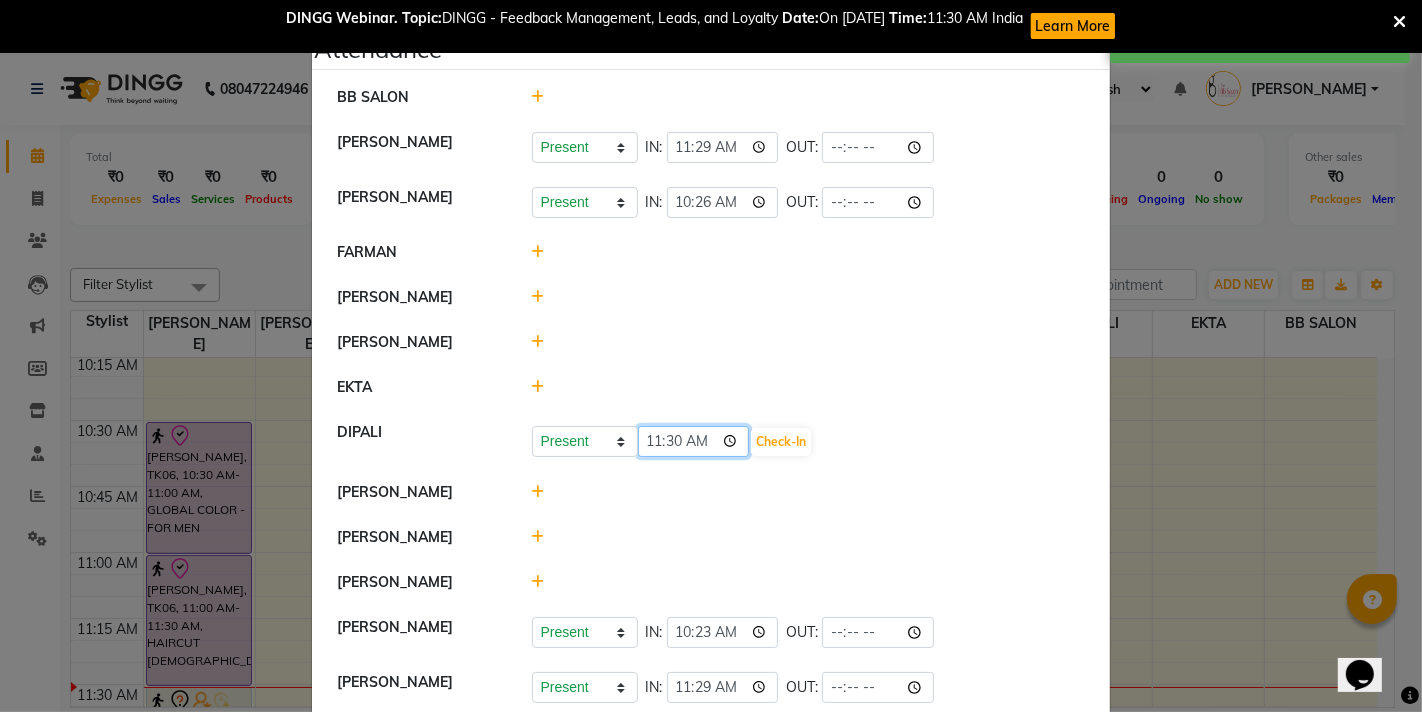 click on "11:30" 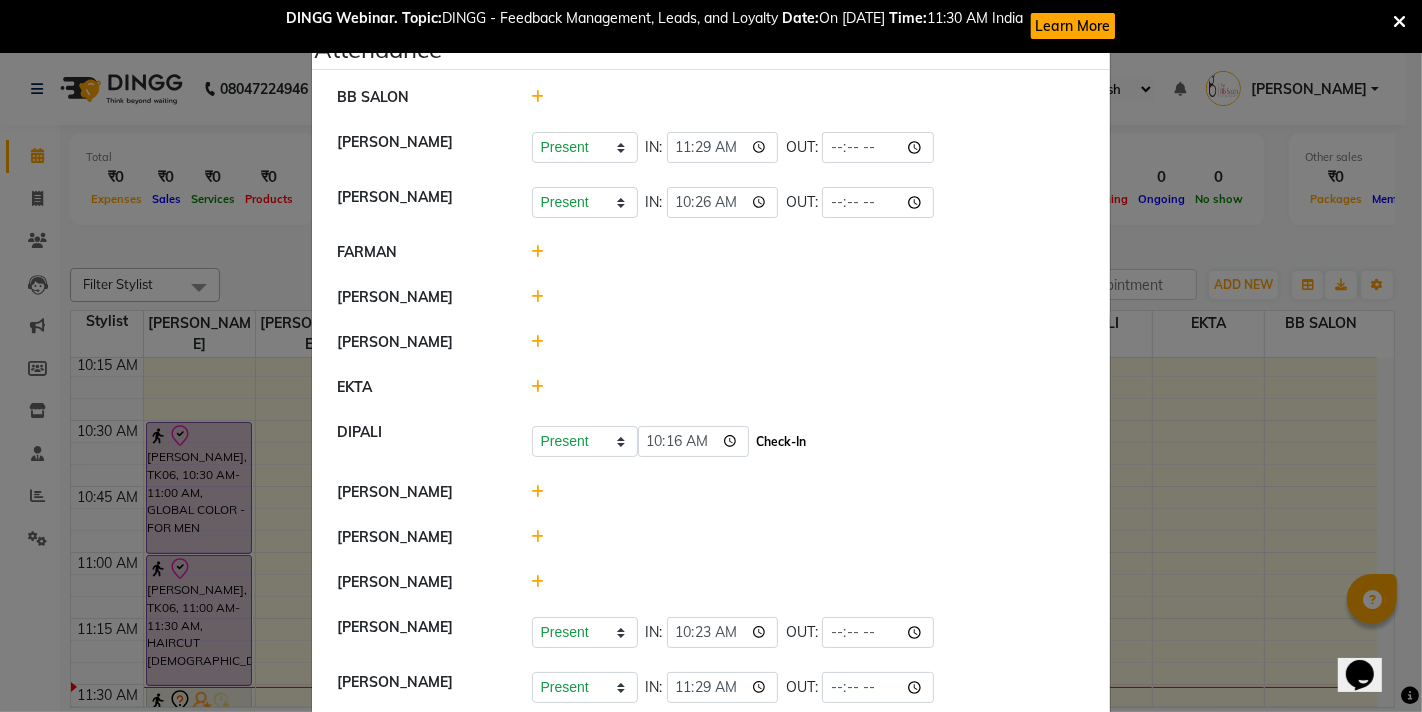 type on "10:16" 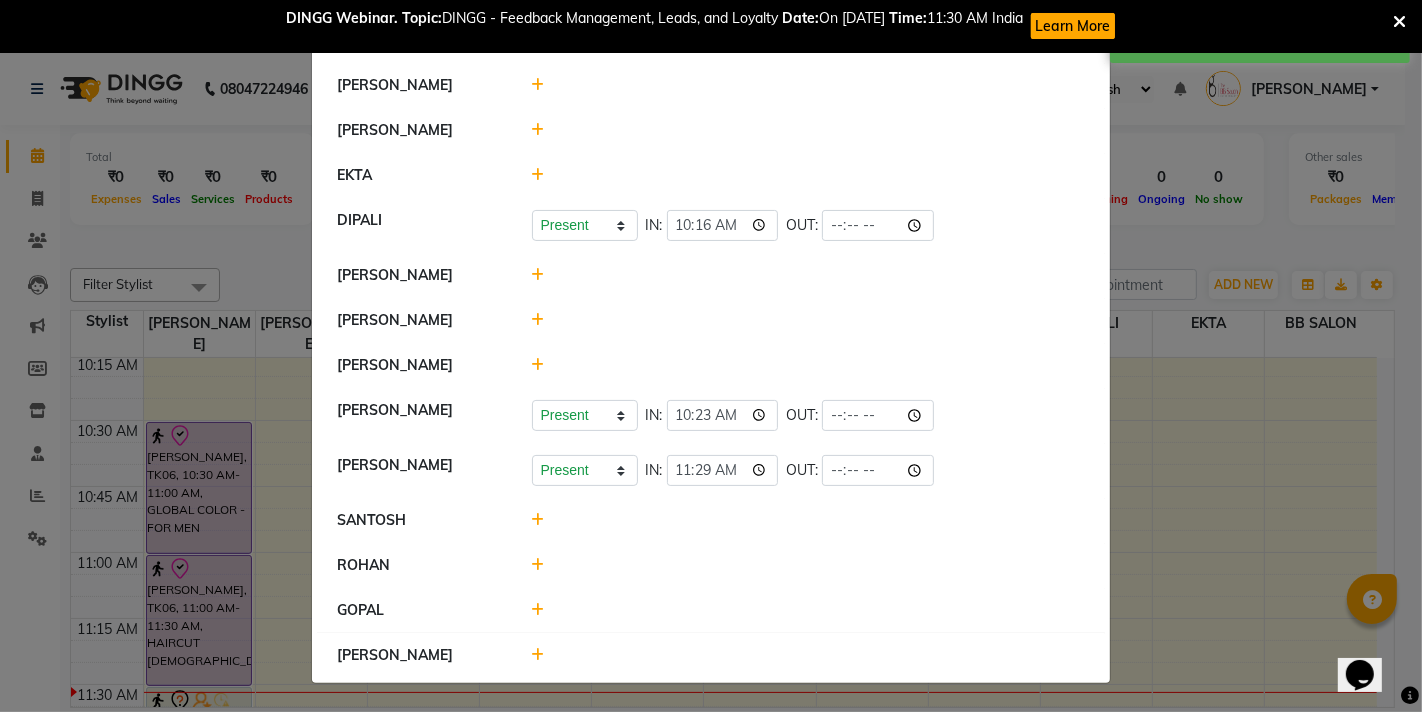 scroll, scrollTop: 213, scrollLeft: 0, axis: vertical 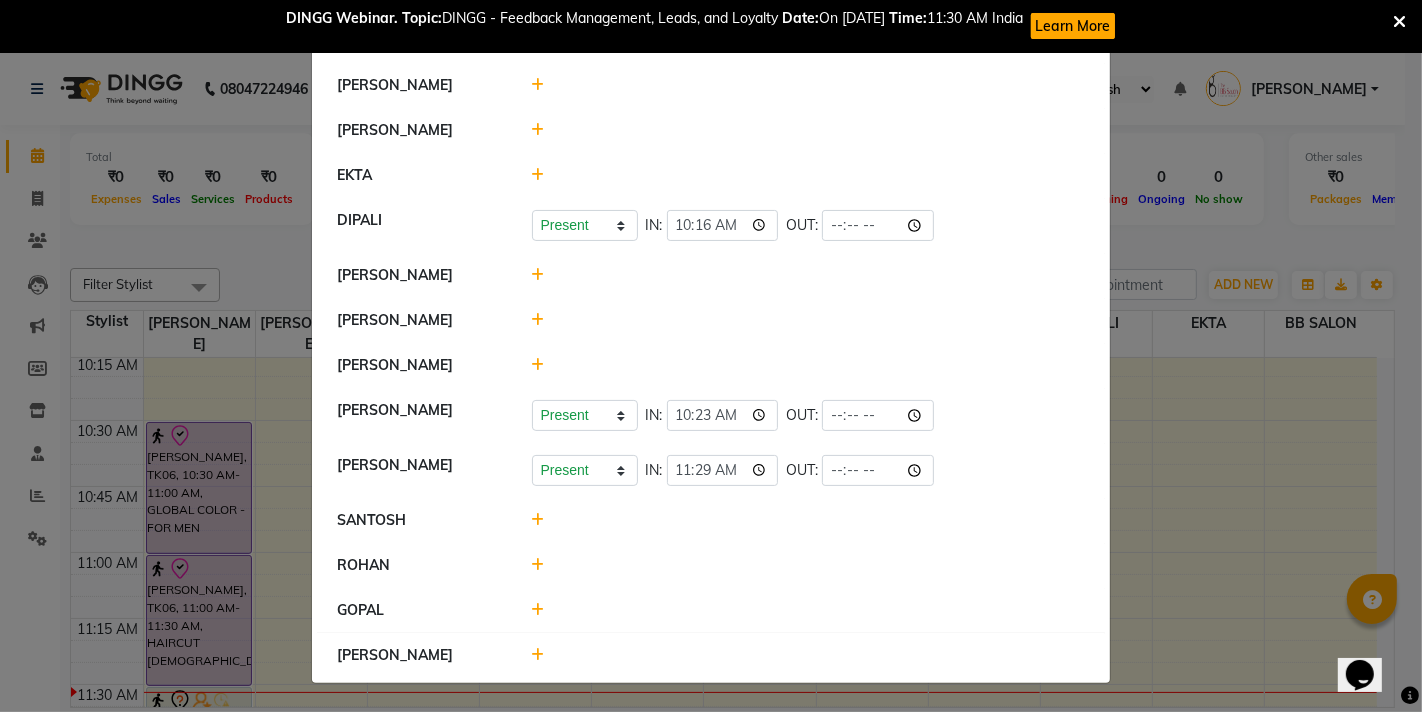 click 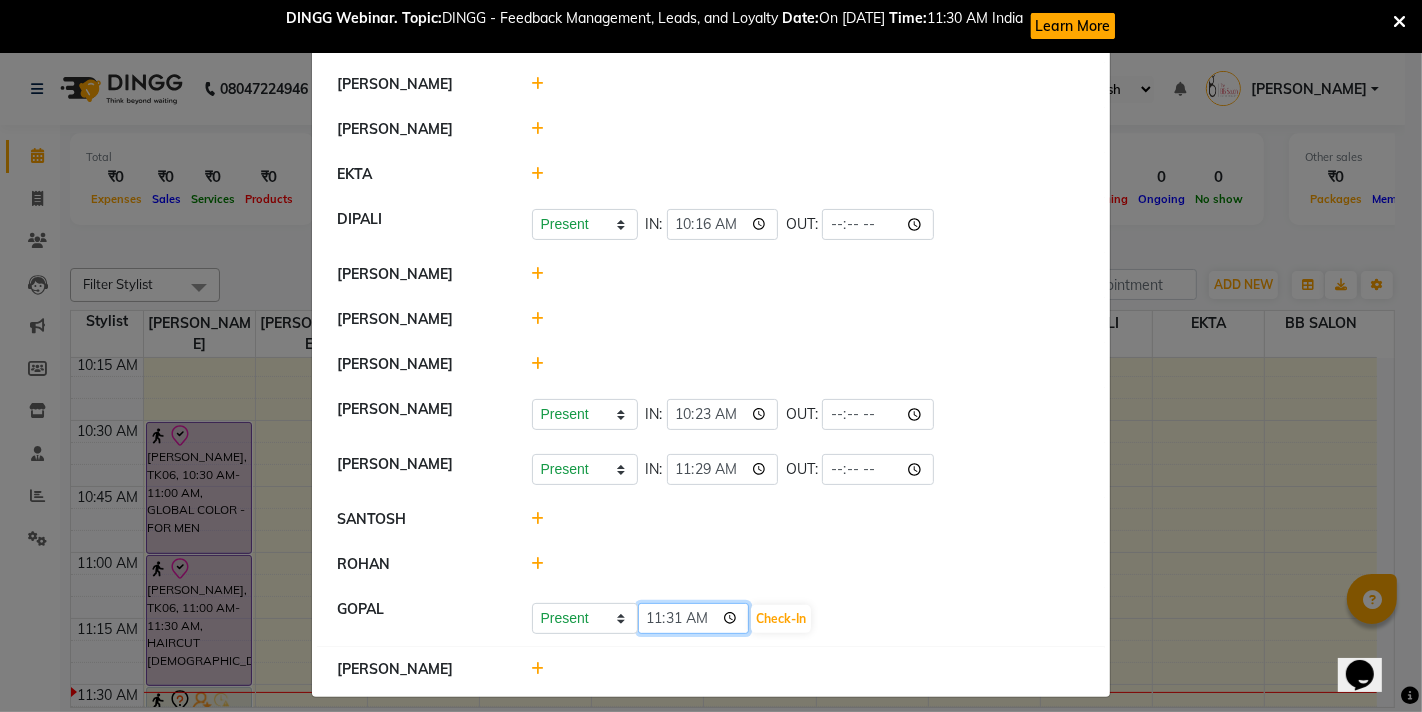 click on "11:31" 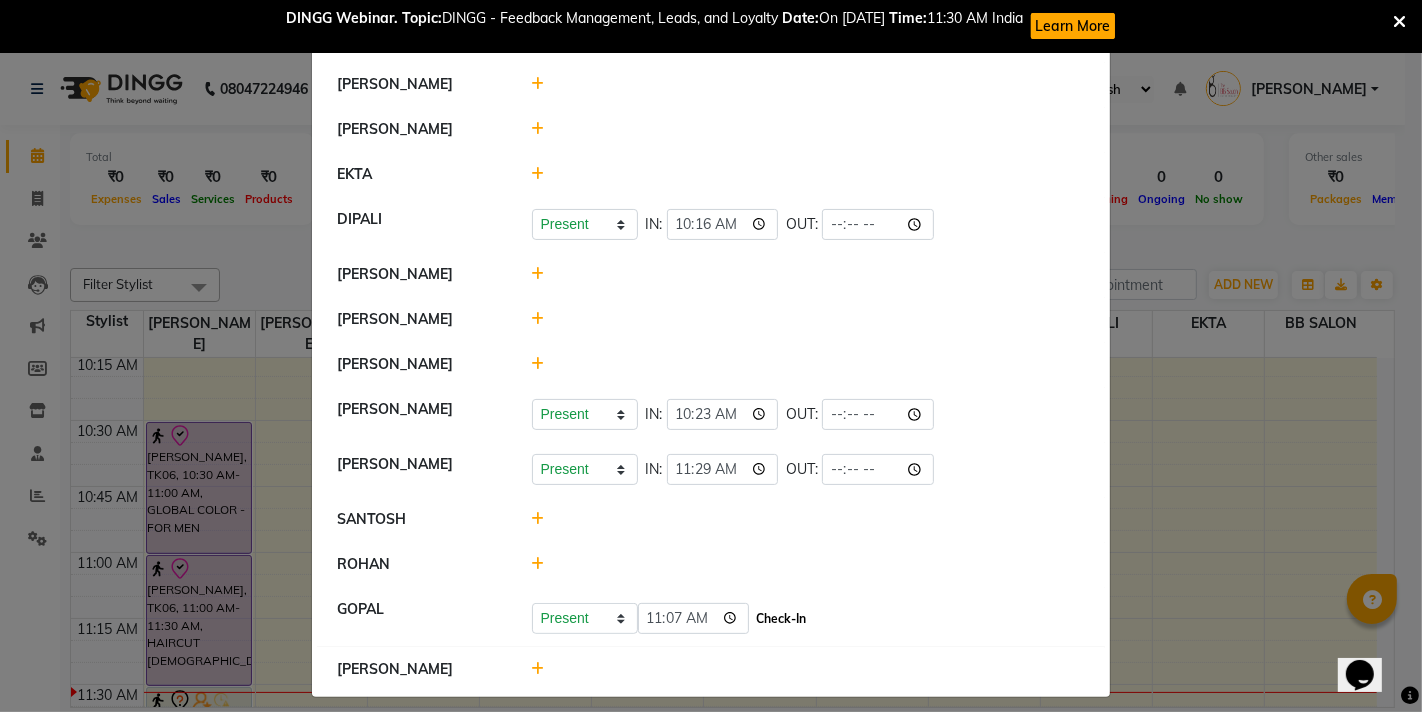 type on "11:07" 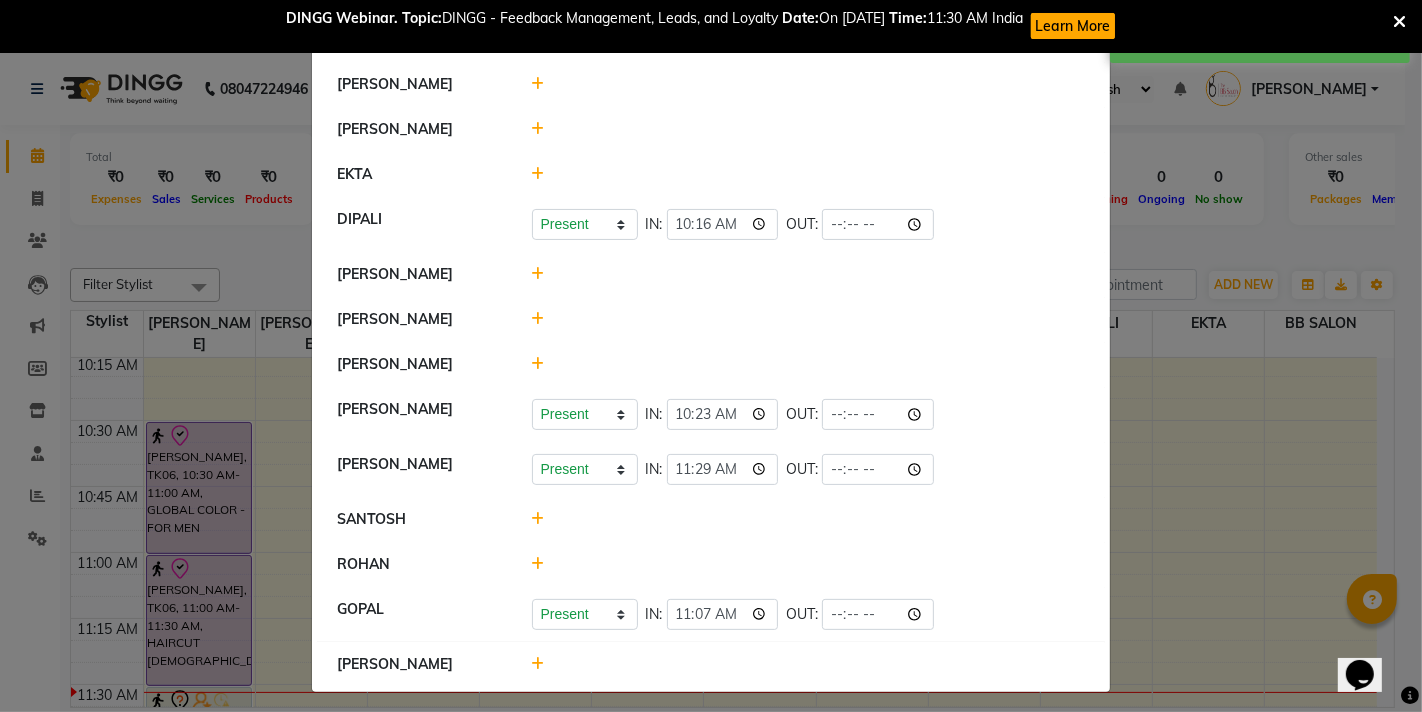 click 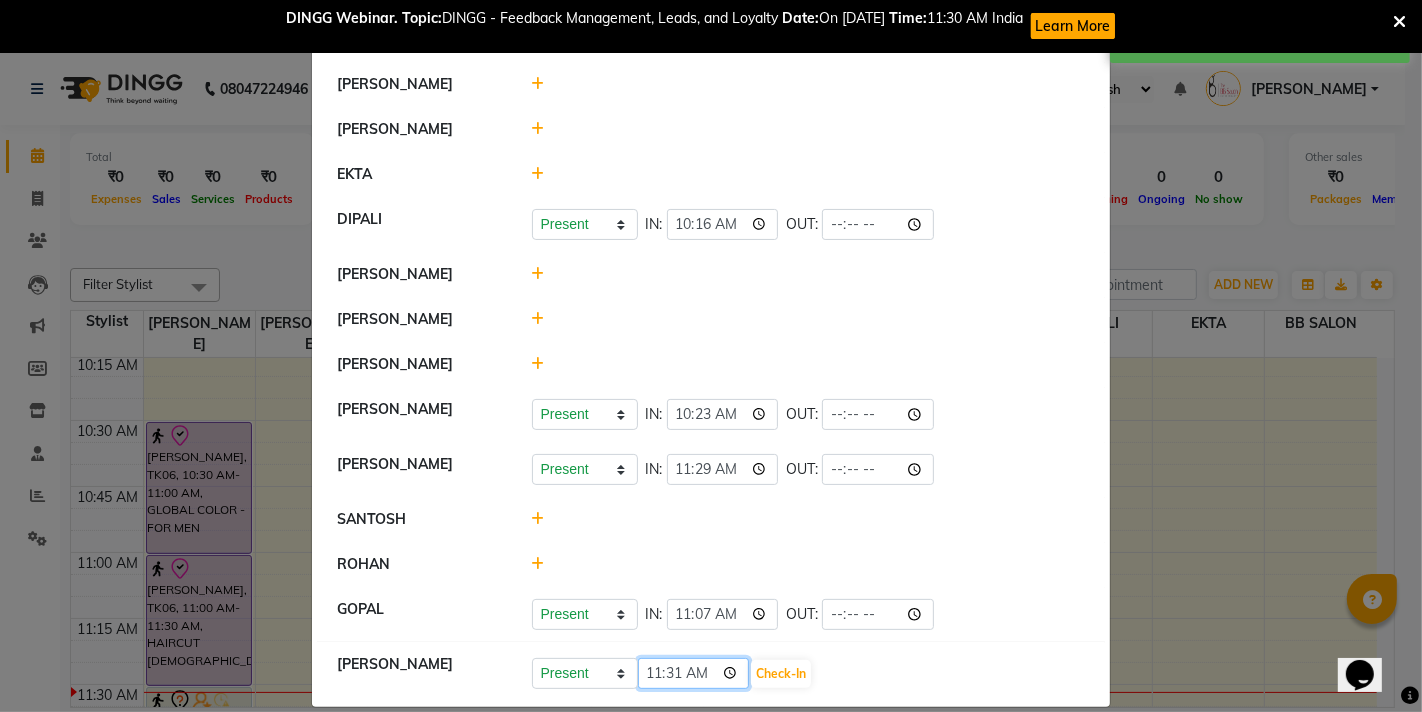 click on "11:31" 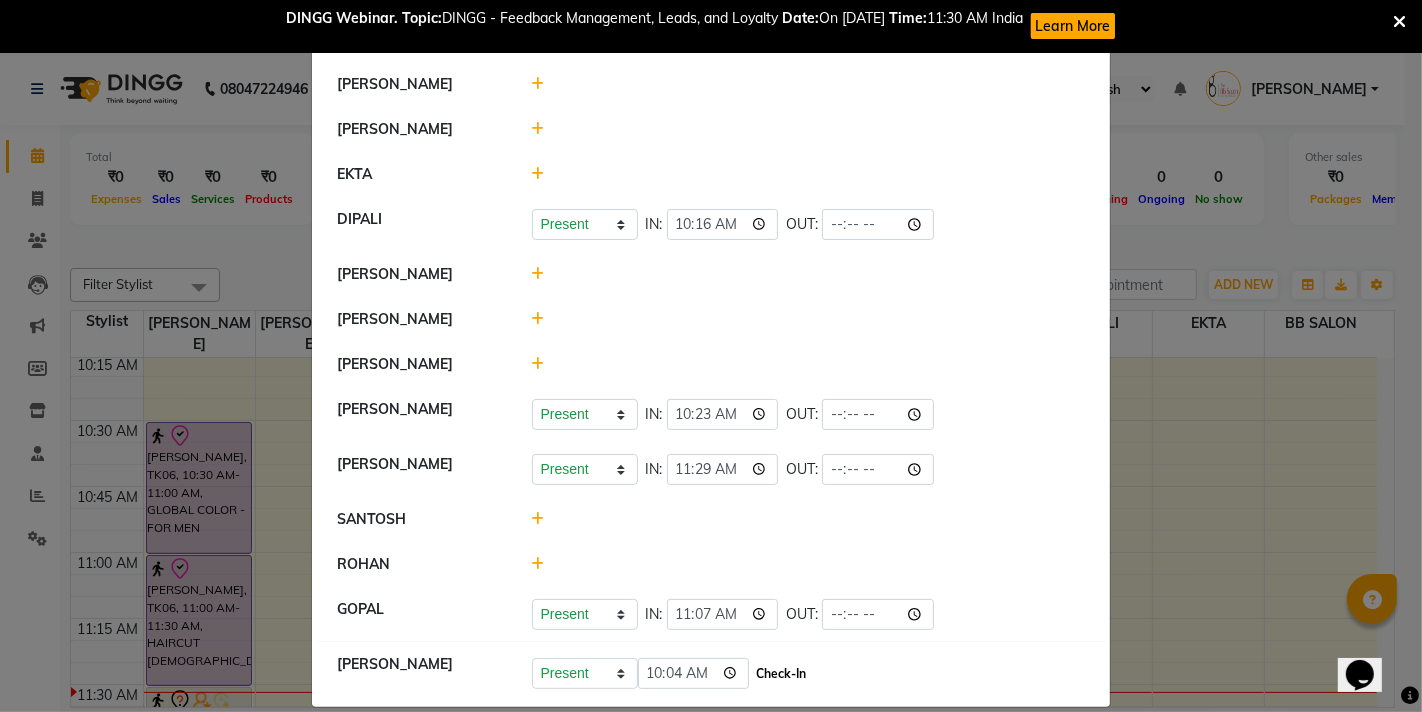 type on "10:04" 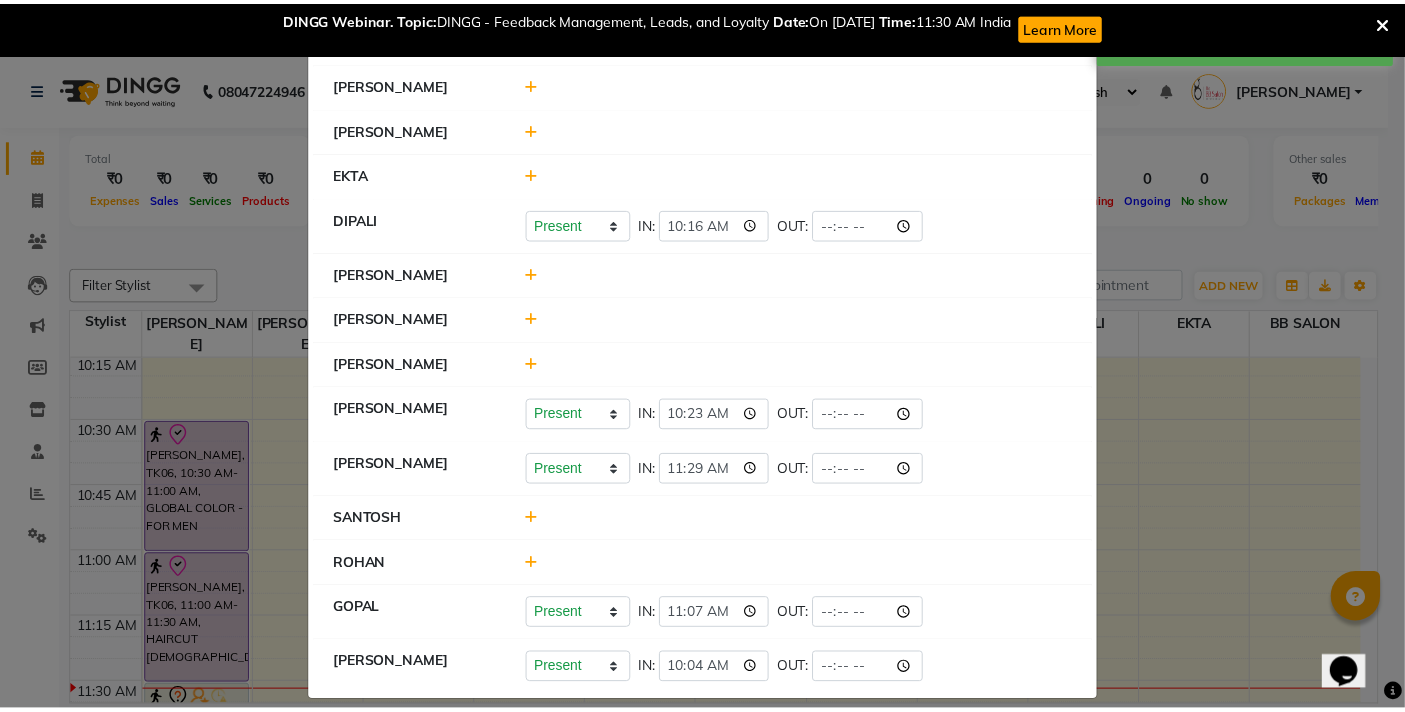 scroll, scrollTop: 233, scrollLeft: 0, axis: vertical 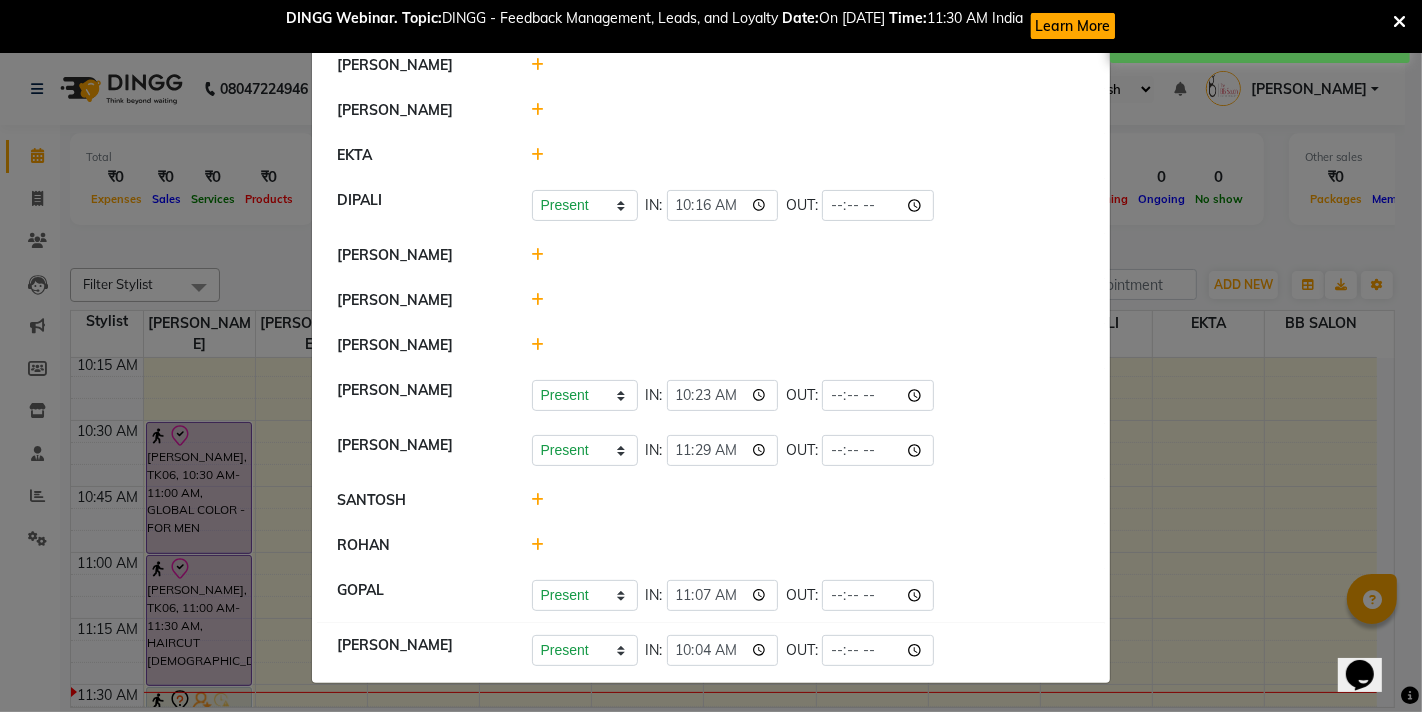 click 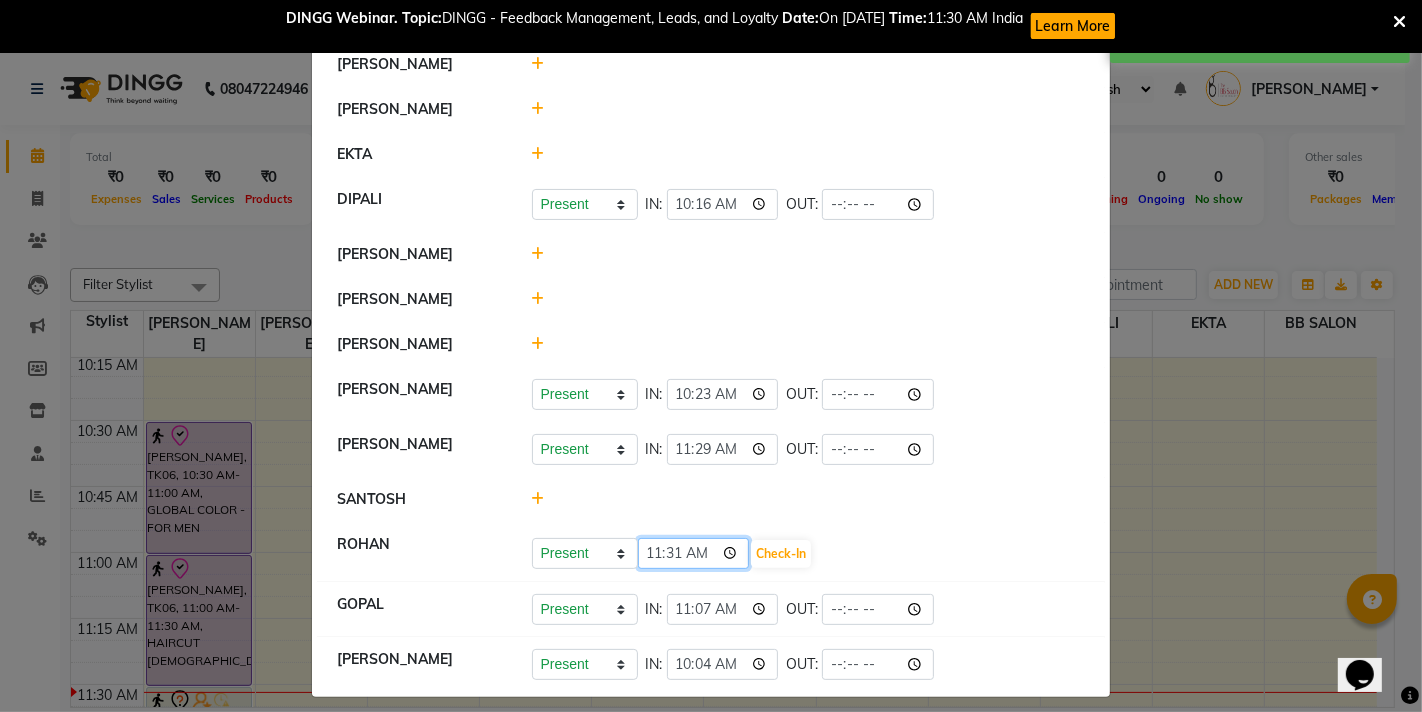 click on "11:31" 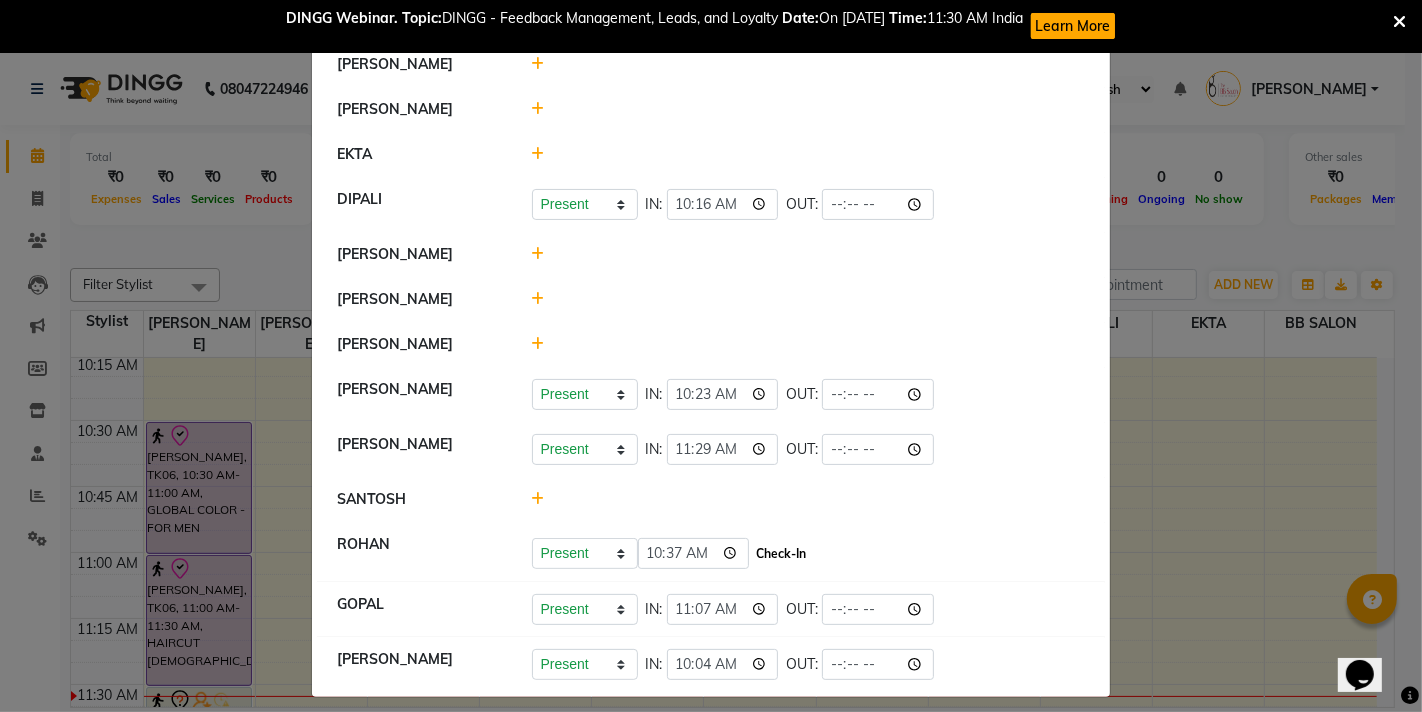type on "10:37" 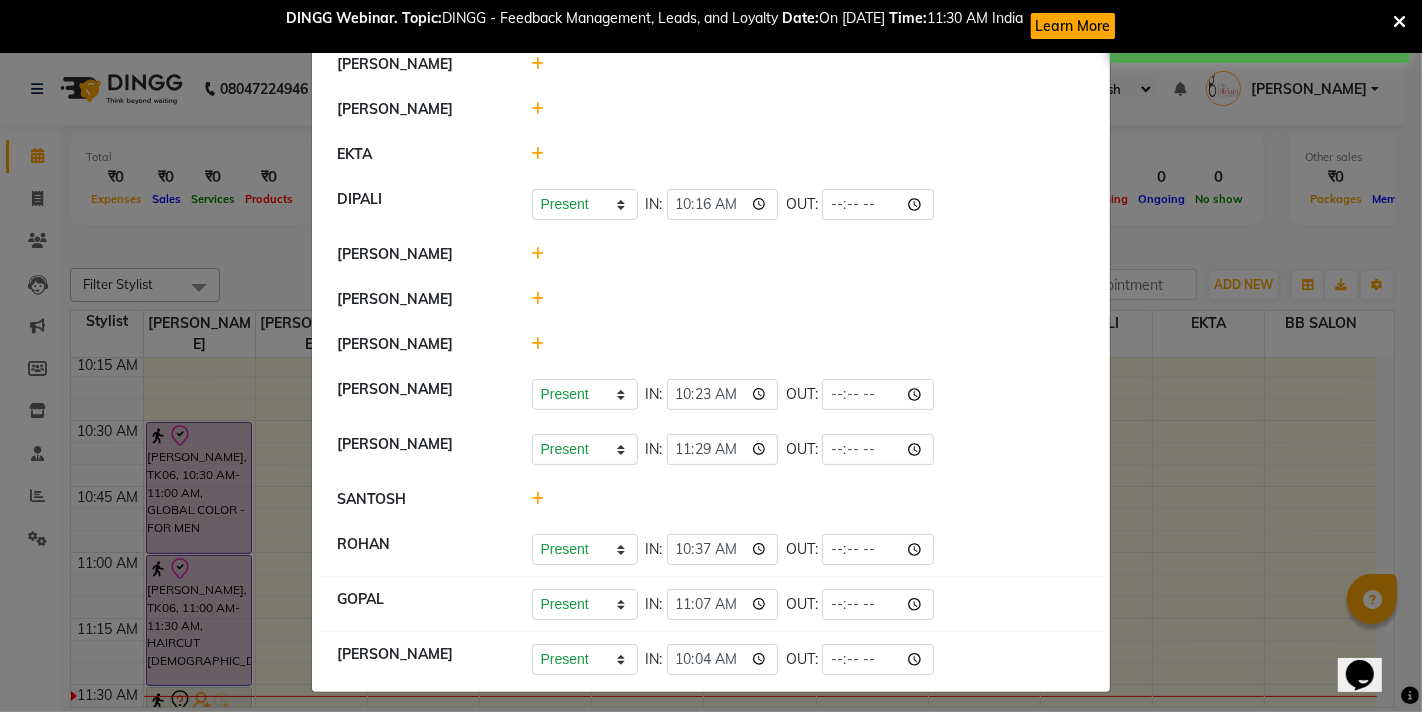 click 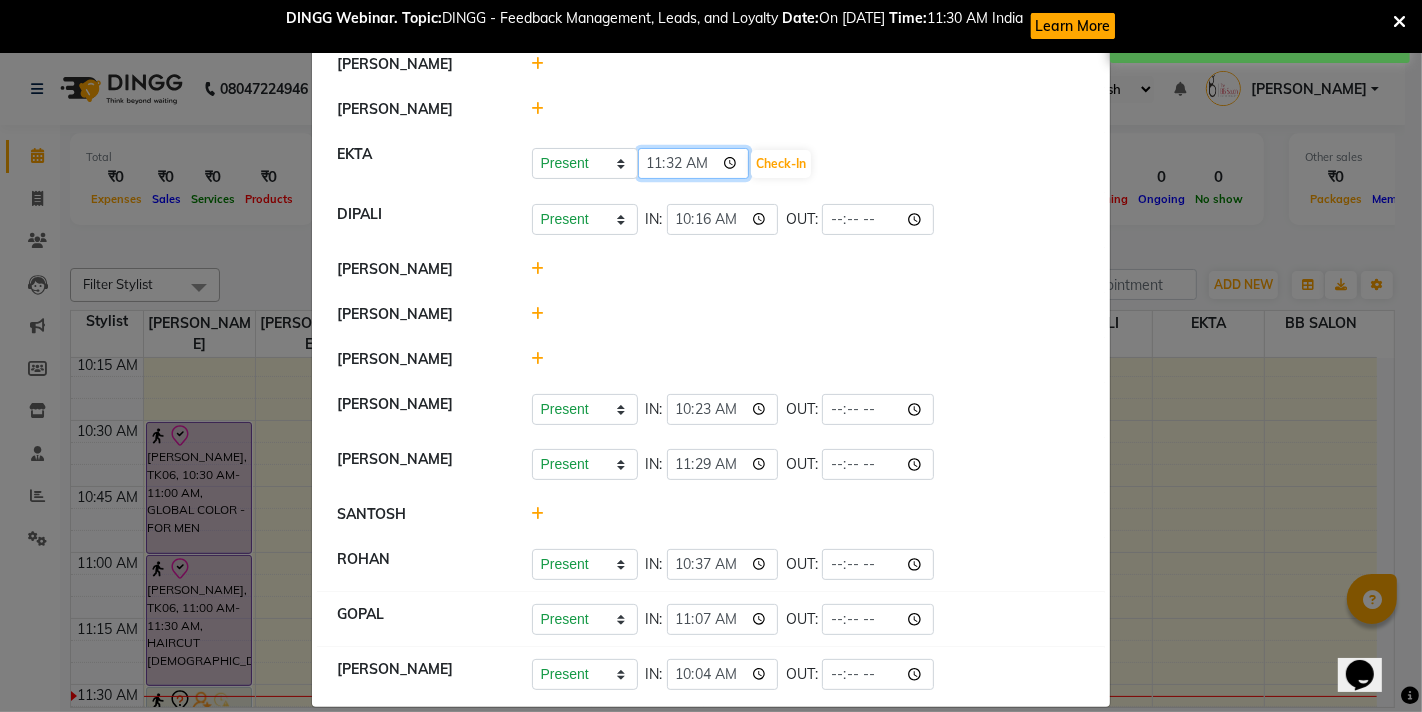 click on "11:32" 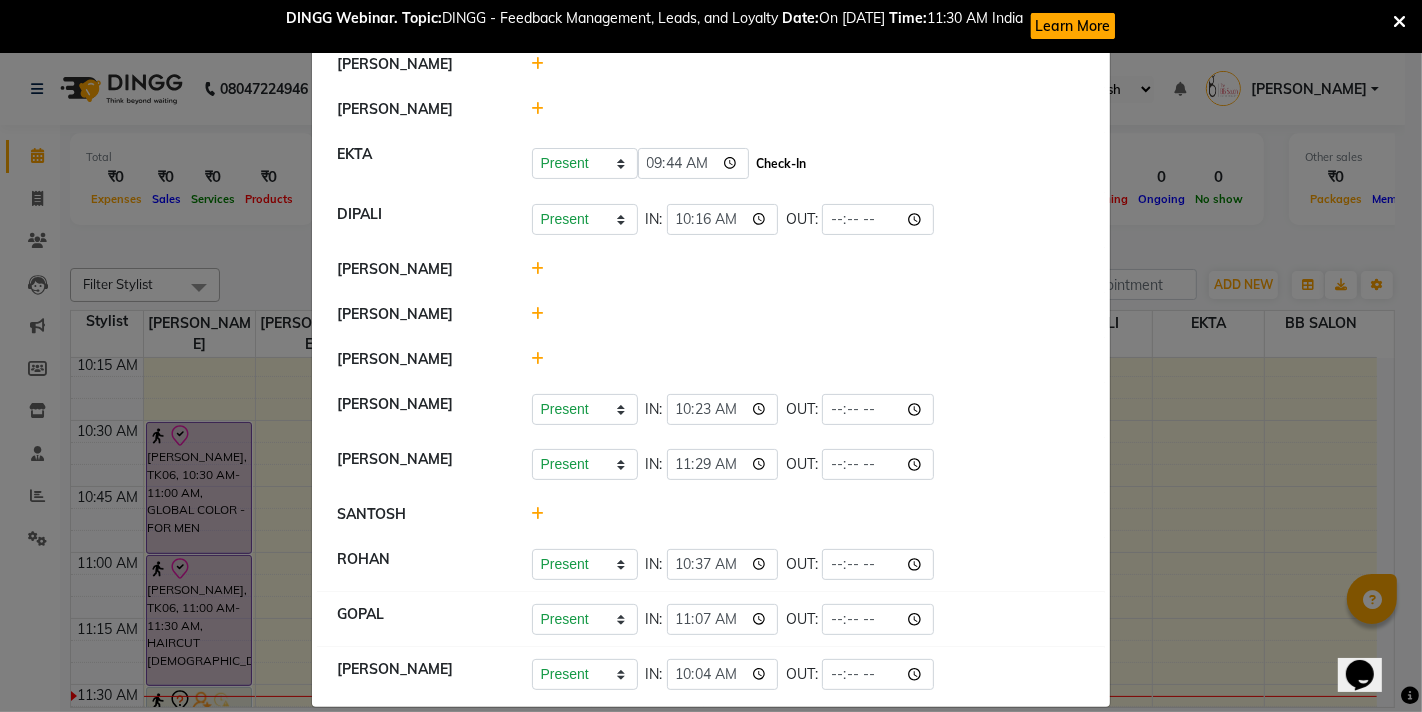 type on "09:44" 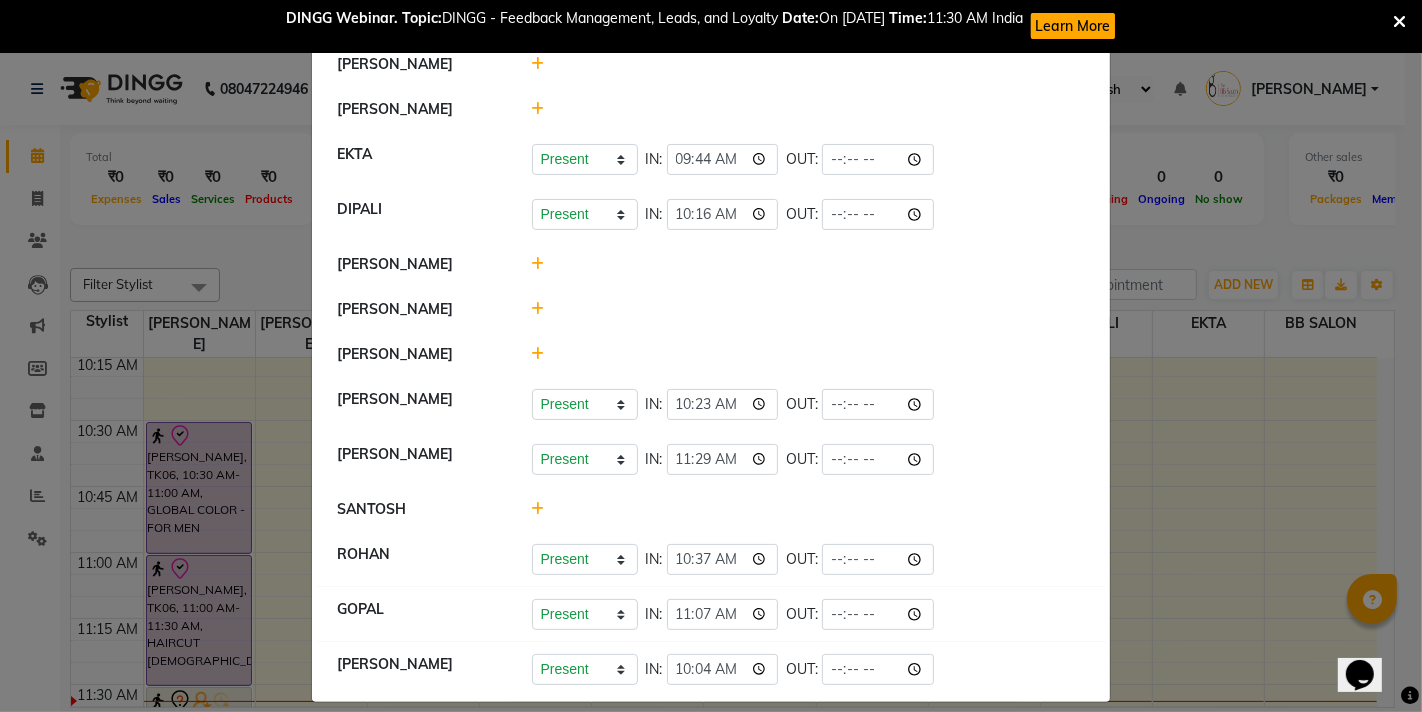 click 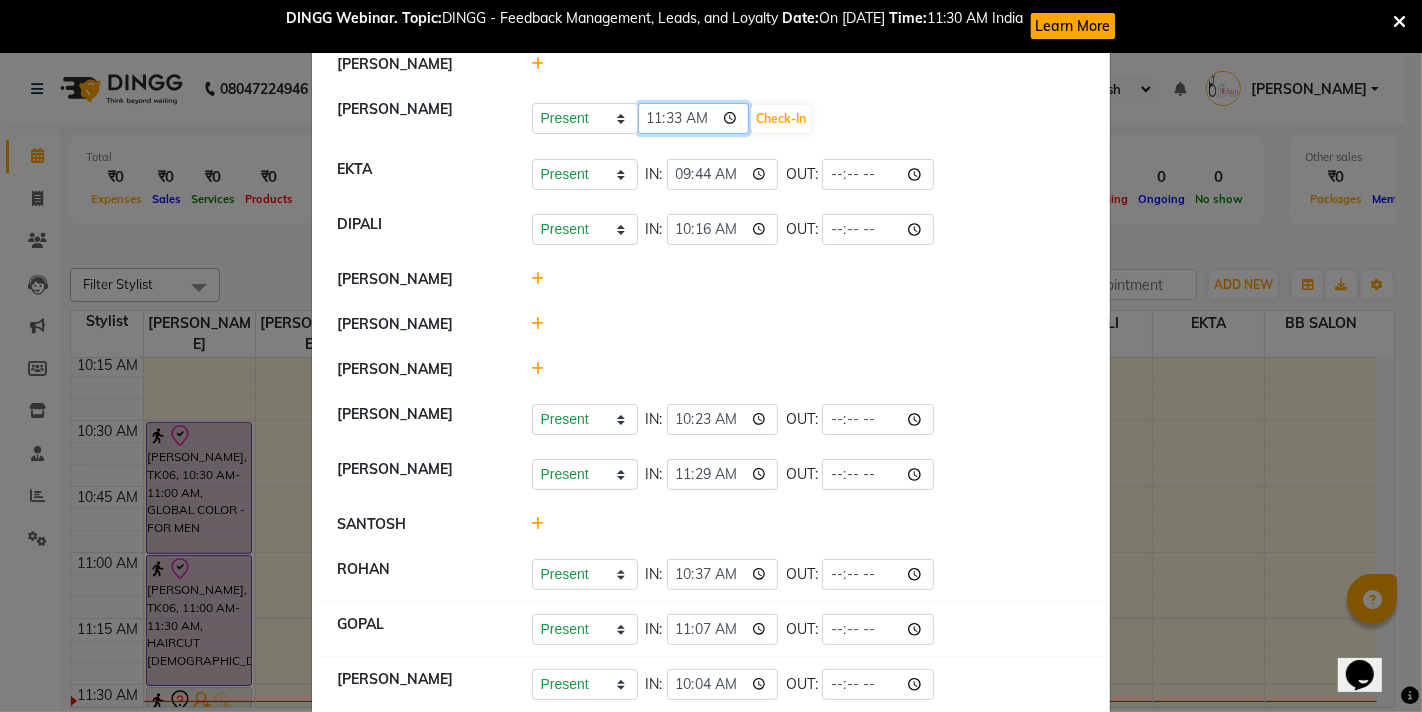 click on "11:33" 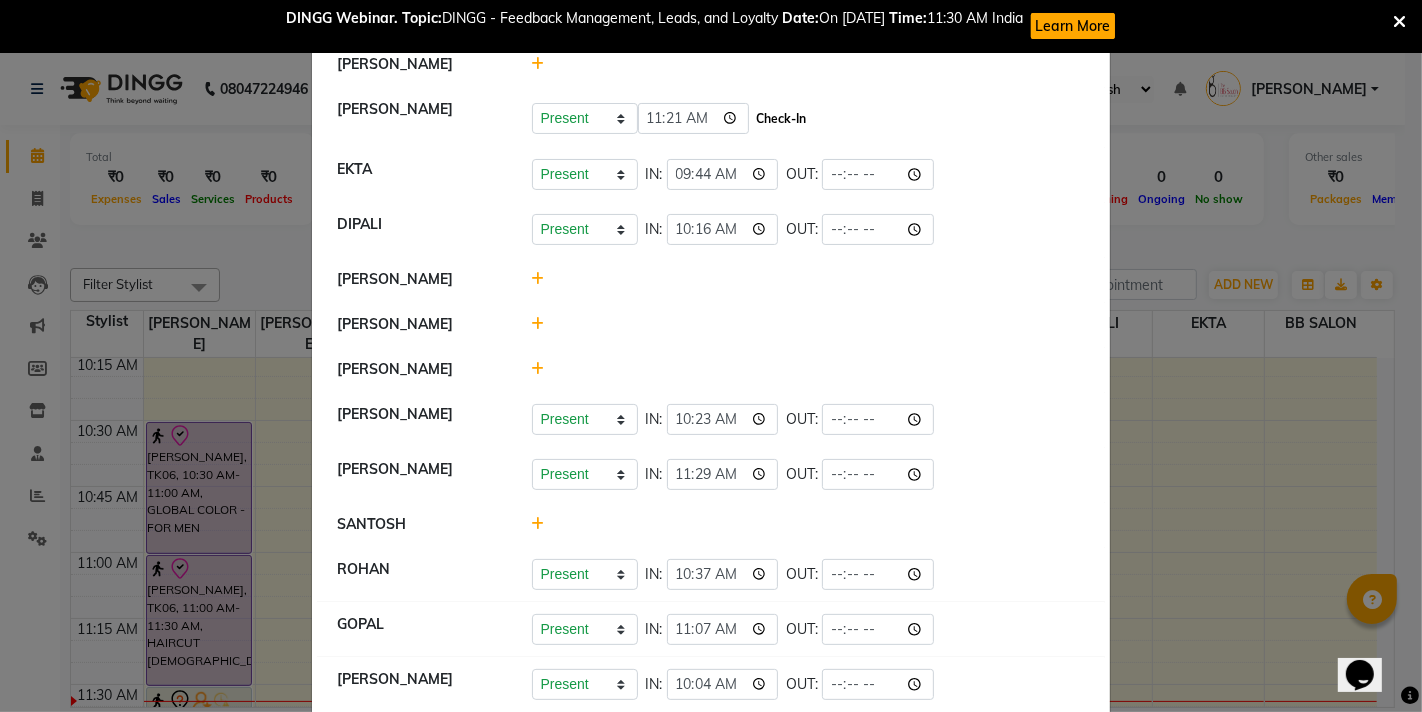 type on "11:21" 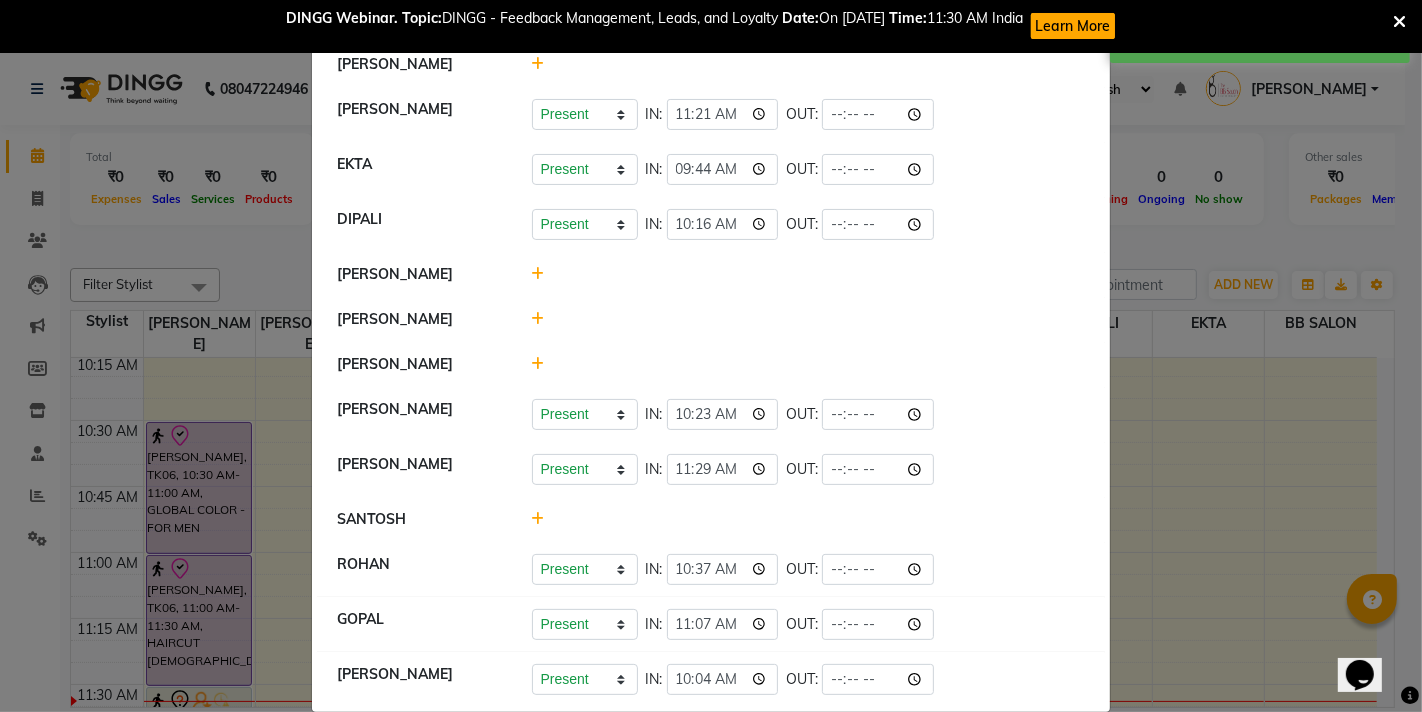 click 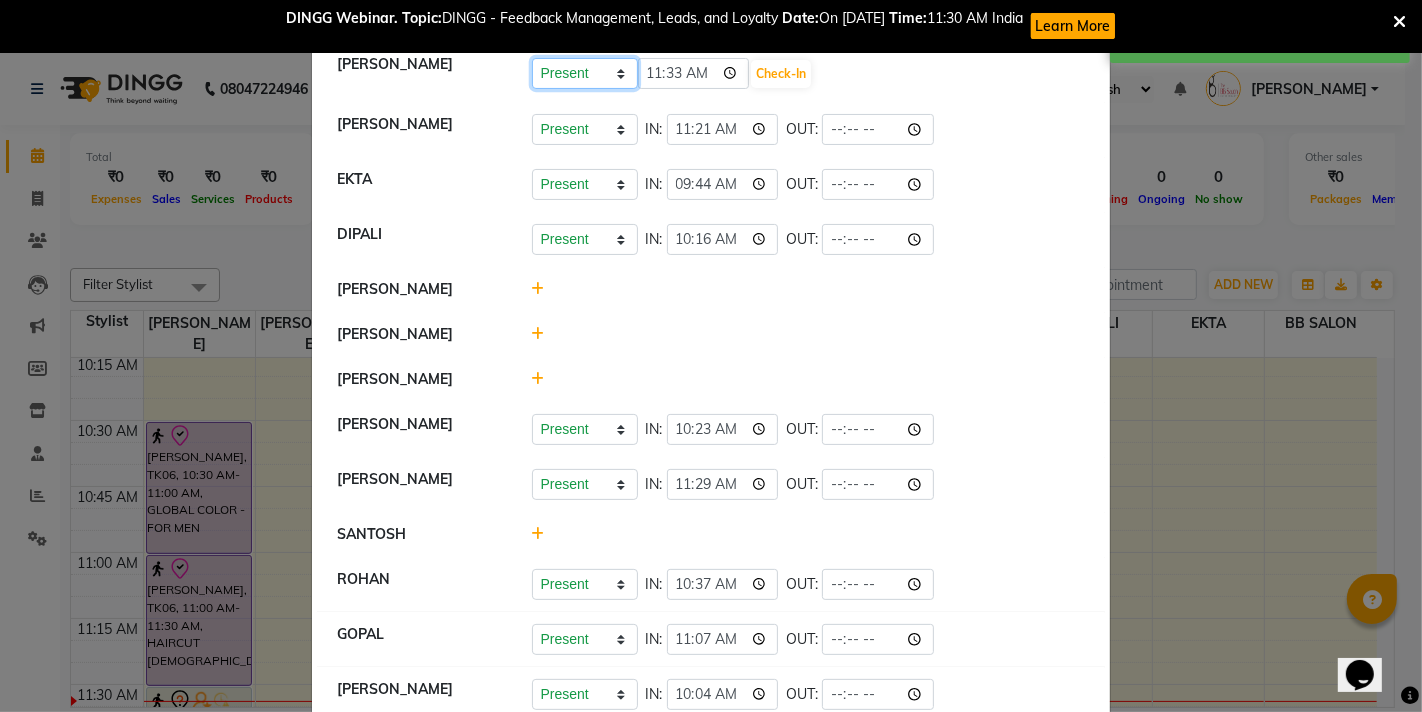 click on "Present Absent Late Half Day Weekly Off" 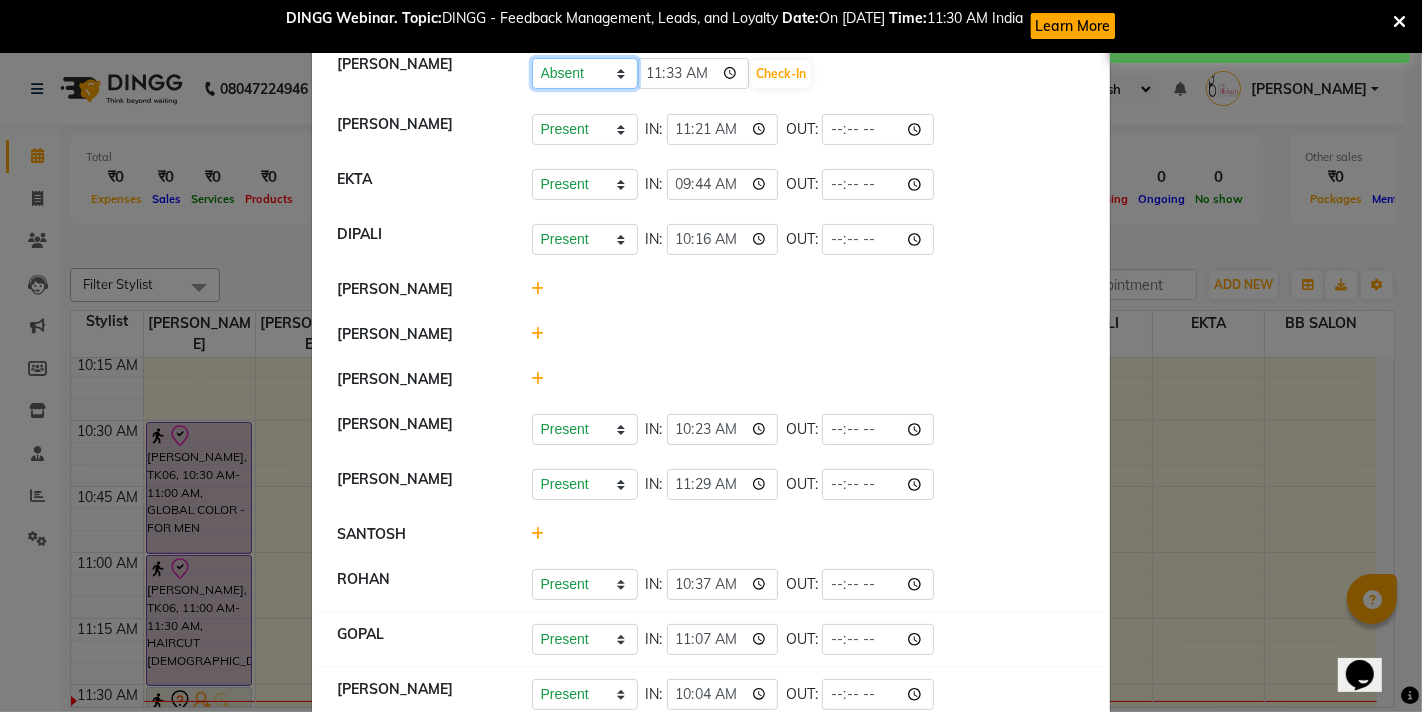 click on "Present Absent Late Half Day Weekly Off" 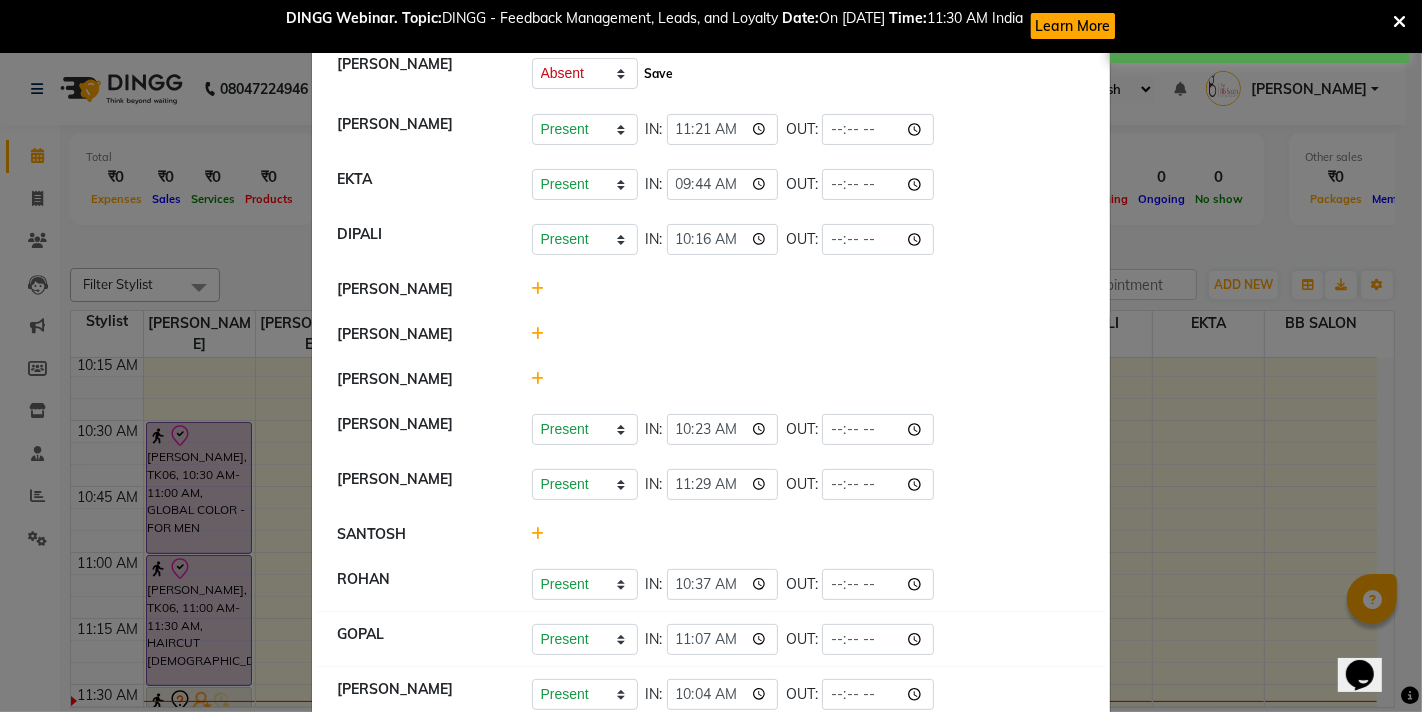 click on "Save" 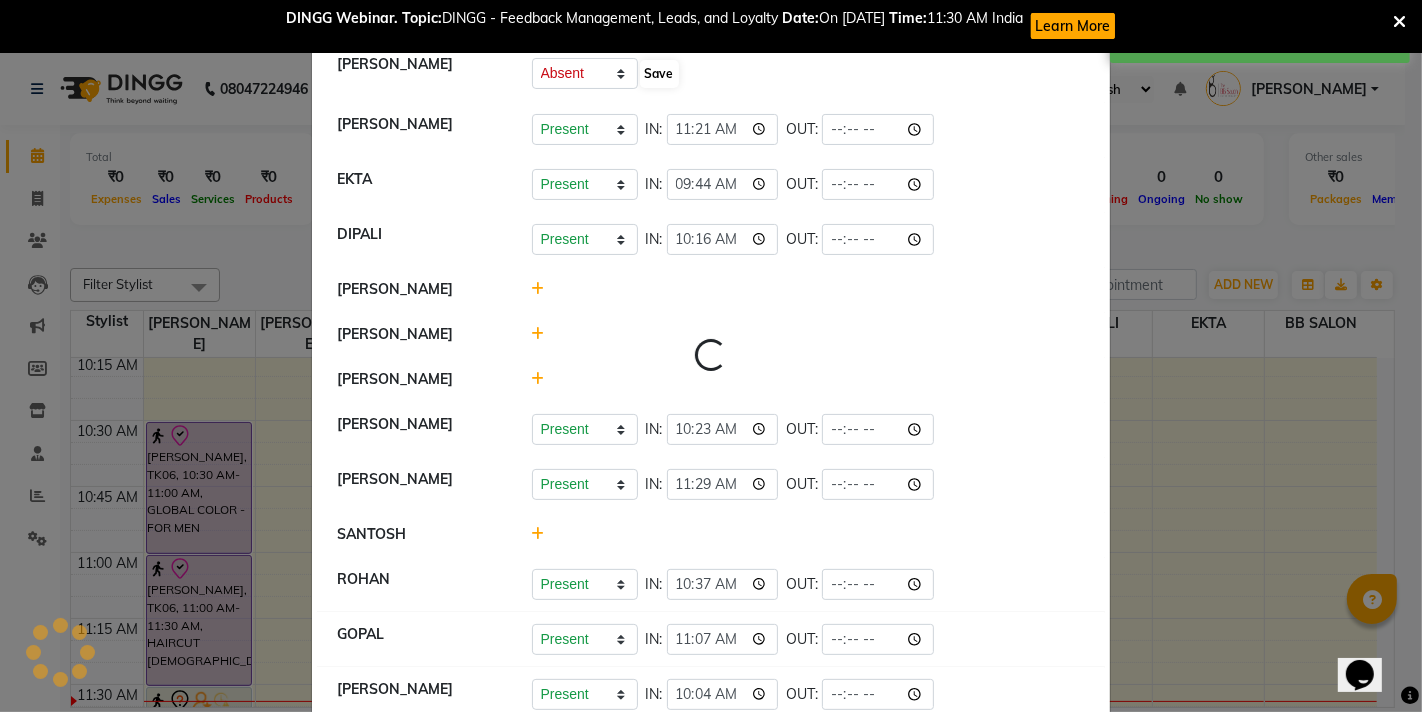 select on "A" 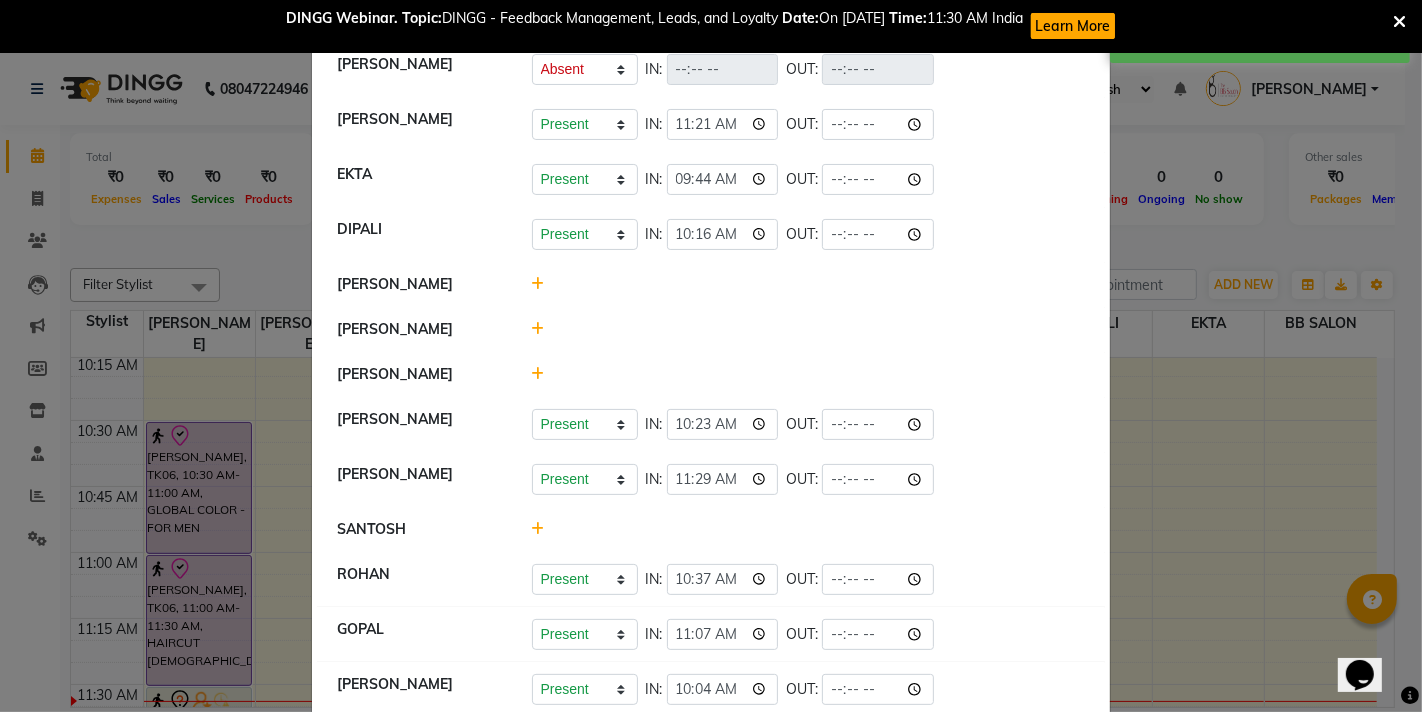 click 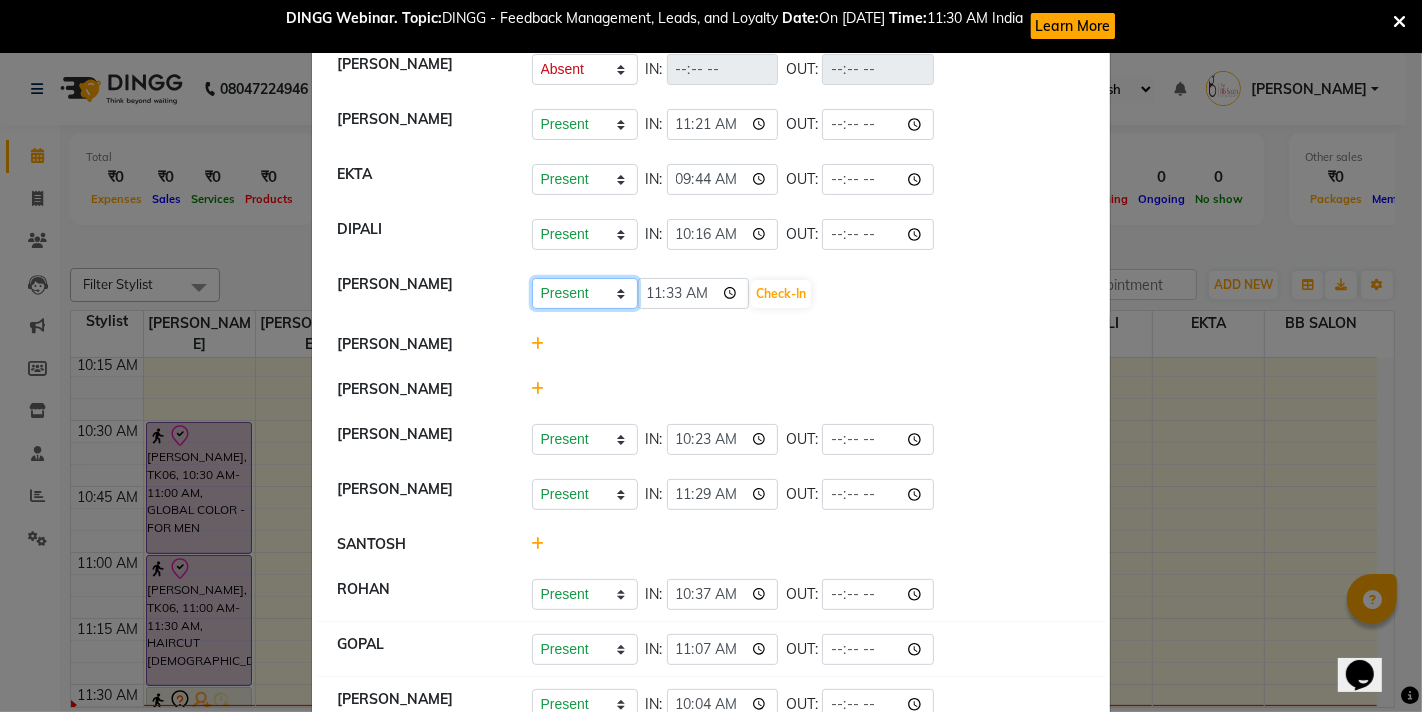 click on "Present Absent Late Half Day Weekly Off" 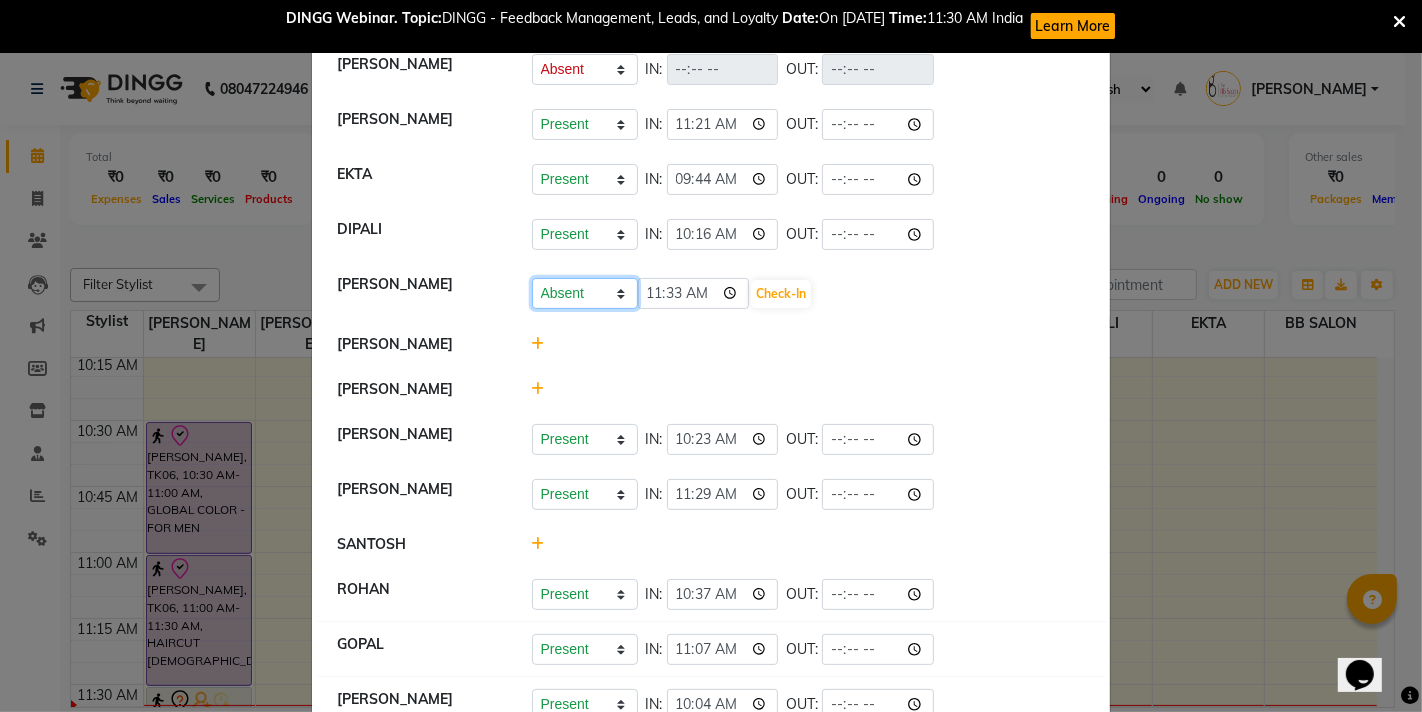 click on "Present Absent Late Half Day Weekly Off" 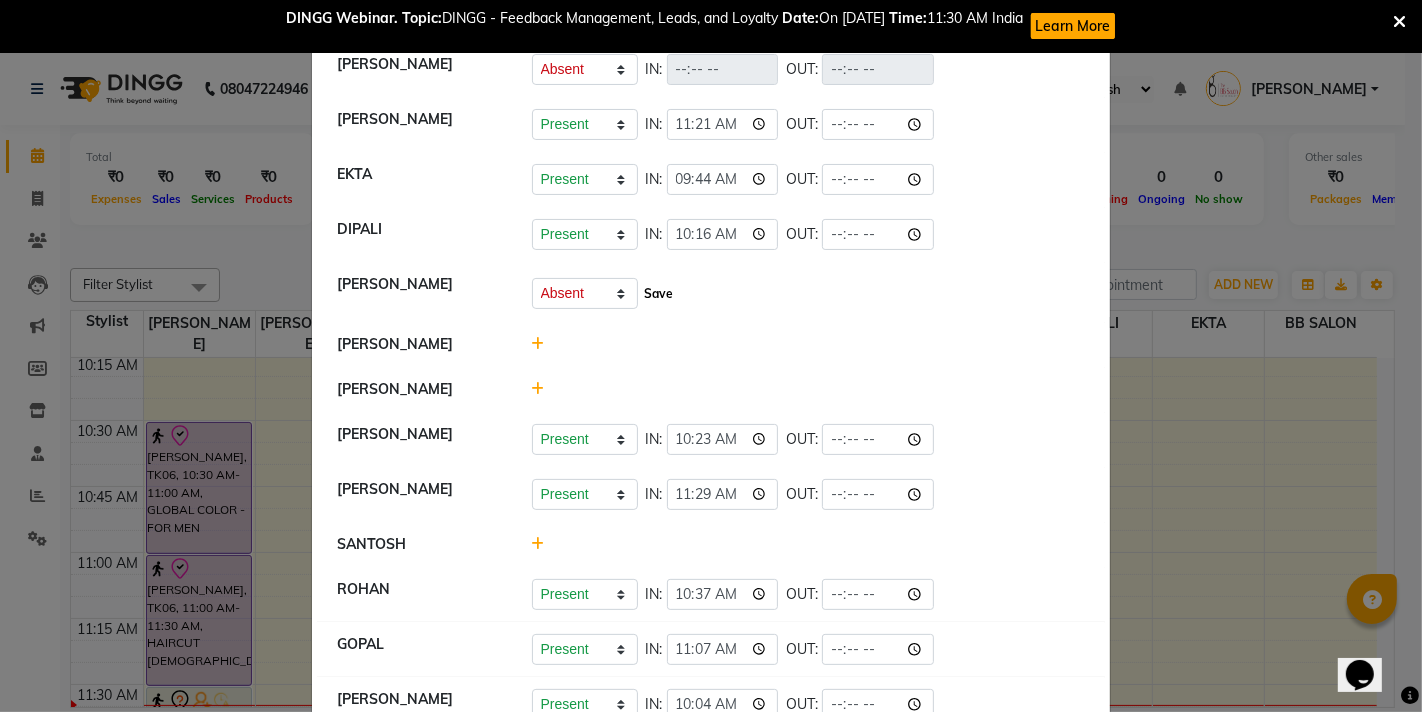 click on "Save" 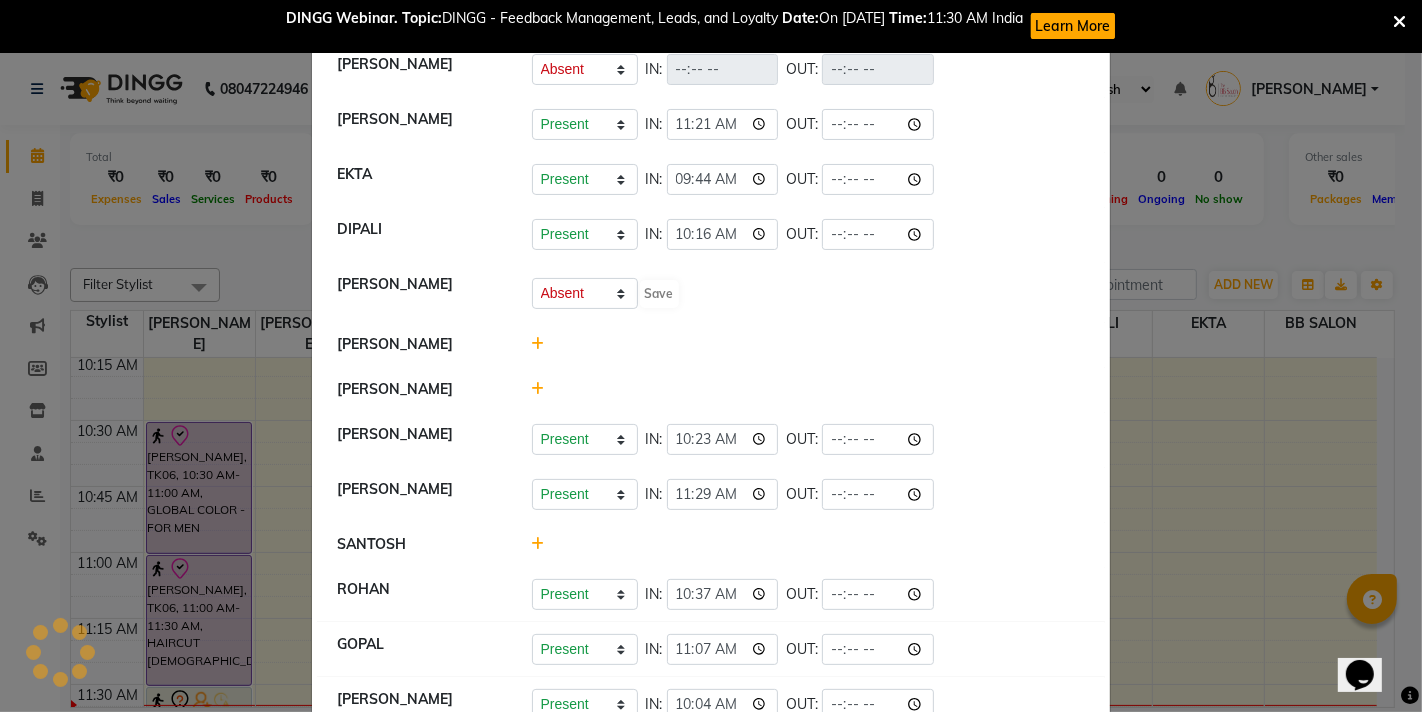 select on "A" 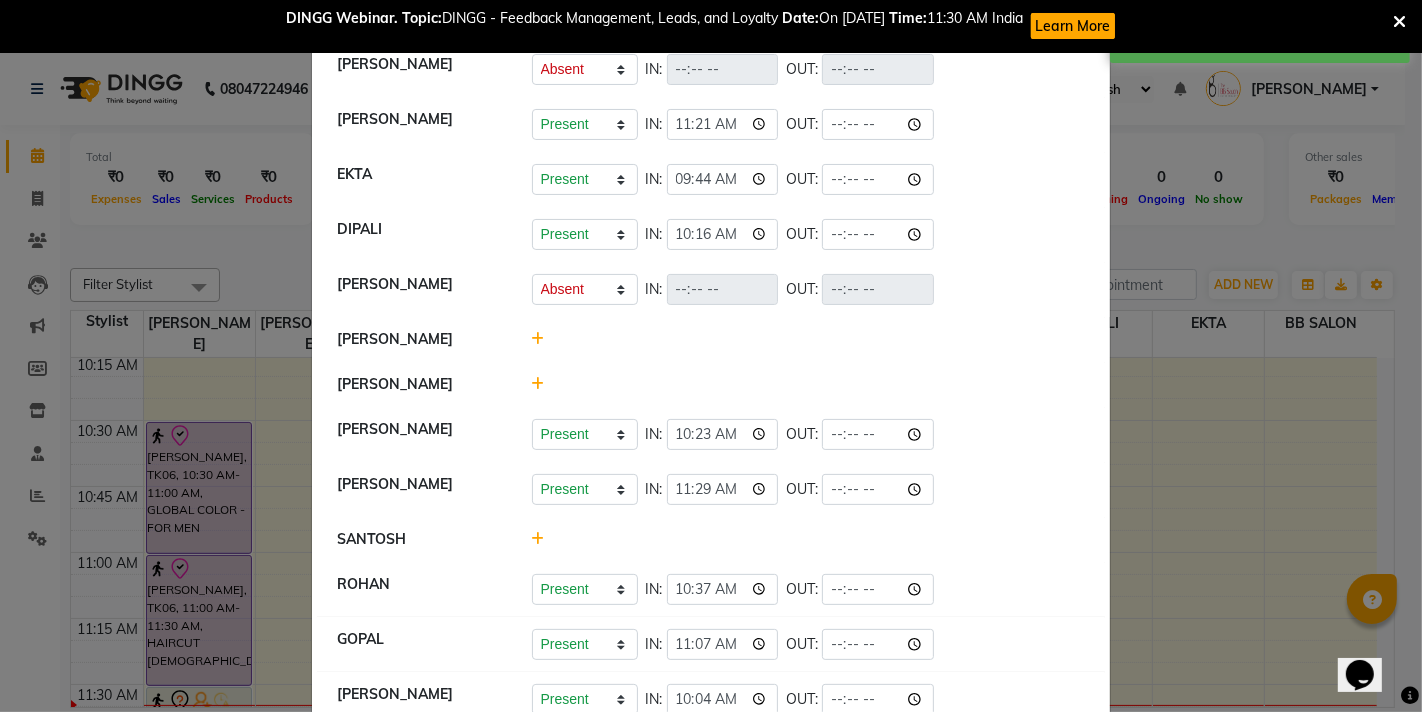click on "Attendance ×  BB SALON   [PERSON_NAME]   Present   Absent   Late   Half Day   Weekly Off  IN:  11:29 OUT:   [PERSON_NAME]   Present   Absent   Late   Half Day   Weekly Off  IN:  10:26 OUT:   [PERSON_NAME]   Present   Absent   Late   Half Day   Weekly Off  IN:  OUT:   [PERSON_NAME]   Present   Absent   Late   Half Day   Weekly Off  IN:  11:21 OUT:   [PERSON_NAME]   Present   Absent   Late   Half Day   Weekly Off  IN:  09:44 OUT:   [PERSON_NAME]   Present   Absent   Late   Half Day   Weekly Off  IN:  10:16 OUT:   [PERSON_NAME]   Present   Absent   Late   Half Day   Weekly Off  IN:  OUT:   [PERSON_NAME]   [PERSON_NAME]   [PERSON_NAME]   Present   Absent   Late   Half Day   Weekly Off  IN:  10:23 OUT:   [PERSON_NAME]   Present   Absent   Late   Half Day   Weekly Off  IN:  11:29 OUT:   [PERSON_NAME]    Present   Absent   Late   Half Day   Weekly Off  IN:  10:37 OUT:   GOPAL   Present   Absent   Late   Half Day   Weekly Off  IN:  11:07 OUT:   [PERSON_NAME]   Present   Absent   Late   Half Day   Weekly Off  IN:  10:04 OUT:" 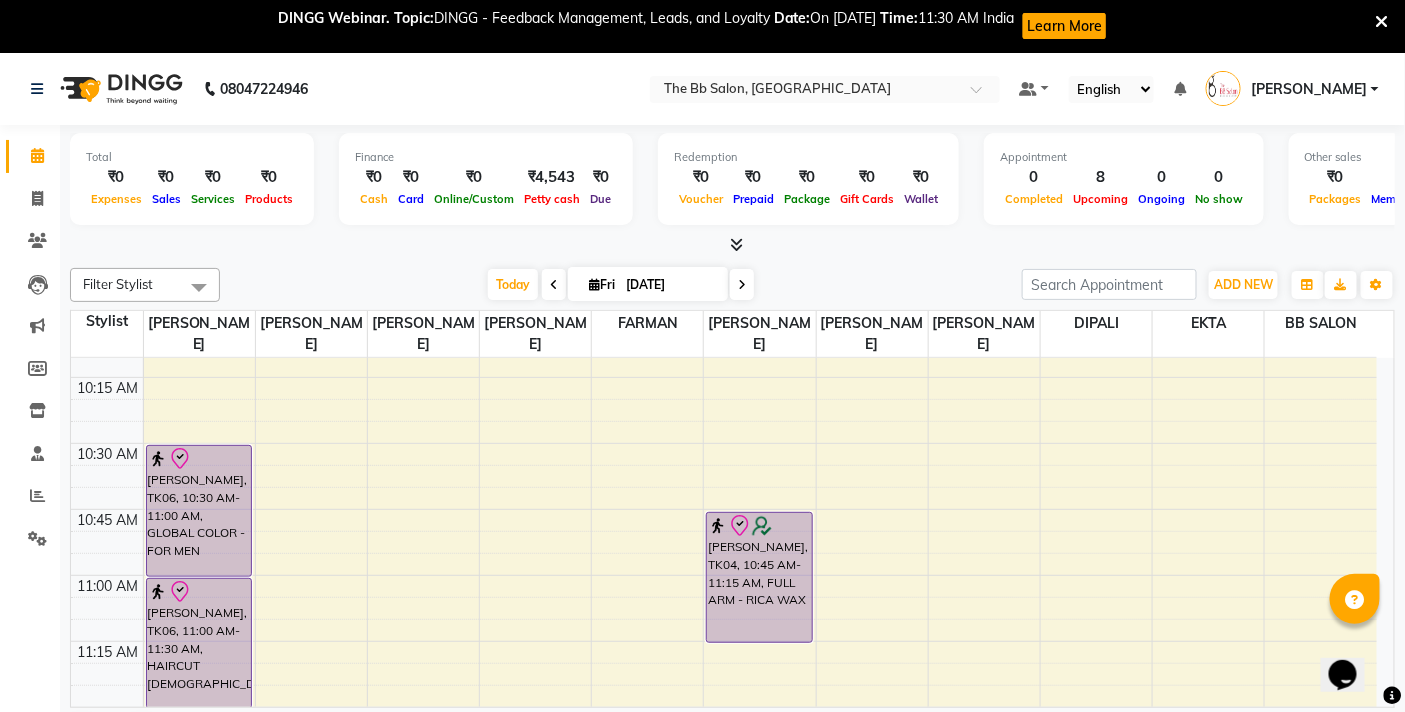 scroll, scrollTop: 222, scrollLeft: 0, axis: vertical 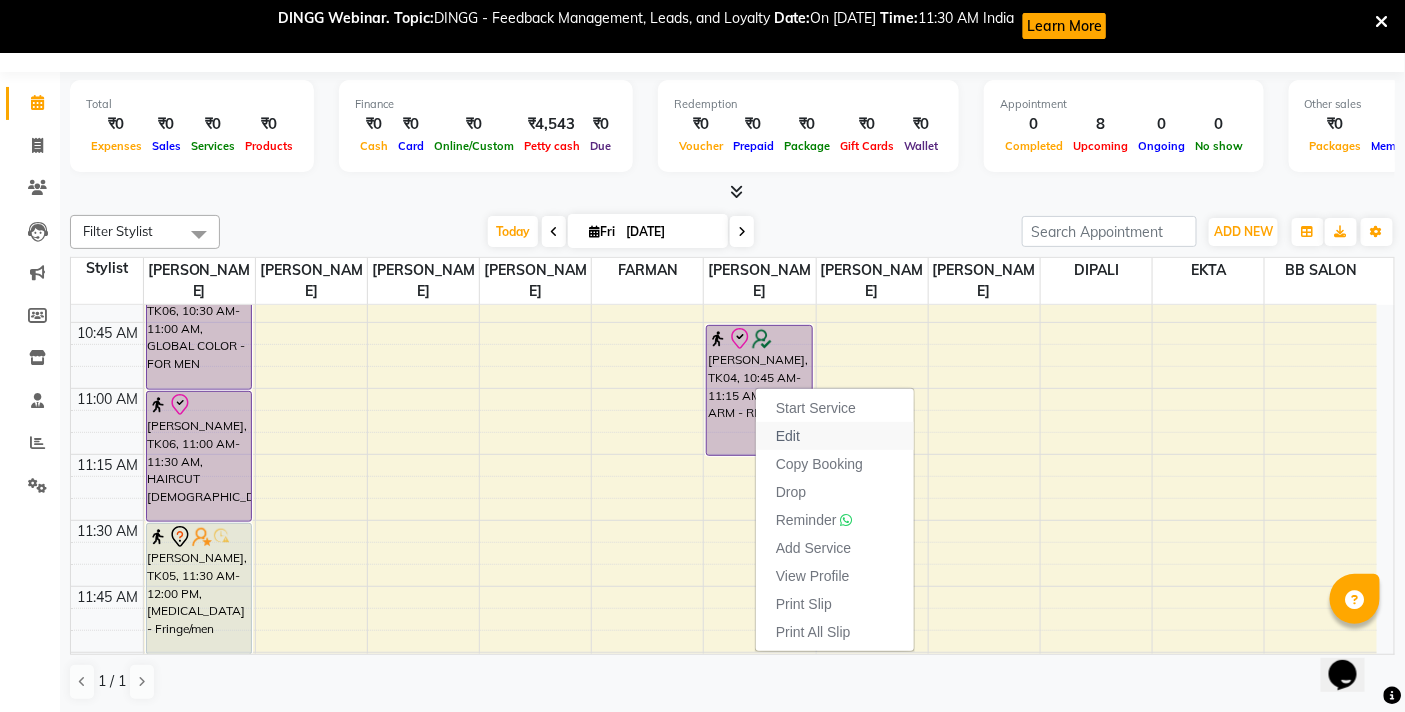 click on "Edit" at bounding box center (788, 436) 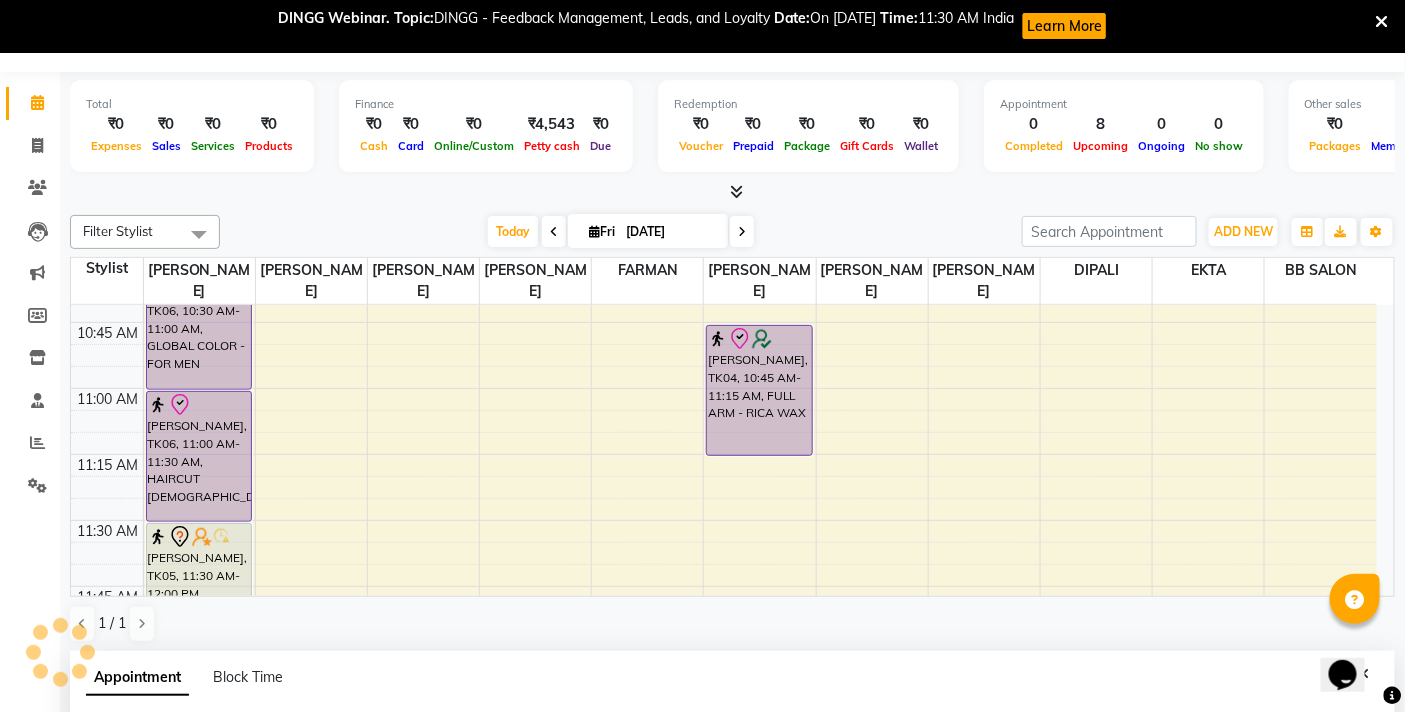 scroll, scrollTop: 445, scrollLeft: 0, axis: vertical 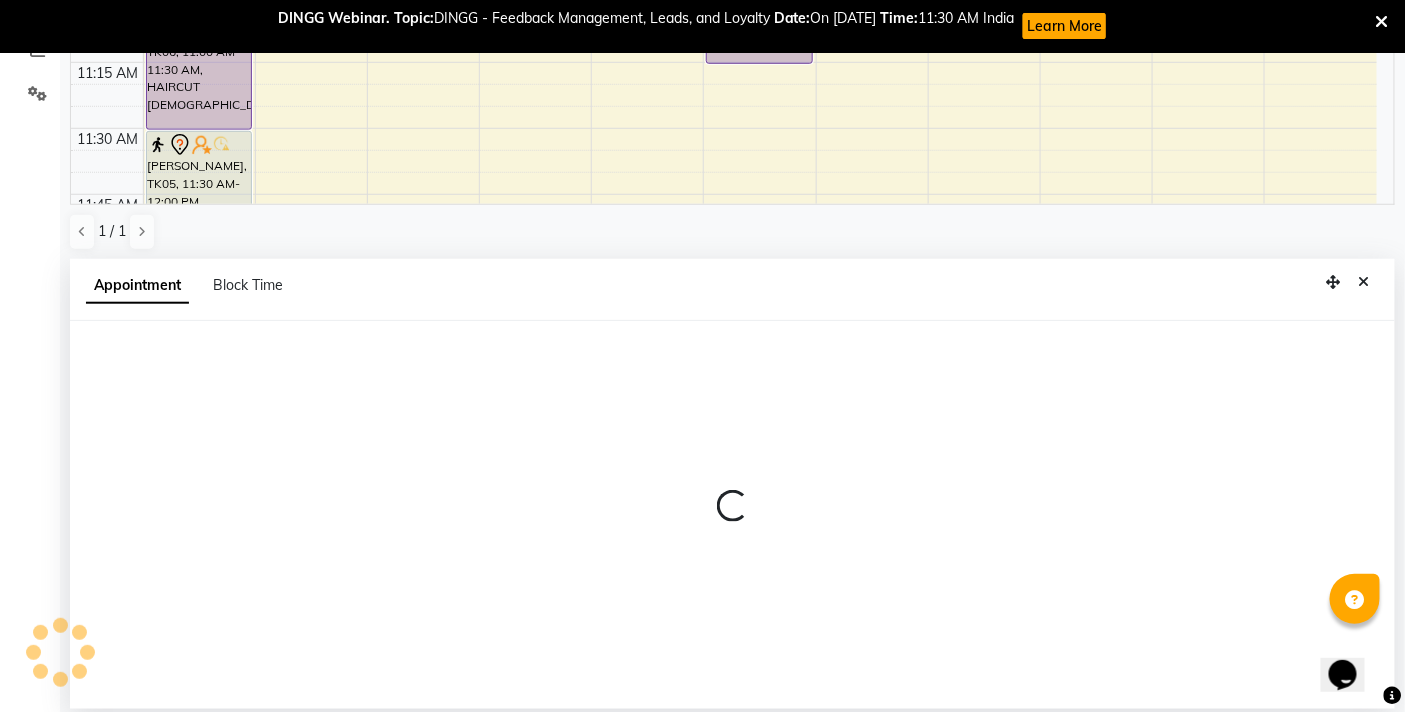 select on "tentative" 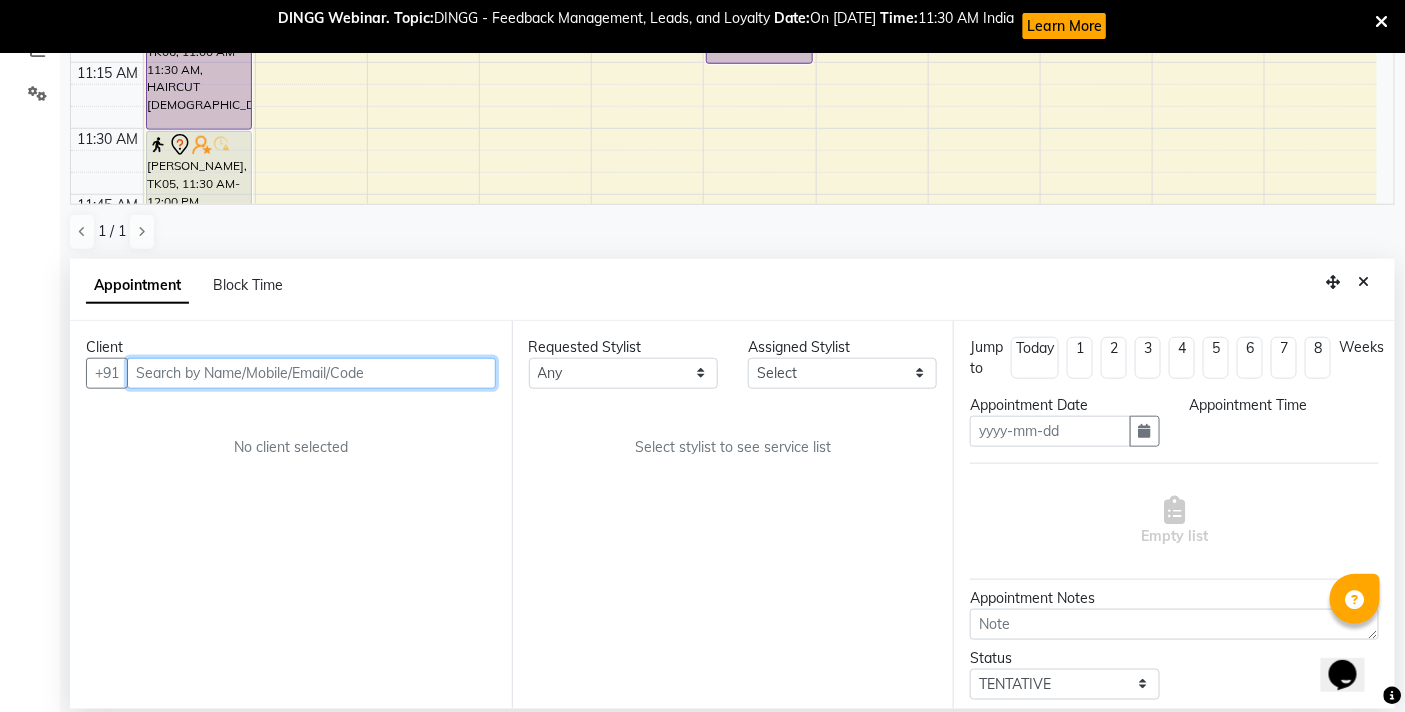 scroll, scrollTop: 1, scrollLeft: 0, axis: vertical 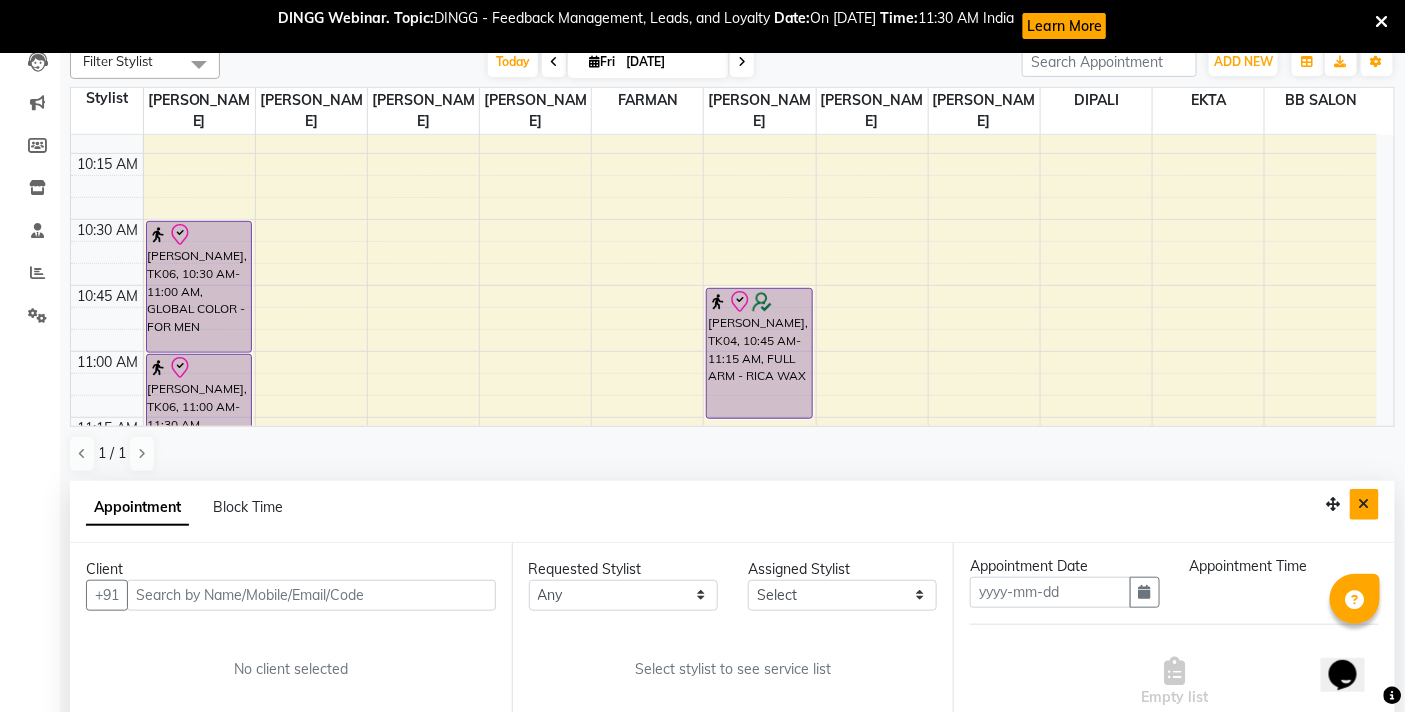 click at bounding box center [1364, 504] 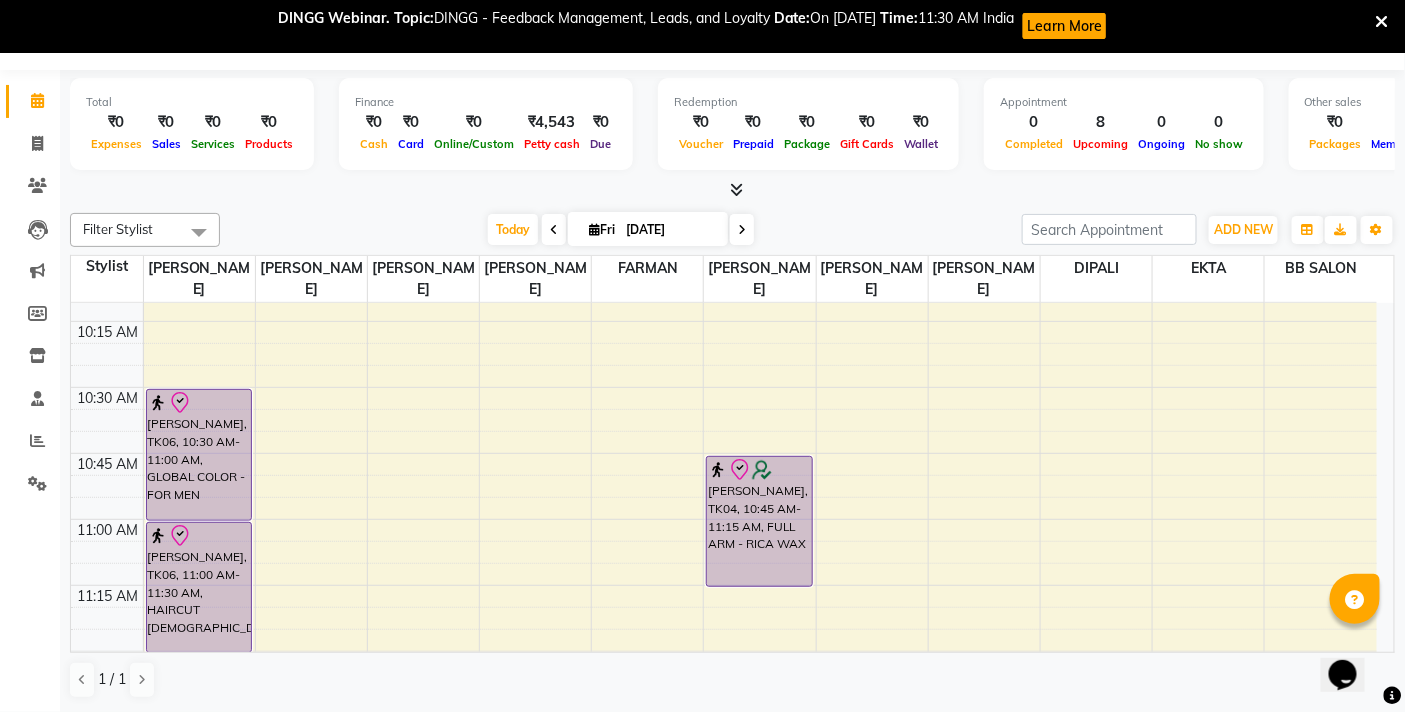 scroll, scrollTop: 53, scrollLeft: 0, axis: vertical 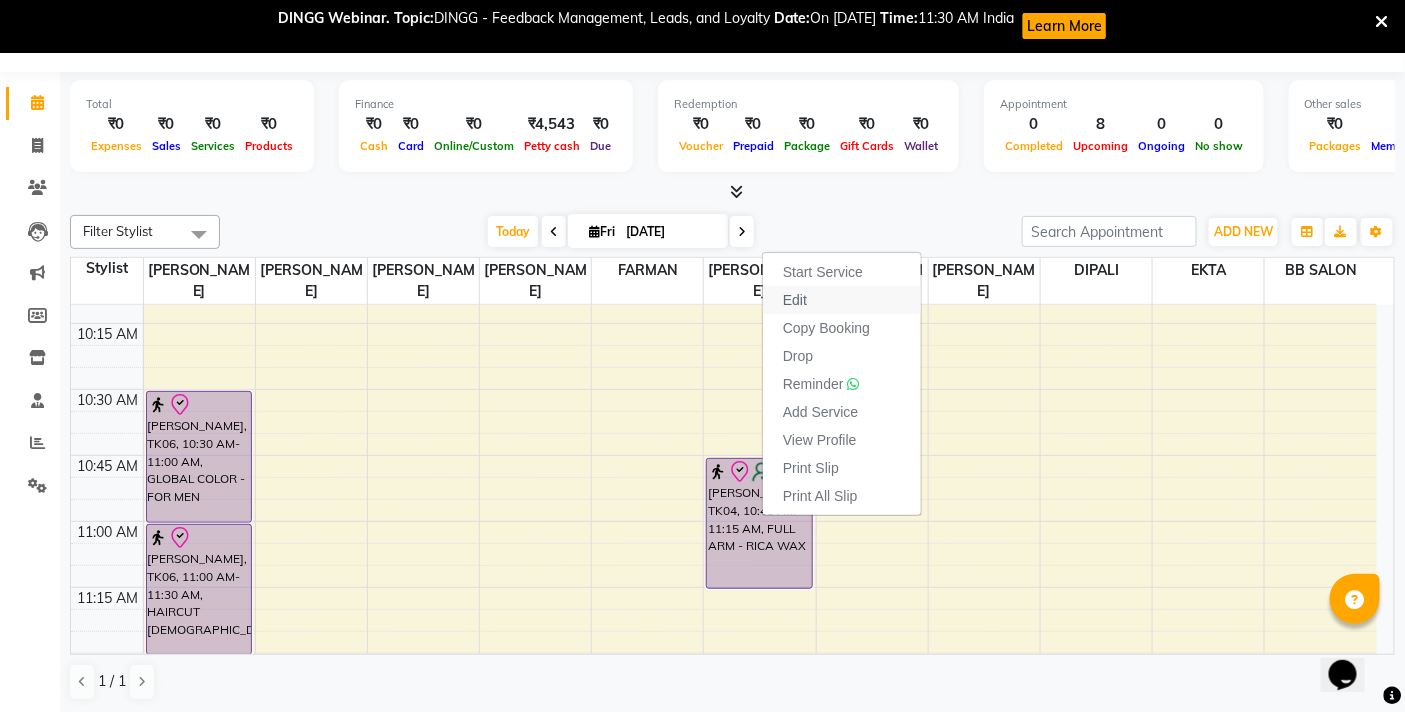 click on "Edit" at bounding box center [795, 300] 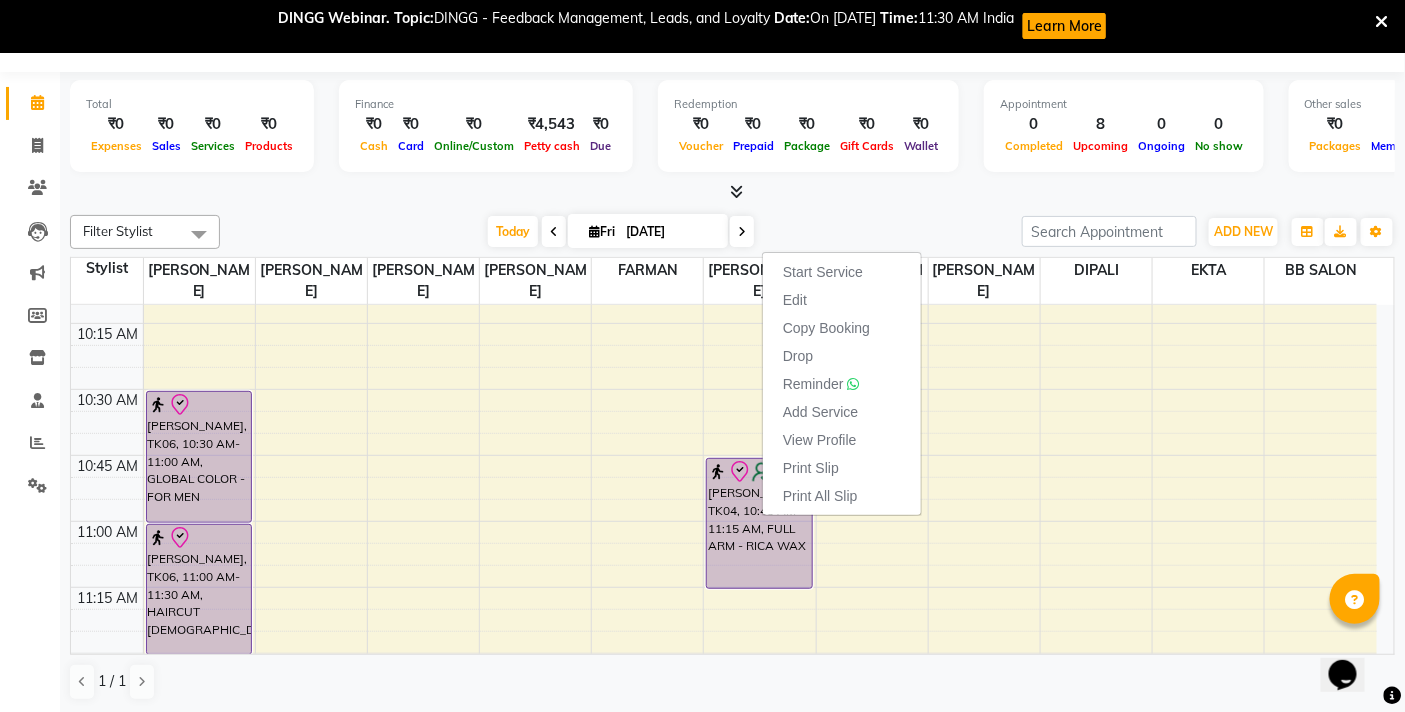 select on "check-in" 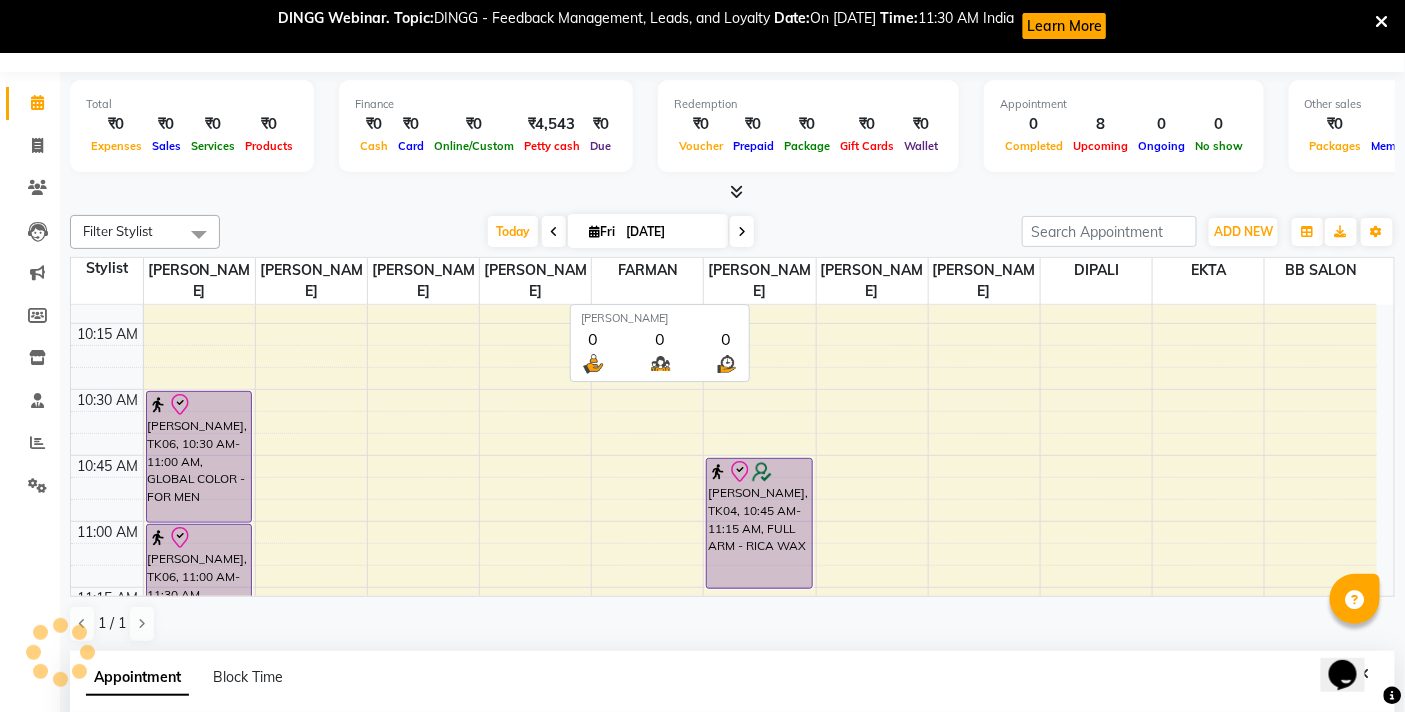 select on "83516" 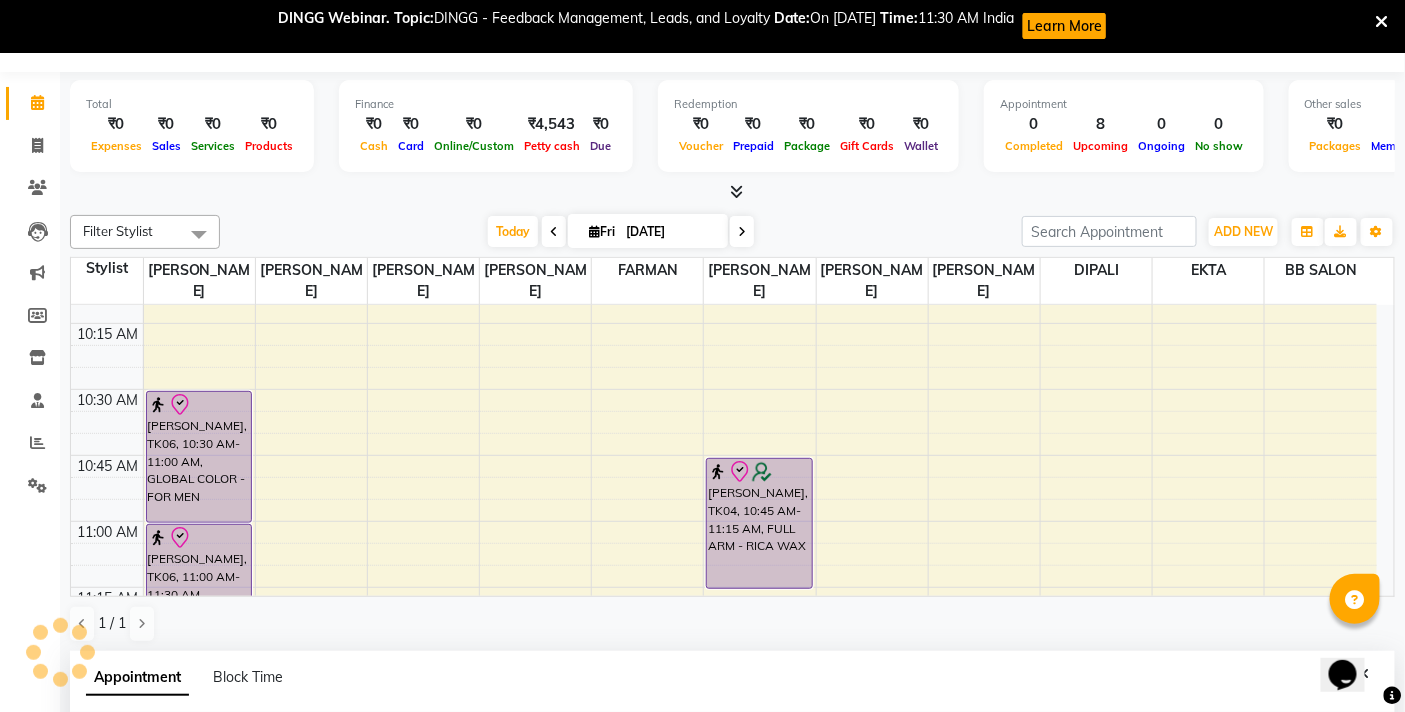 scroll, scrollTop: 445, scrollLeft: 0, axis: vertical 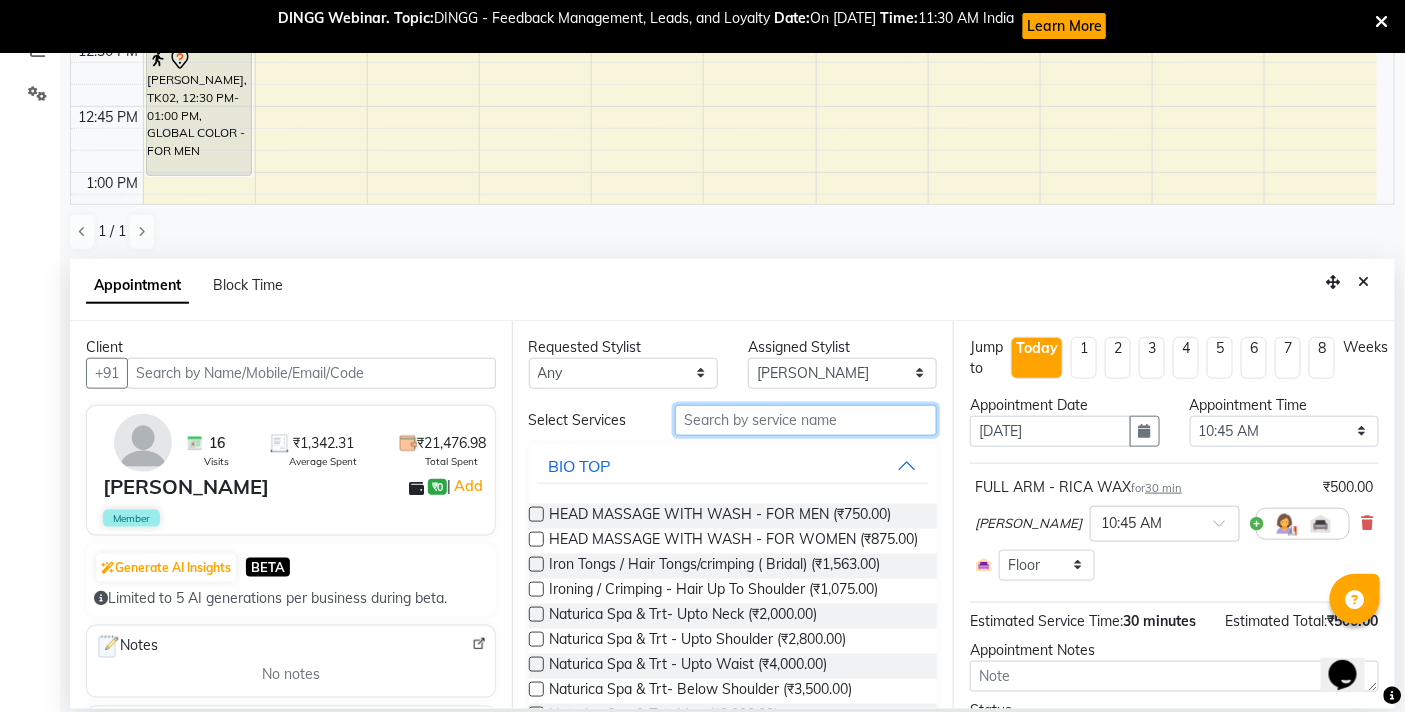 click at bounding box center (806, 420) 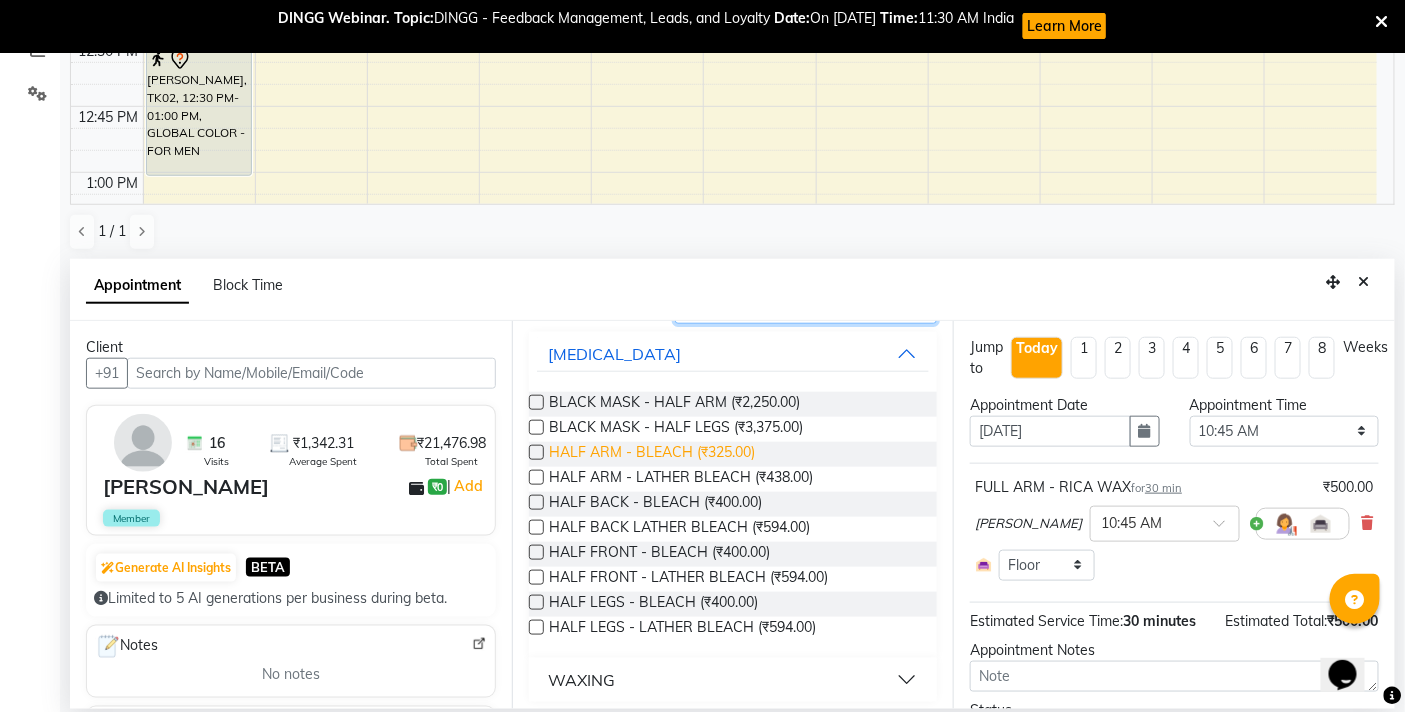 scroll, scrollTop: 120, scrollLeft: 0, axis: vertical 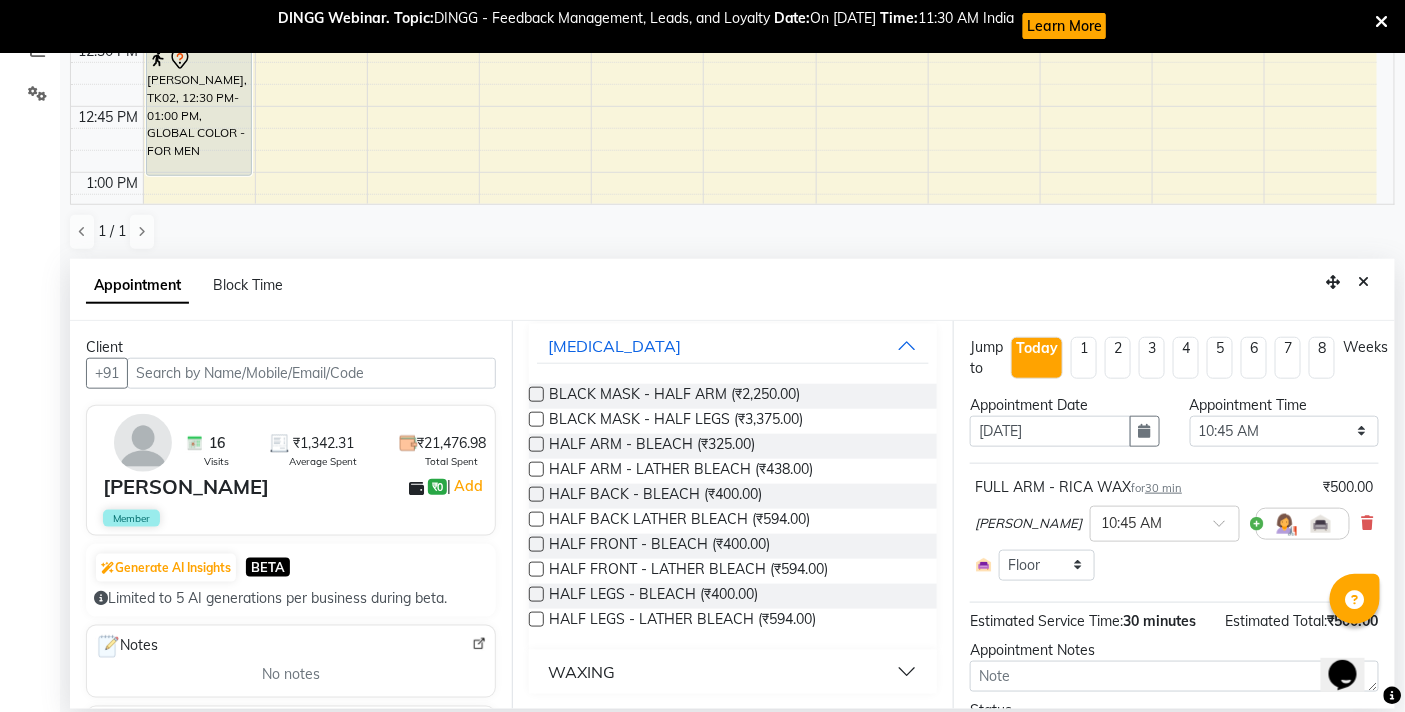 type on "HAL" 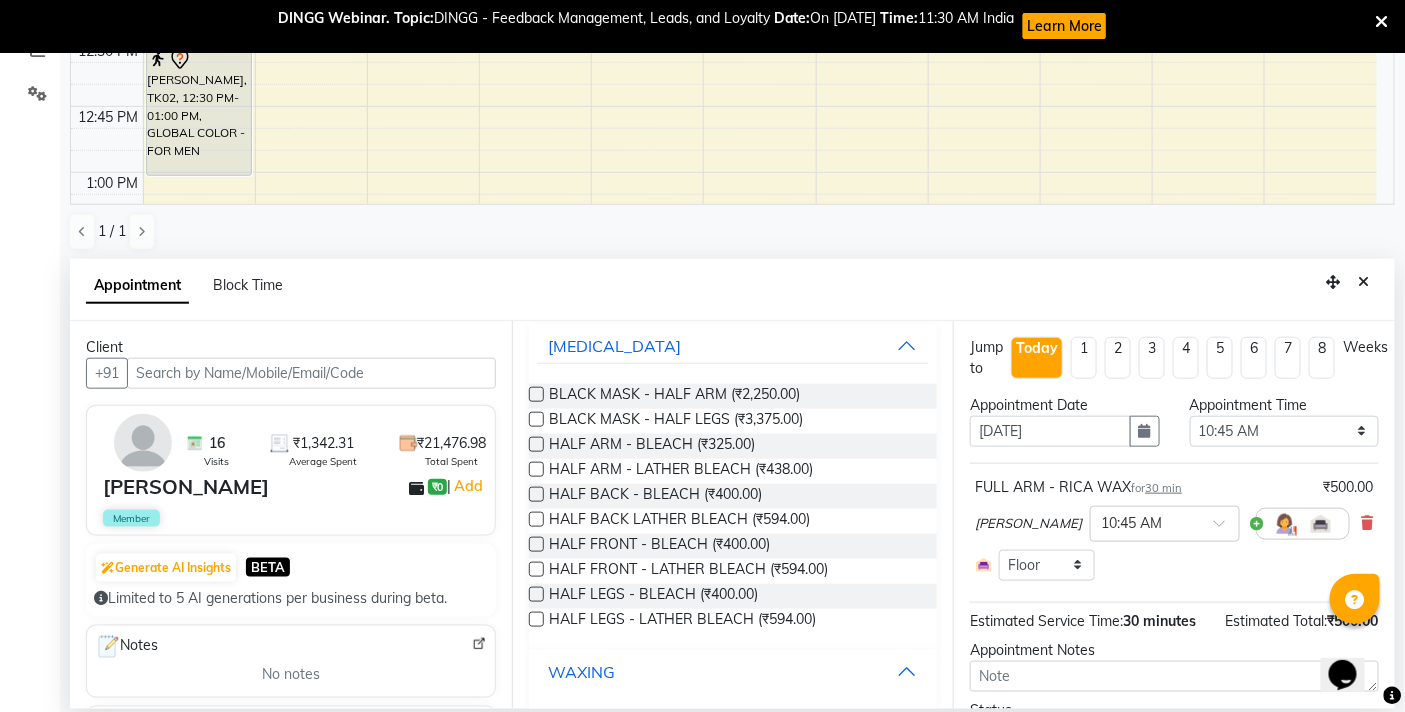 click on "WAXING" at bounding box center (733, 672) 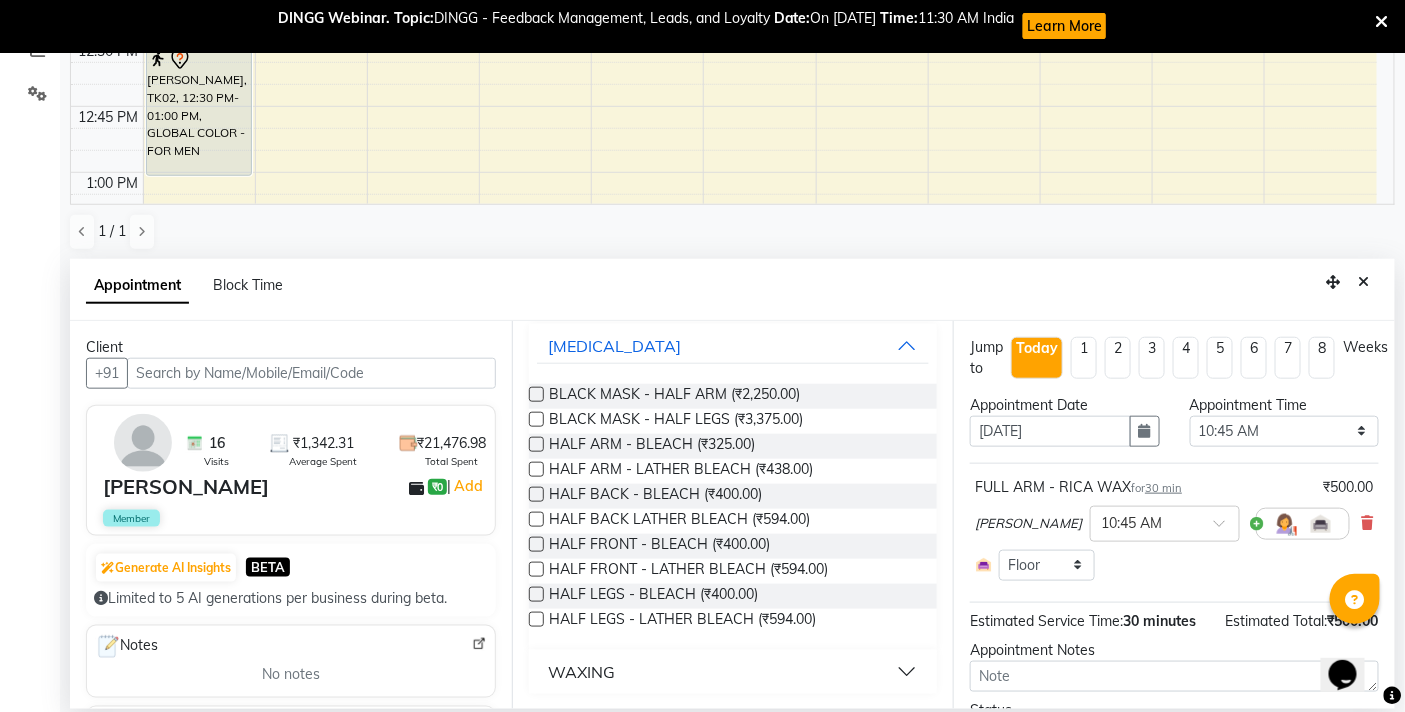 click on "WAXING" at bounding box center [733, 672] 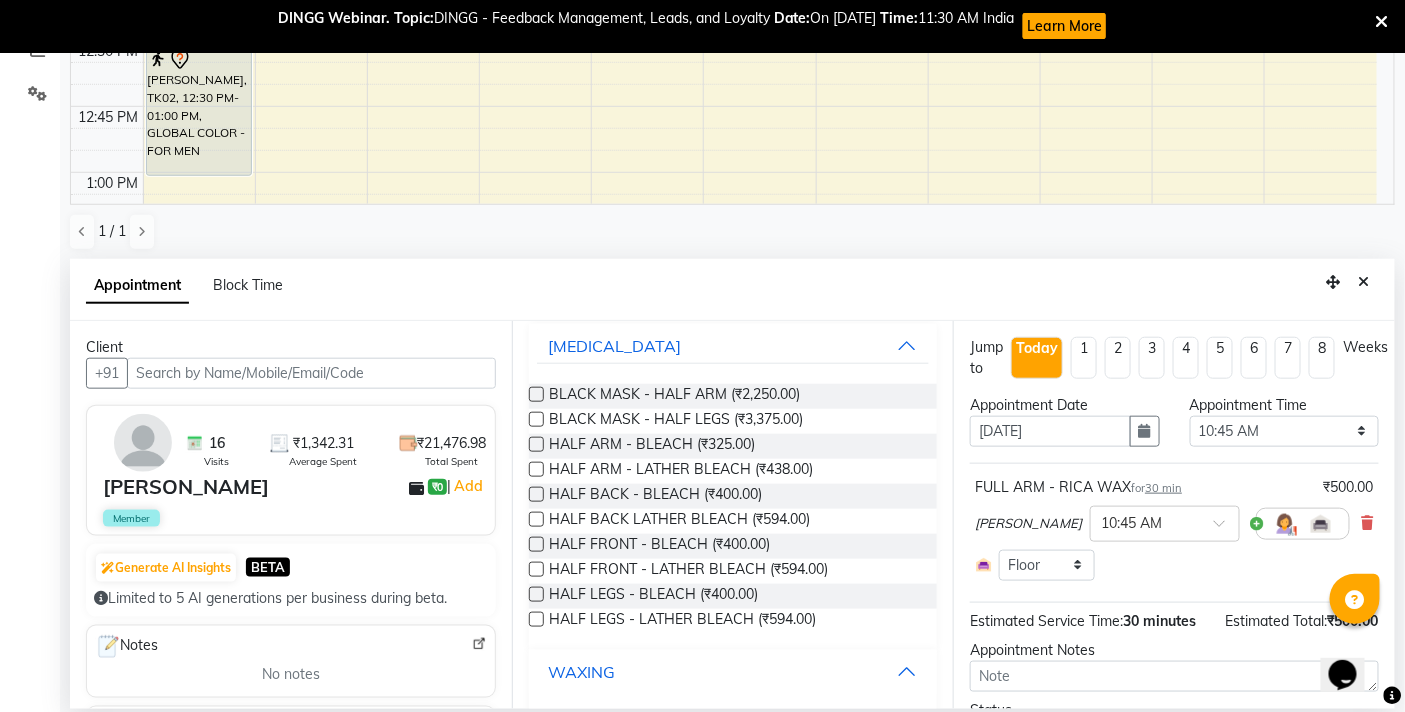 scroll, scrollTop: 352, scrollLeft: 0, axis: vertical 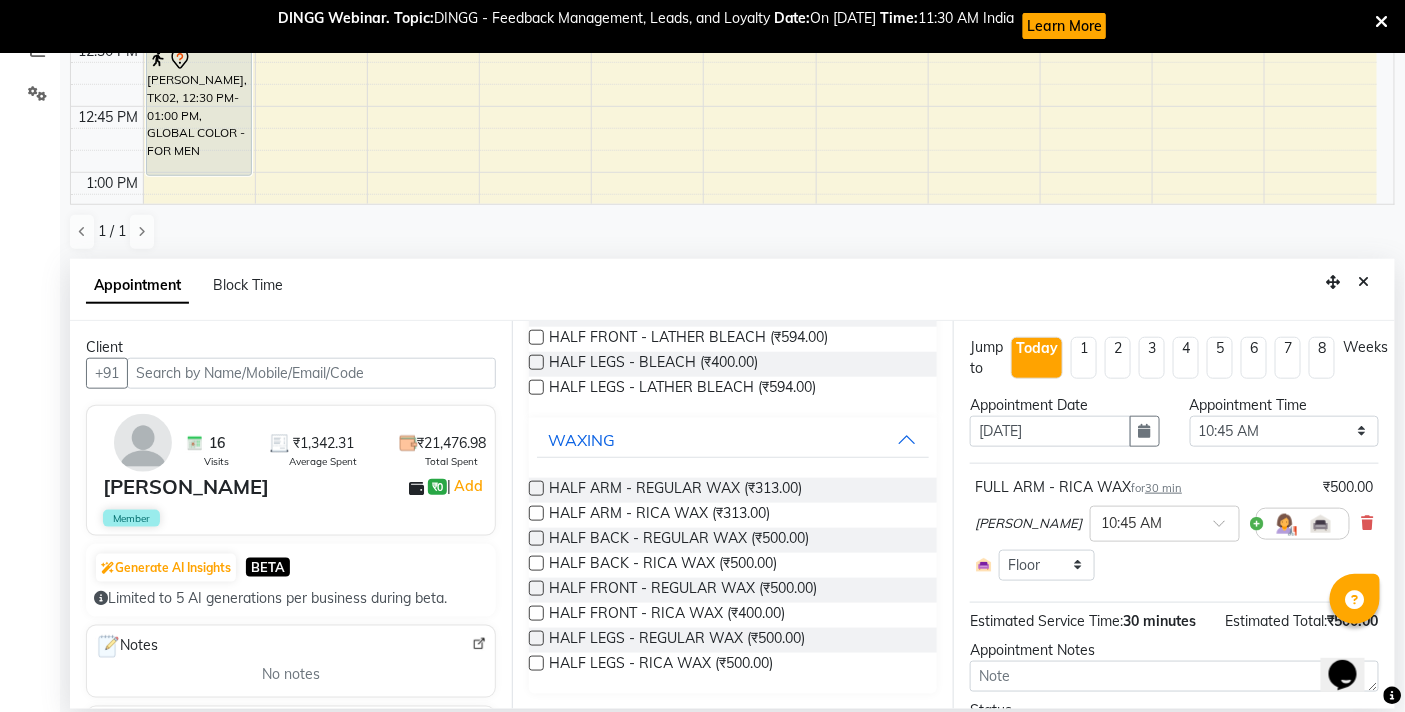 click at bounding box center (536, 663) 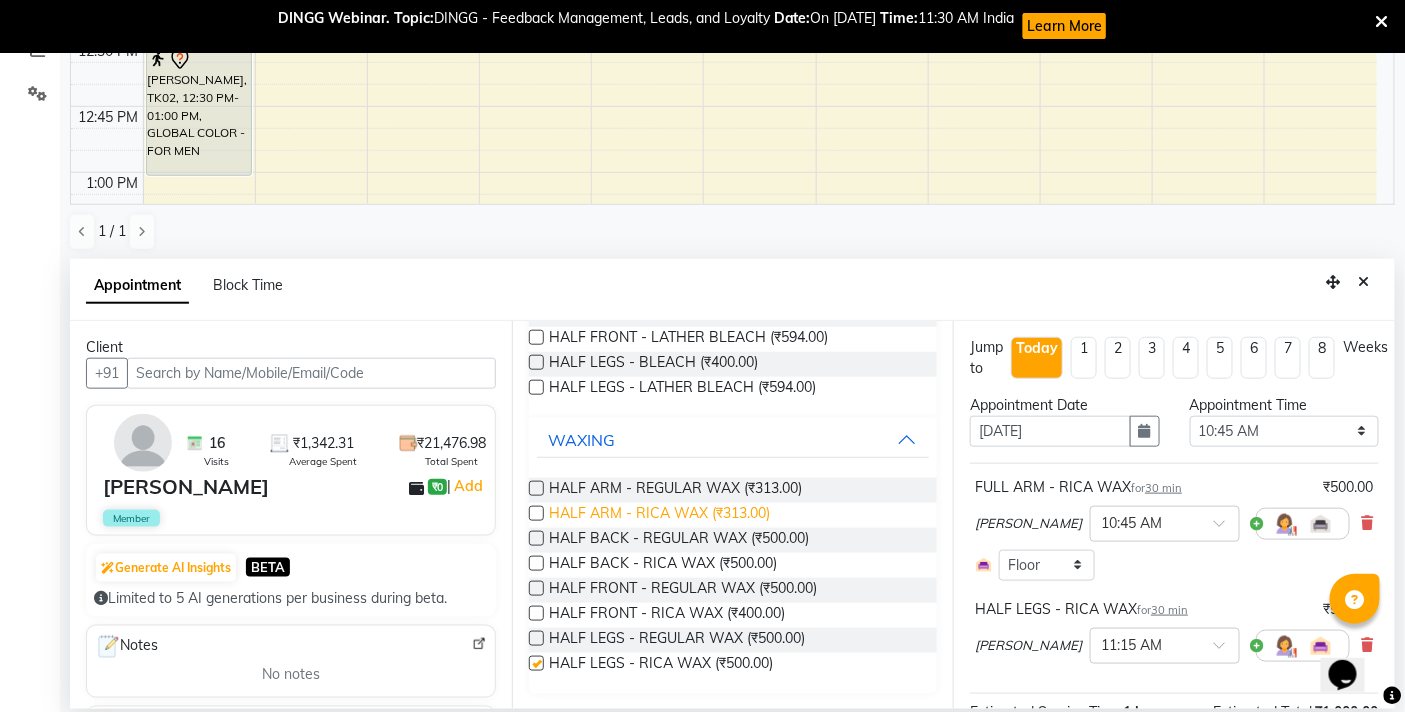 checkbox on "false" 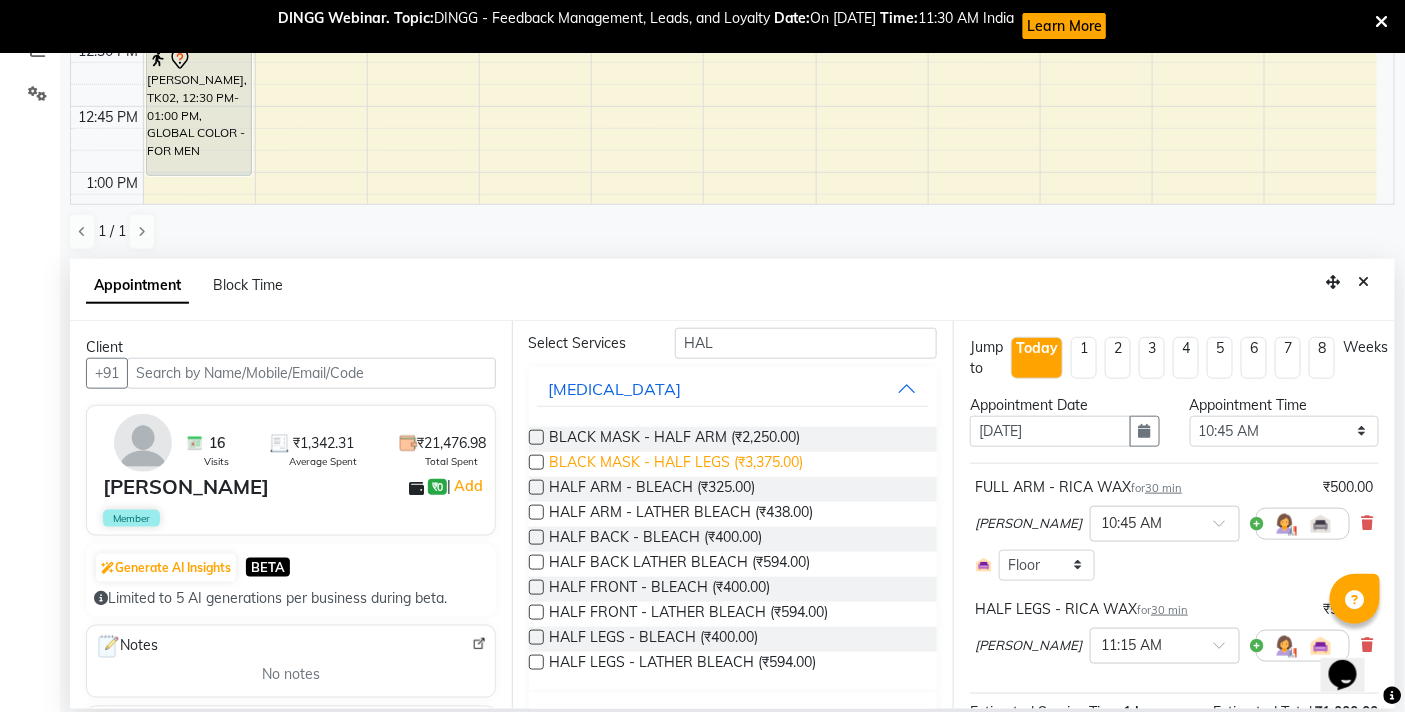 scroll, scrollTop: 0, scrollLeft: 0, axis: both 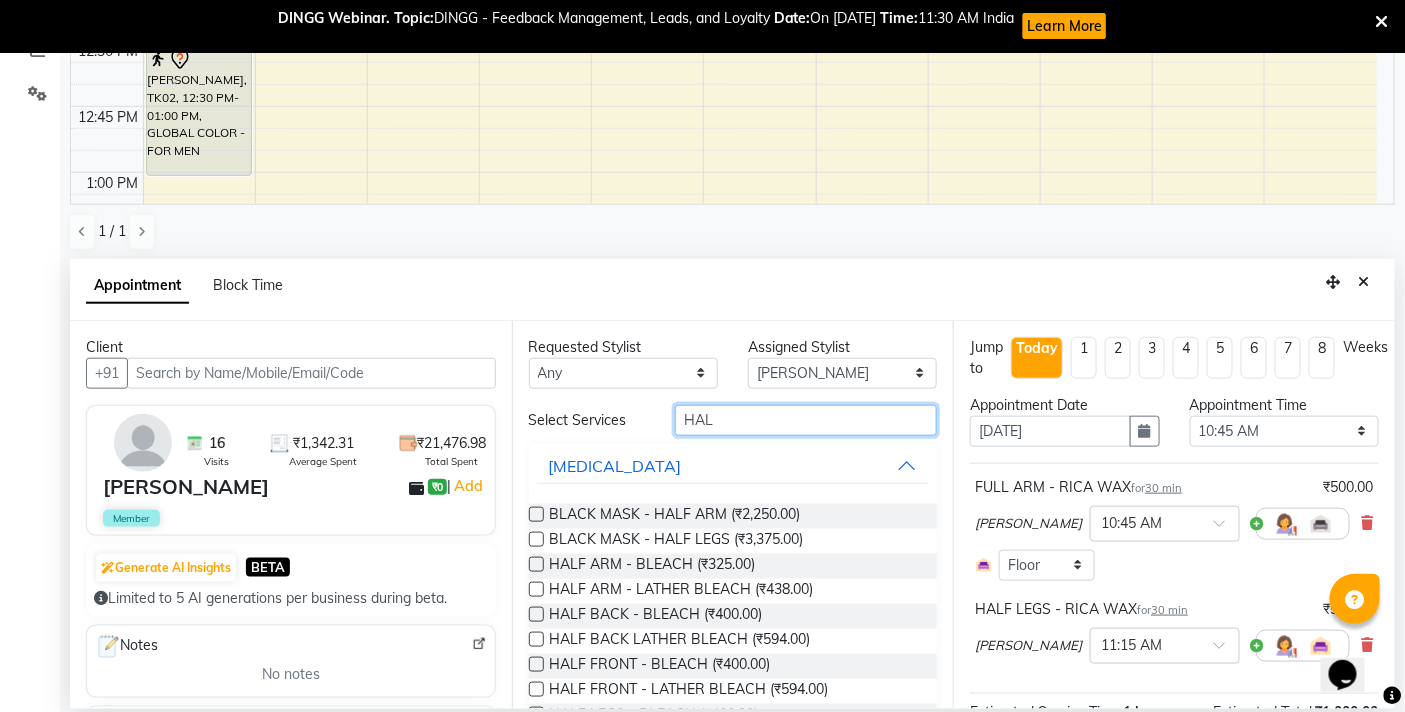 click on "HAL" at bounding box center (806, 420) 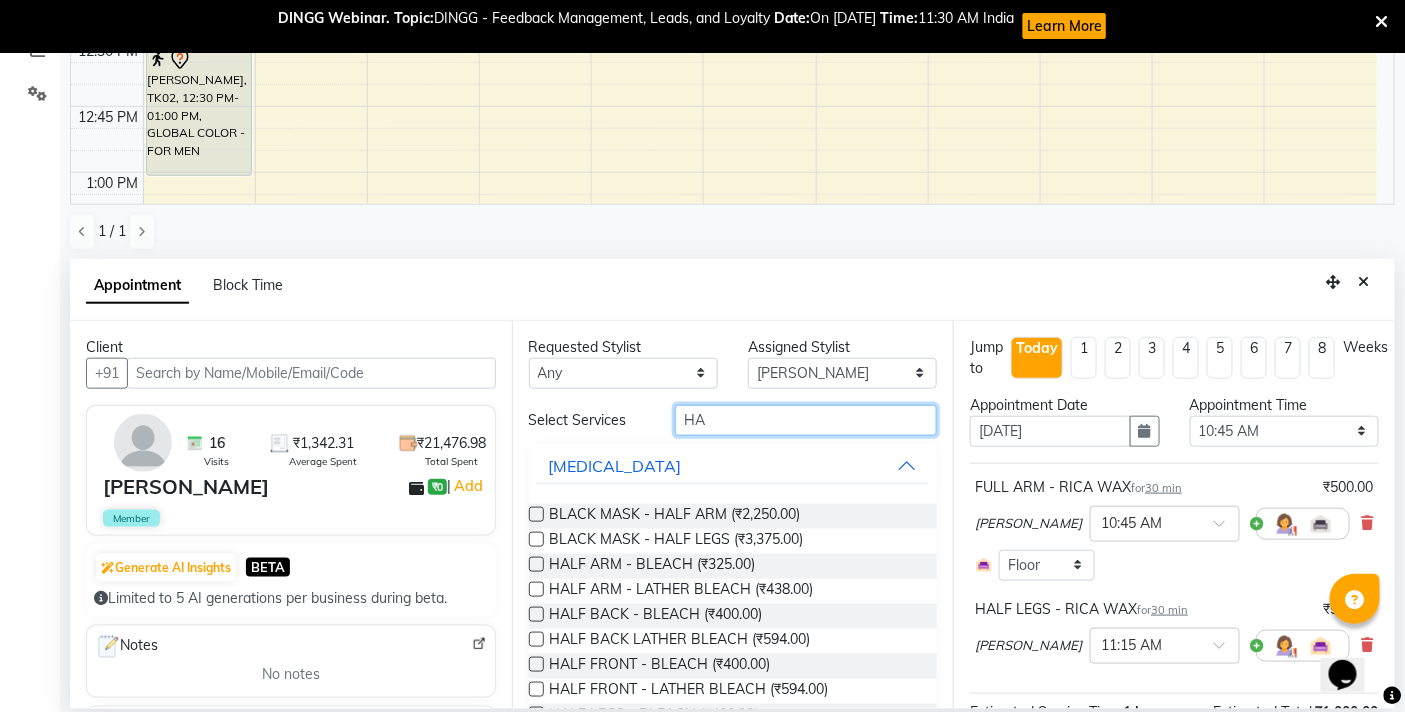 type on "H" 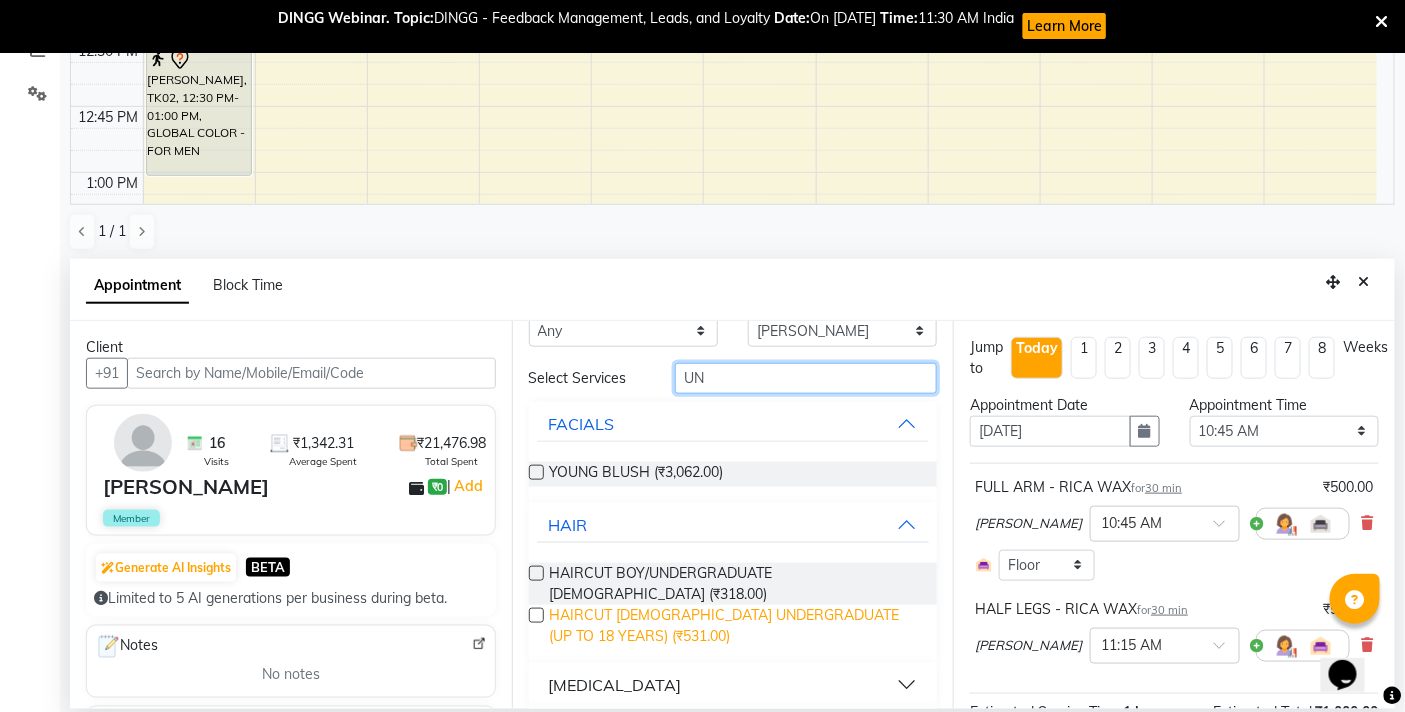 scroll, scrollTop: 82, scrollLeft: 0, axis: vertical 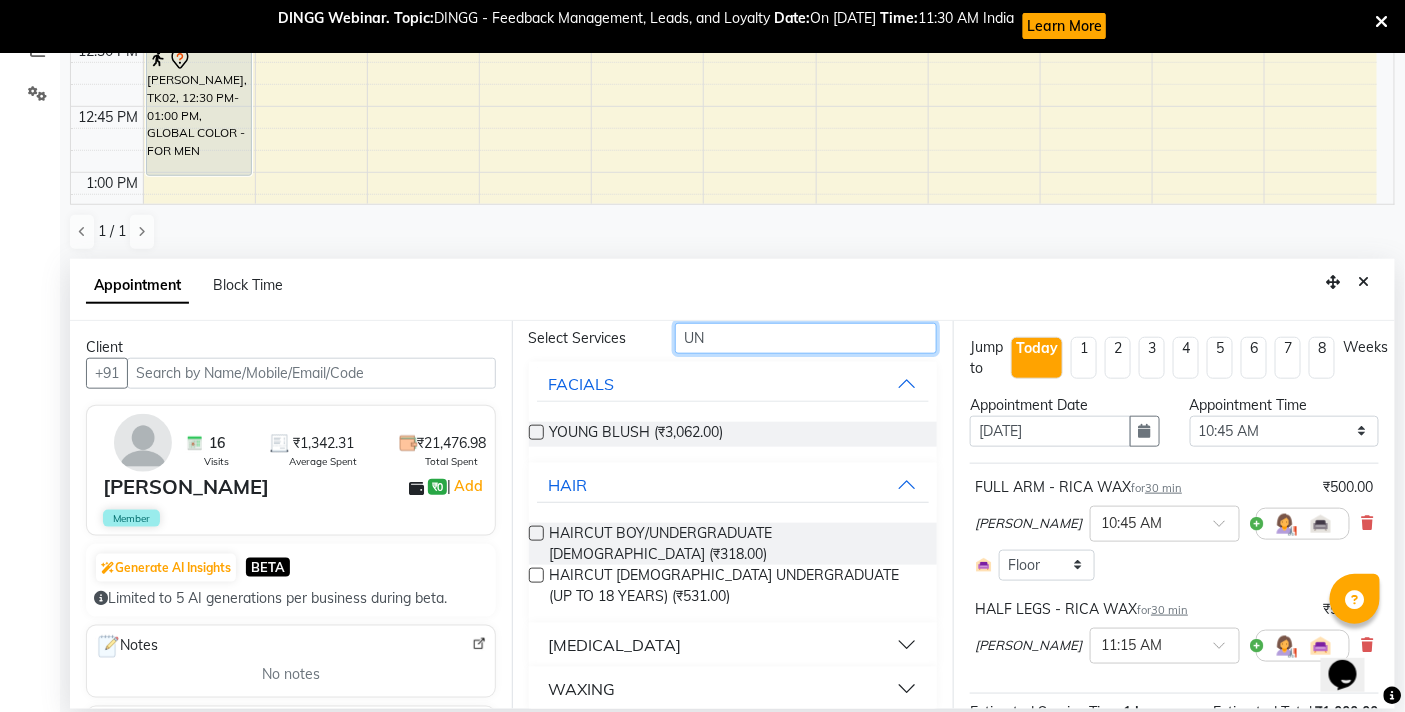type on "UN" 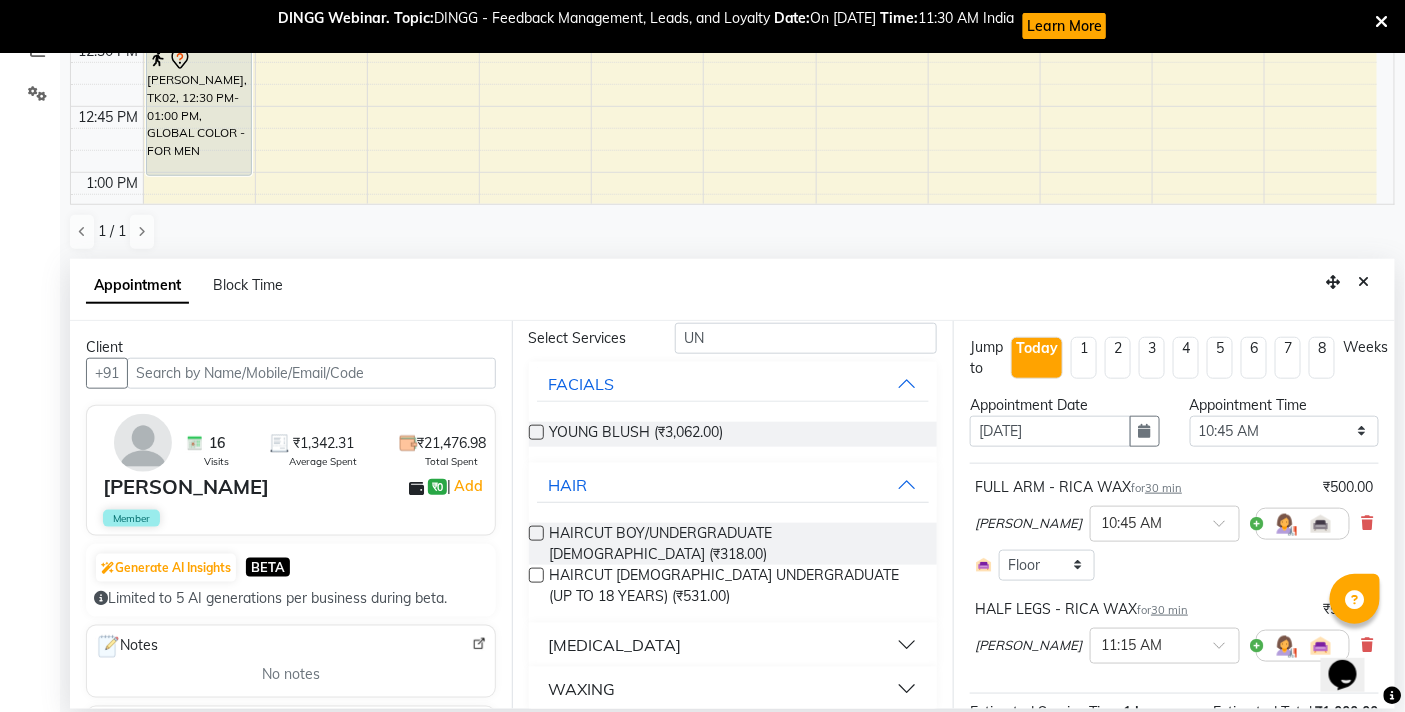 click on "WAXING" at bounding box center (733, 689) 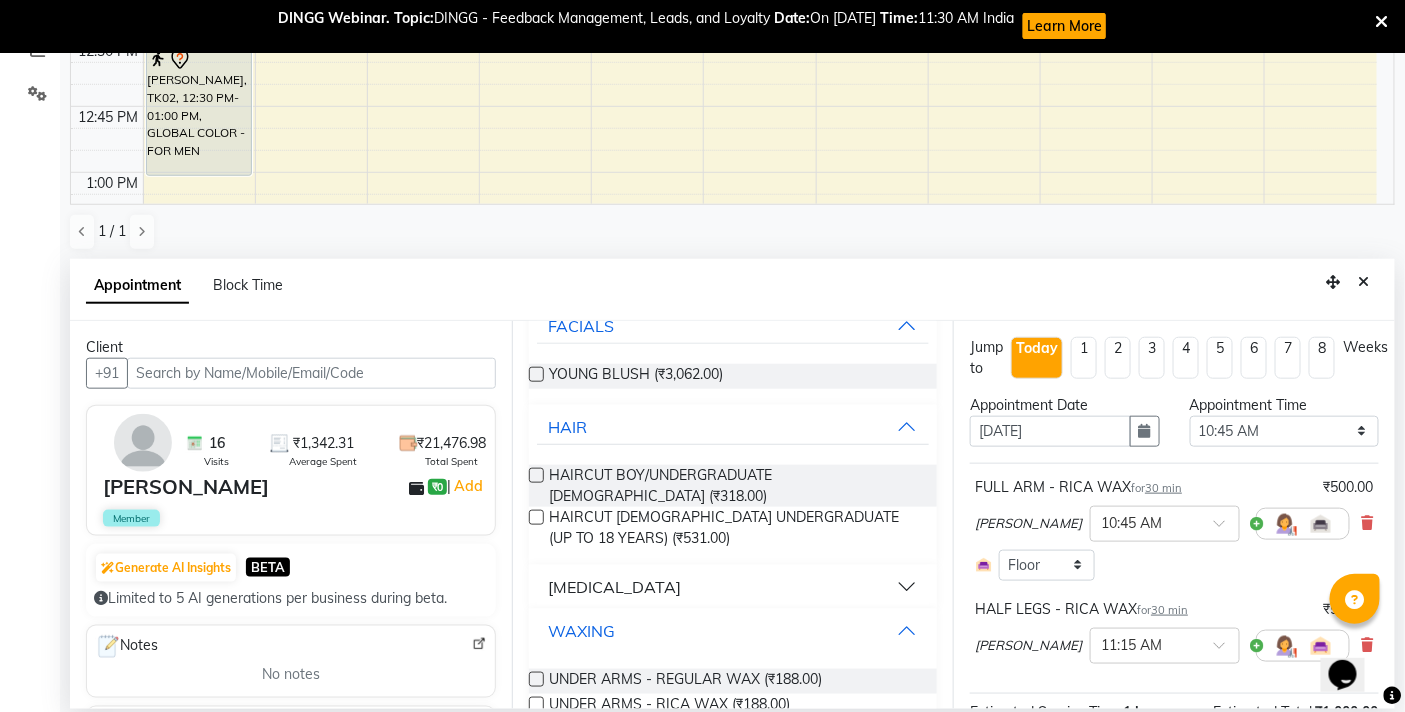 scroll, scrollTop: 164, scrollLeft: 0, axis: vertical 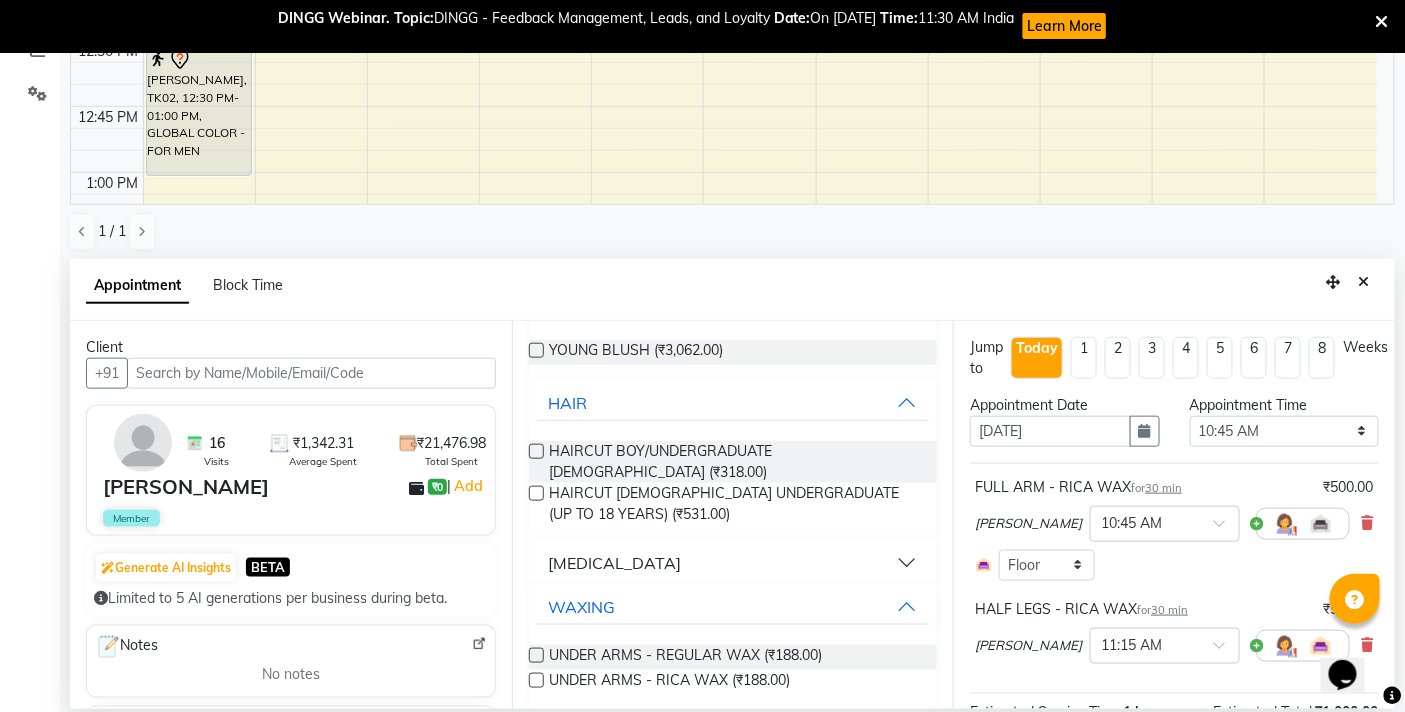 click at bounding box center (536, 680) 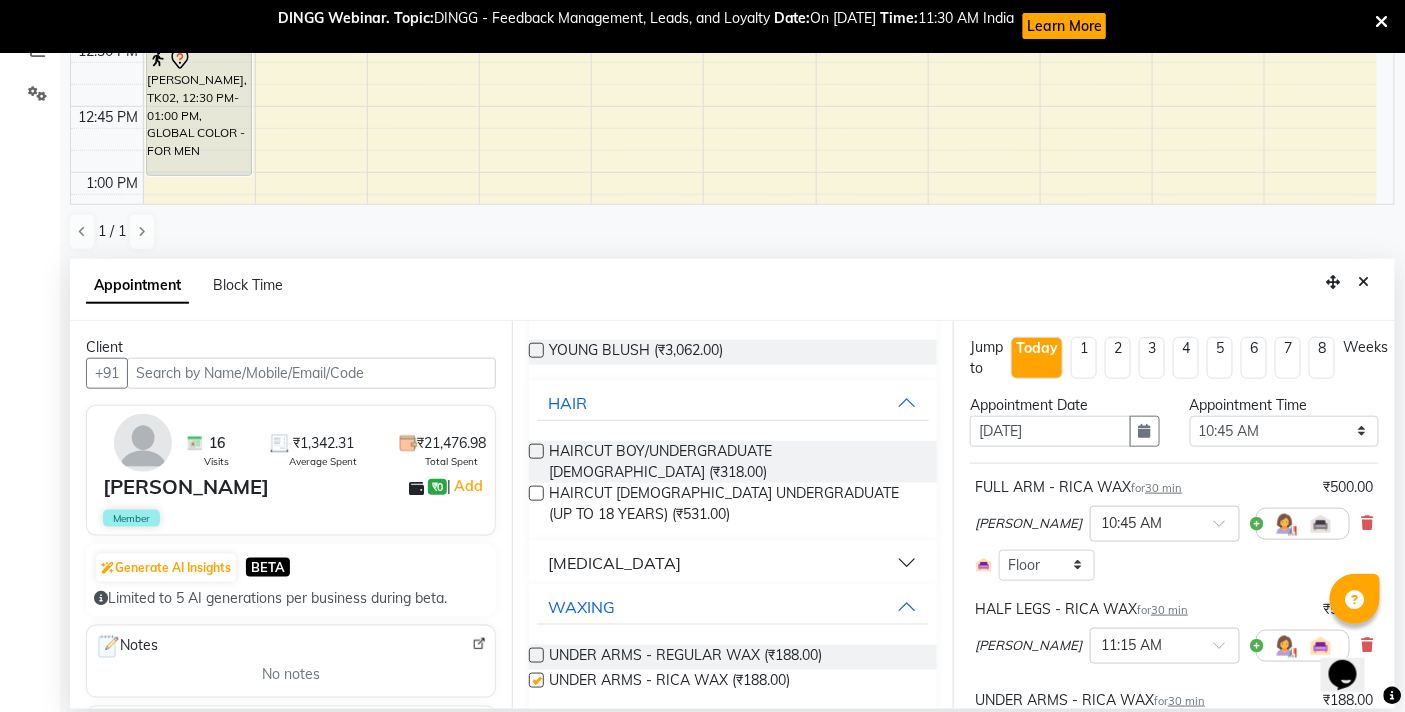 checkbox on "false" 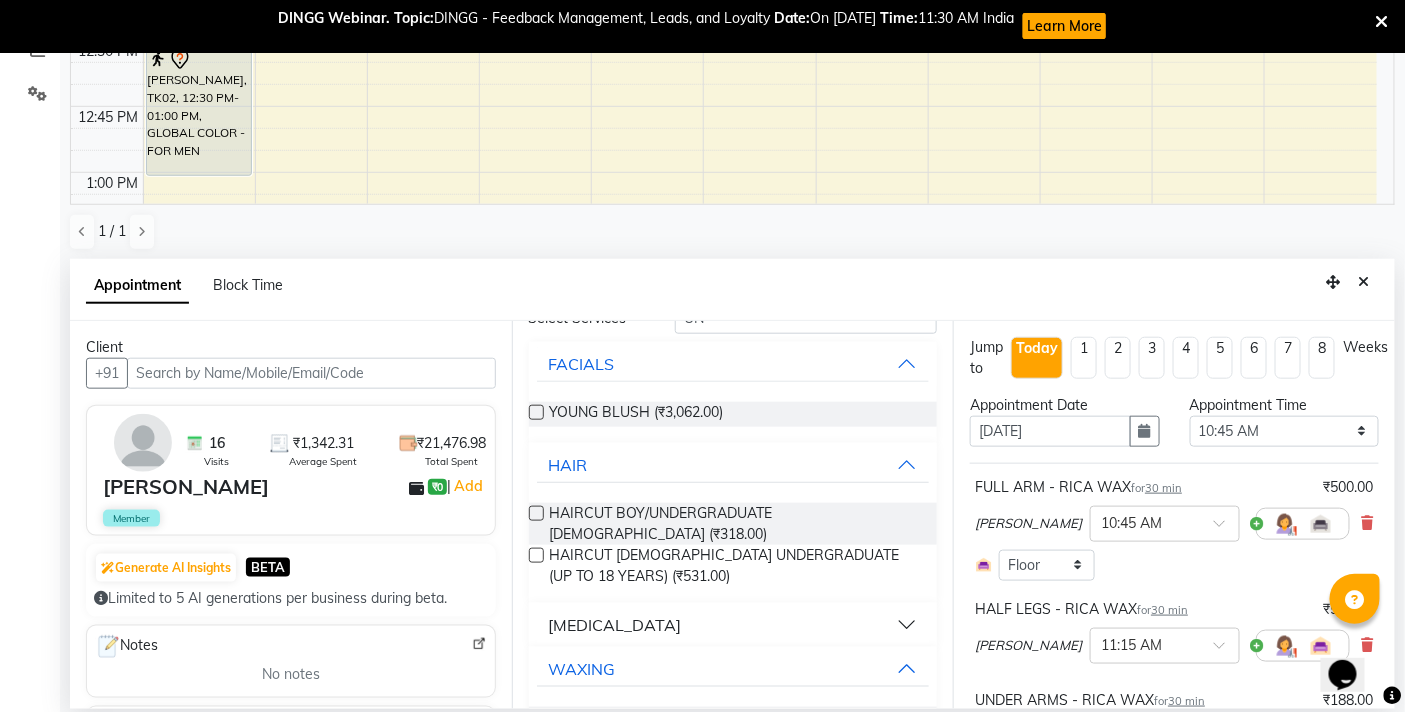 scroll, scrollTop: 0, scrollLeft: 0, axis: both 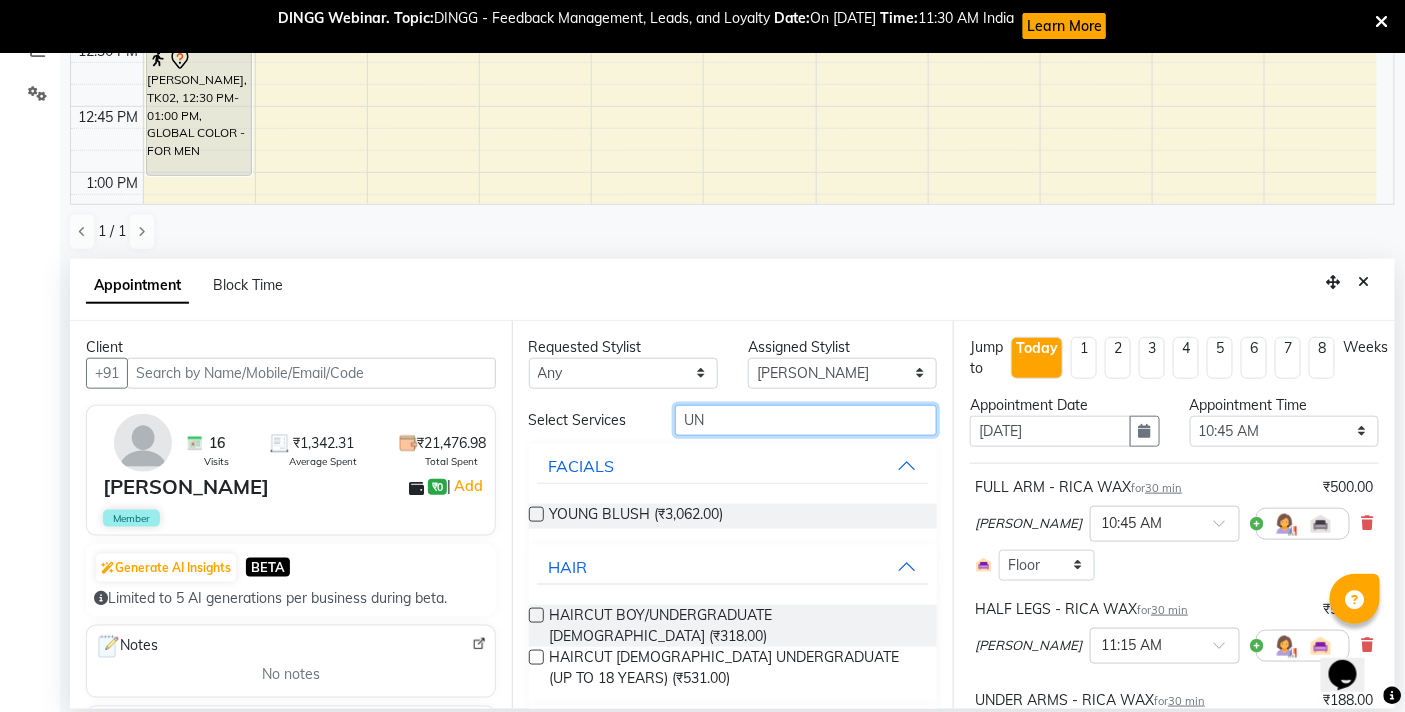 click on "UN" at bounding box center [806, 420] 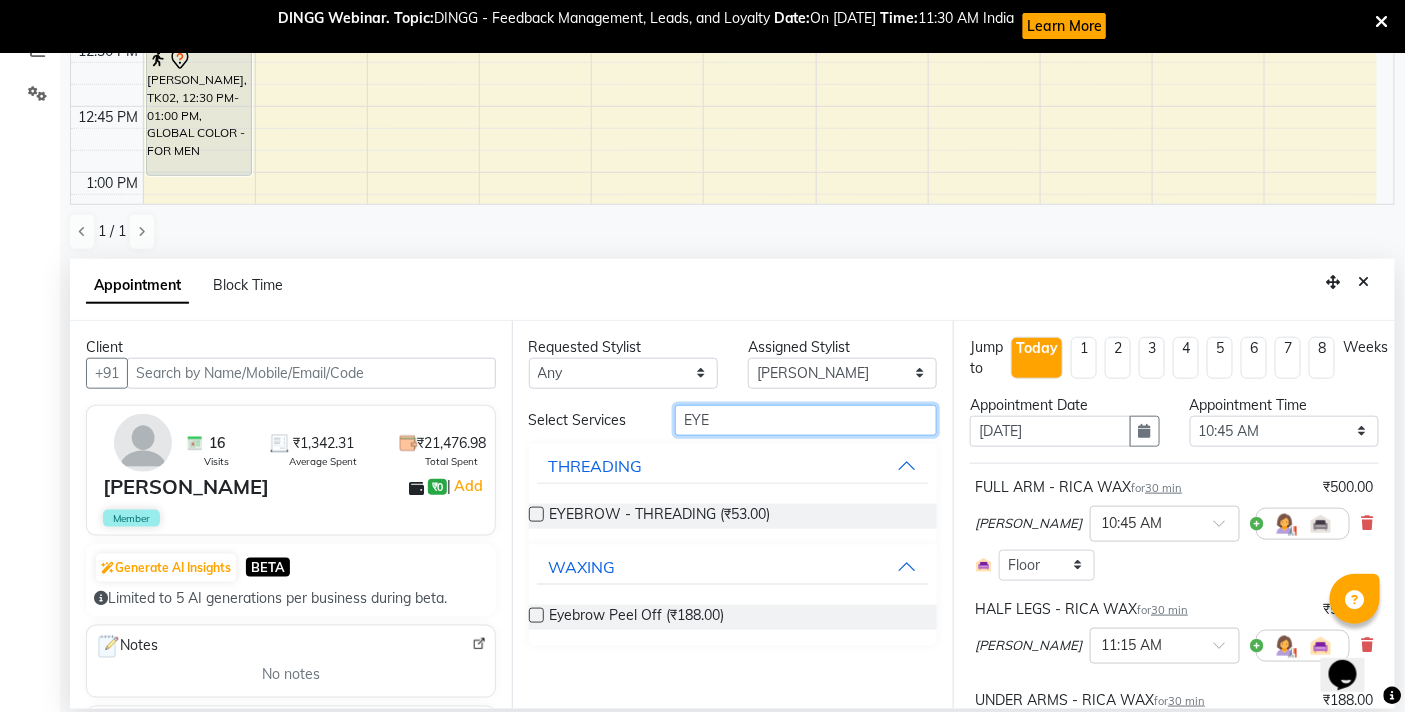 type on "EYE" 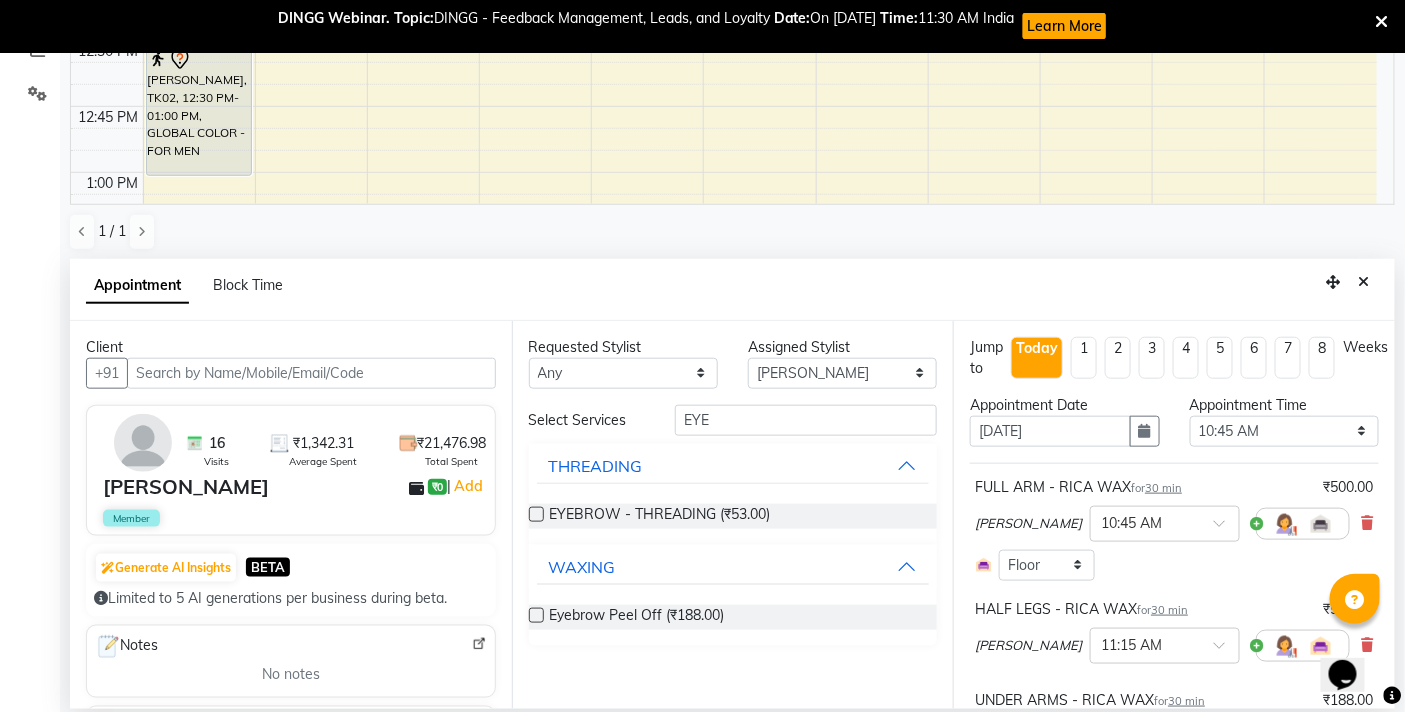 click at bounding box center (536, 514) 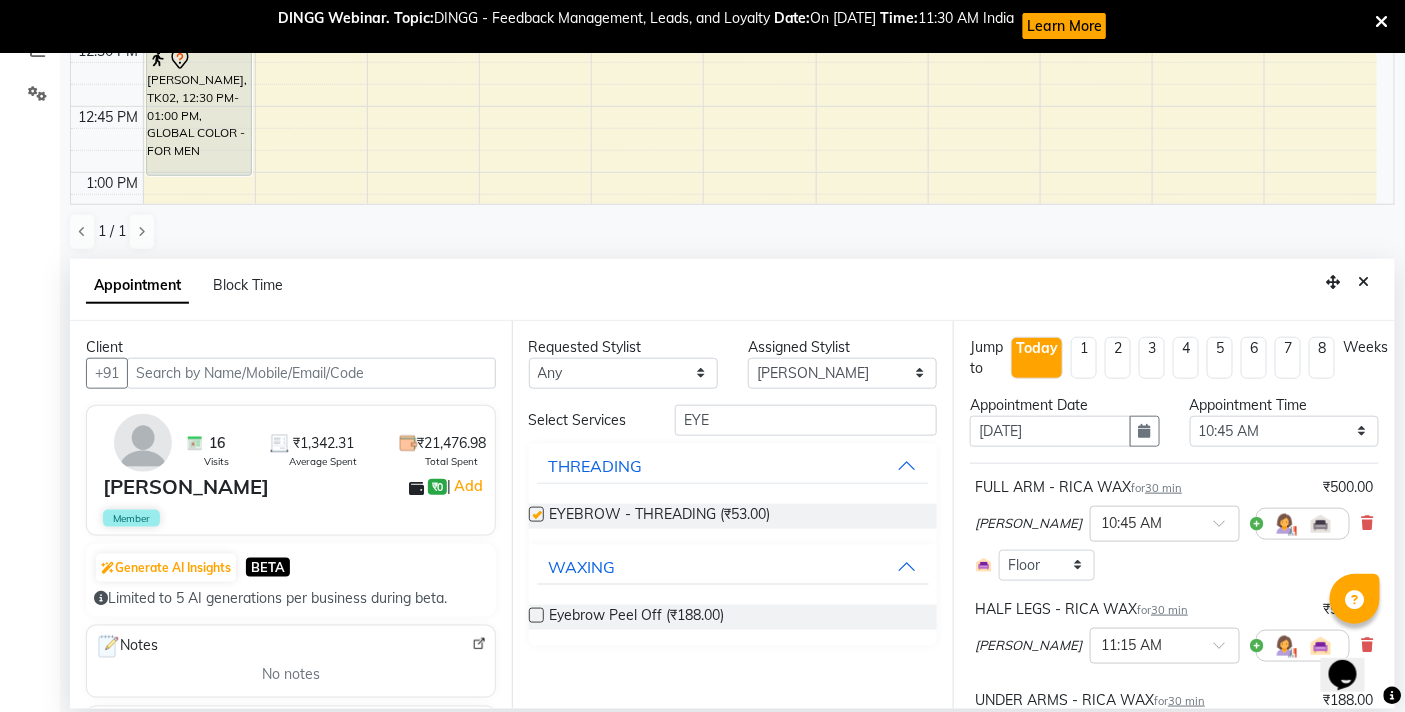 checkbox on "false" 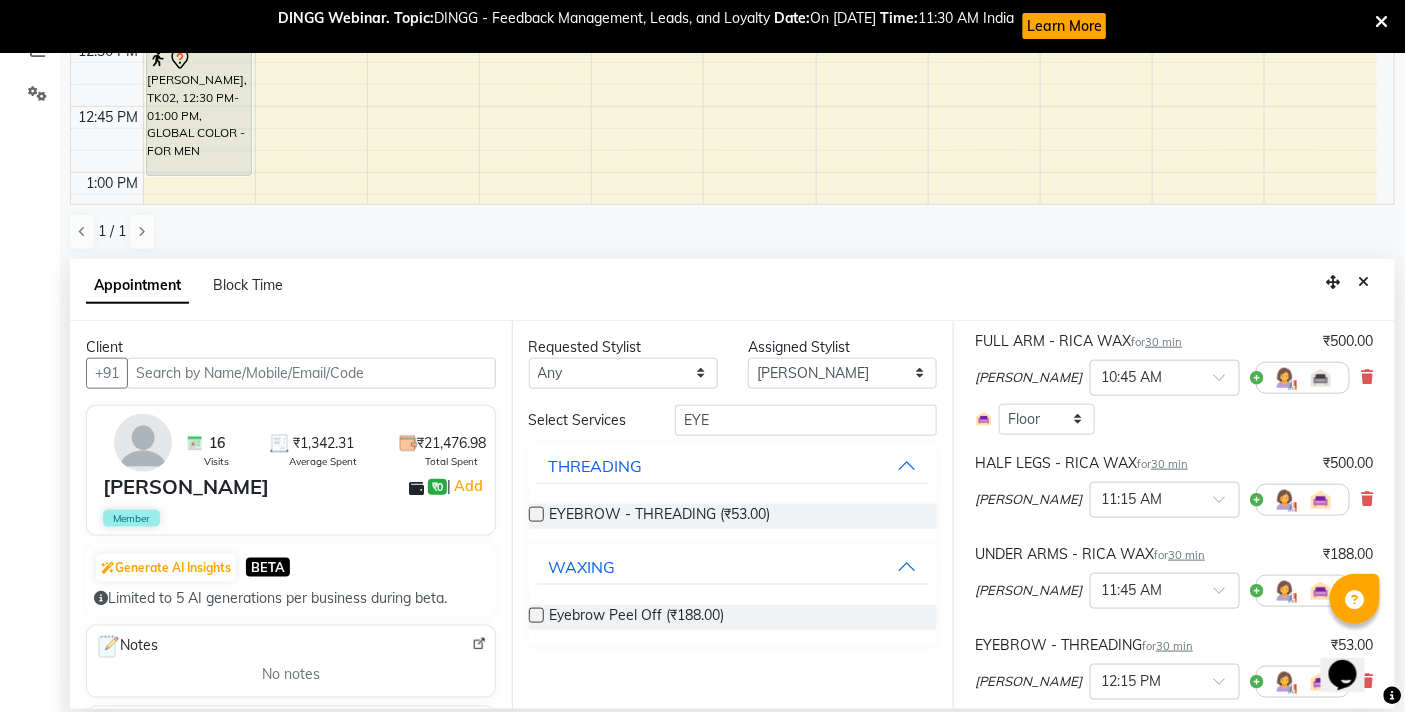 scroll, scrollTop: 383, scrollLeft: 0, axis: vertical 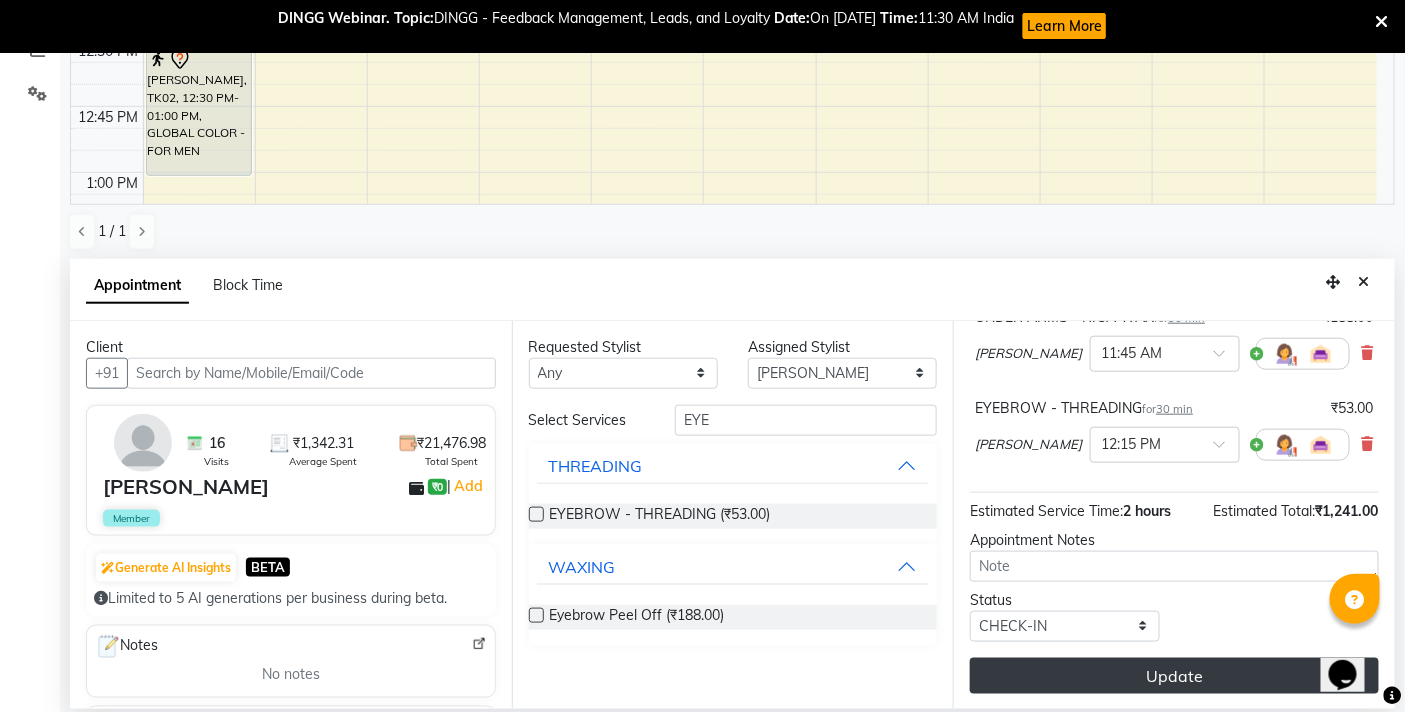 click on "Update" at bounding box center (1174, 676) 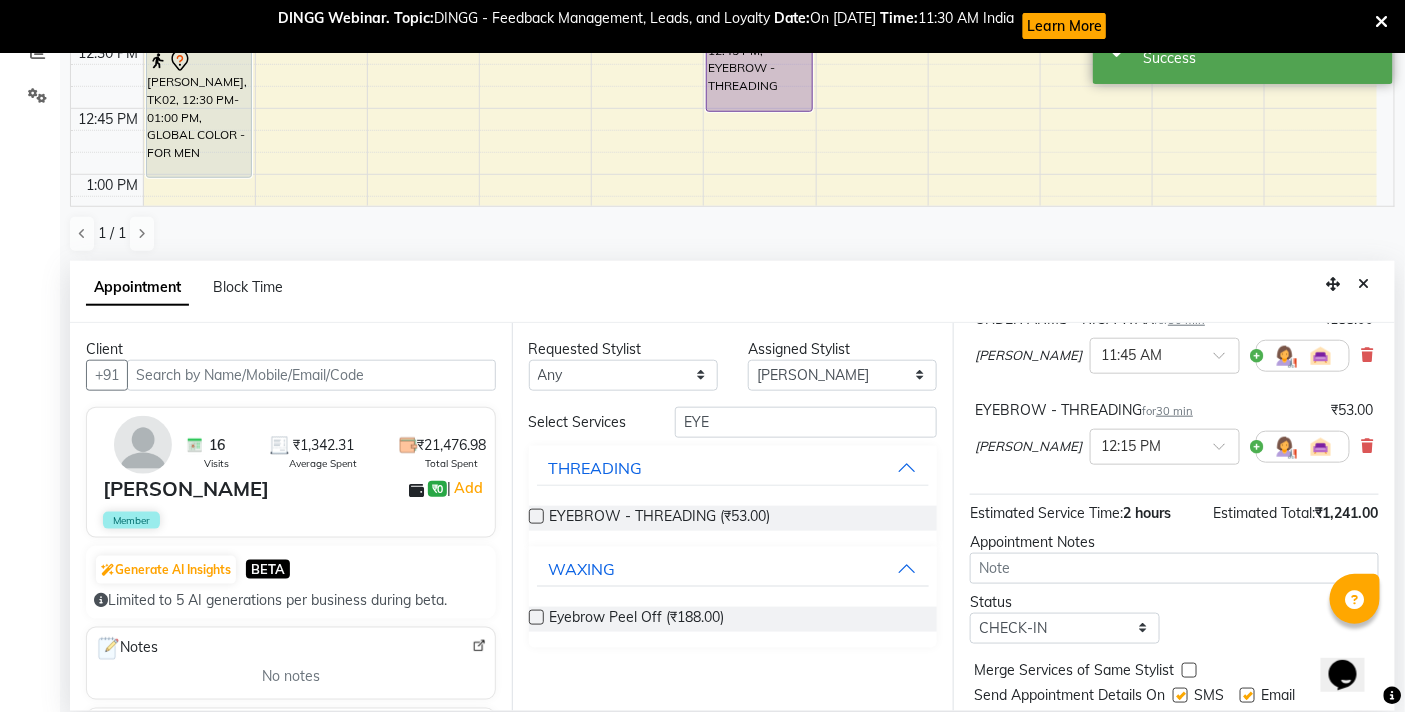 scroll, scrollTop: 0, scrollLeft: 0, axis: both 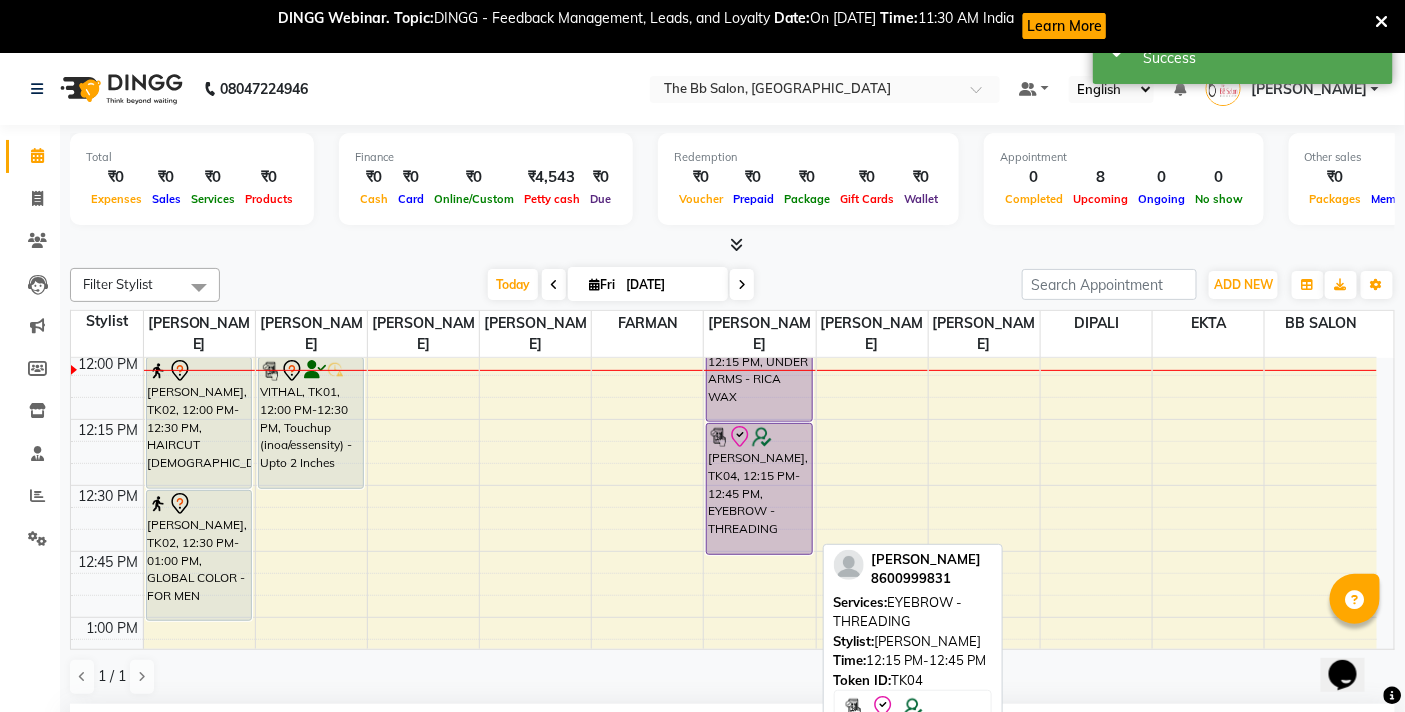 click on "[PERSON_NAME], TK04, 12:15 PM-12:45 PM, EYEBROW - THREADING" at bounding box center [759, 489] 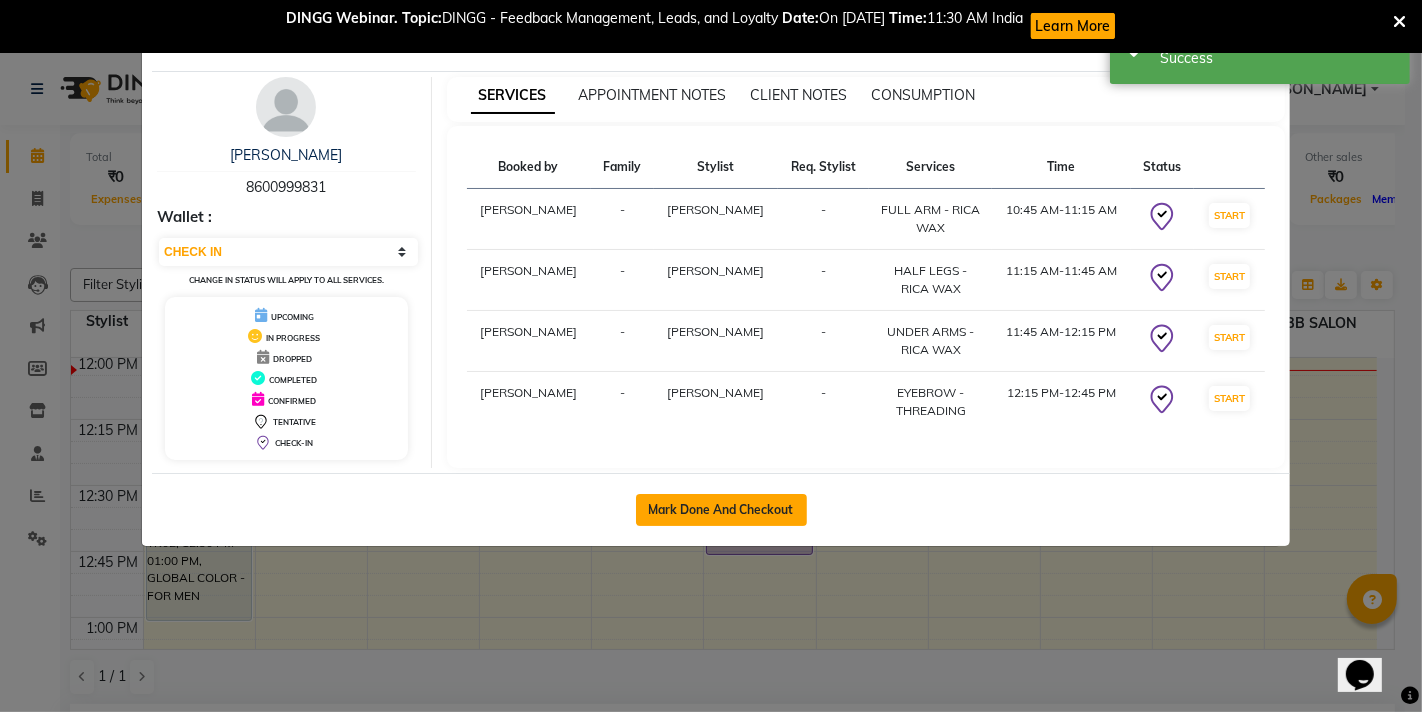 click on "Mark Done And Checkout" 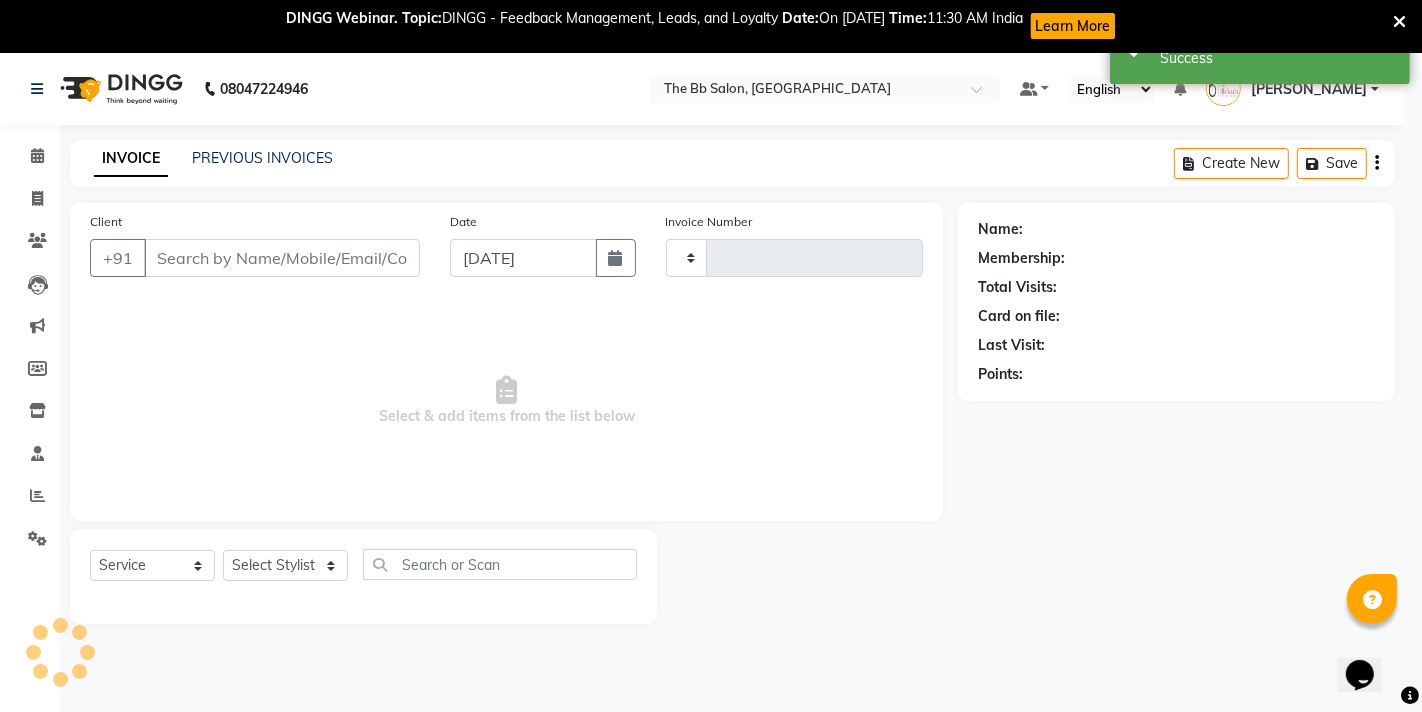 type on "2268" 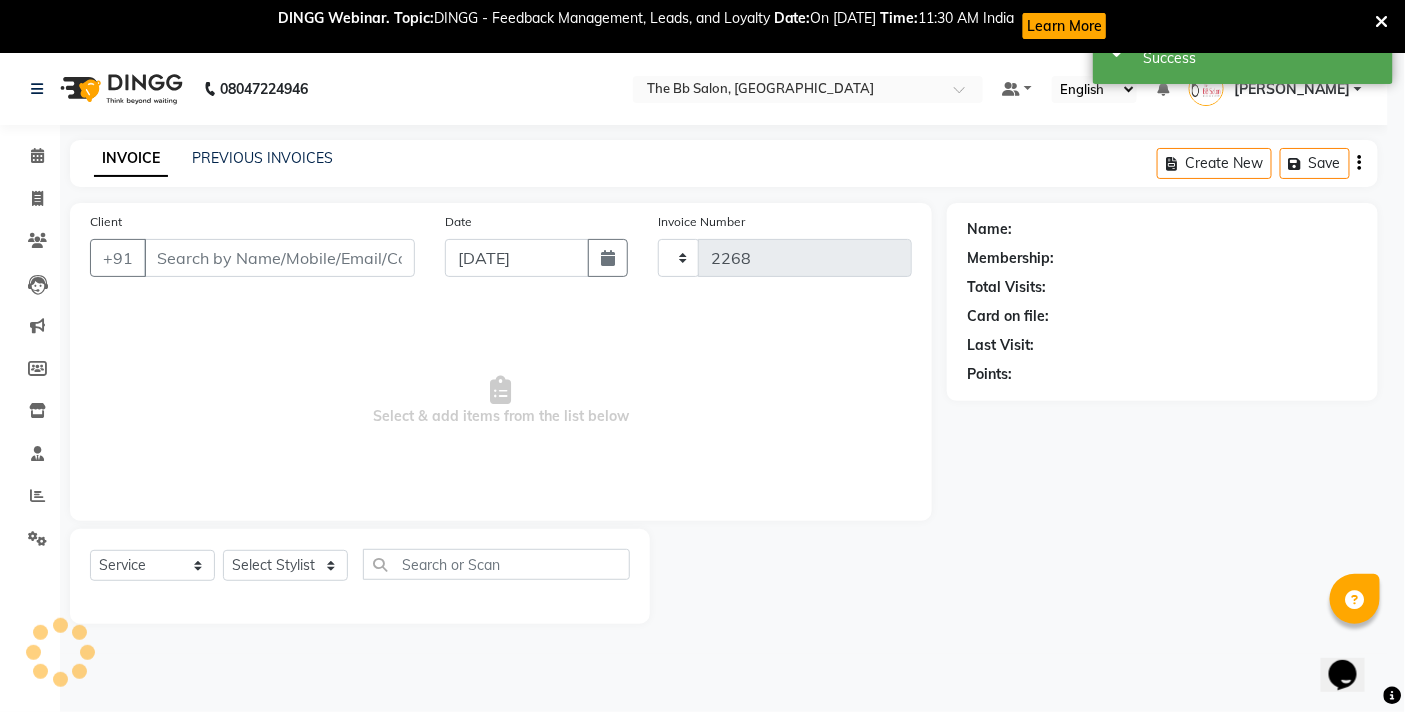 select on "6231" 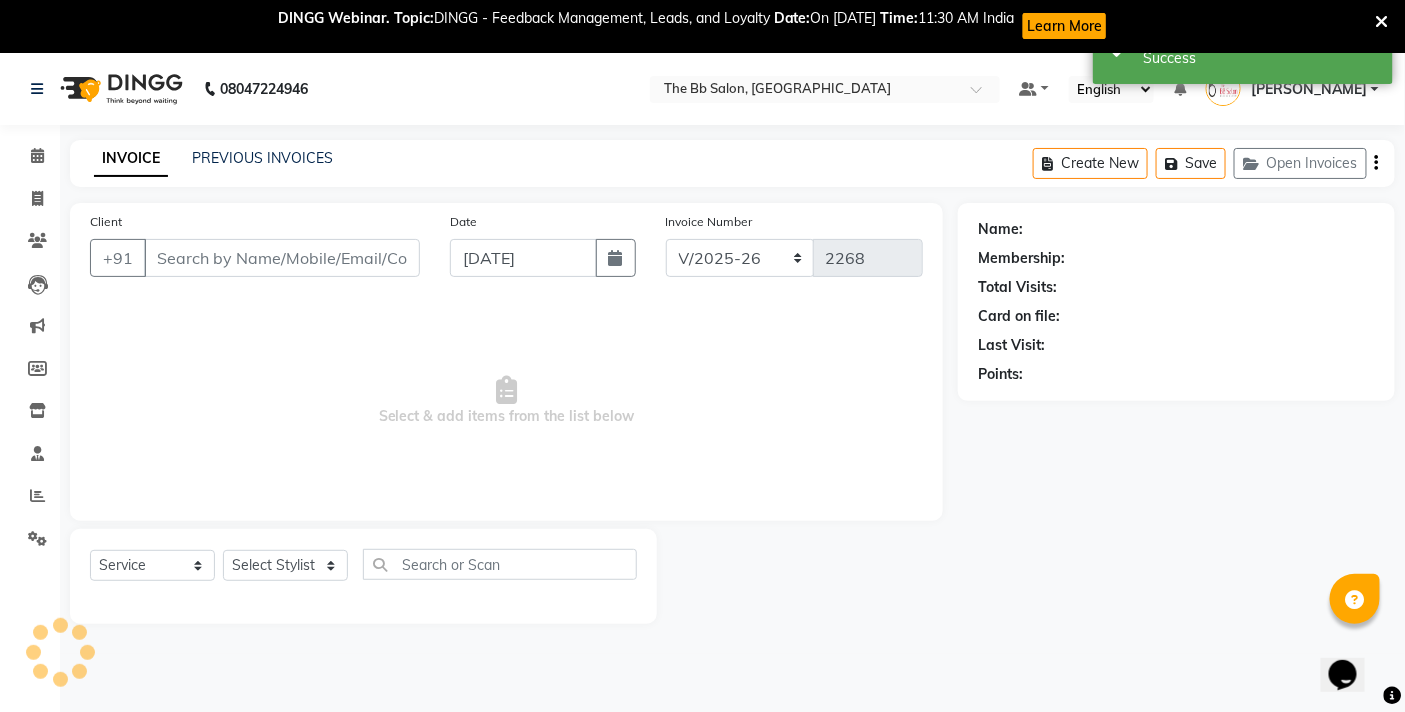 type on "86******31" 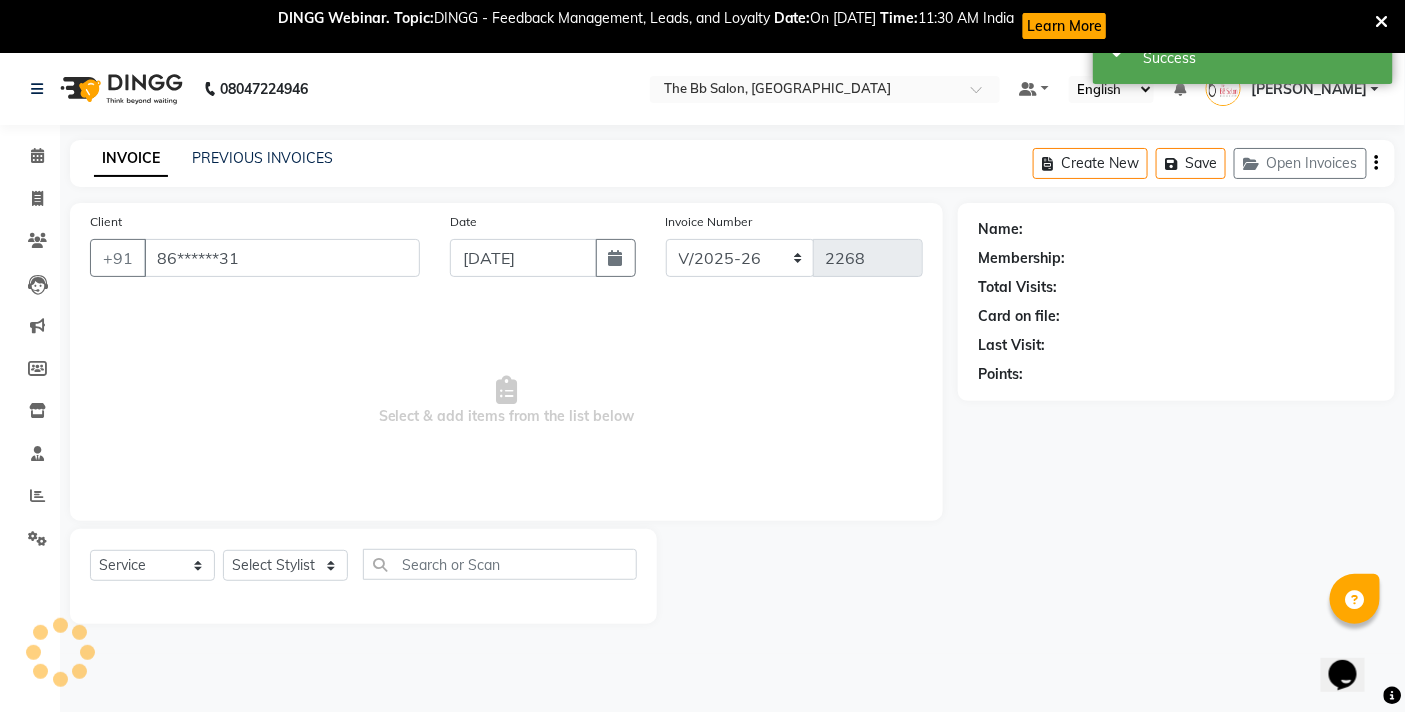 select on "83516" 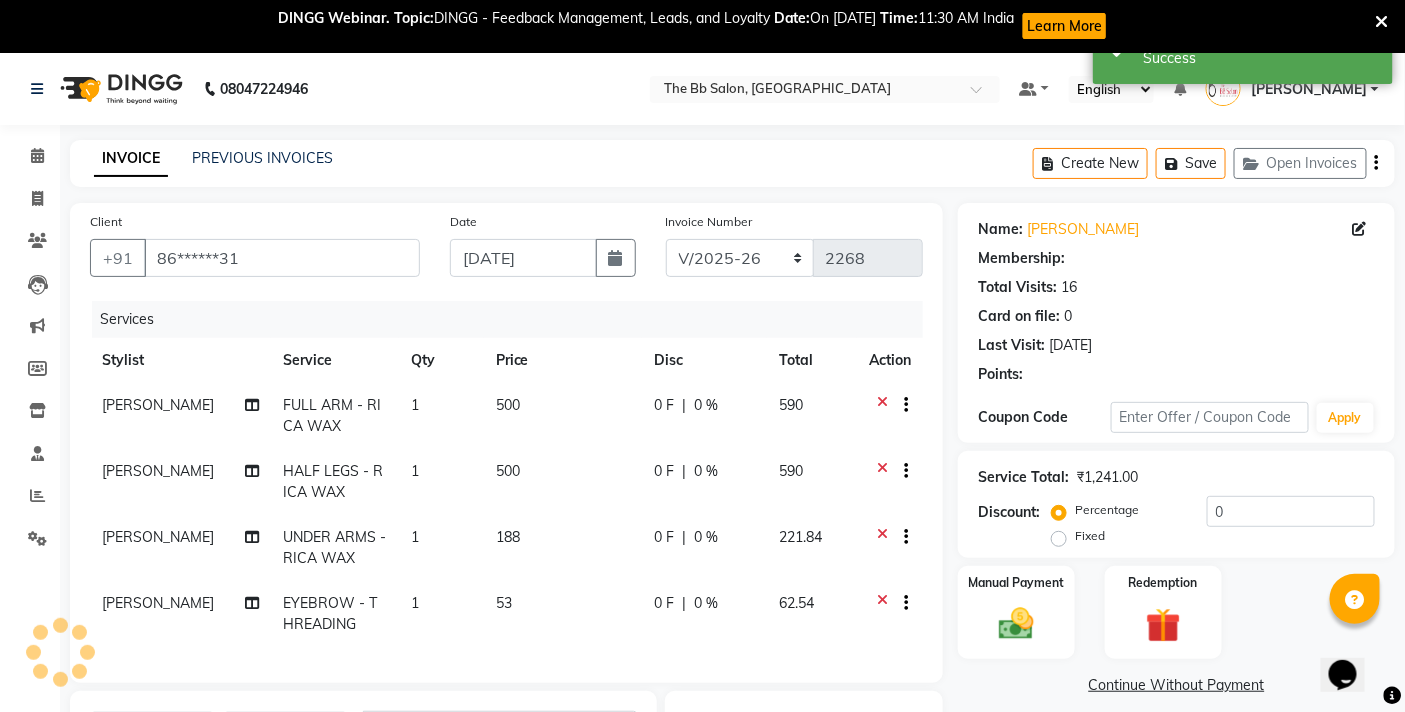 select on "2: Object" 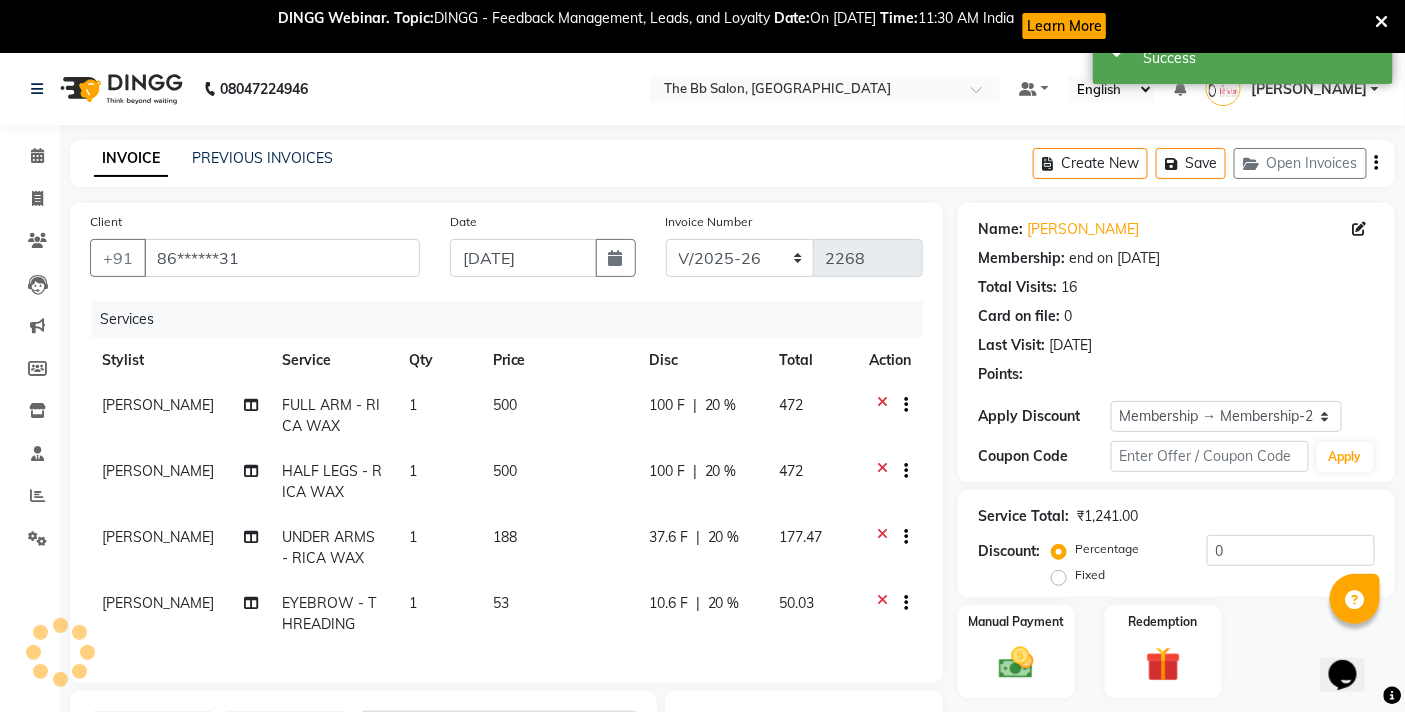 type on "20" 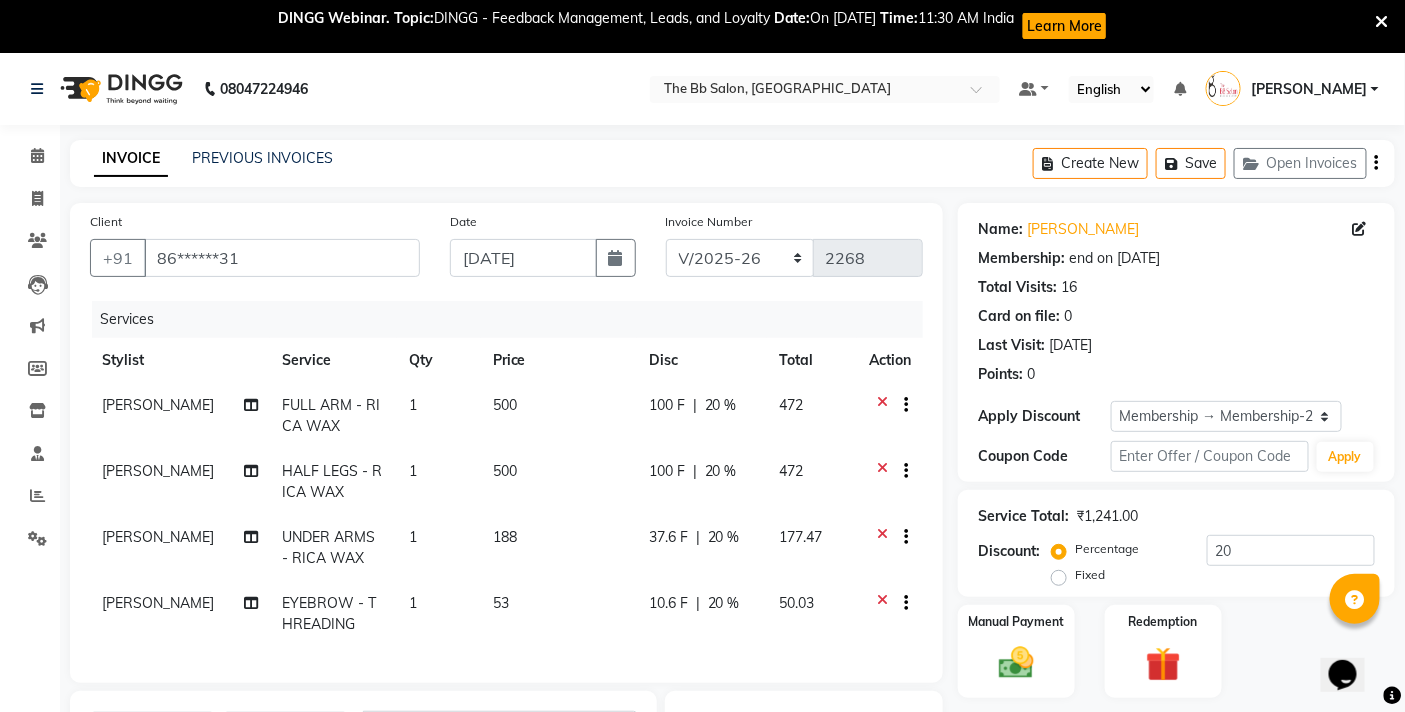 scroll, scrollTop: 341, scrollLeft: 0, axis: vertical 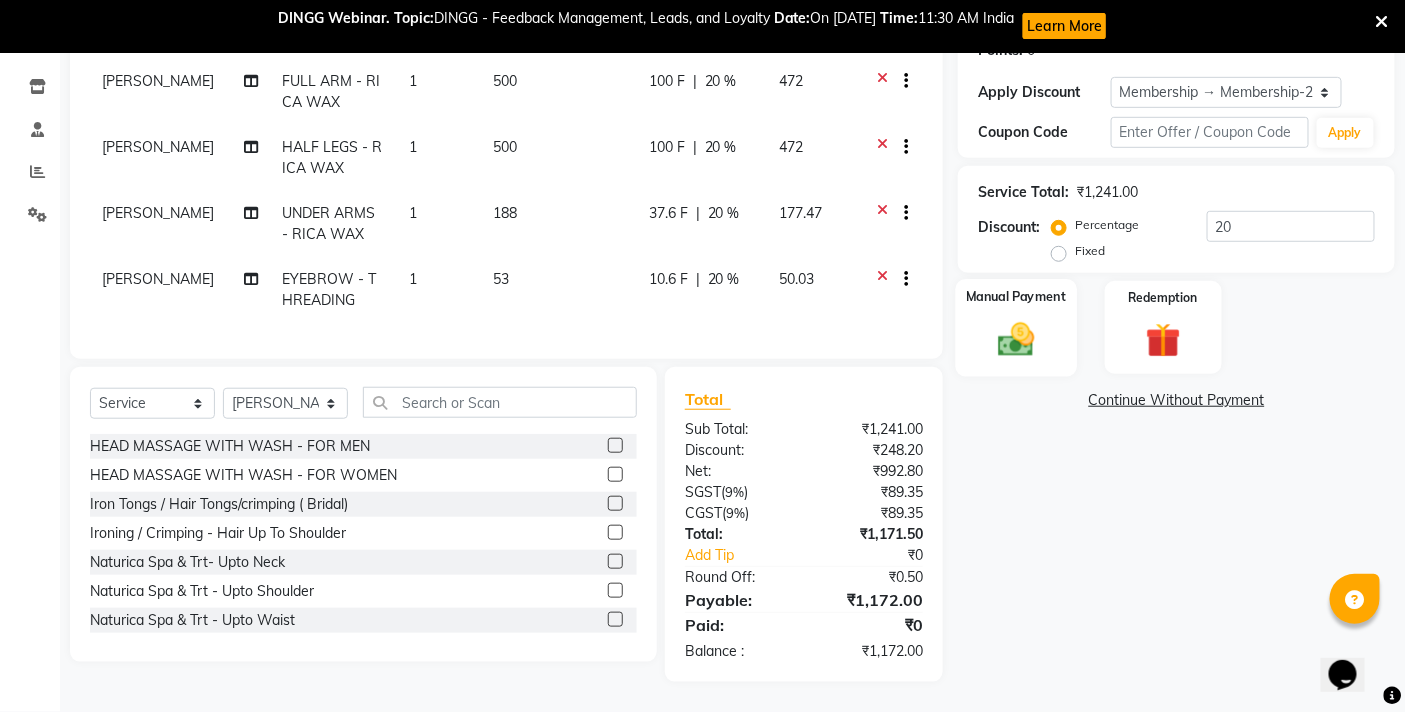 click 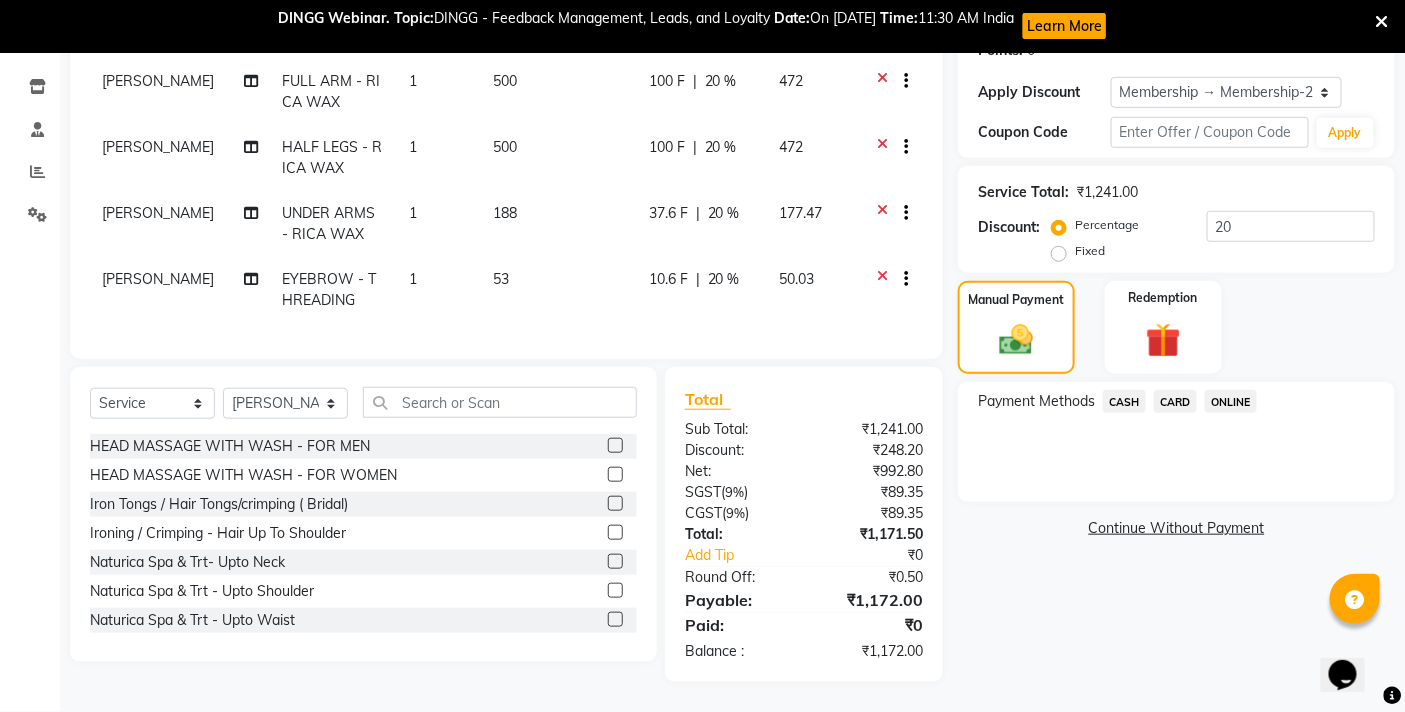 click on "ONLINE" 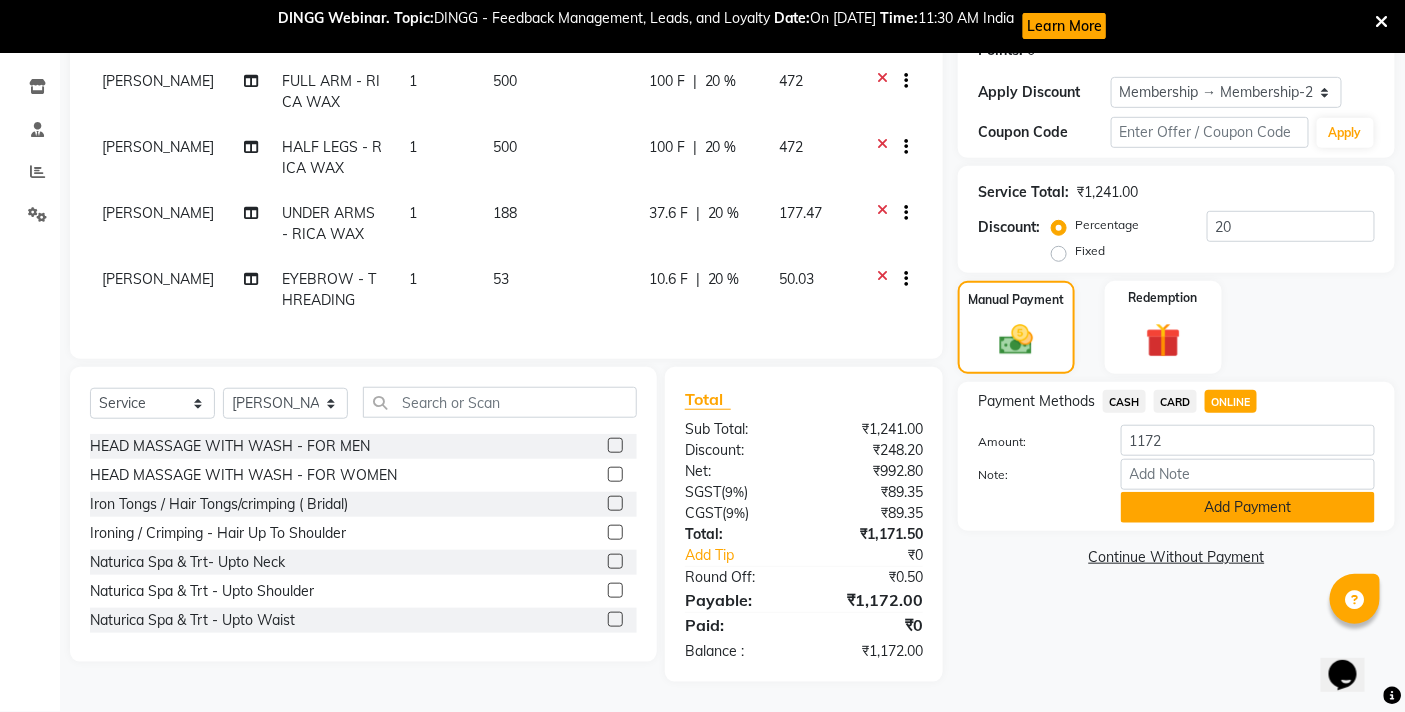 click on "Add Payment" 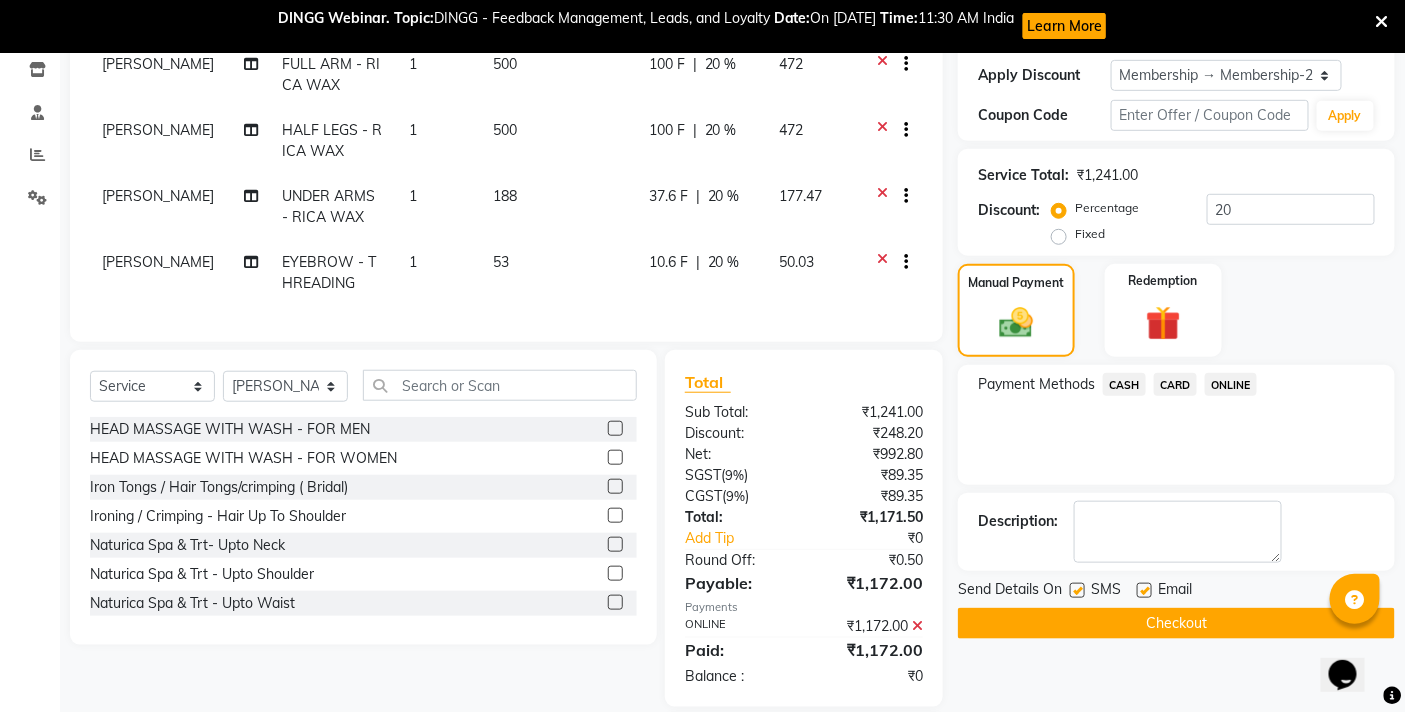 click on "Checkout" 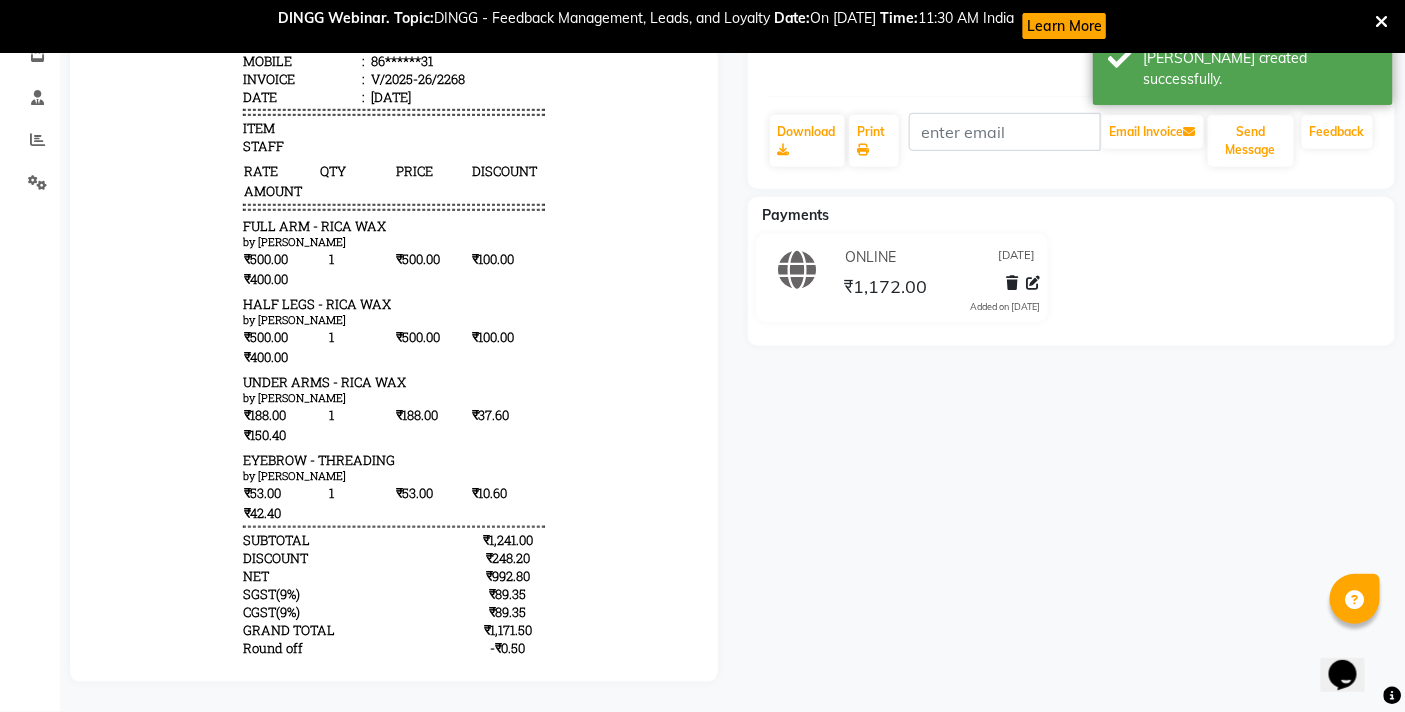 scroll, scrollTop: 0, scrollLeft: 0, axis: both 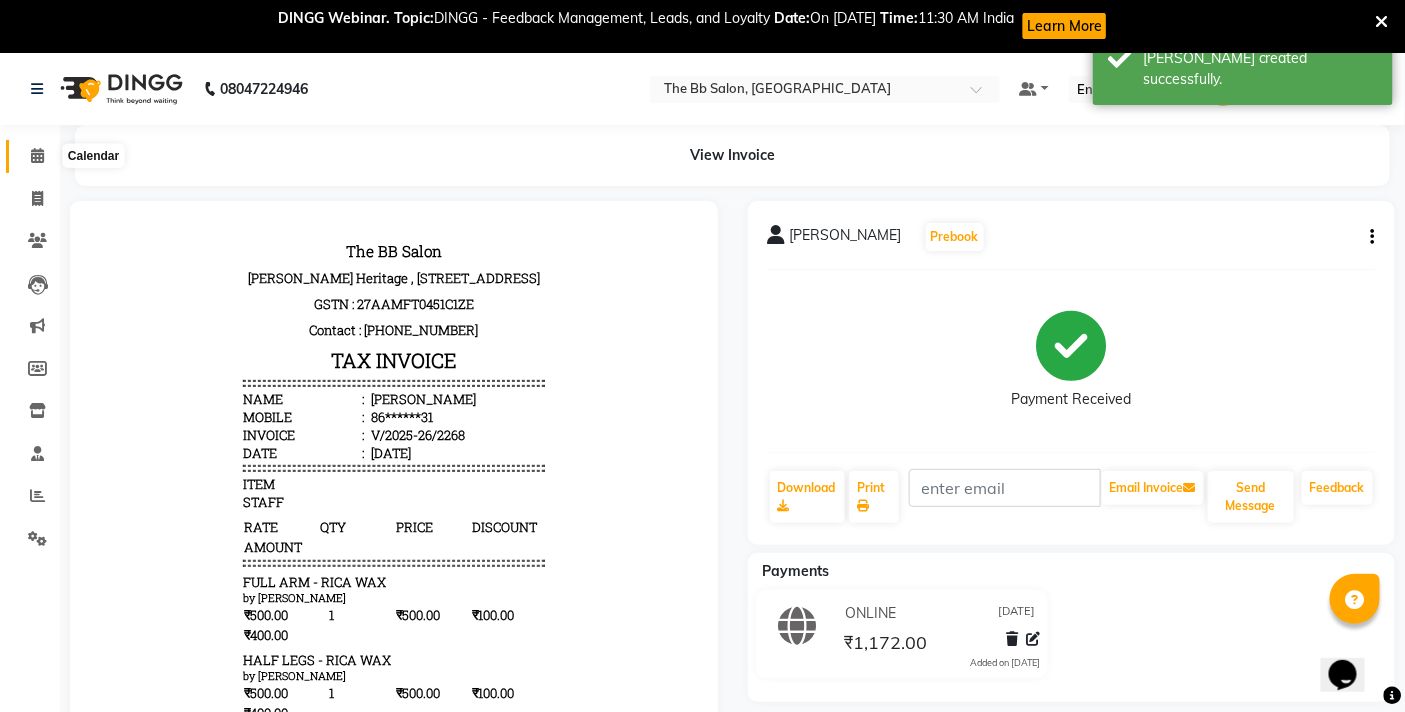 click 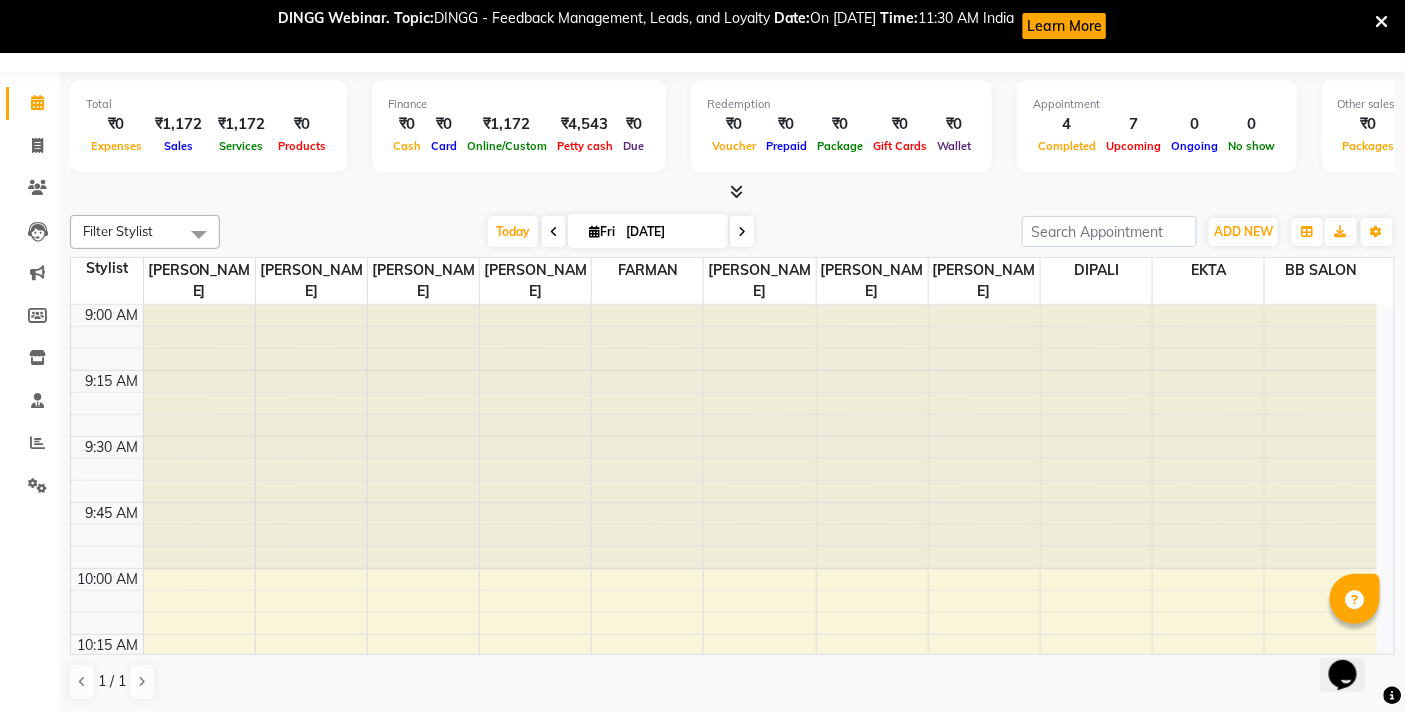 scroll, scrollTop: 0, scrollLeft: 0, axis: both 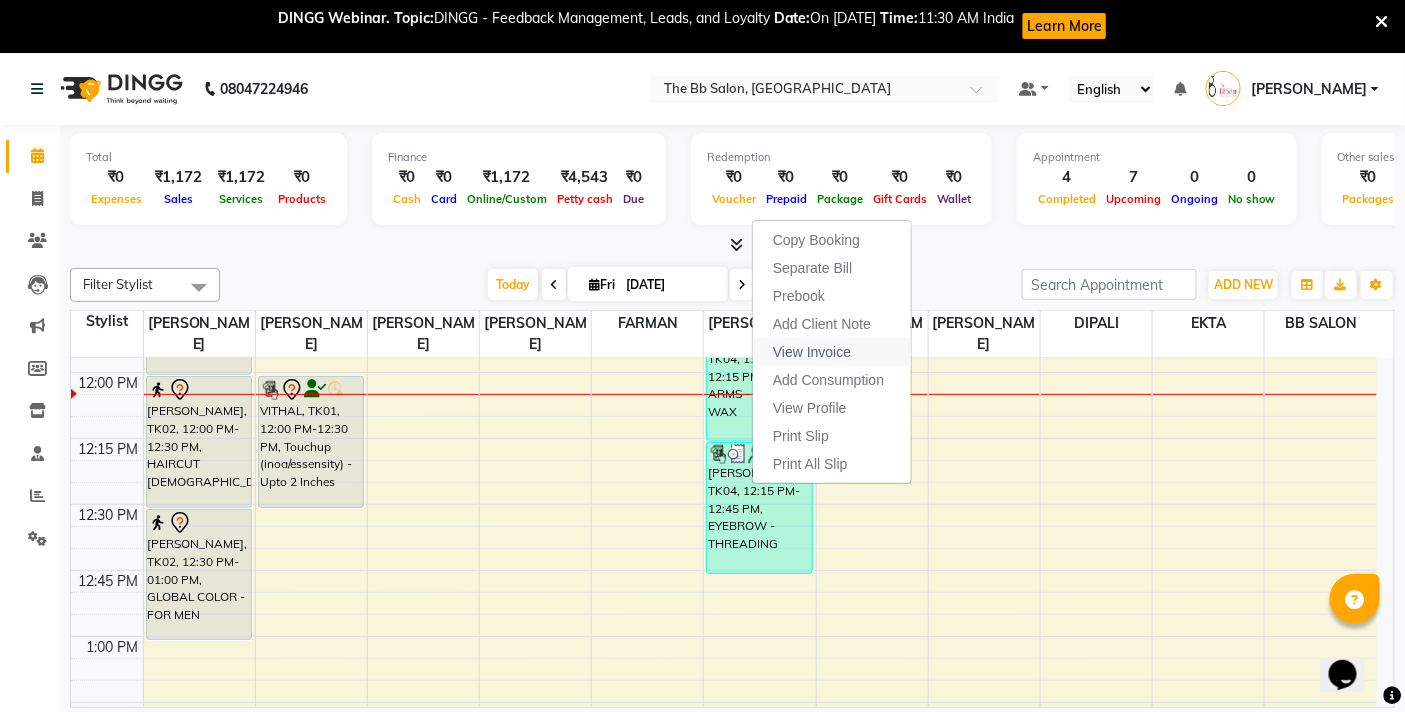 click on "View Invoice" at bounding box center [812, 352] 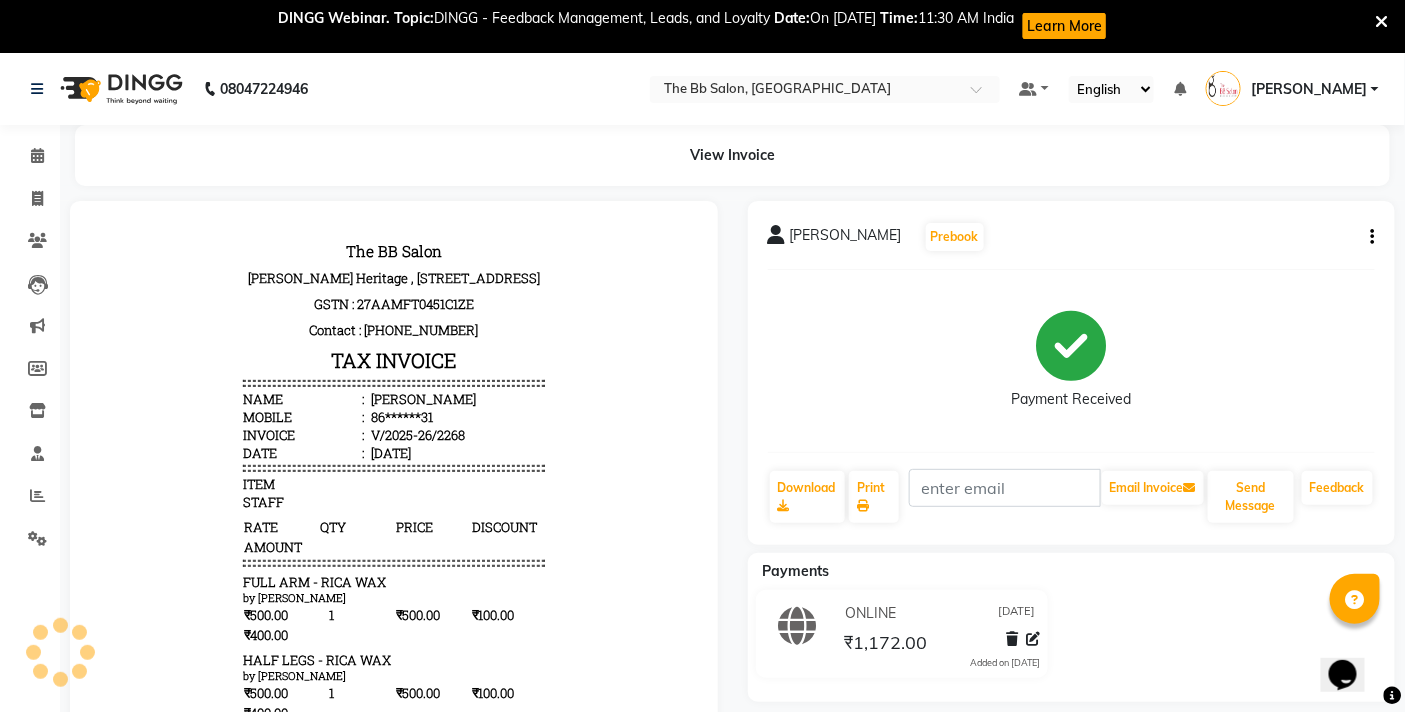 scroll, scrollTop: 0, scrollLeft: 0, axis: both 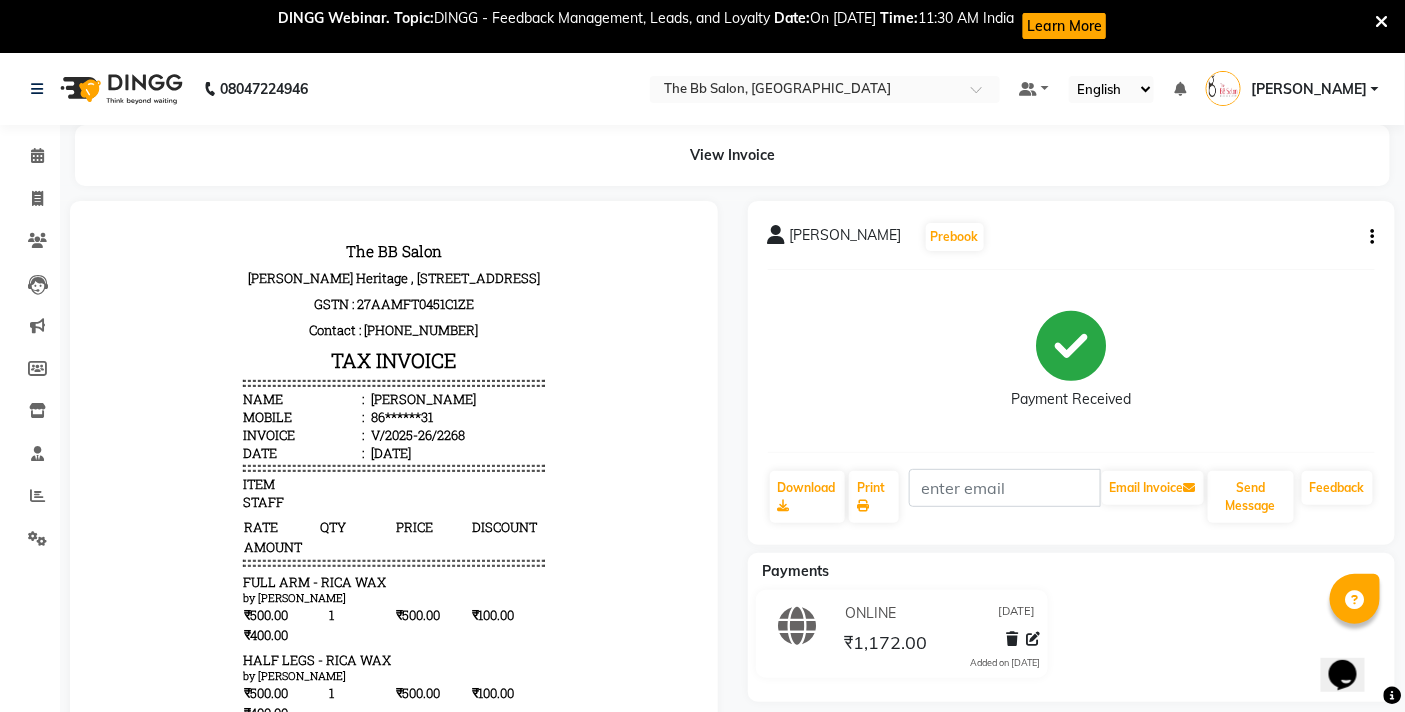 click 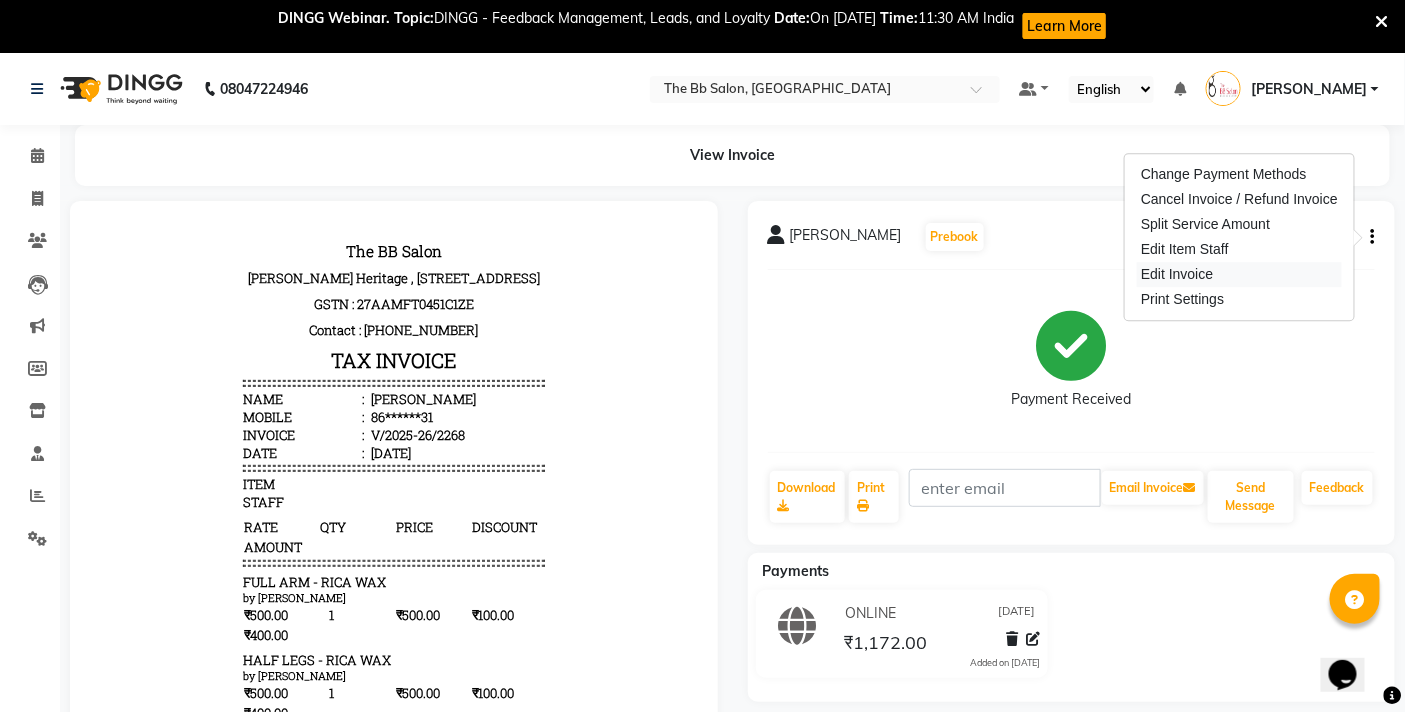 click on "Edit Invoice" at bounding box center (1239, 274) 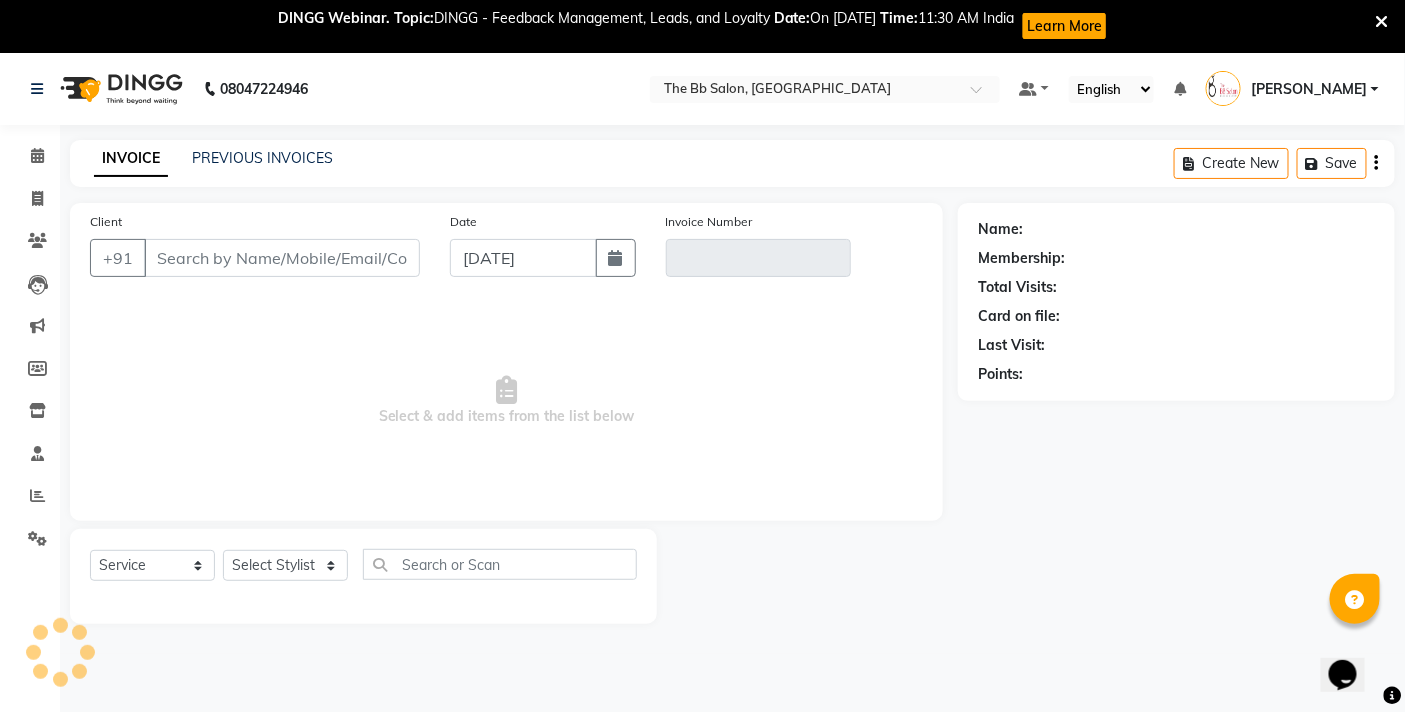 scroll, scrollTop: 53, scrollLeft: 0, axis: vertical 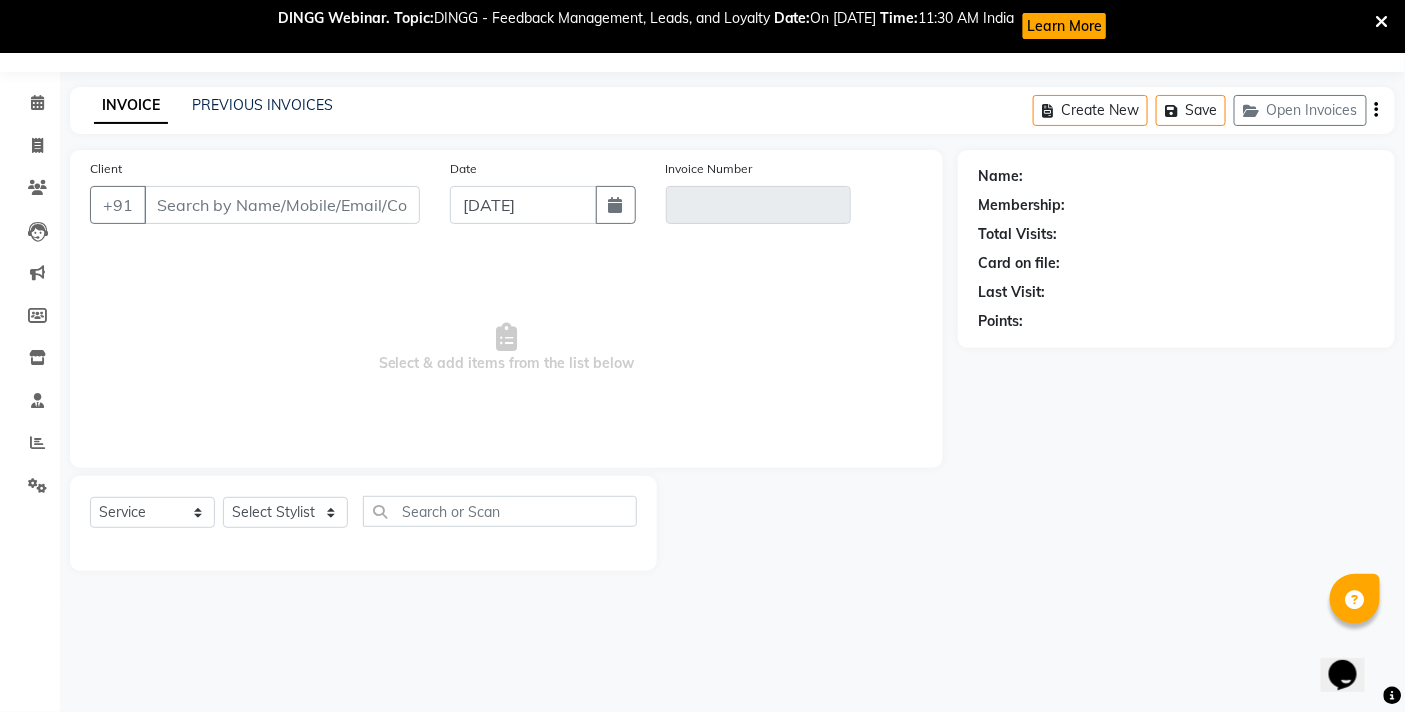 type on "86******31" 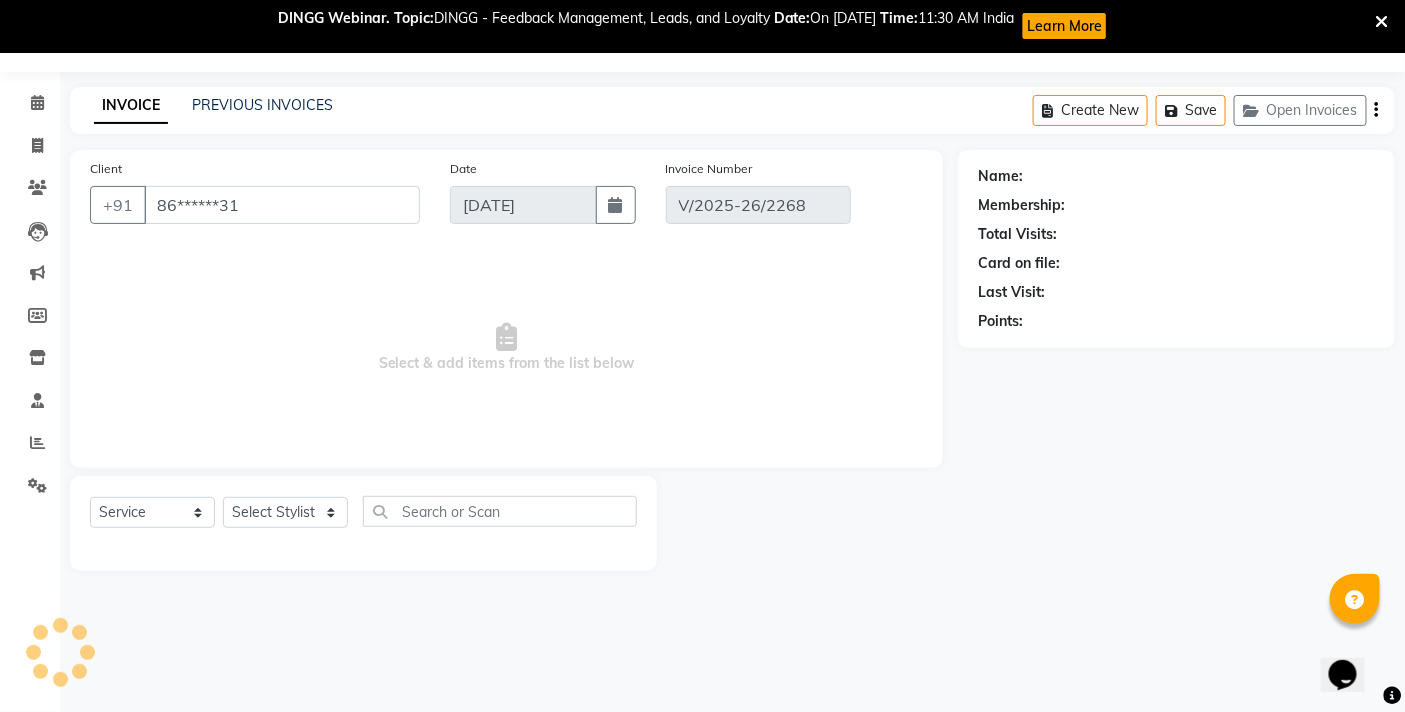 select on "2: Object" 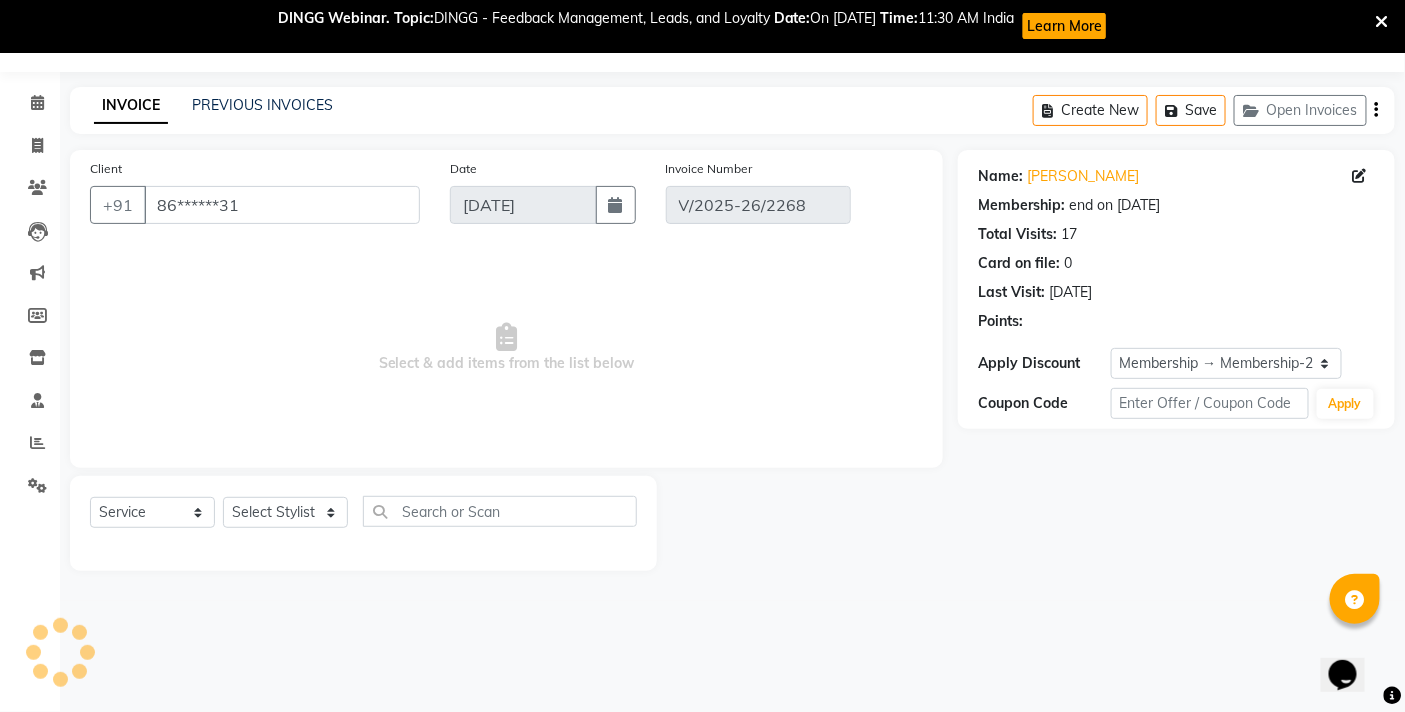 select on "select" 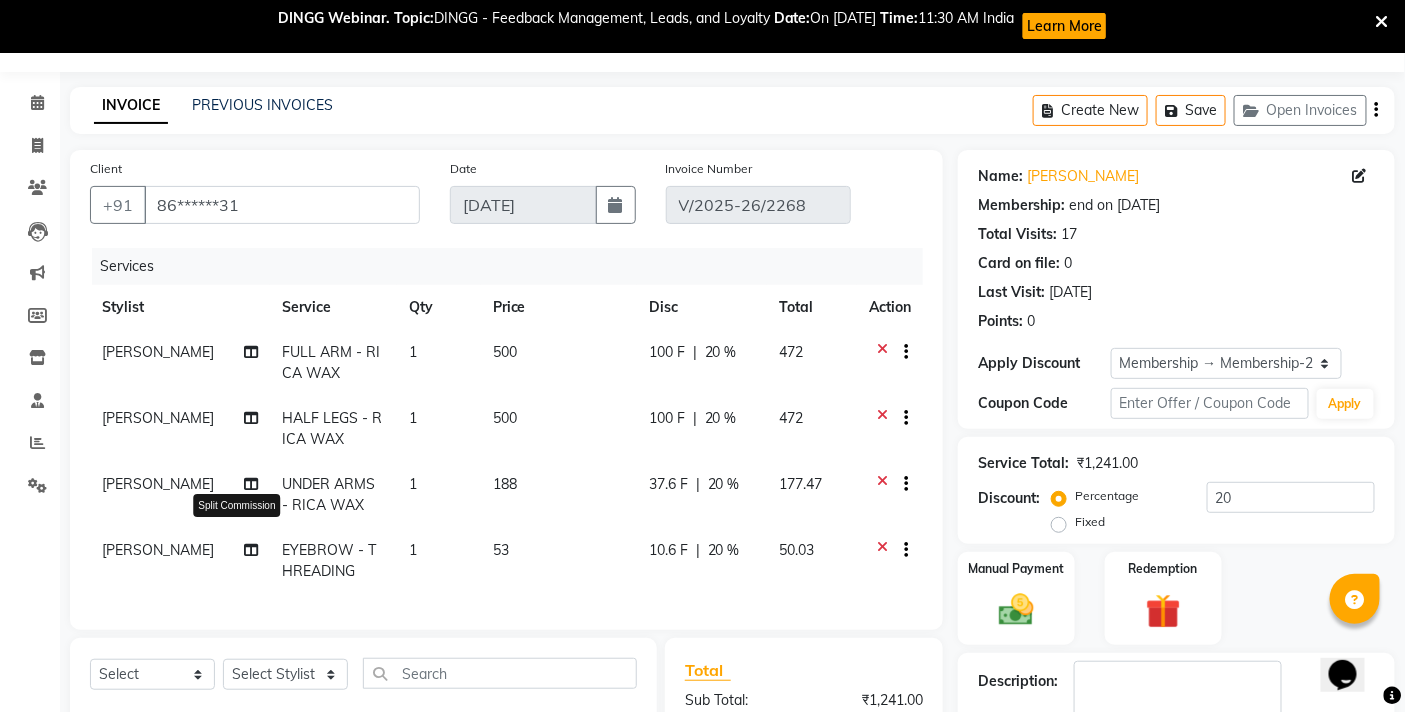 click 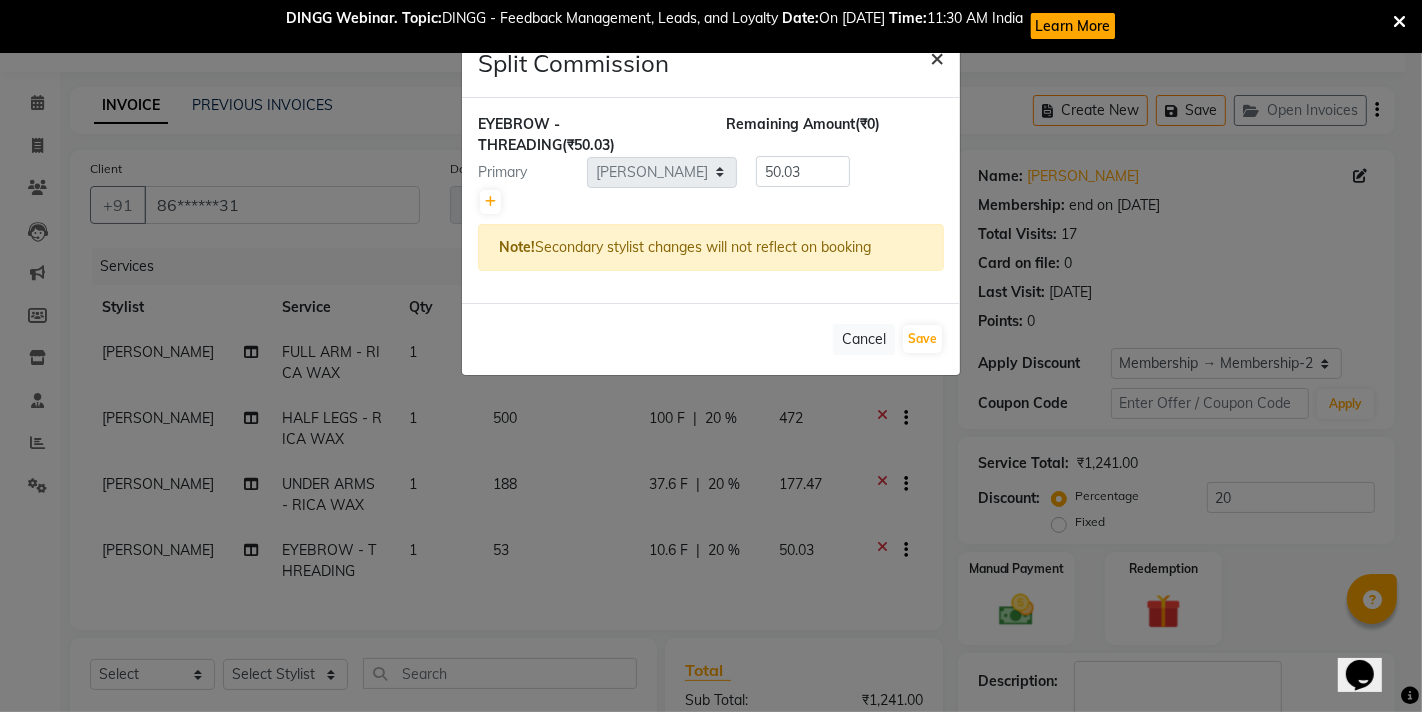 click on "×" 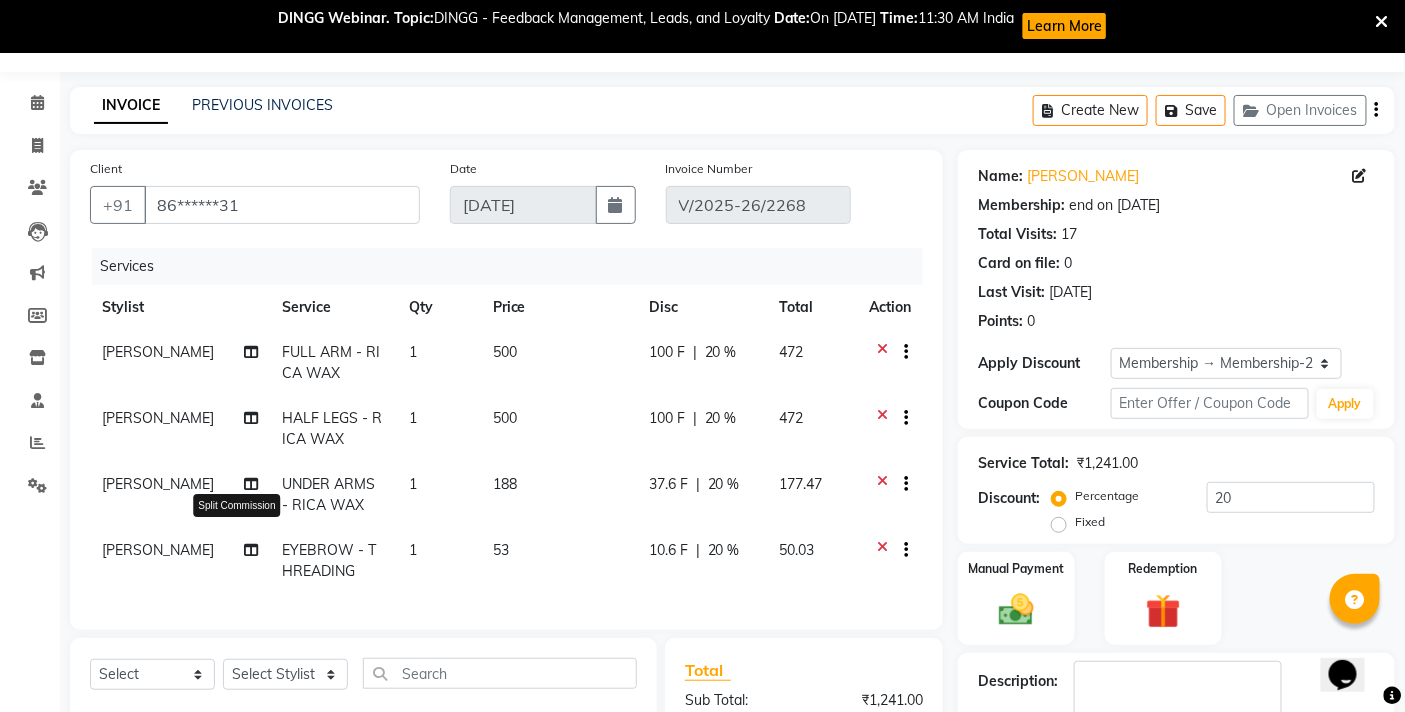 click 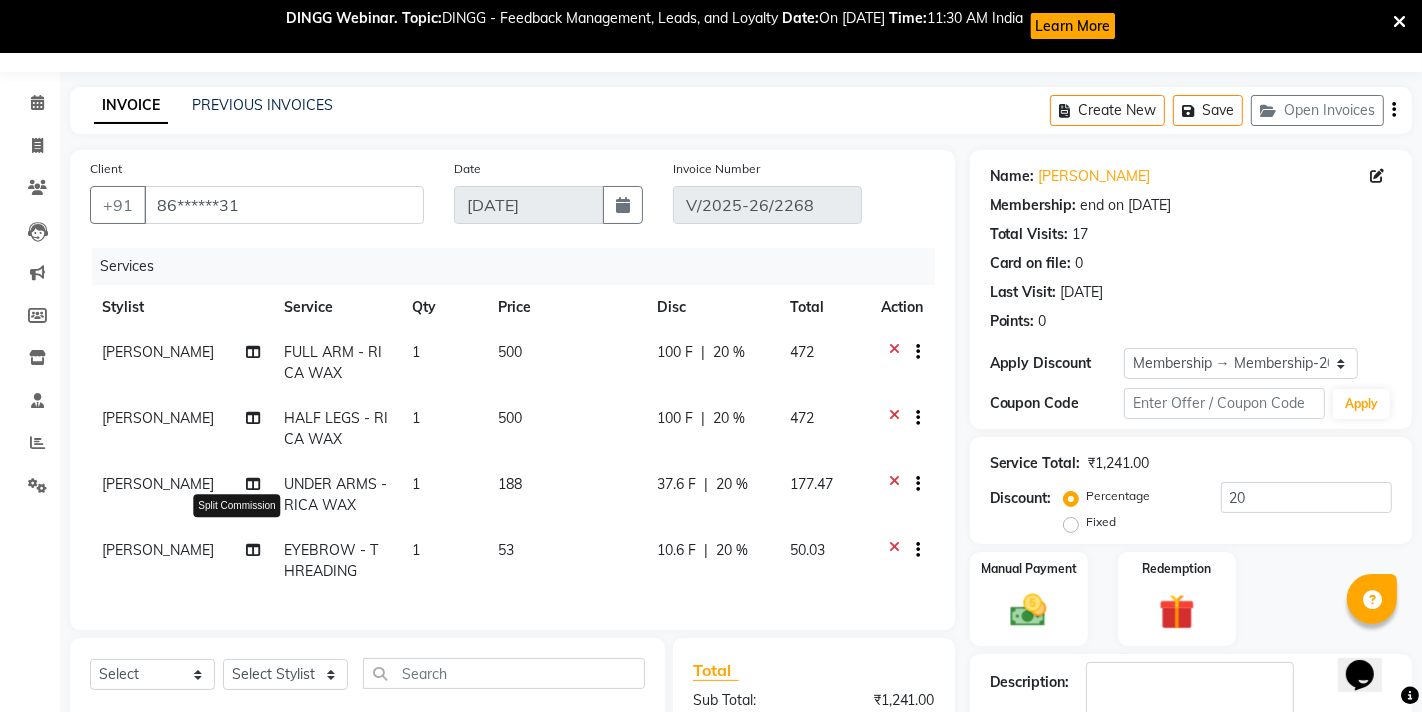 select on "83516" 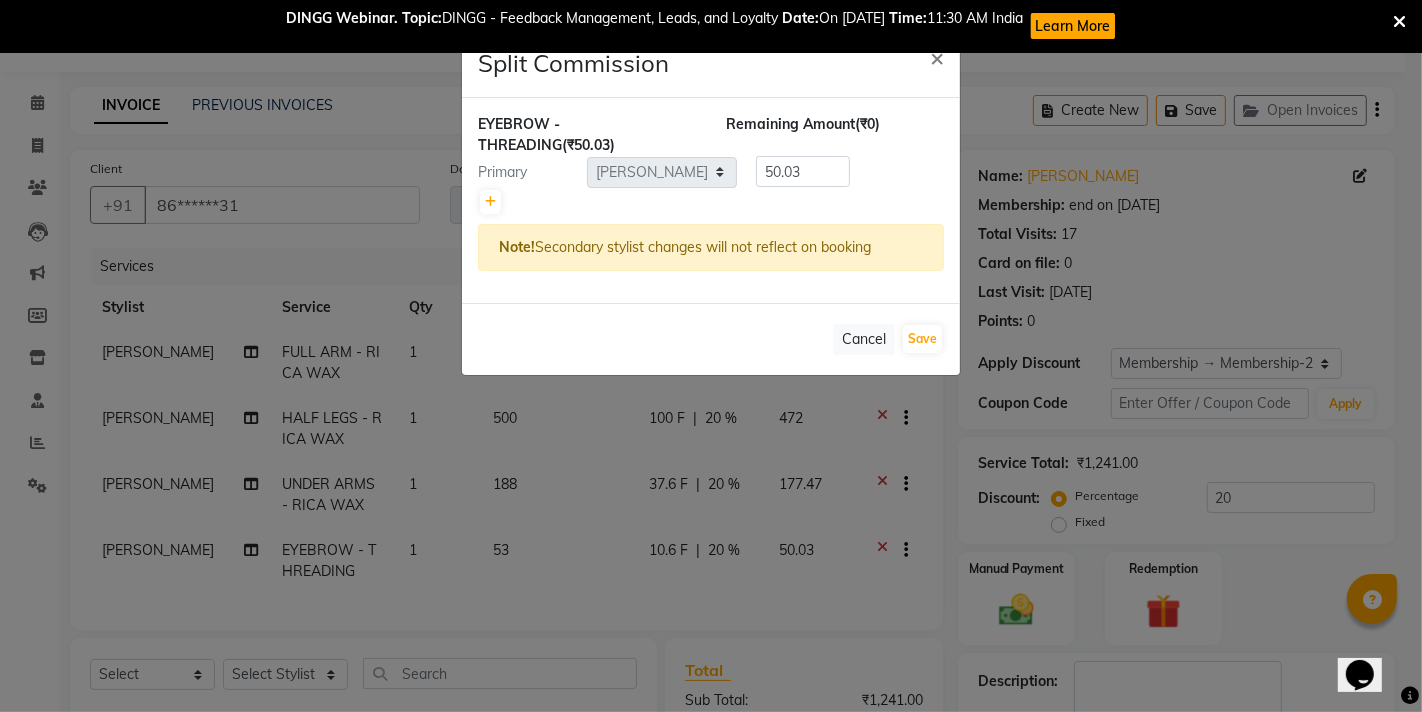 click on "Split Commission × EYEBROW - THREADING  (₹50.03) Remaining Amount  (₹0) Primary Select  BB SALON   [PERSON_NAME]   [PERSON_NAME]   GOPAL   [PERSON_NAME]   [PERSON_NAME]   [PERSON_NAME]   [PERSON_NAME]    [PERSON_NAME]   [PERSON_NAME]   SANTOSH   [PERSON_NAME]   [PERSON_NAME]   [PERSON_NAME]  50.03 Note!  Secondary stylist changes will not reflect on booking   Cancel   Save" 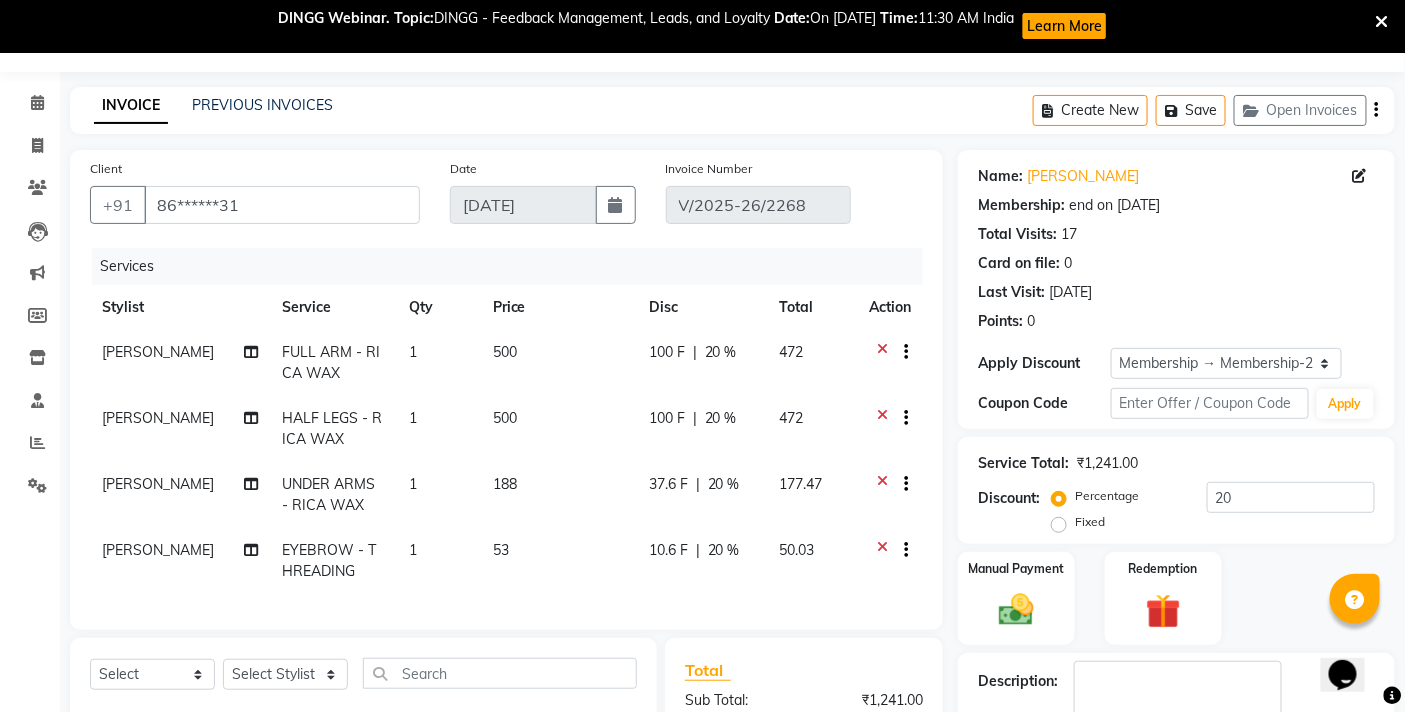 click on "[PERSON_NAME]" 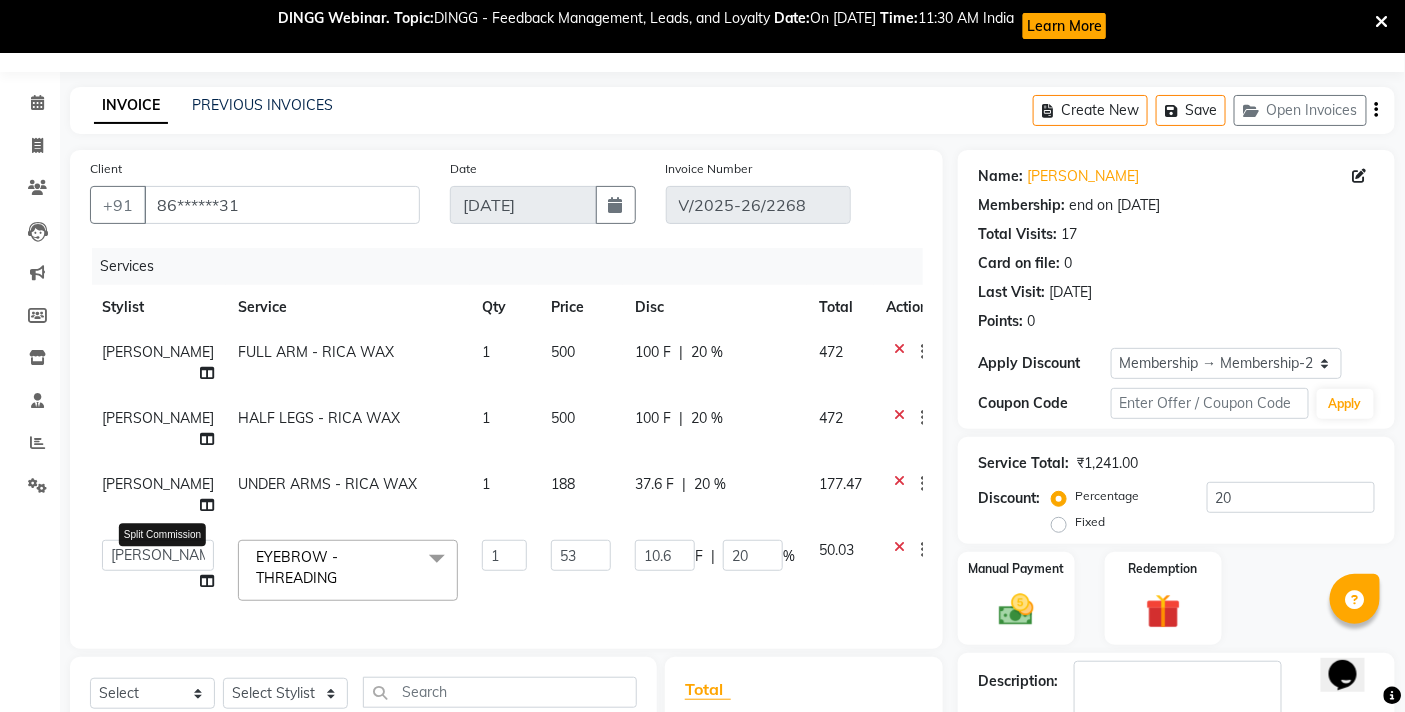 click 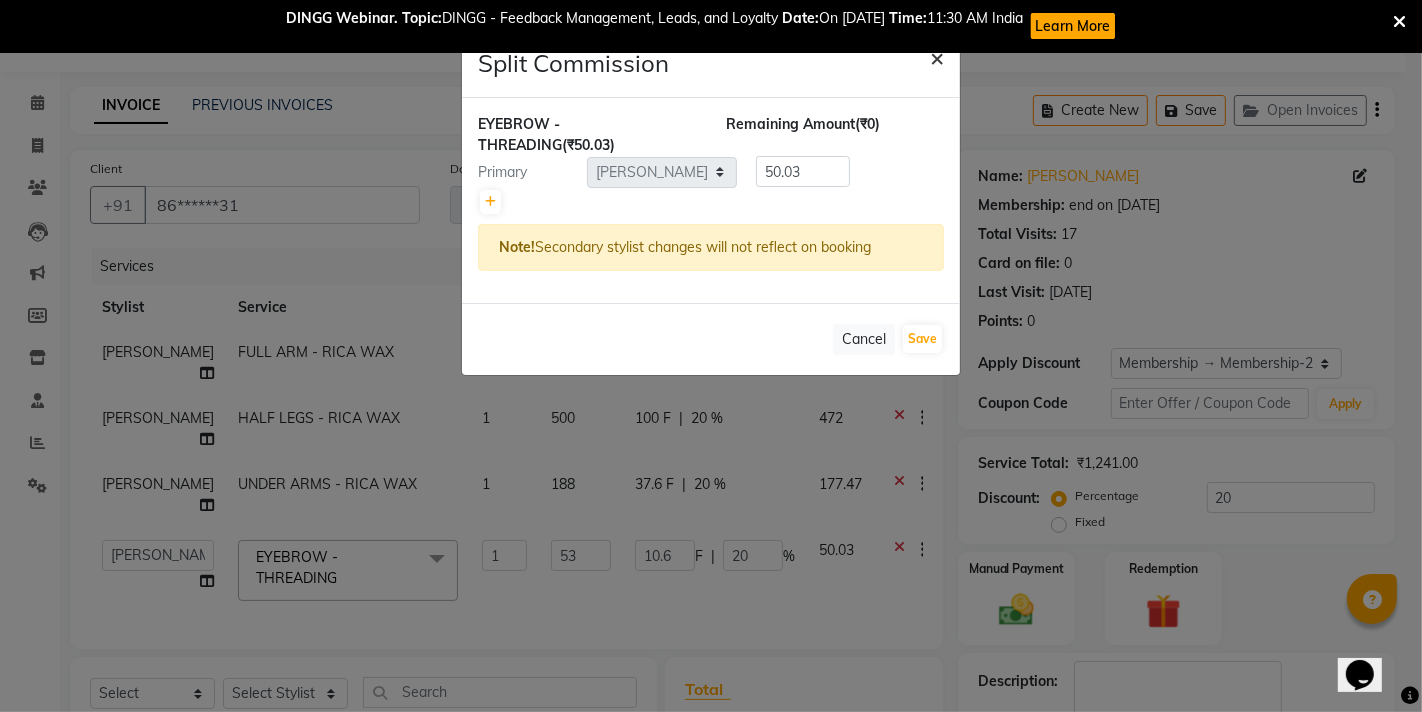 click on "×" 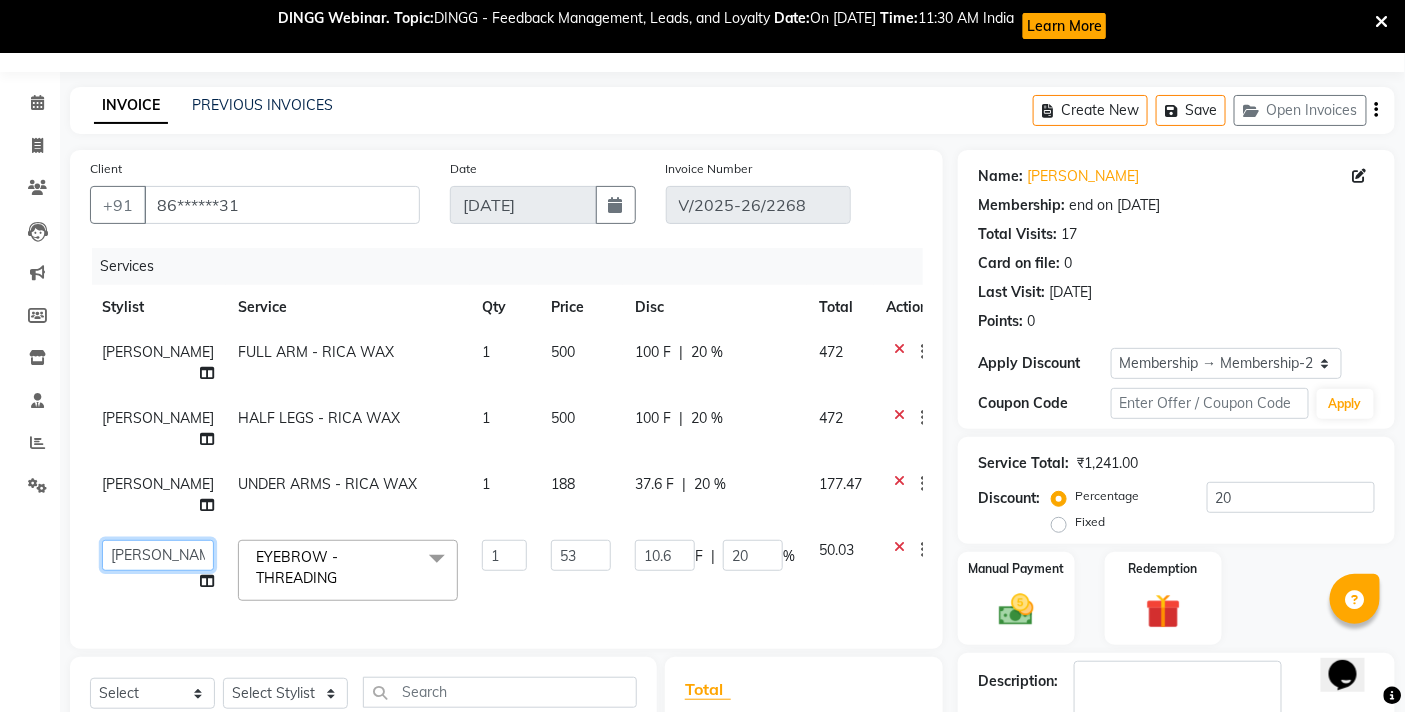 click on "BB SALON   [PERSON_NAME]   [PERSON_NAME]   GOPAL   [PERSON_NAME]   [PERSON_NAME]   [PERSON_NAME]   [PERSON_NAME]    [PERSON_NAME]   [PERSON_NAME]   SANTOSH   [PERSON_NAME]   [PERSON_NAME]   [PERSON_NAME]" 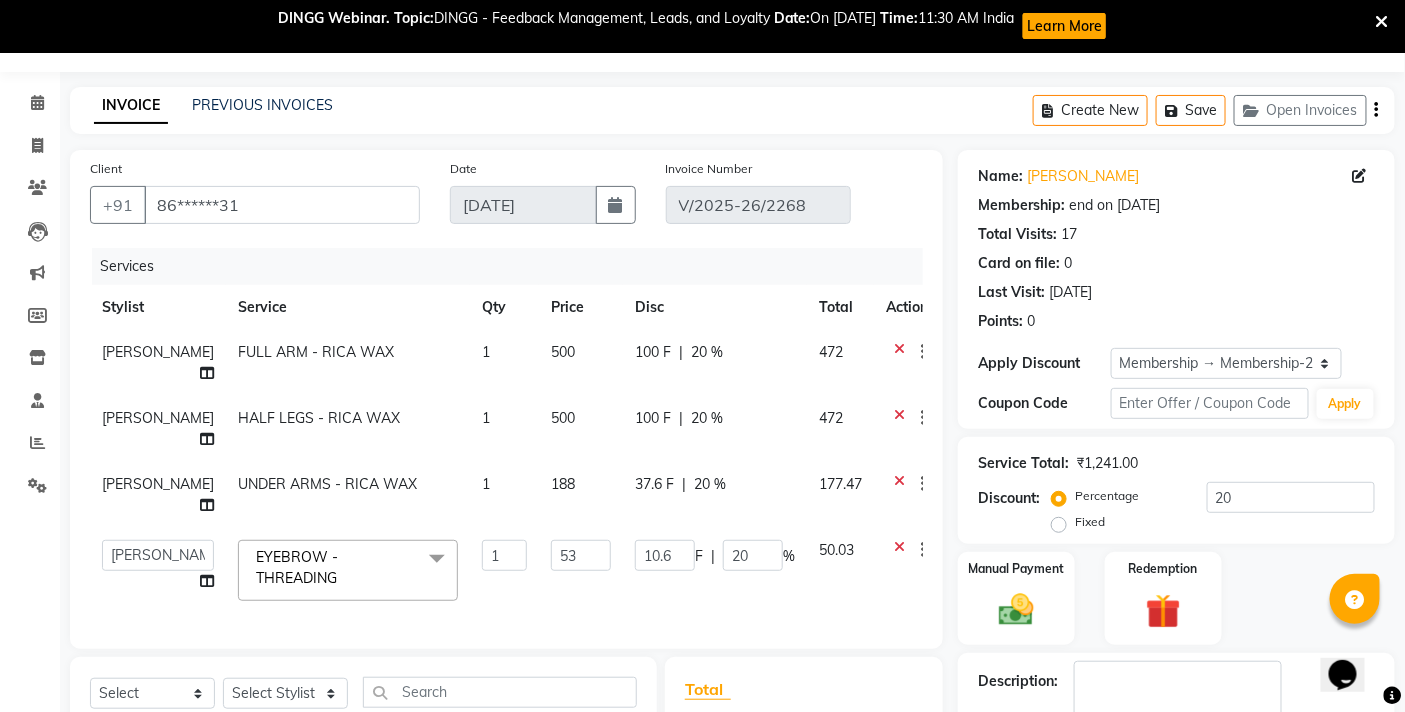 select on "83513" 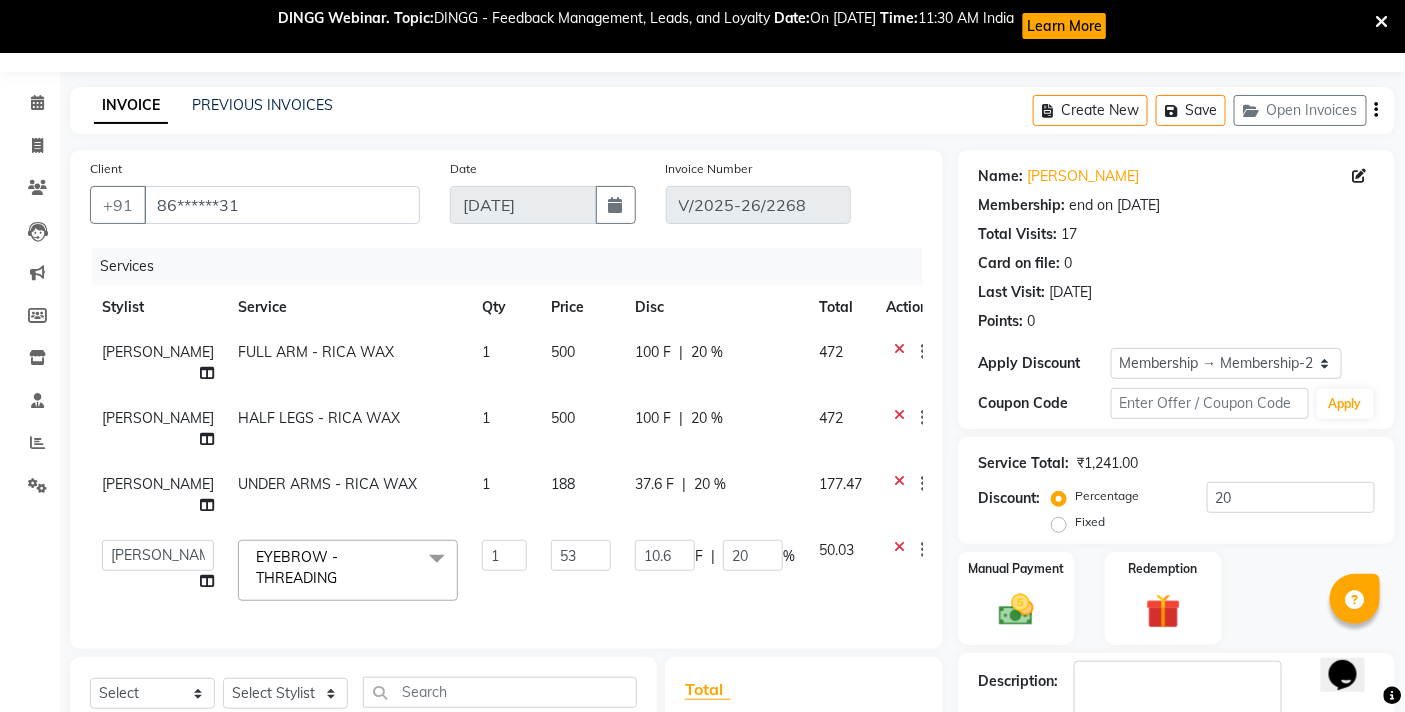 click on "Manual Payment Redemption" 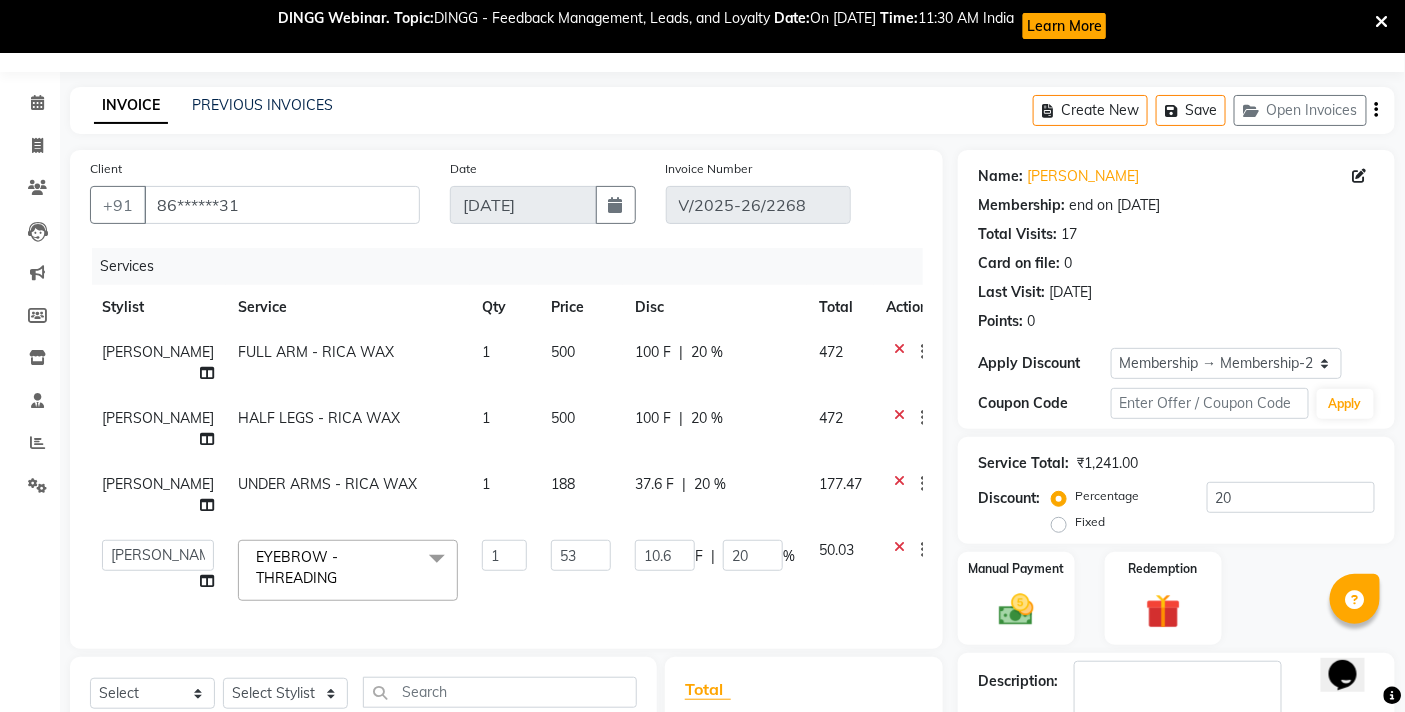 click on "INVOICE PREVIOUS INVOICES Create New   Save   Open Invoices" 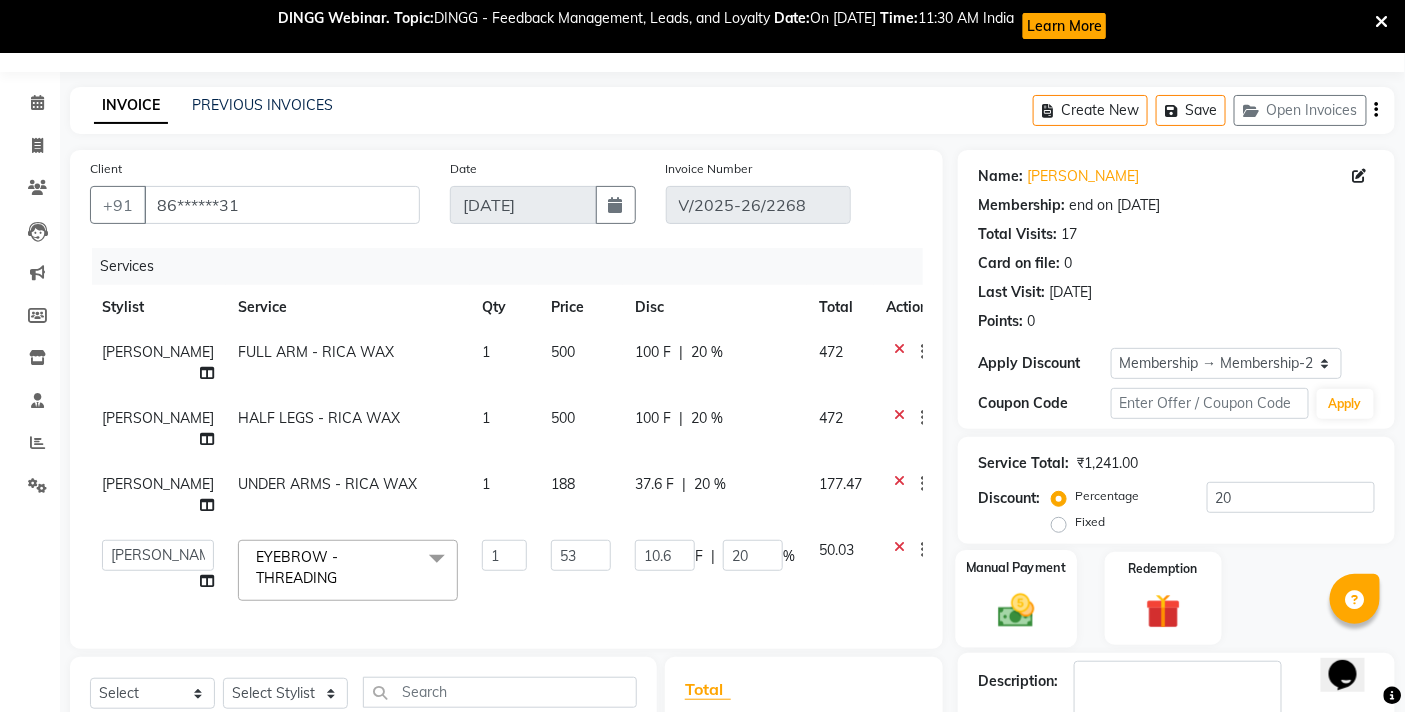 scroll, scrollTop: 471, scrollLeft: 0, axis: vertical 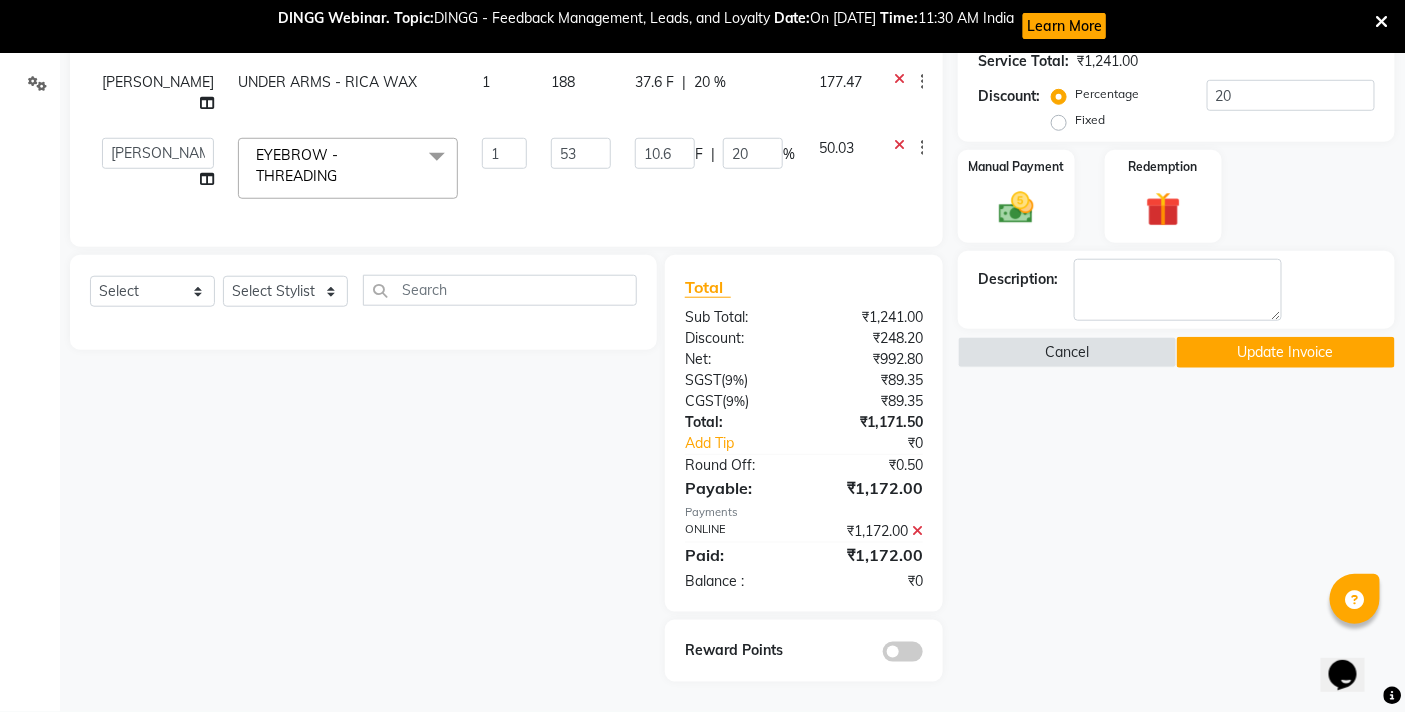 click on "Update Invoice" 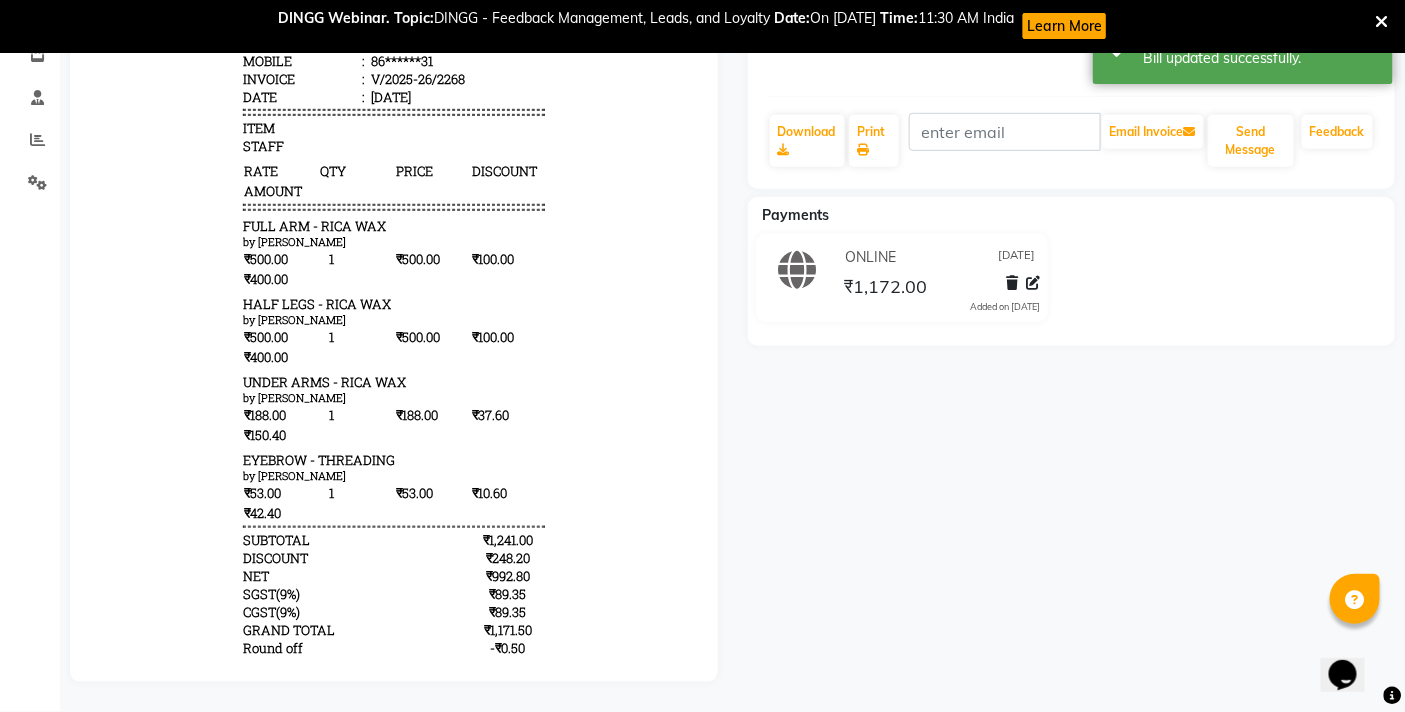 scroll, scrollTop: 0, scrollLeft: 0, axis: both 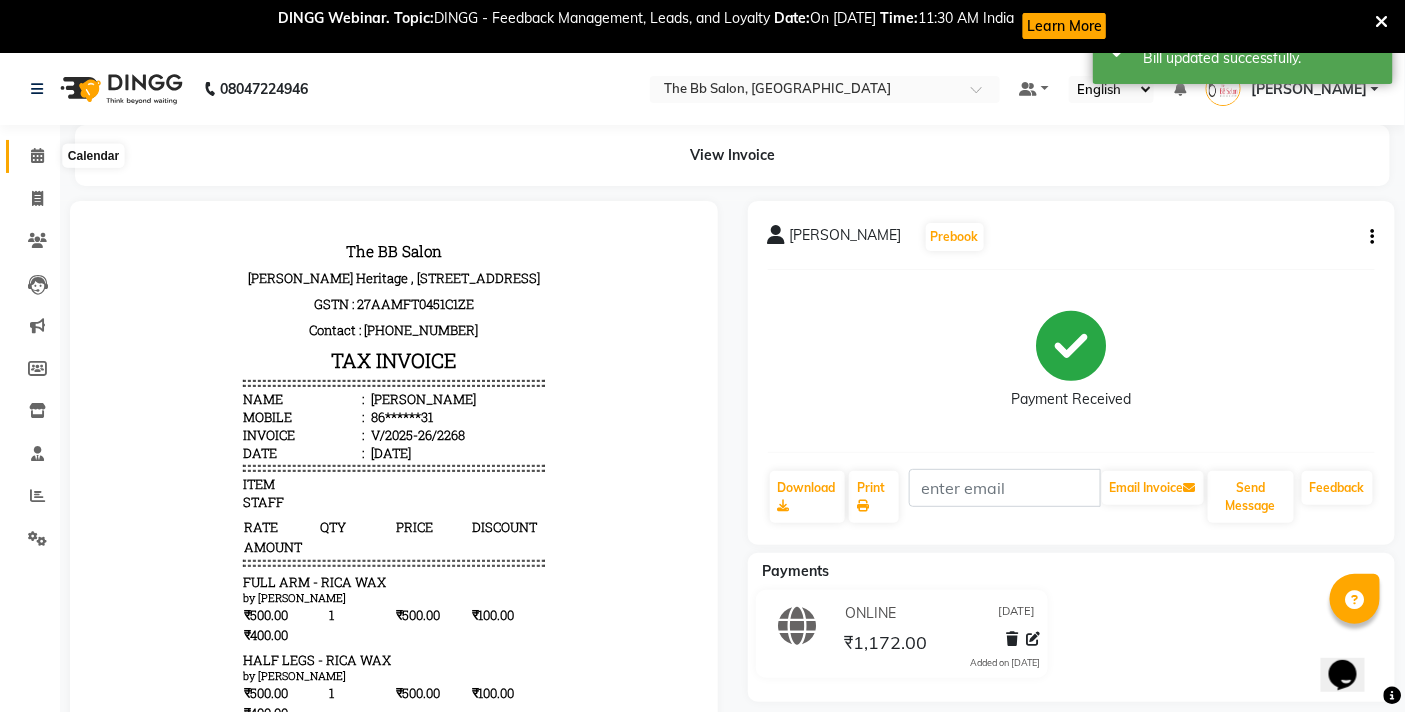 click 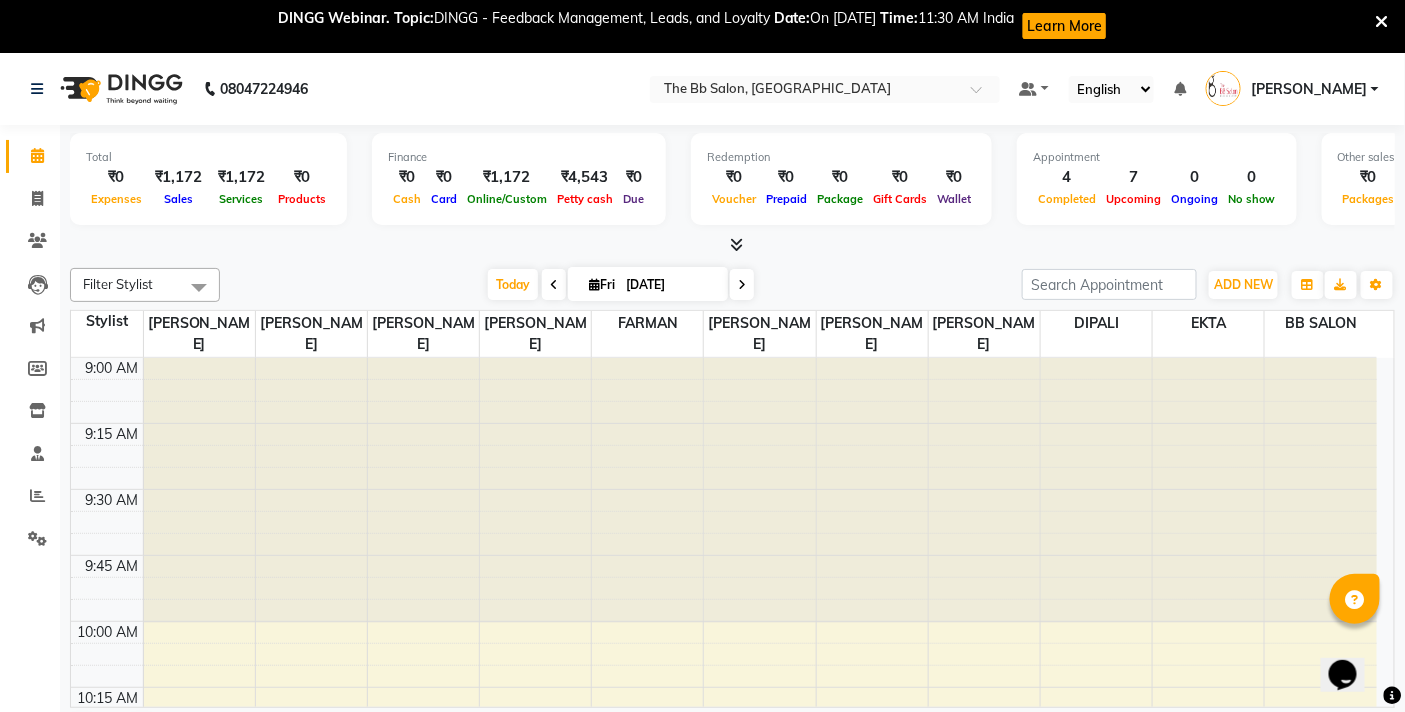 scroll, scrollTop: 53, scrollLeft: 0, axis: vertical 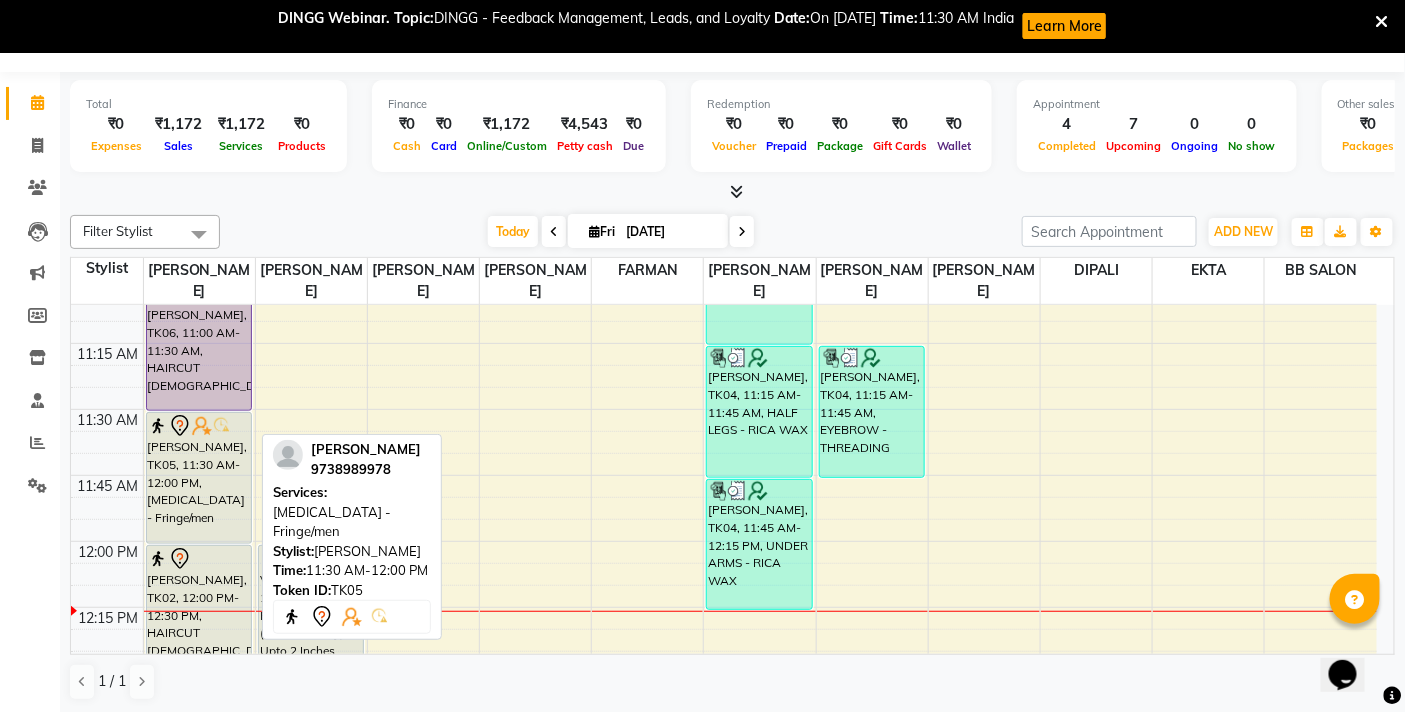click on "[PERSON_NAME], TK05, 11:30 AM-12:00 PM, [MEDICAL_DATA] - Fringe/men" at bounding box center (199, 478) 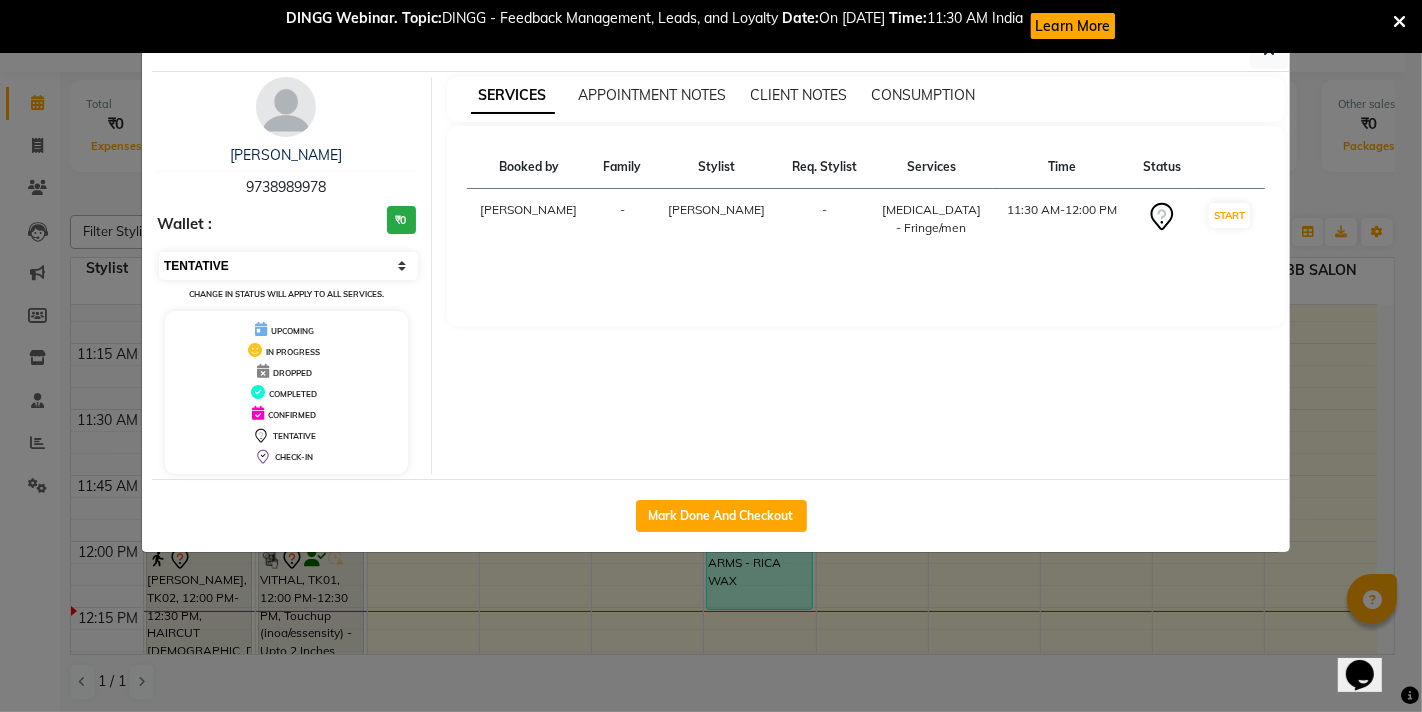 click on "Select IN SERVICE CONFIRMED TENTATIVE CHECK IN MARK DONE DROPPED UPCOMING" at bounding box center (288, 266) 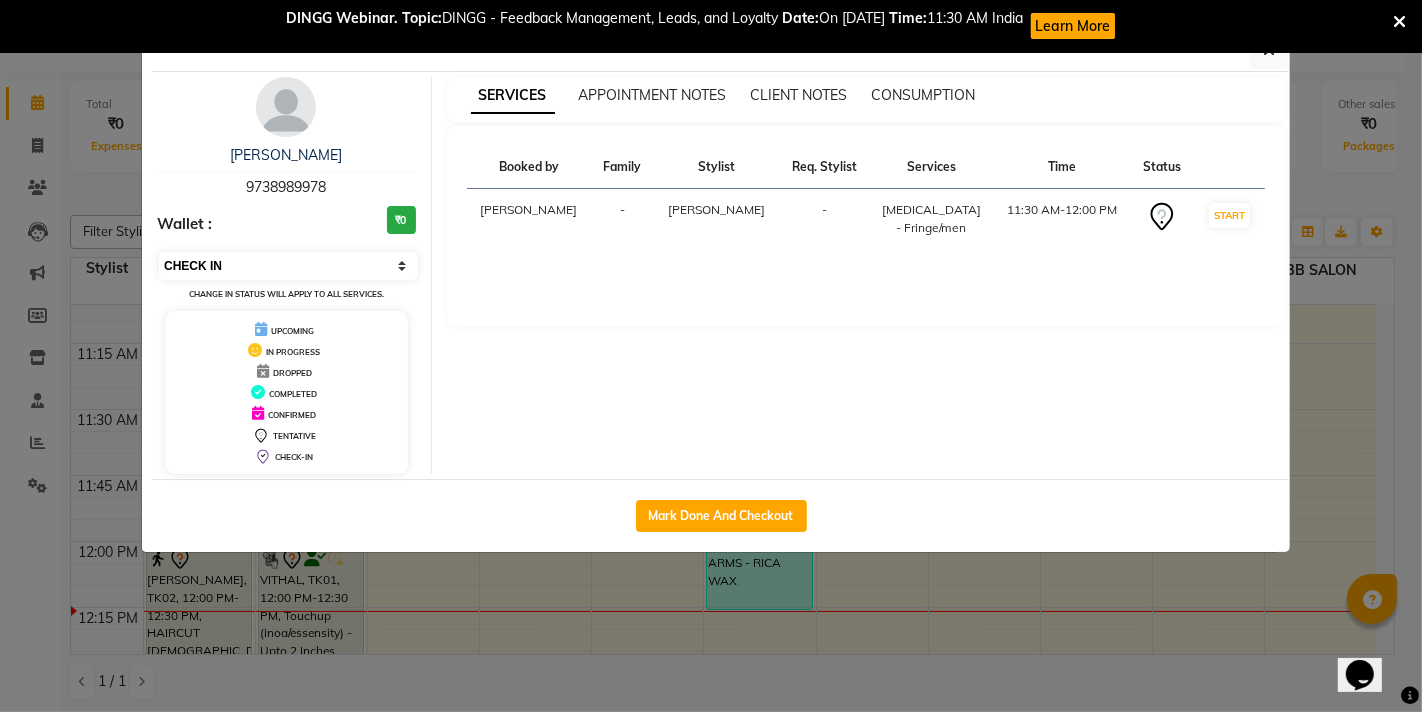 click on "Select IN SERVICE CONFIRMED TENTATIVE CHECK IN MARK DONE DROPPED UPCOMING" at bounding box center (288, 266) 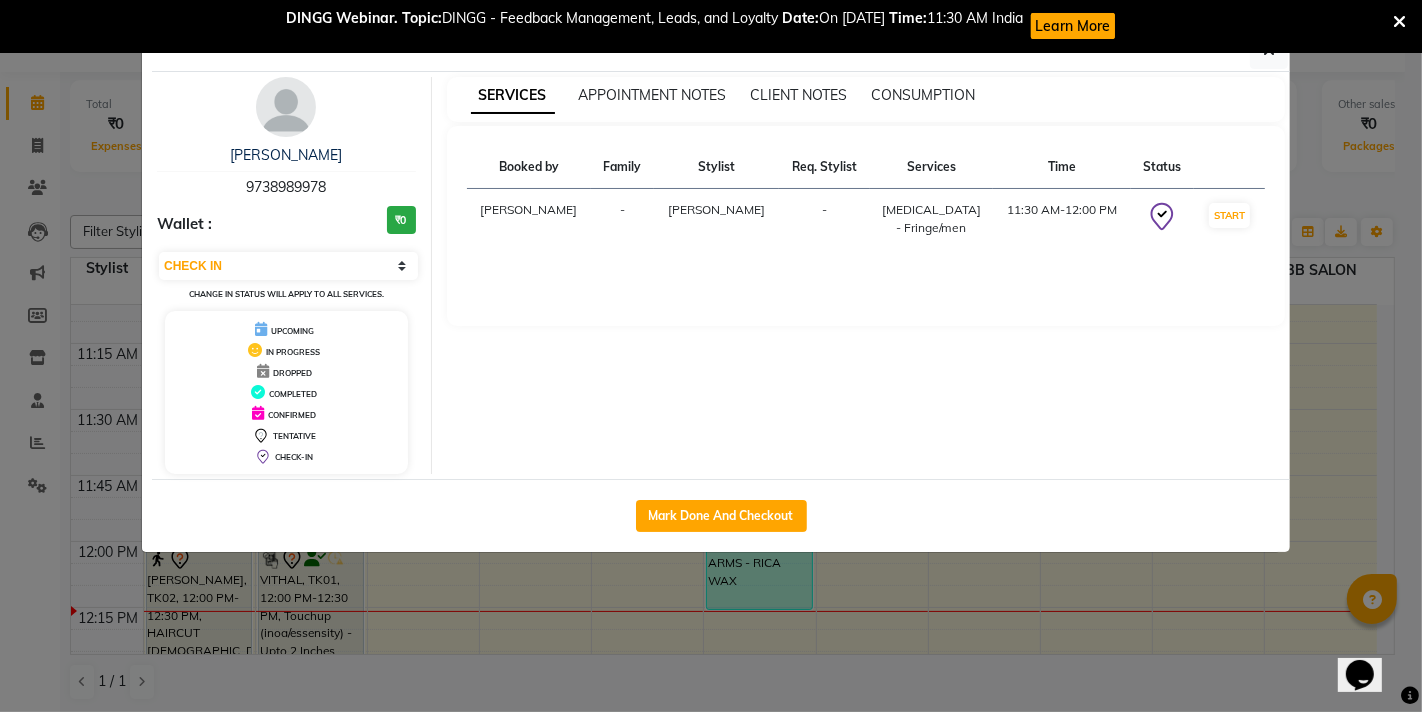 click on "Client Detail  [PERSON_NAME]   9738989978 Wallet : ₹0 Select IN SERVICE CONFIRMED TENTATIVE CHECK IN MARK DONE DROPPED UPCOMING Change in status will apply to all services. UPCOMING IN PROGRESS DROPPED COMPLETED CONFIRMED TENTATIVE CHECK-IN SERVICES APPOINTMENT NOTES CLIENT NOTES CONSUMPTION Booked by Family Stylist Req. Stylist Services Time Status  [PERSON_NAME]  - [PERSON_NAME] -  [MEDICAL_DATA] - Fringe/men   11:30 AM-12:00 PM   START   Mark Done And Checkout" 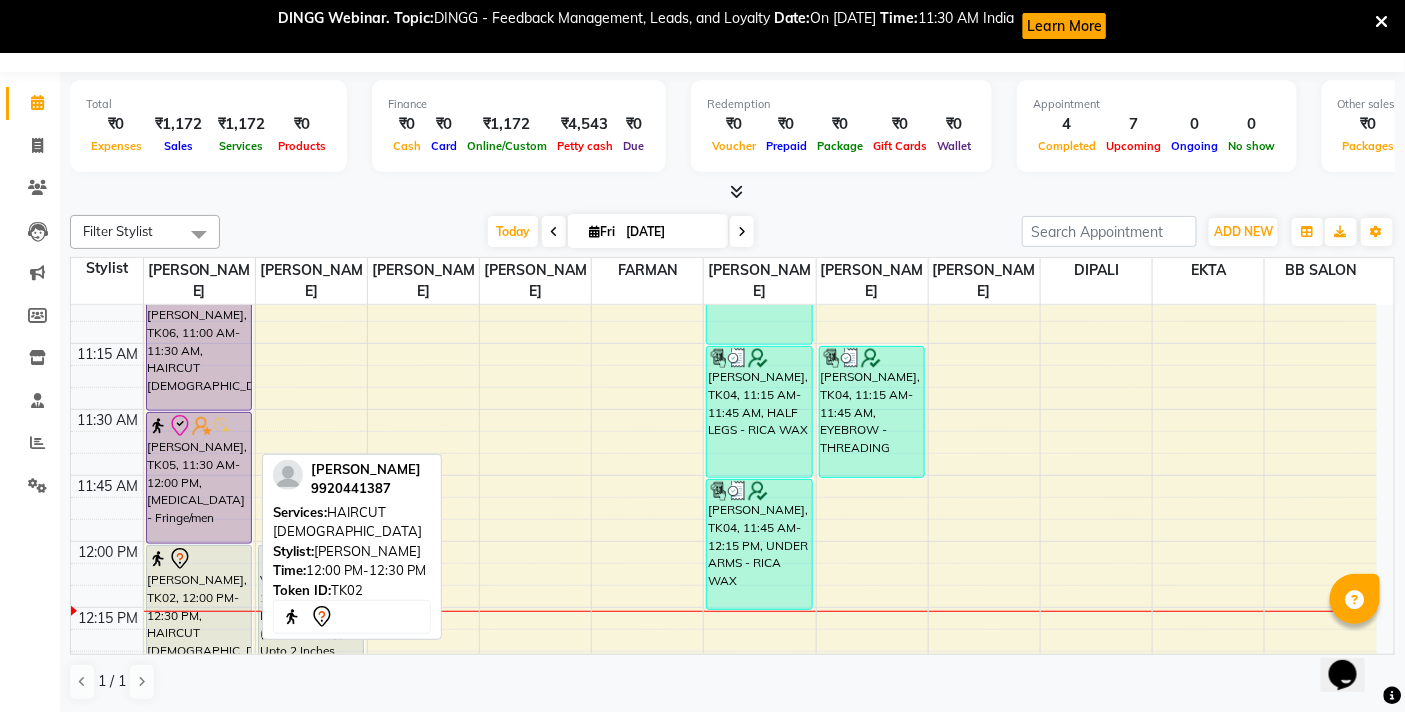 click on "[PERSON_NAME], TK02, 12:00 PM-12:30 PM, HAIRCUT [DEMOGRAPHIC_DATA]" at bounding box center [199, 611] 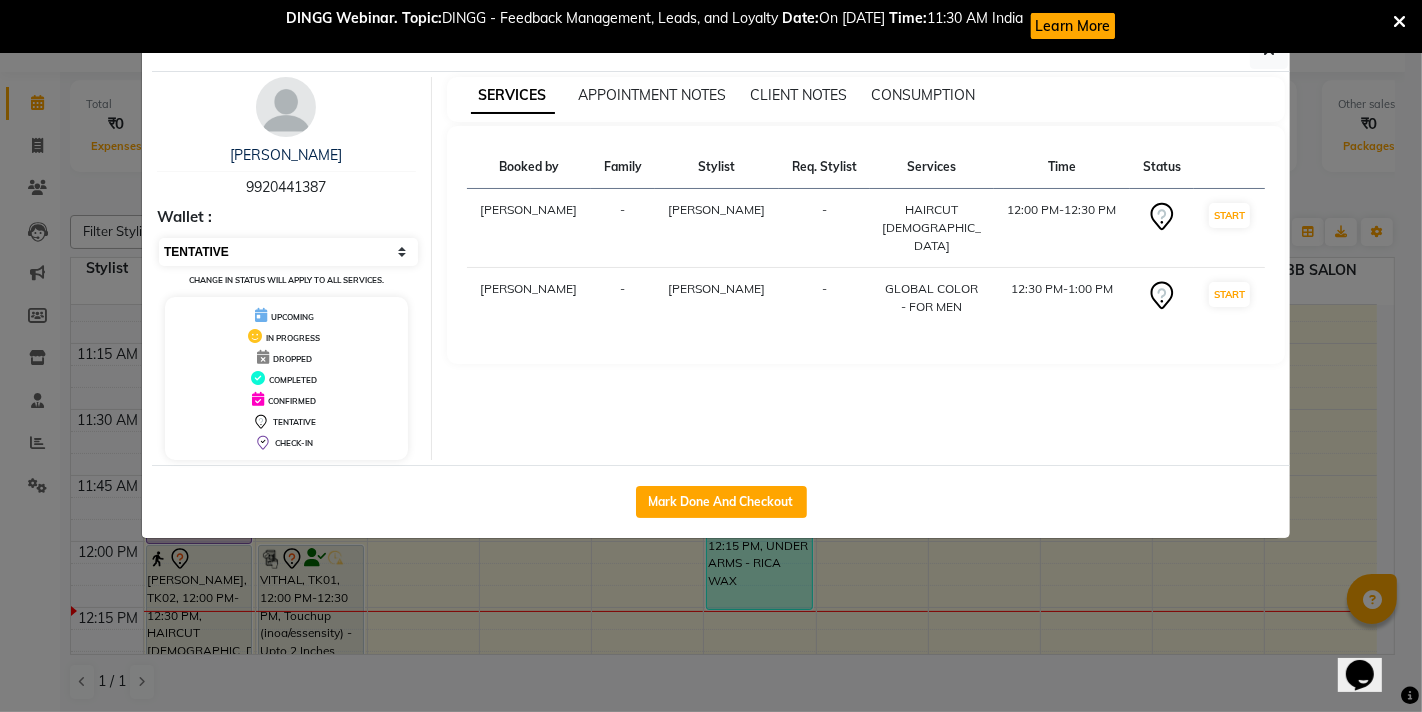 click on "Select IN SERVICE CONFIRMED TENTATIVE CHECK IN MARK DONE DROPPED UPCOMING" at bounding box center (288, 252) 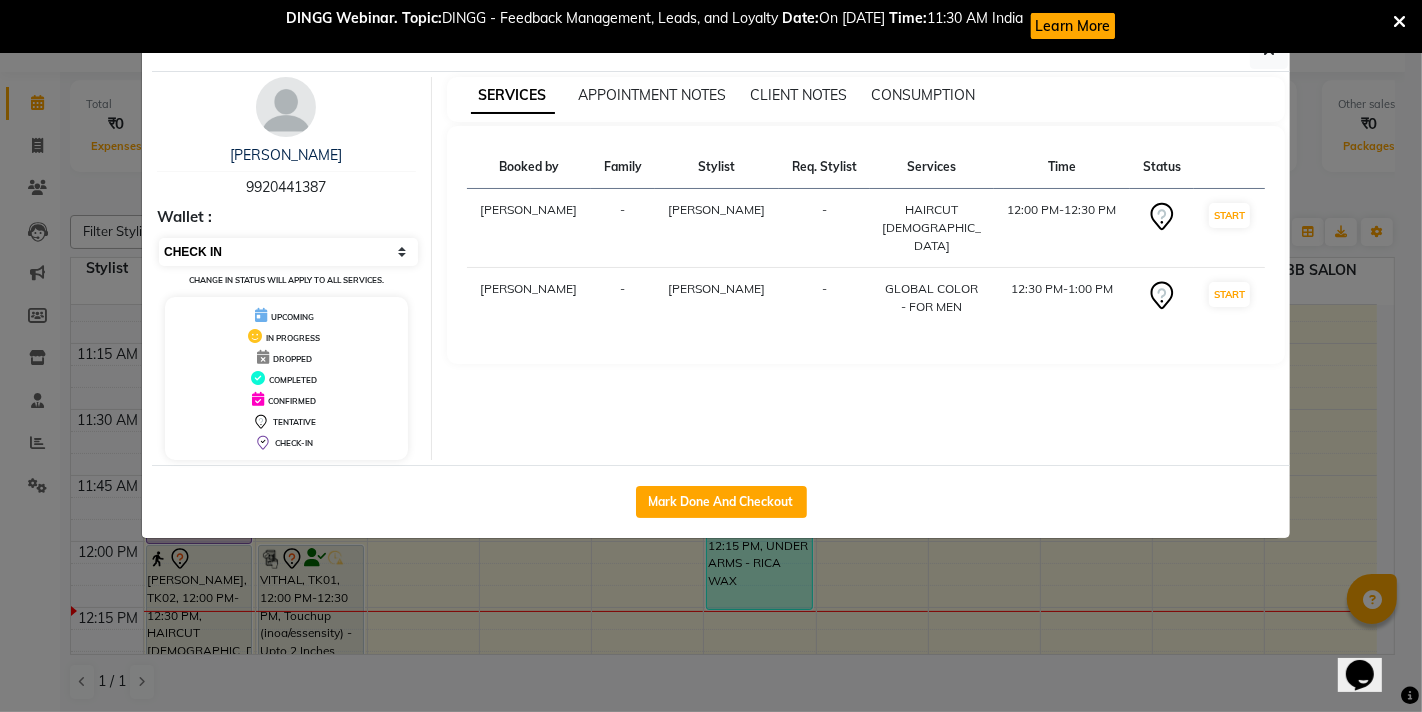 click on "Select IN SERVICE CONFIRMED TENTATIVE CHECK IN MARK DONE DROPPED UPCOMING" at bounding box center [288, 252] 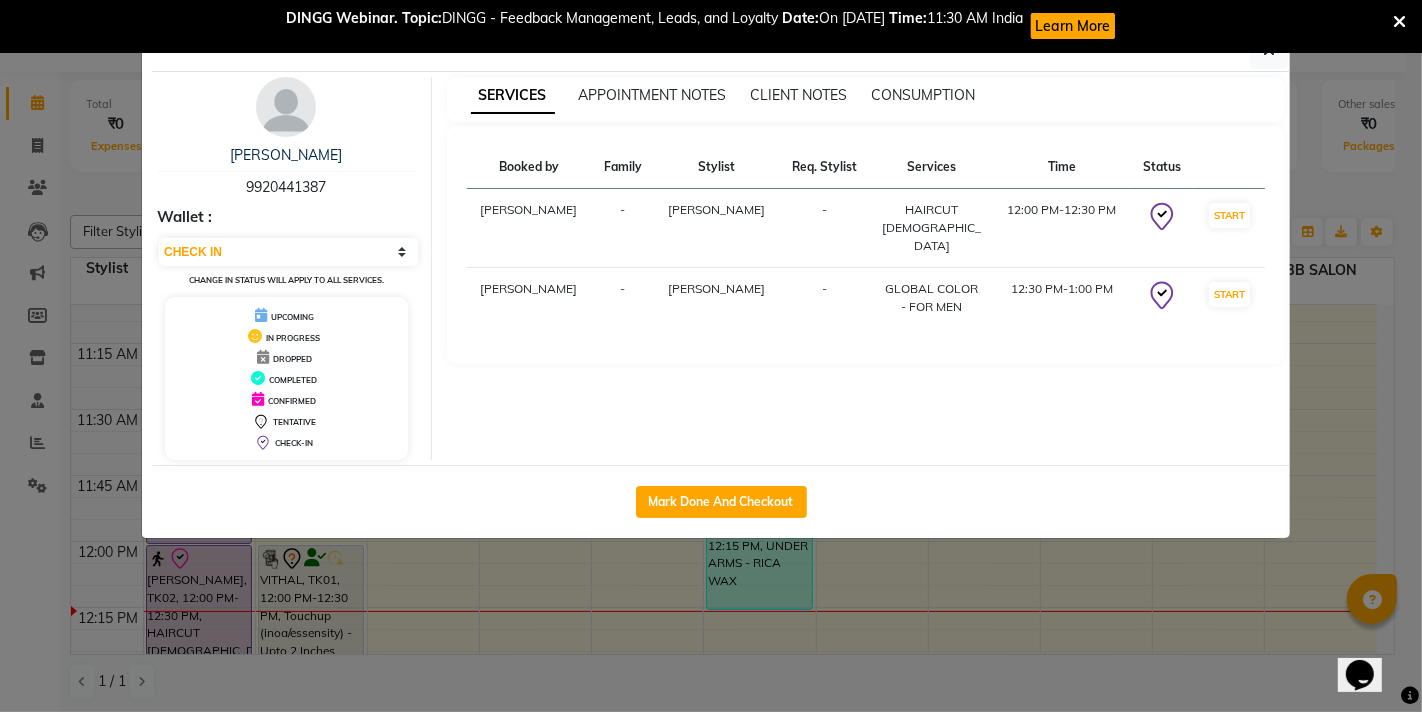 click on "Client Detail  [PERSON_NAME]   9920441387 Wallet : Select IN SERVICE CONFIRMED TENTATIVE CHECK IN MARK DONE DROPPED UPCOMING Change in status will apply to all services. UPCOMING IN PROGRESS DROPPED COMPLETED CONFIRMED TENTATIVE CHECK-IN SERVICES APPOINTMENT NOTES CLIENT NOTES CONSUMPTION Booked by Family Stylist Req. Stylist Services Time Status  [PERSON_NAME]  - [PERSON_NAME] -  HAIRCUT [DEMOGRAPHIC_DATA]   12:00 PM-12:30 PM   START   [PERSON_NAME]  - [PERSON_NAME] -  GLOBAL COLOR - FOR MEN   12:30 PM-1:00 PM   START   Mark Done And Checkout" 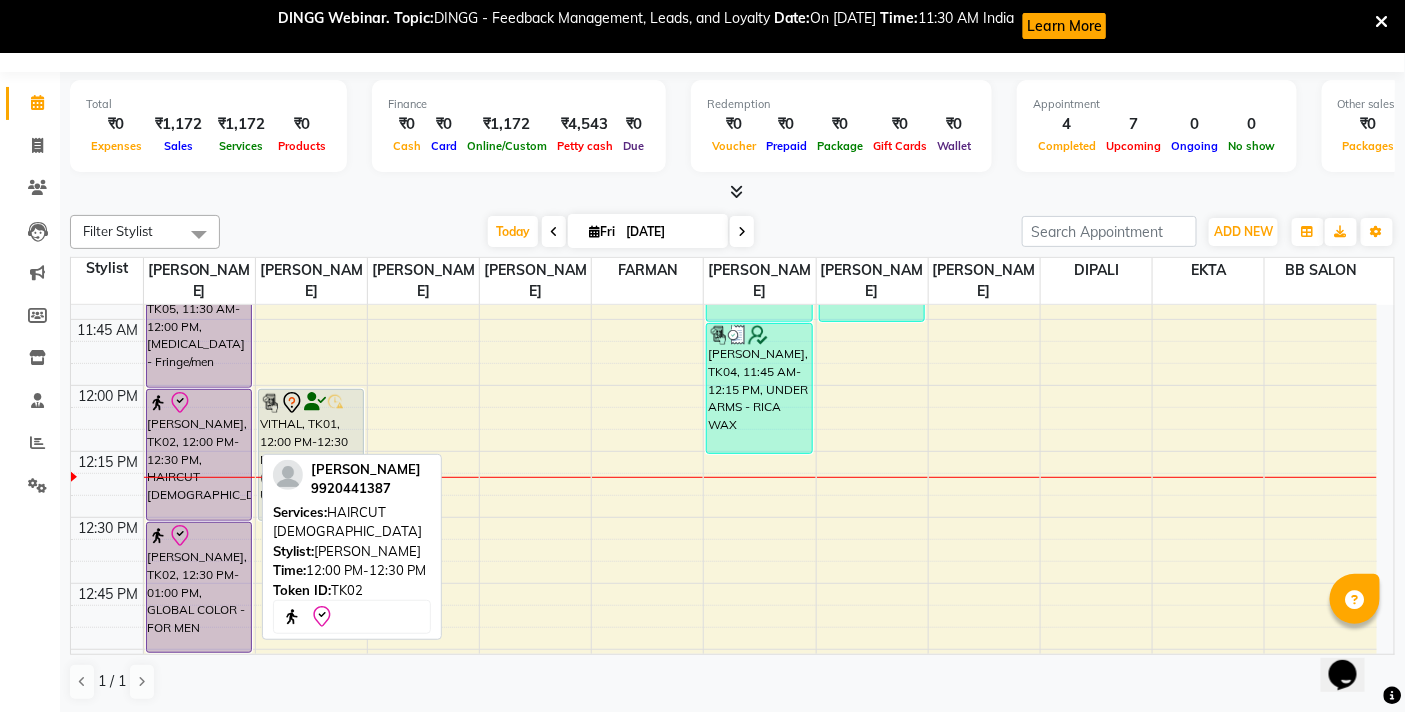 scroll, scrollTop: 777, scrollLeft: 0, axis: vertical 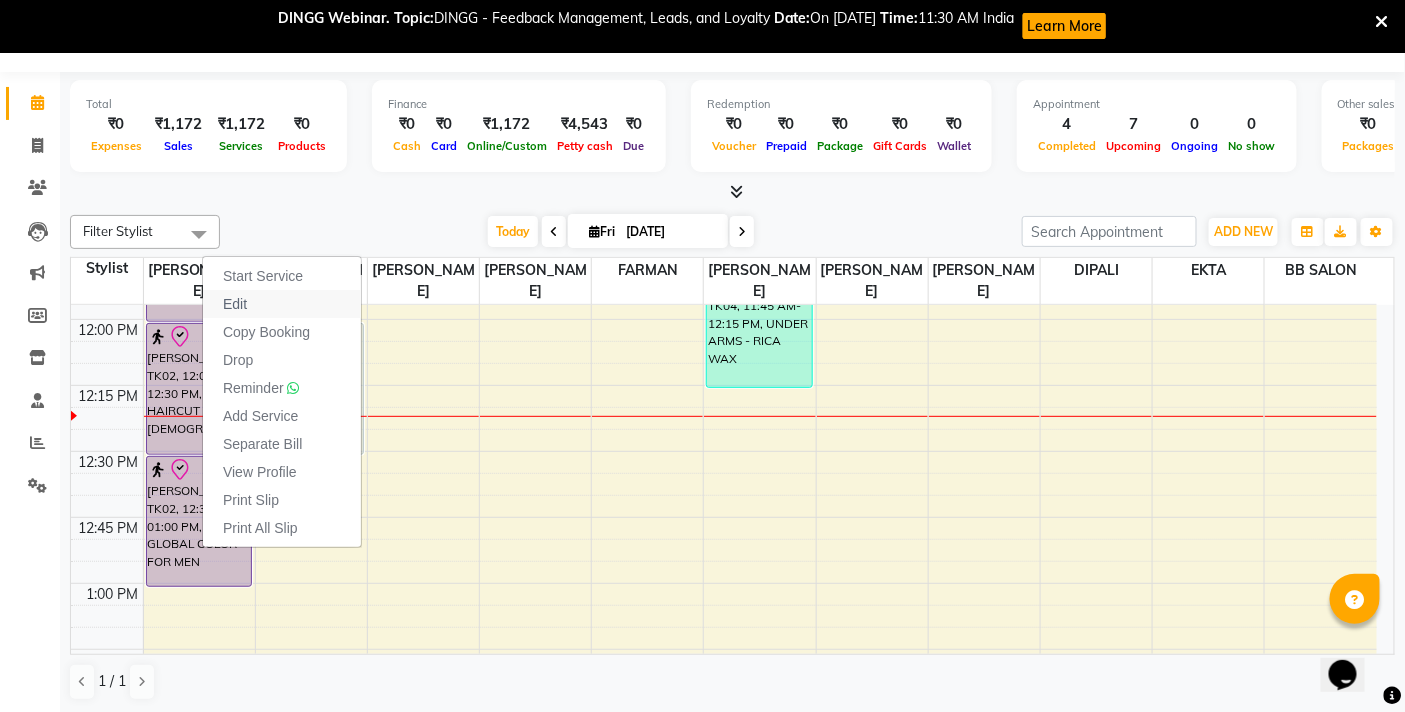 click on "Edit" at bounding box center [282, 304] 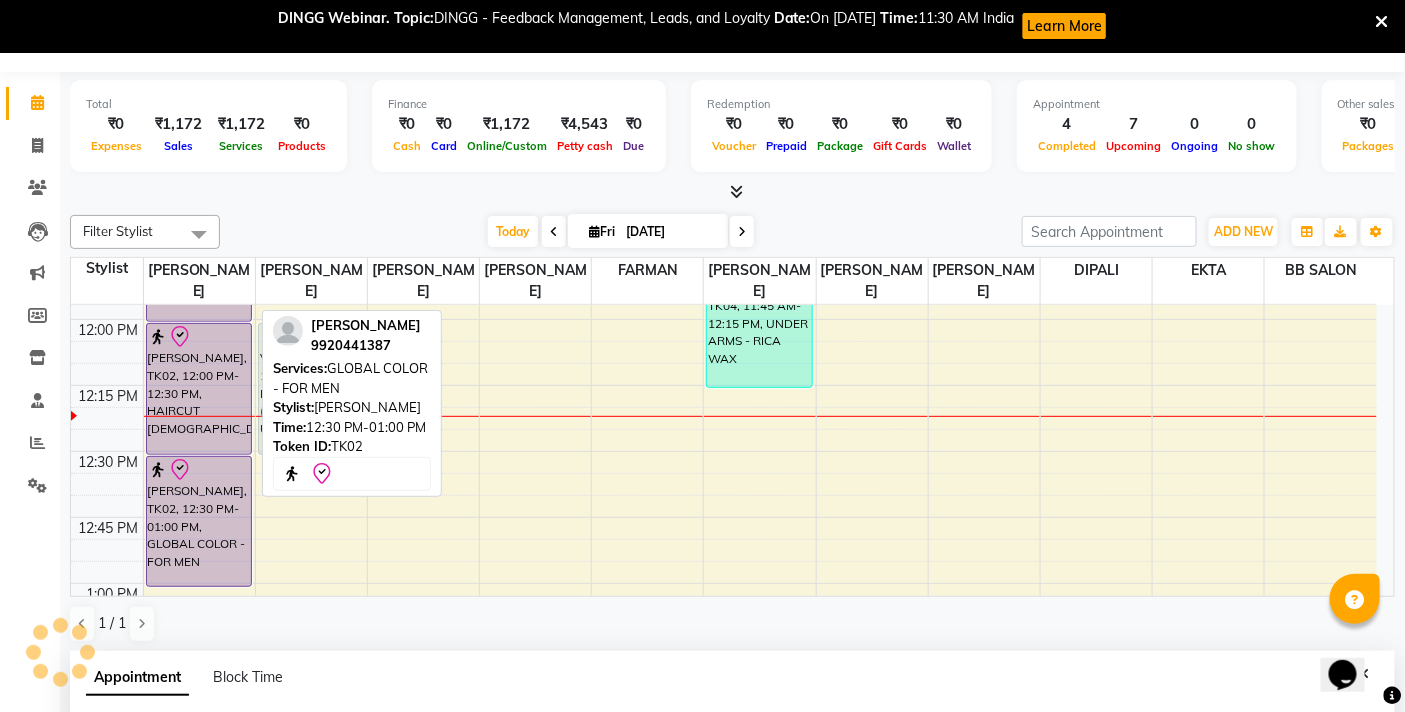 select on "tentative" 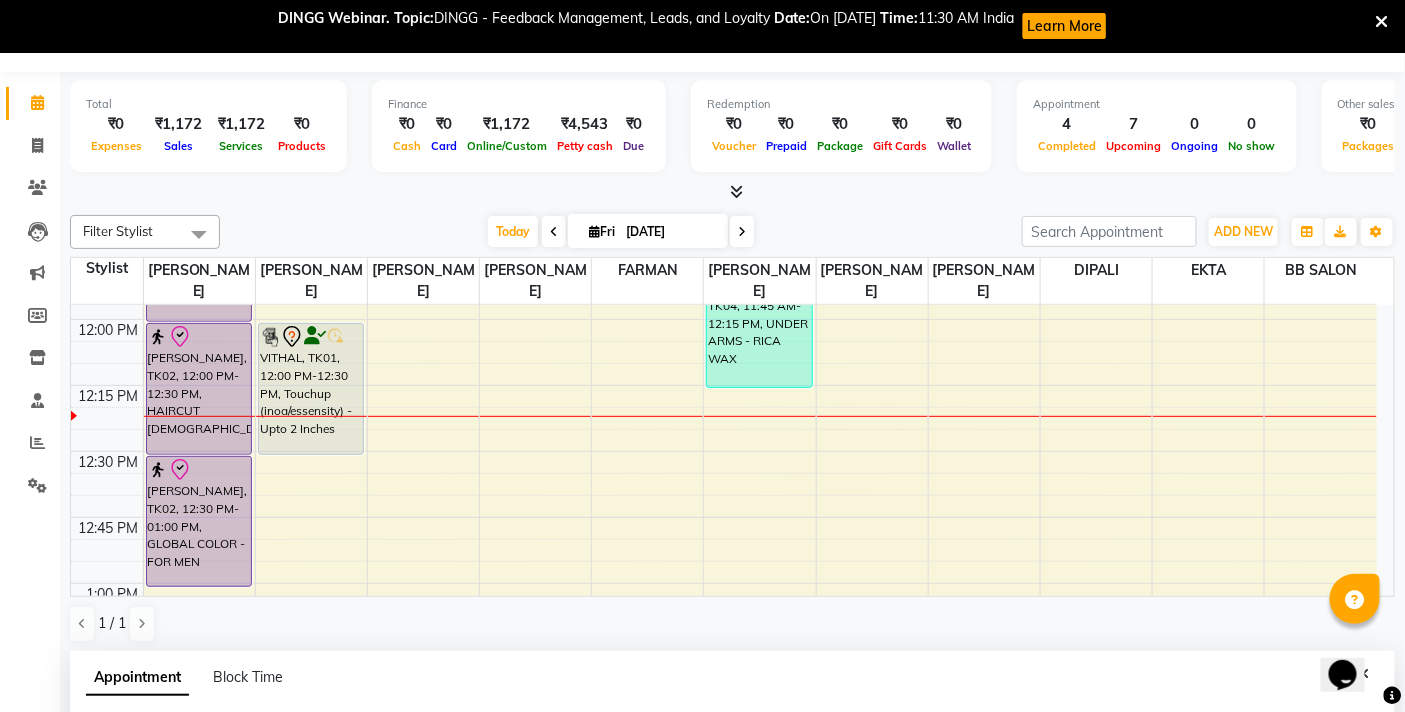 scroll, scrollTop: 445, scrollLeft: 0, axis: vertical 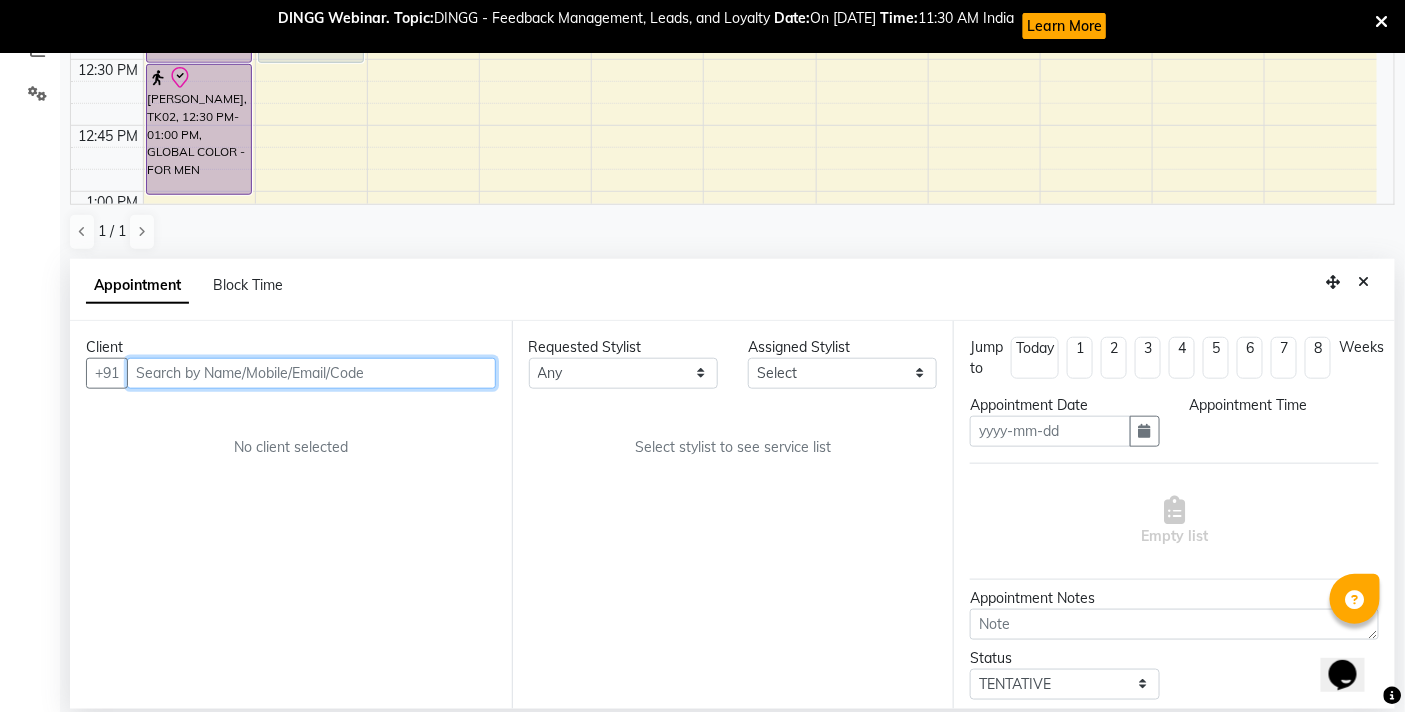 type on "[DATE]" 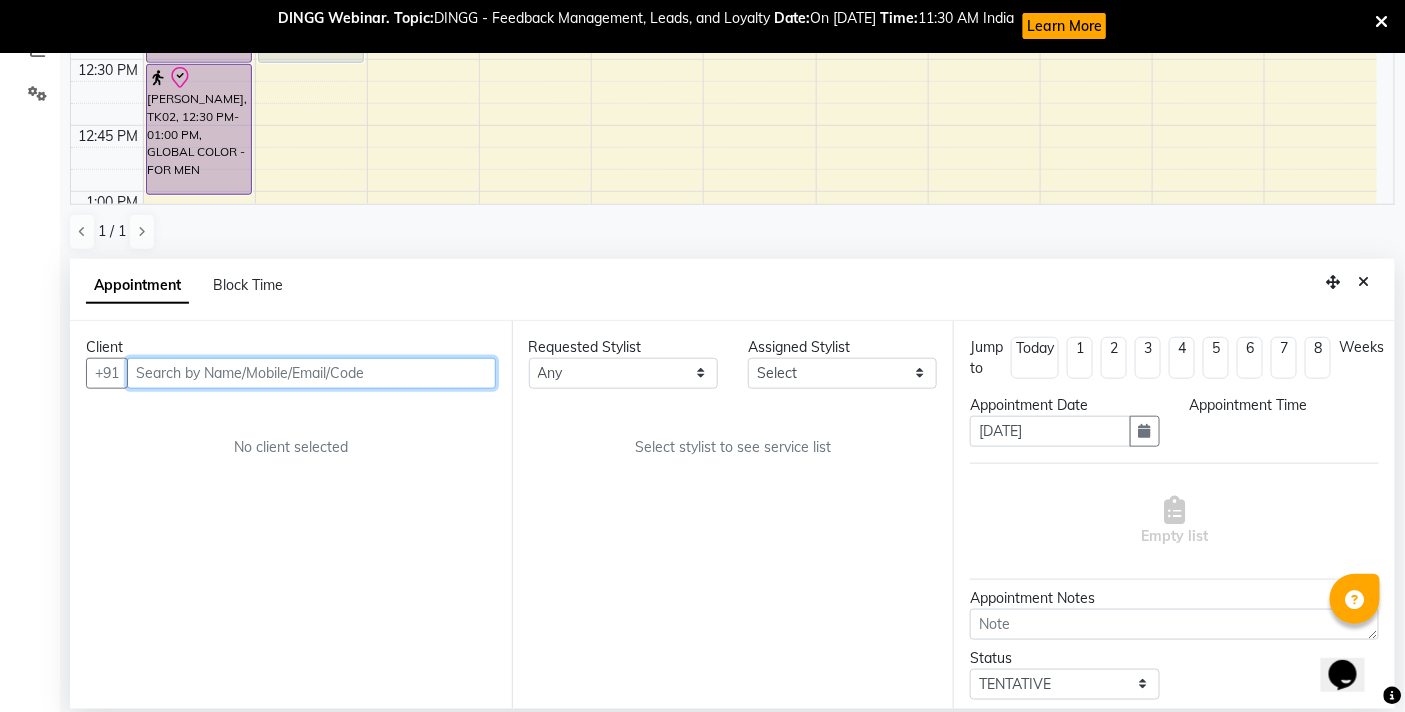 select on "check-in" 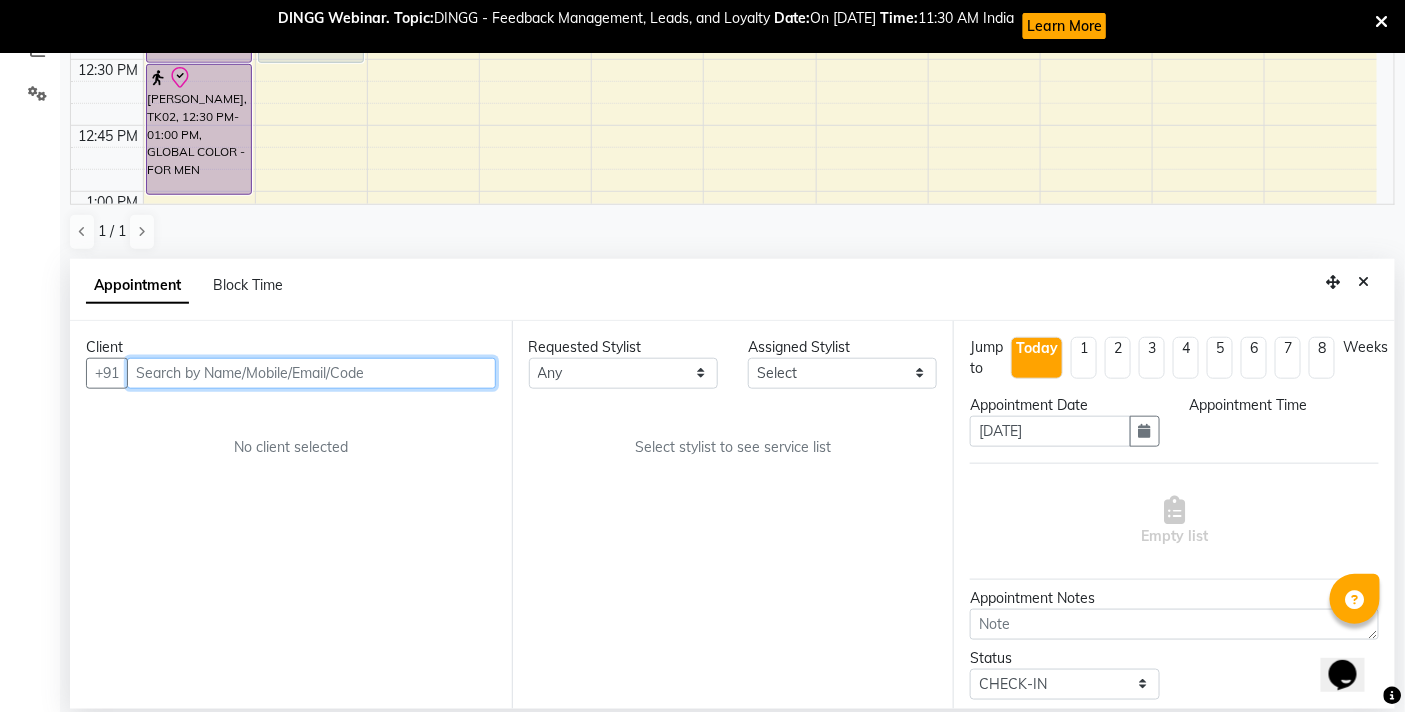 scroll, scrollTop: 796, scrollLeft: 0, axis: vertical 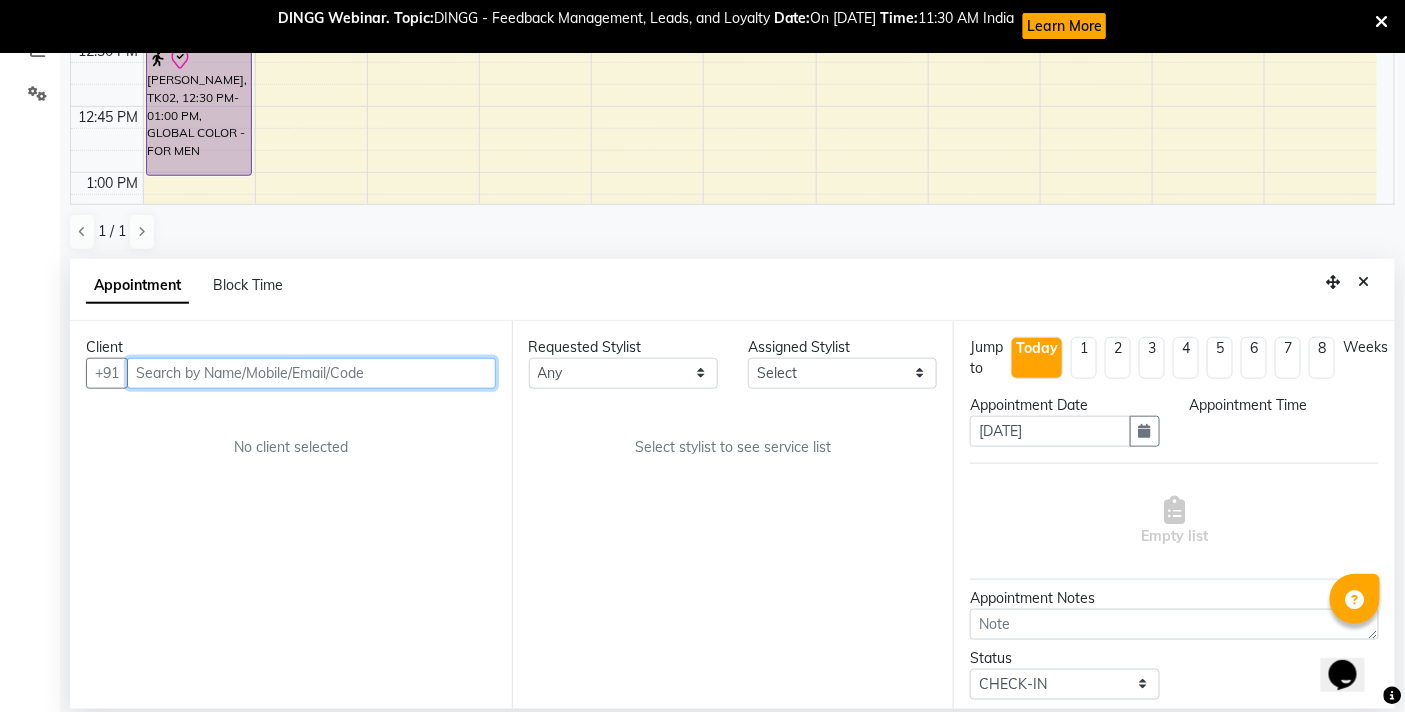 select on "83660" 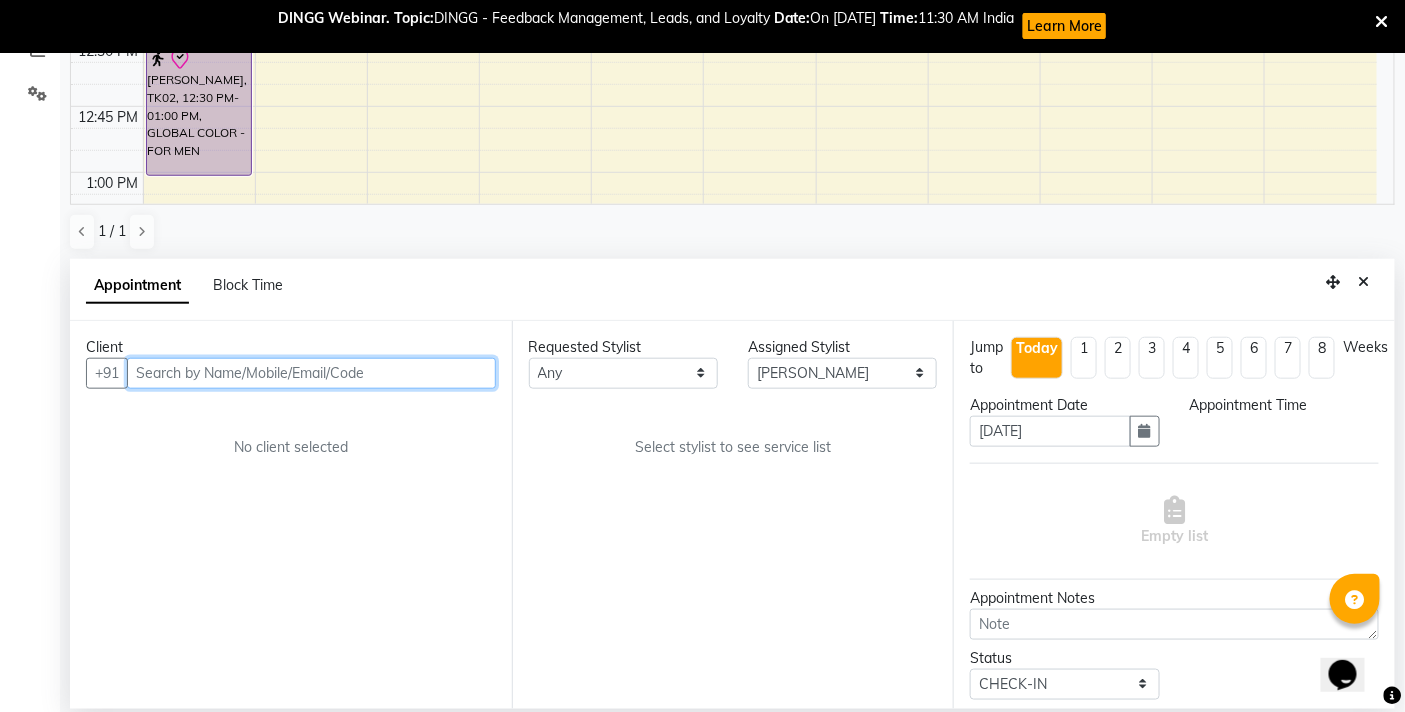 select on "720" 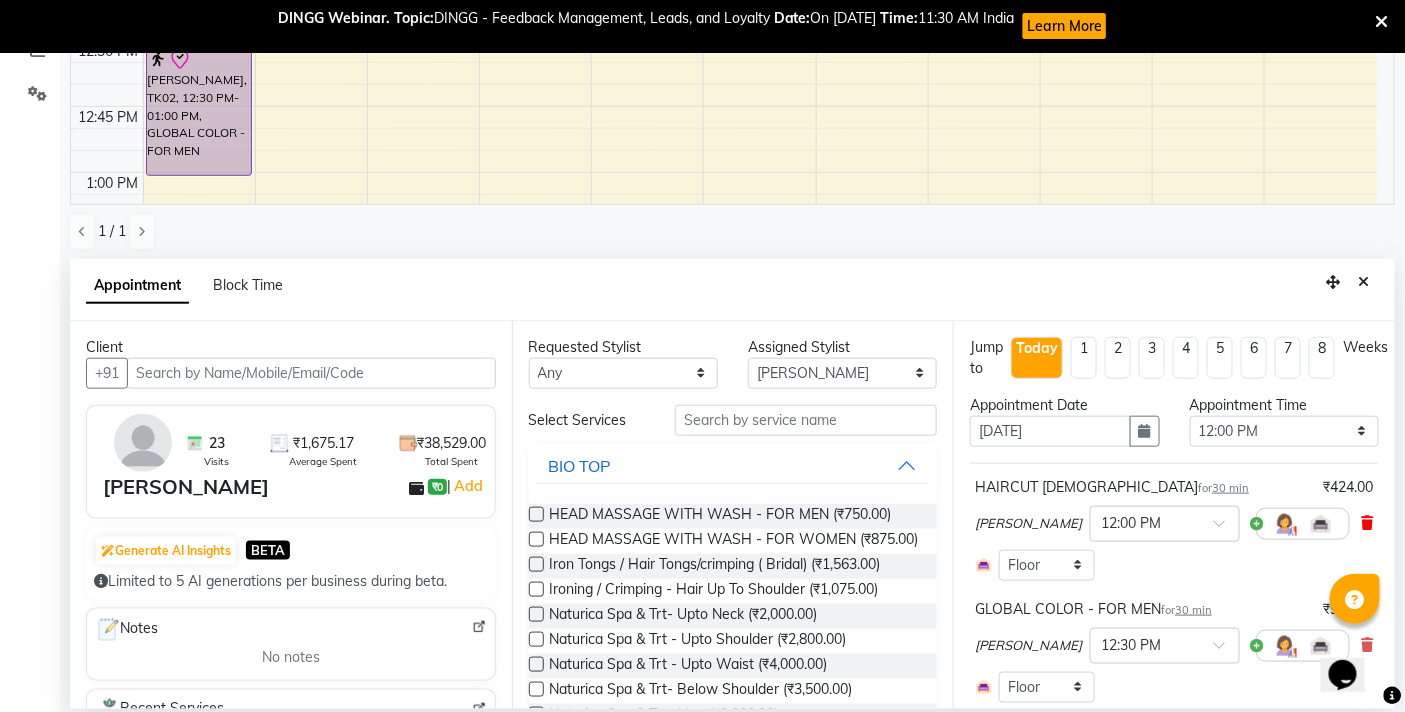 click at bounding box center (1368, 523) 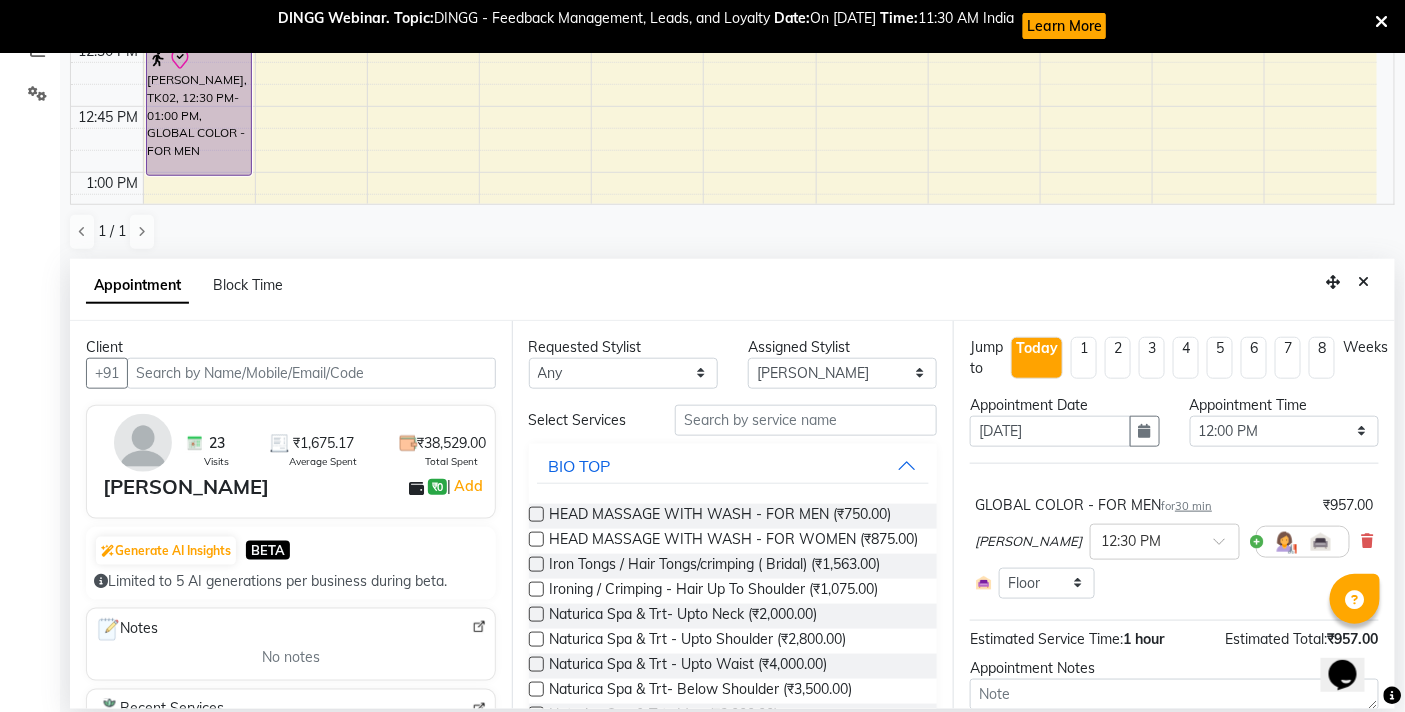 scroll, scrollTop: 128, scrollLeft: 0, axis: vertical 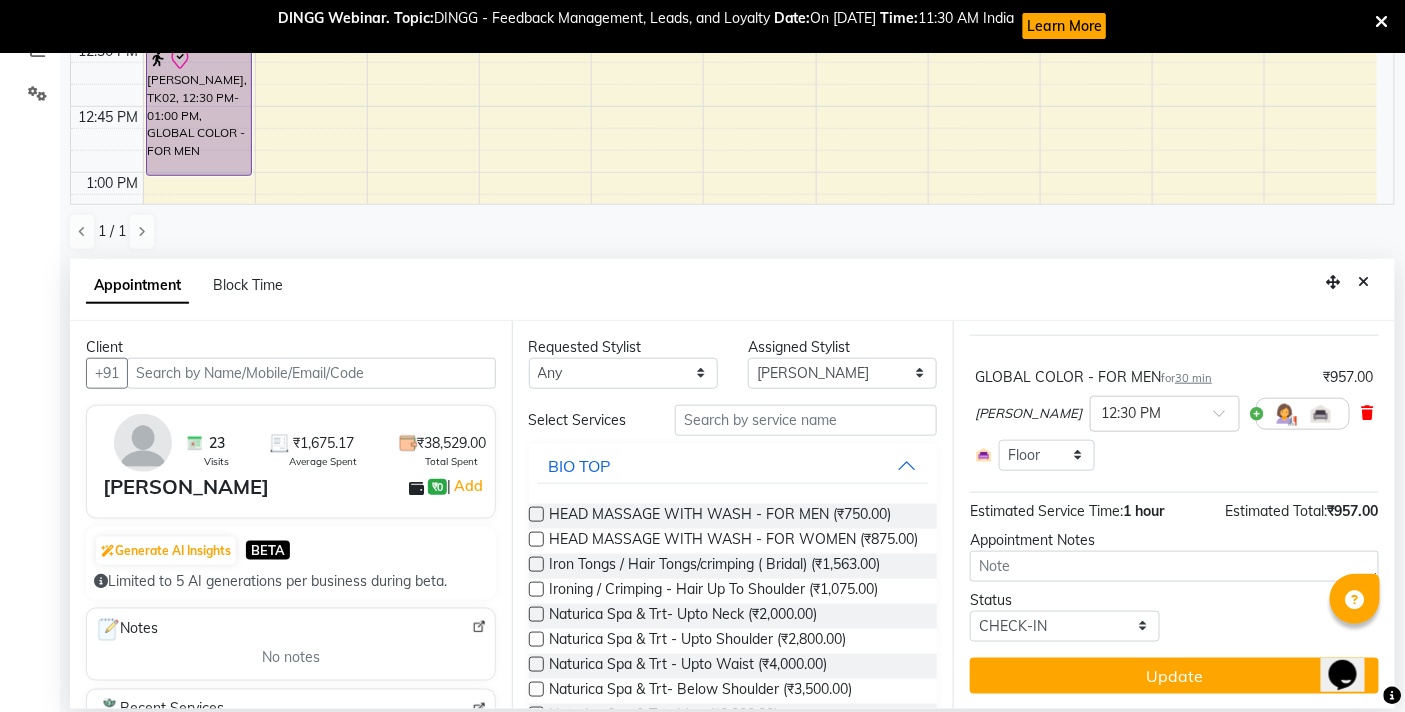 click at bounding box center [1368, 413] 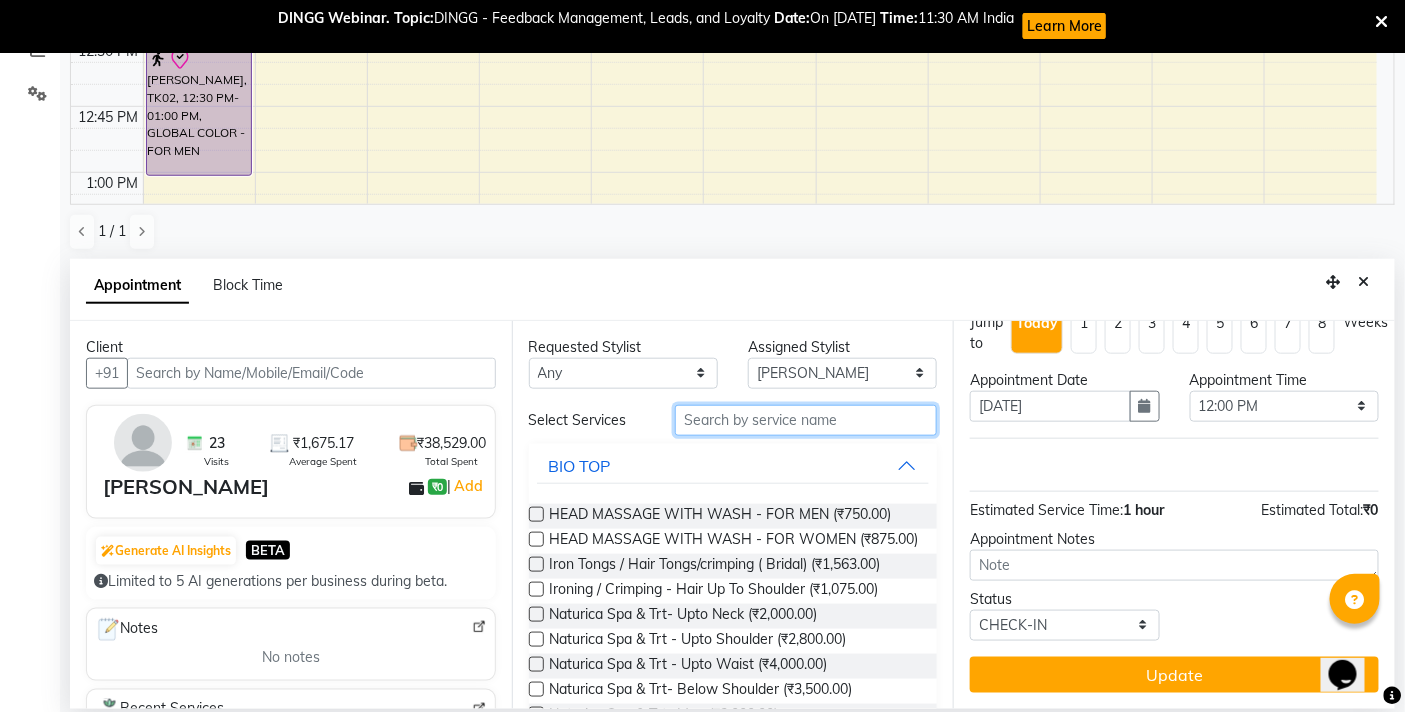 click at bounding box center [806, 420] 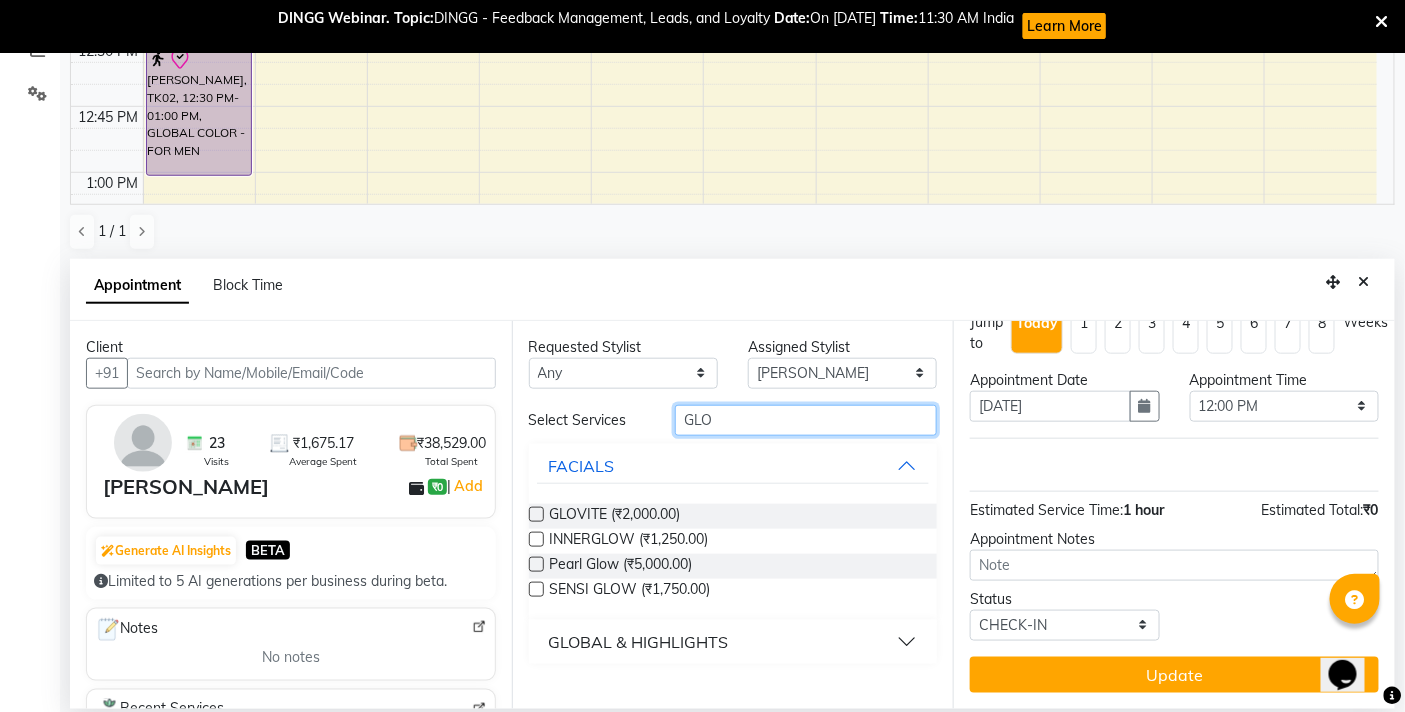 type on "GLO" 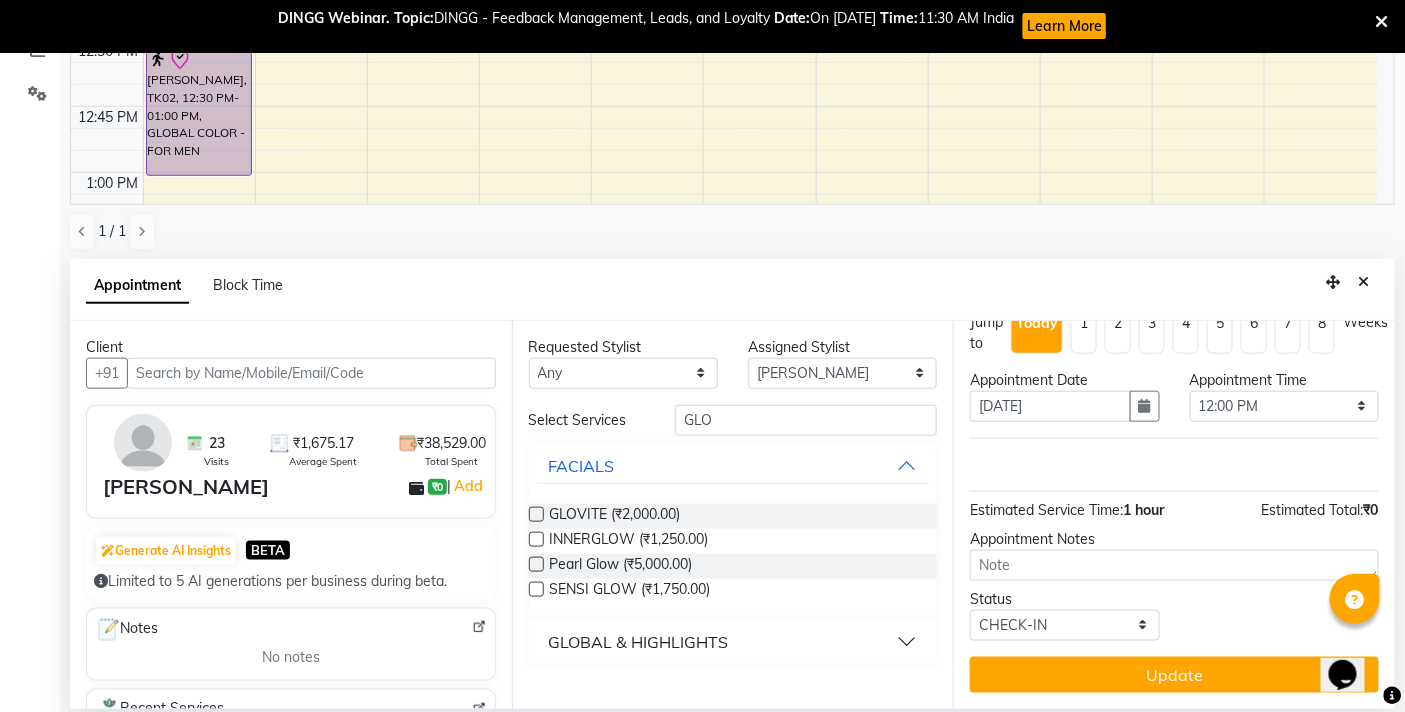 click on "GLOBAL & HIGHLIGHTS" at bounding box center (733, 642) 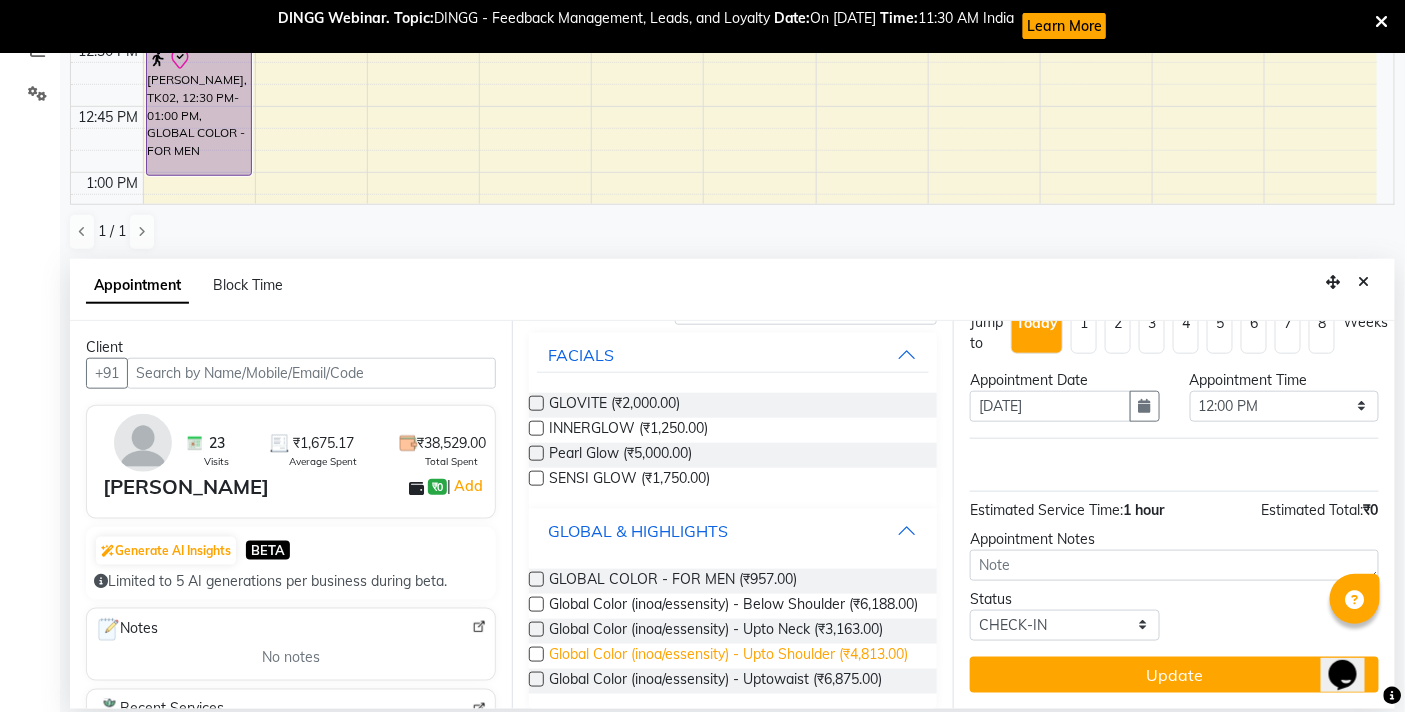 scroll, scrollTop: 161, scrollLeft: 0, axis: vertical 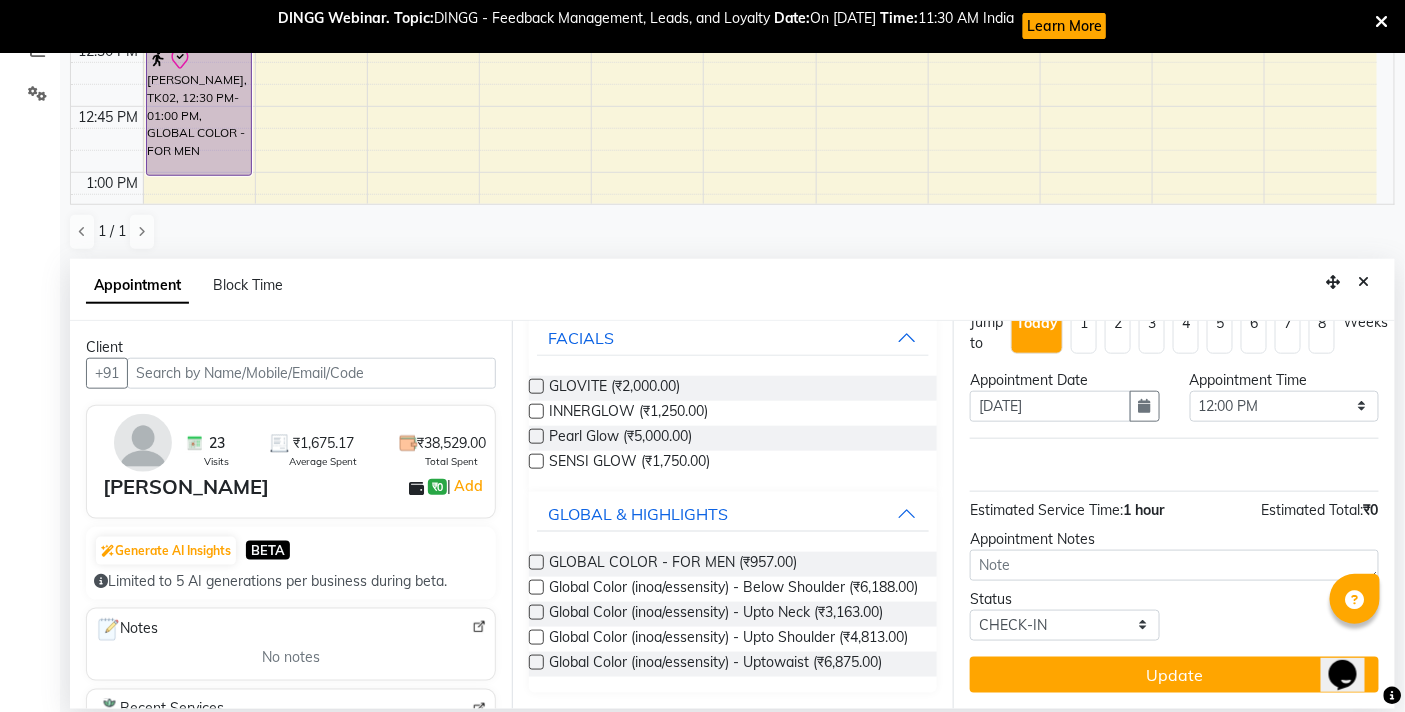 click at bounding box center (536, 637) 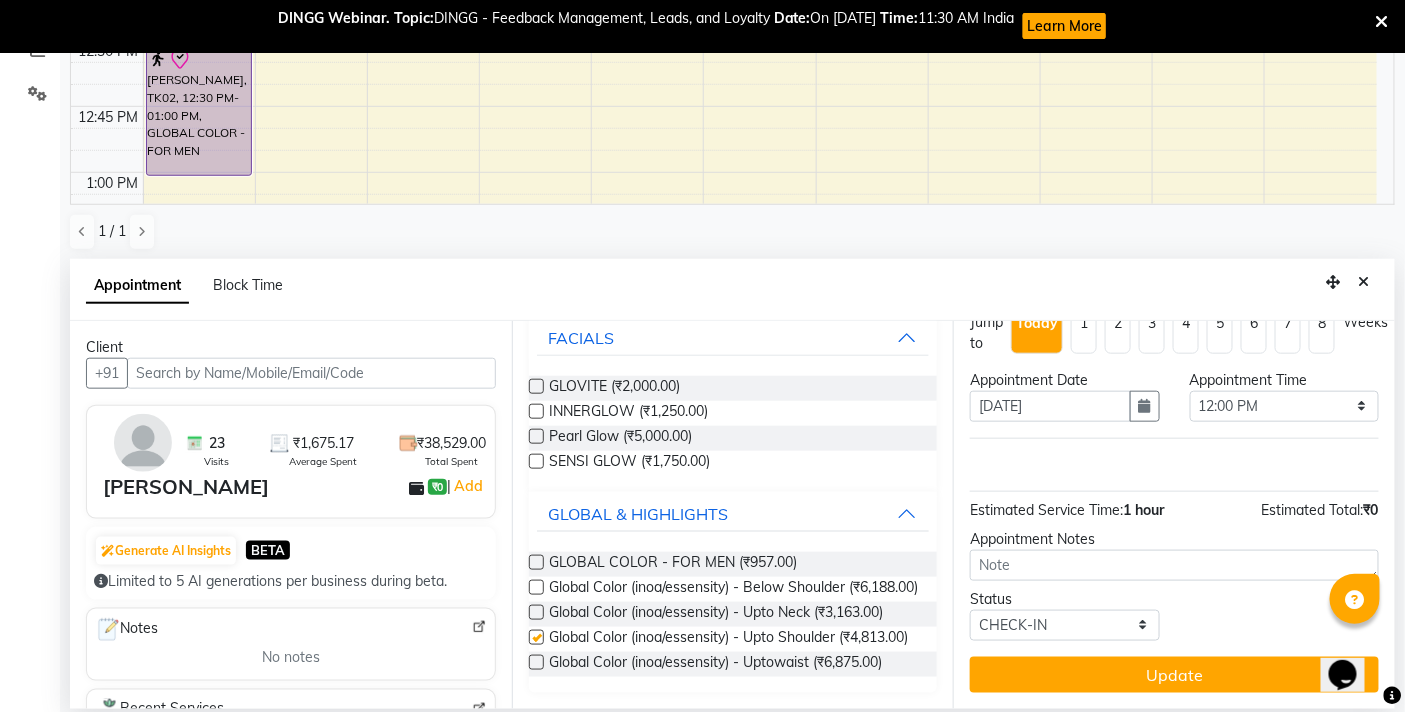 scroll, scrollTop: 128, scrollLeft: 0, axis: vertical 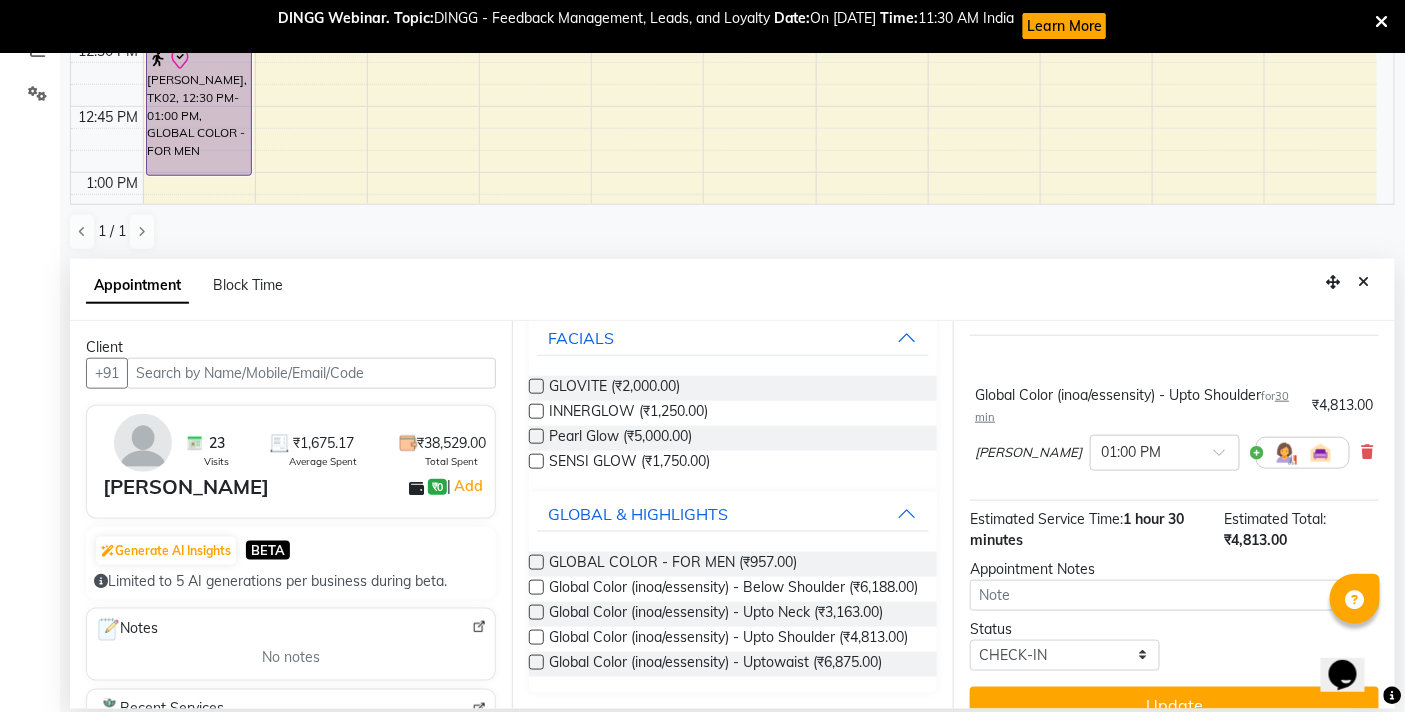 checkbox on "false" 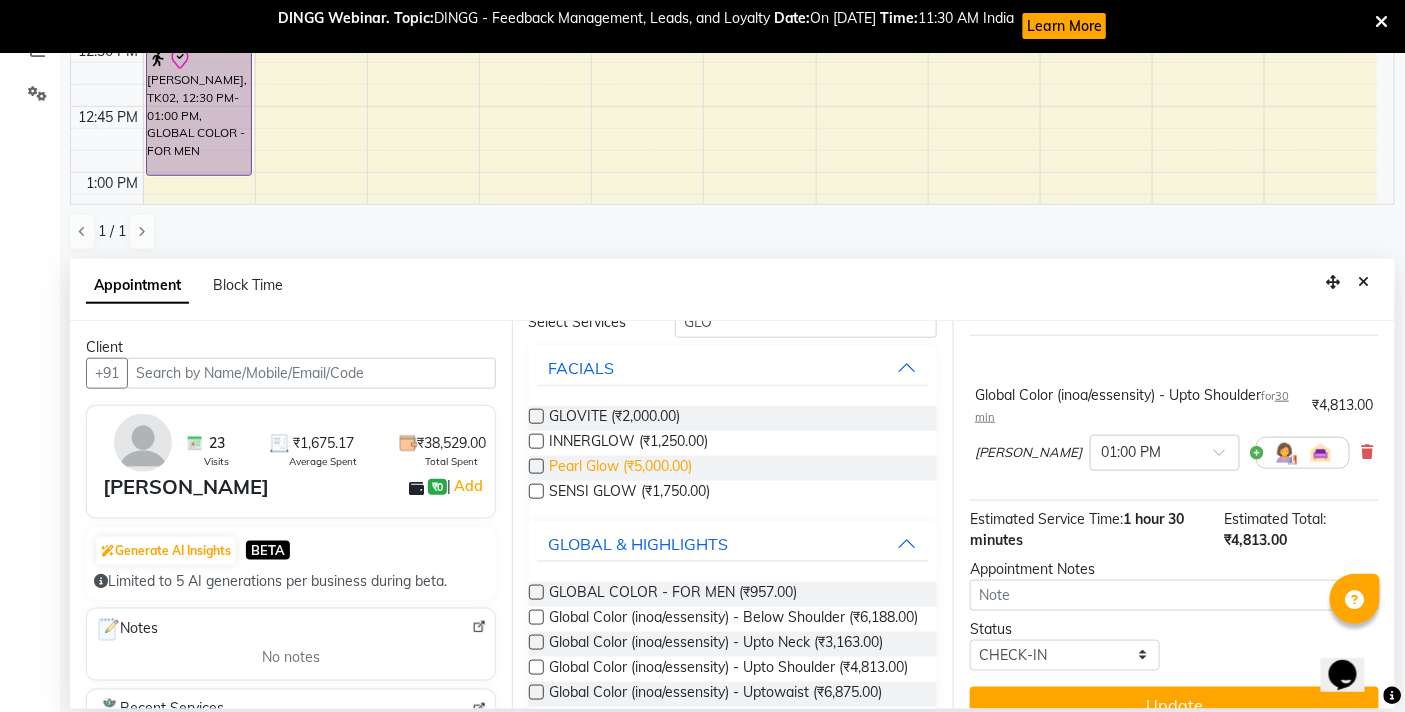 scroll, scrollTop: 50, scrollLeft: 0, axis: vertical 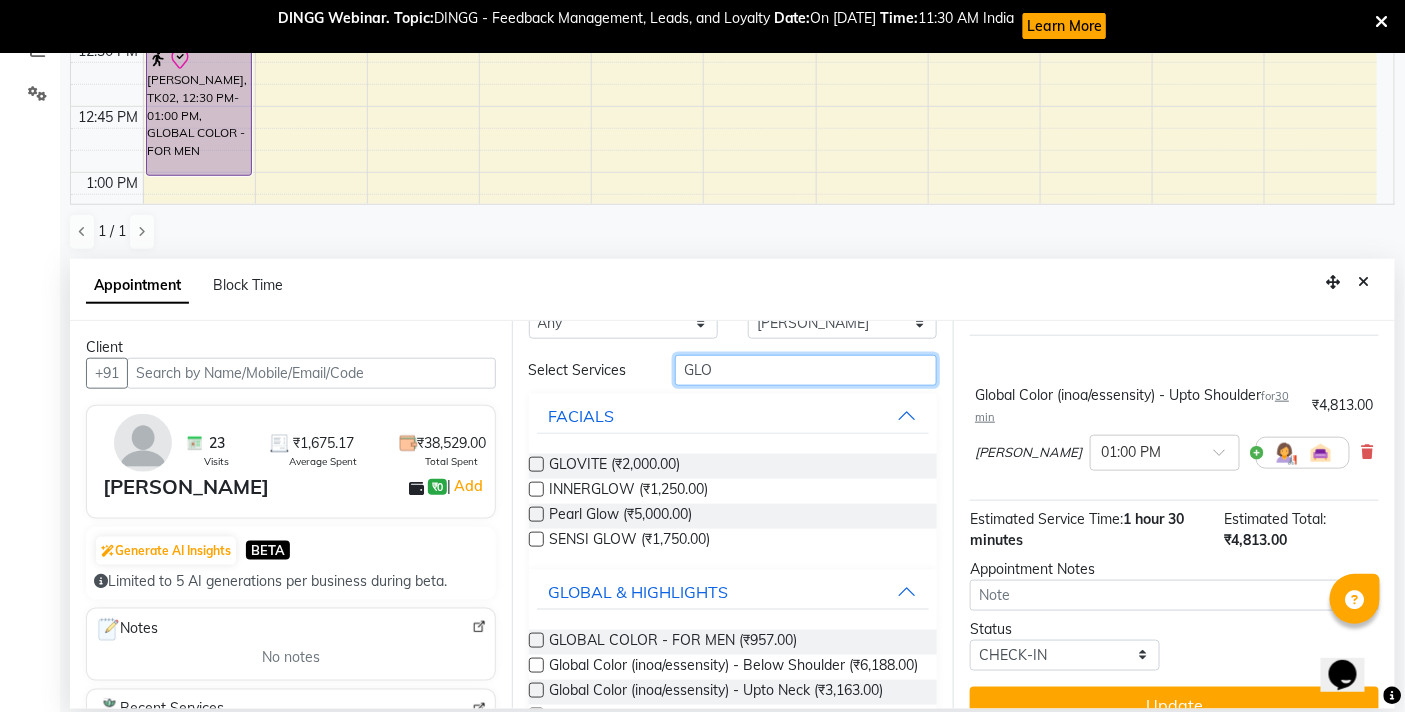 click on "GLO" at bounding box center (806, 370) 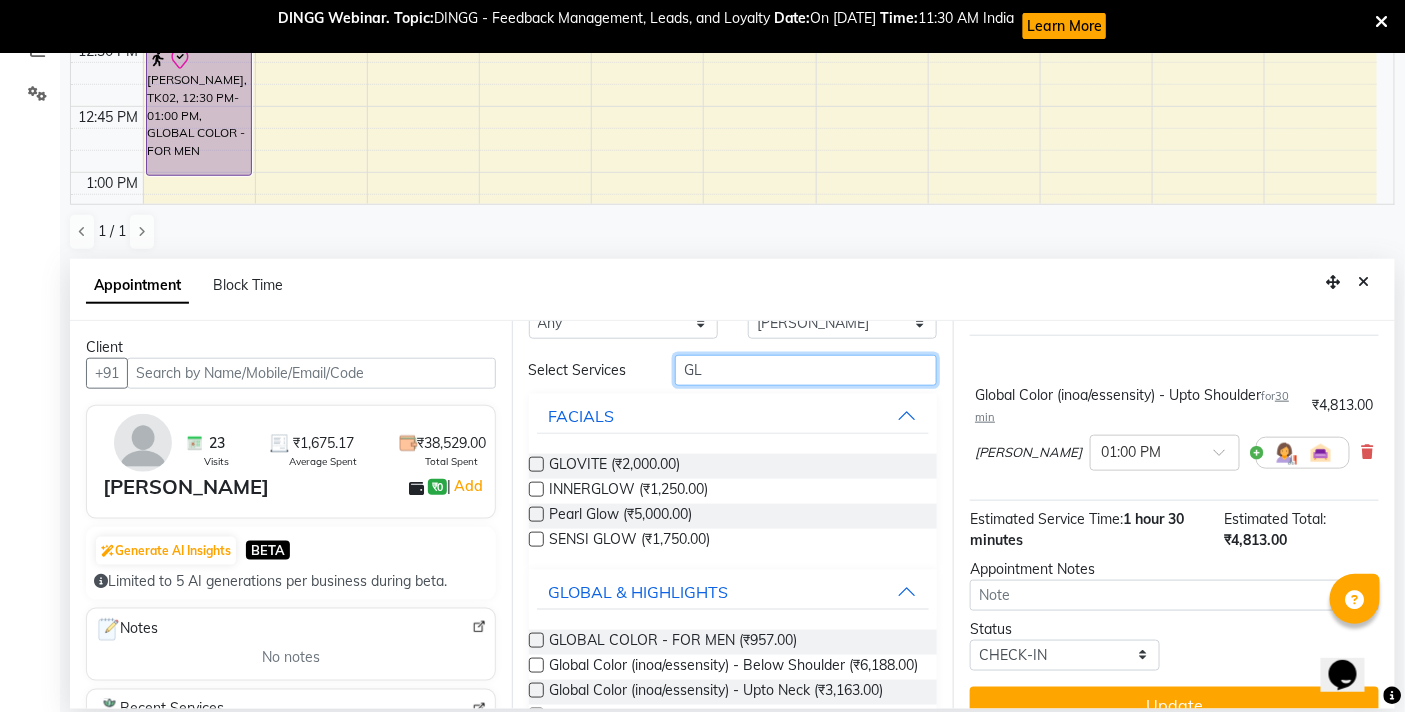 type on "G" 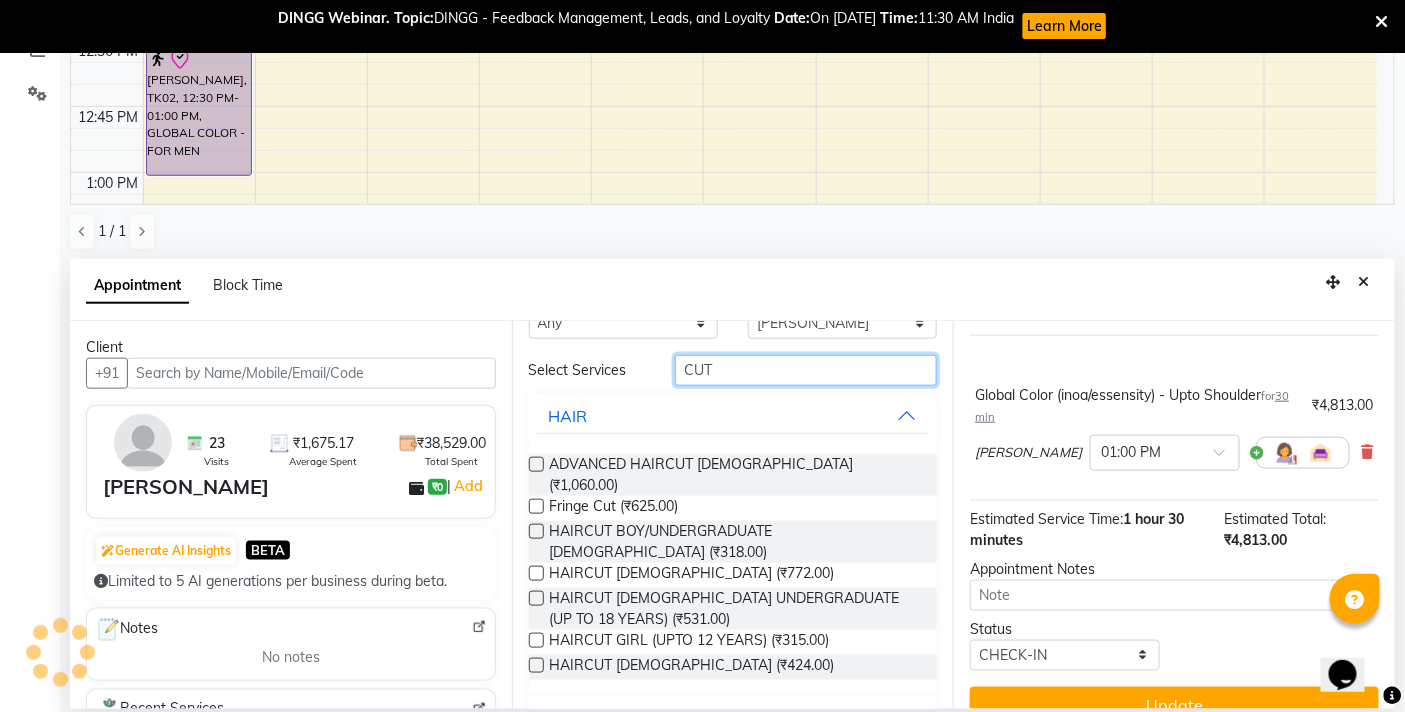 type on "CUT" 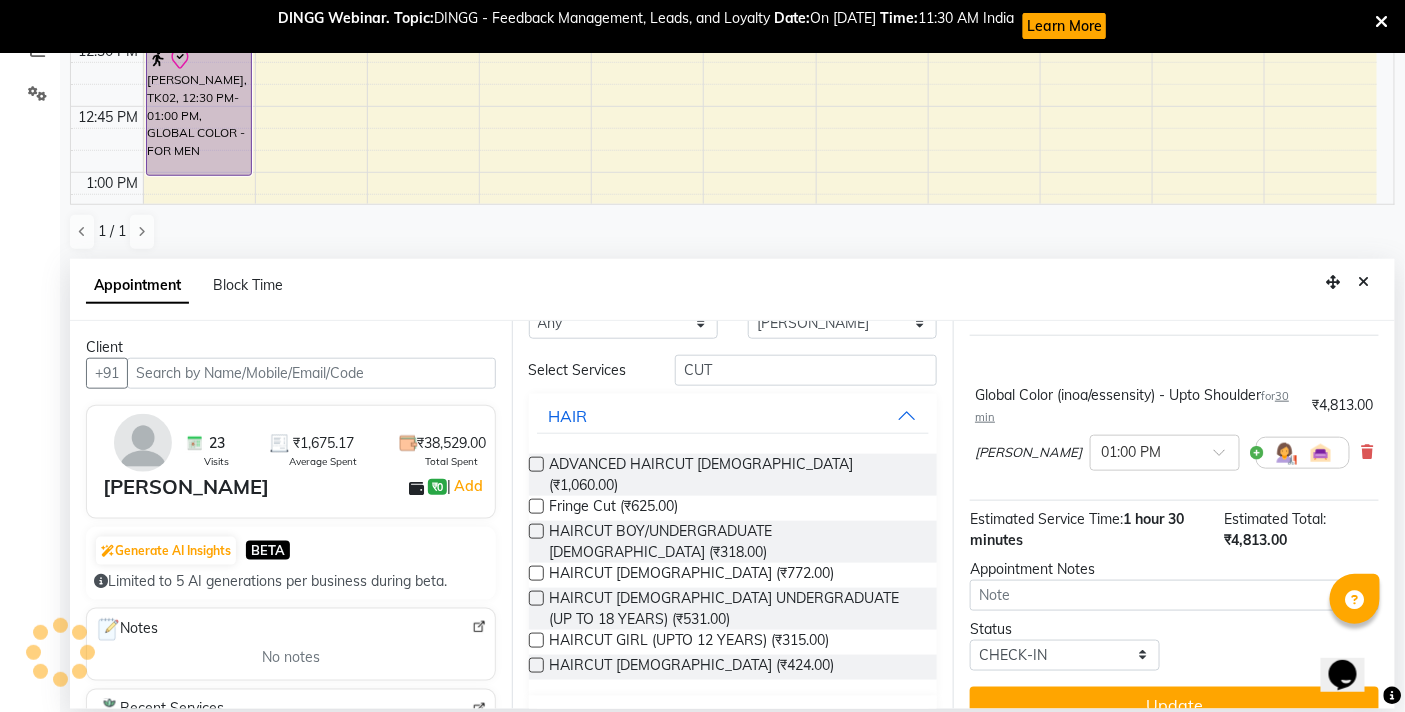 click at bounding box center [536, 573] 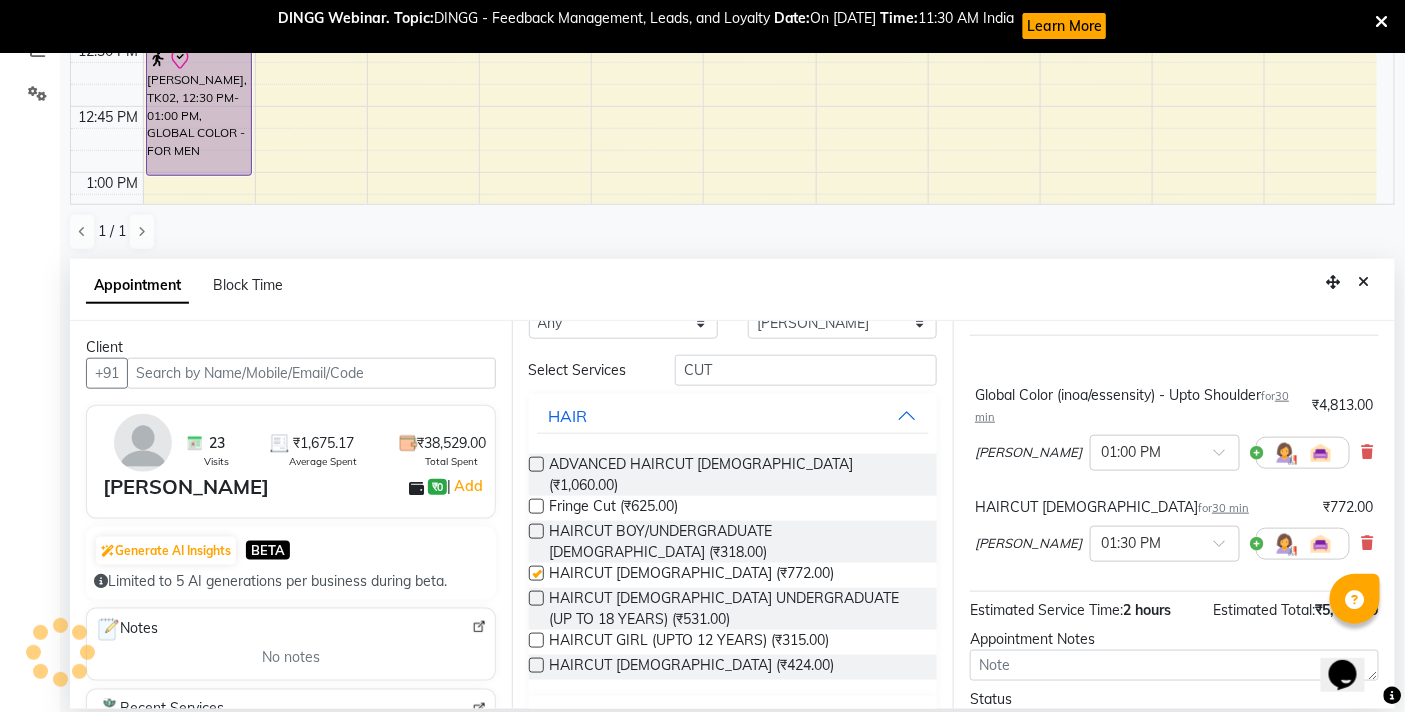 checkbox on "false" 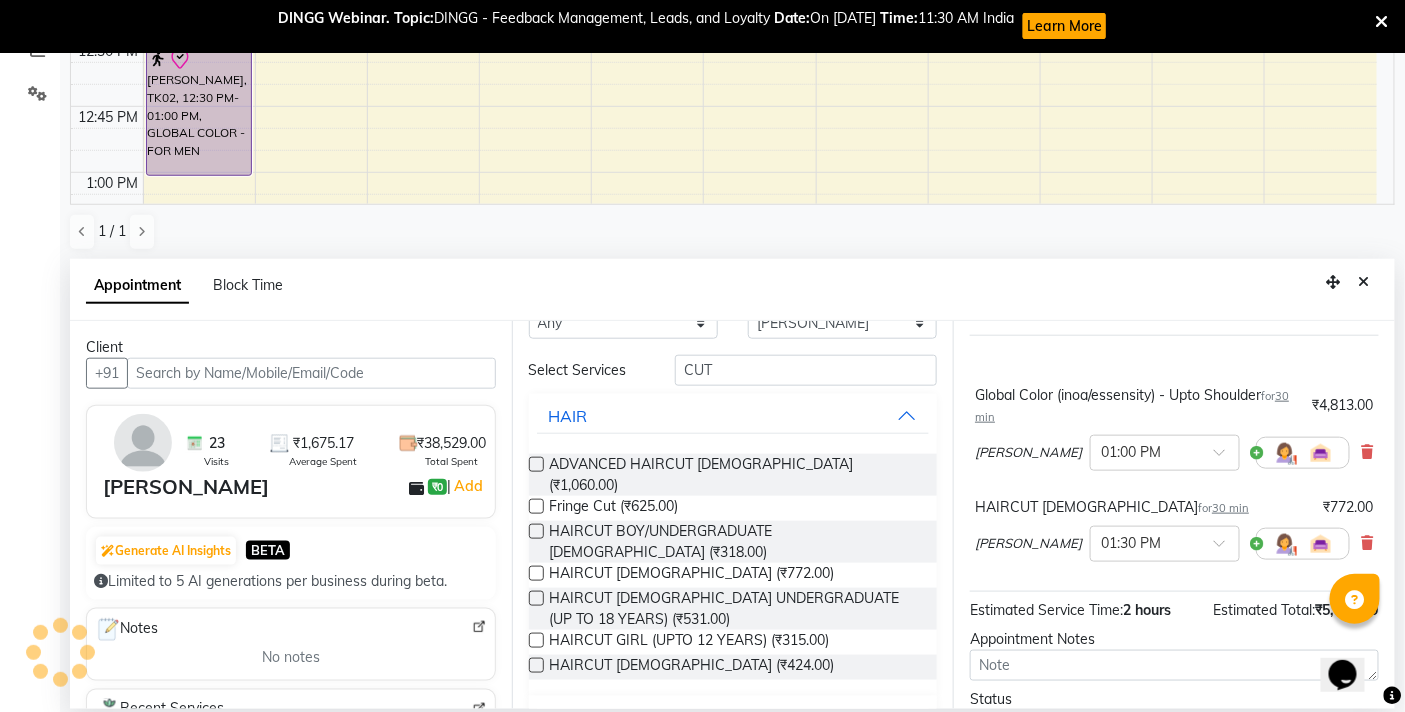 scroll, scrollTop: 227, scrollLeft: 0, axis: vertical 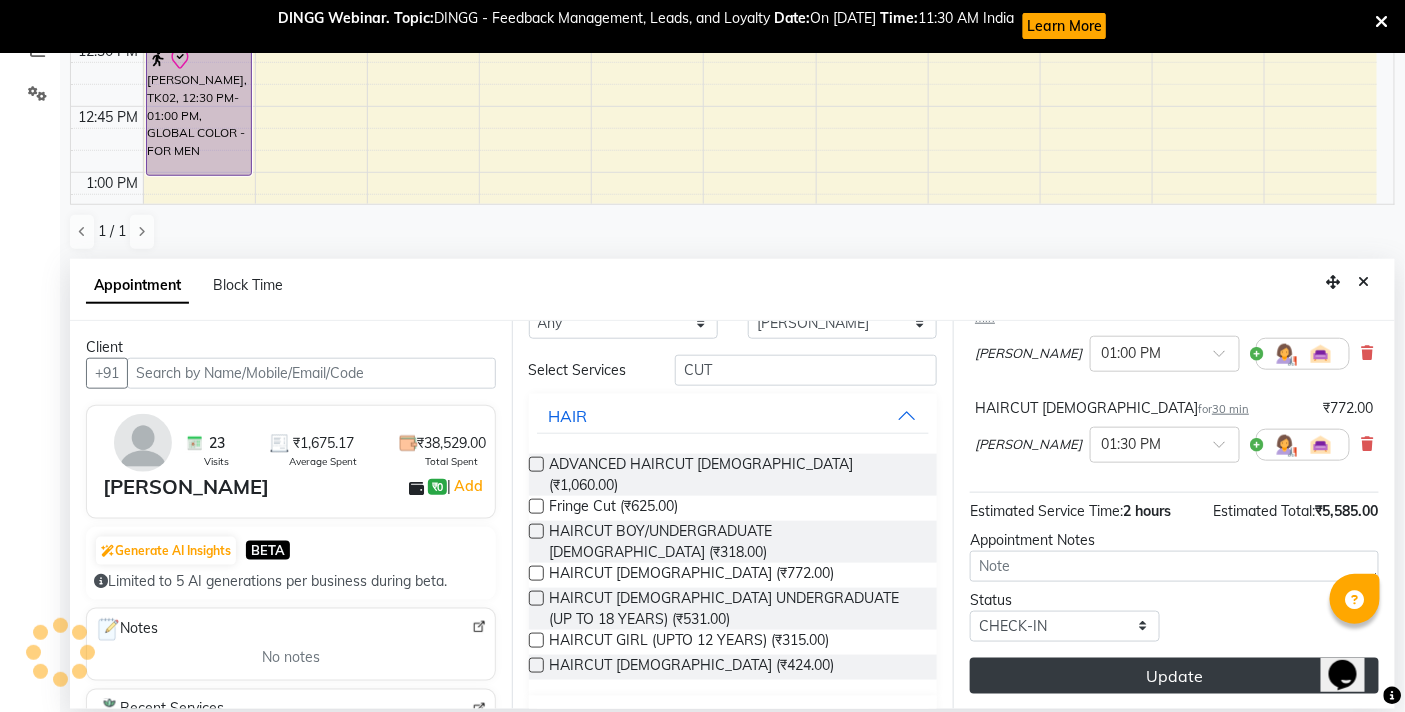 click on "Update" at bounding box center (1174, 676) 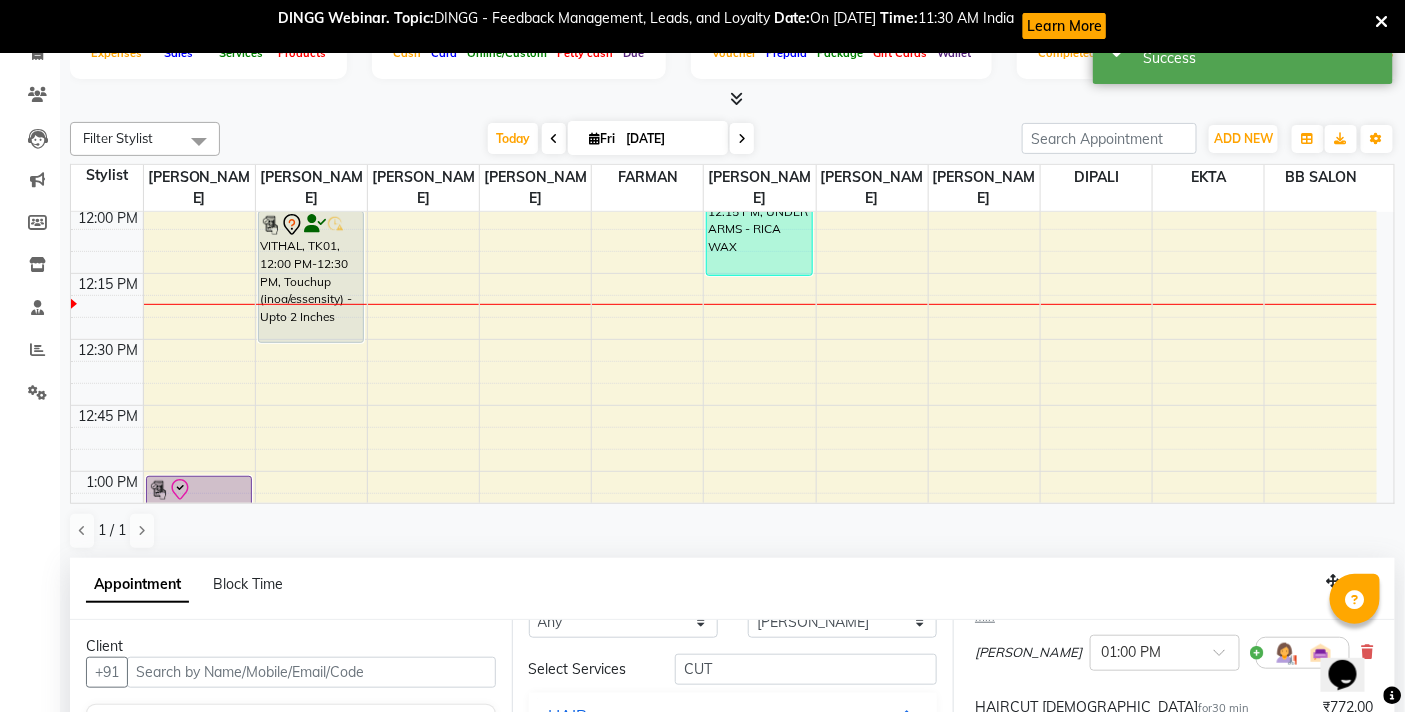 scroll, scrollTop: 0, scrollLeft: 0, axis: both 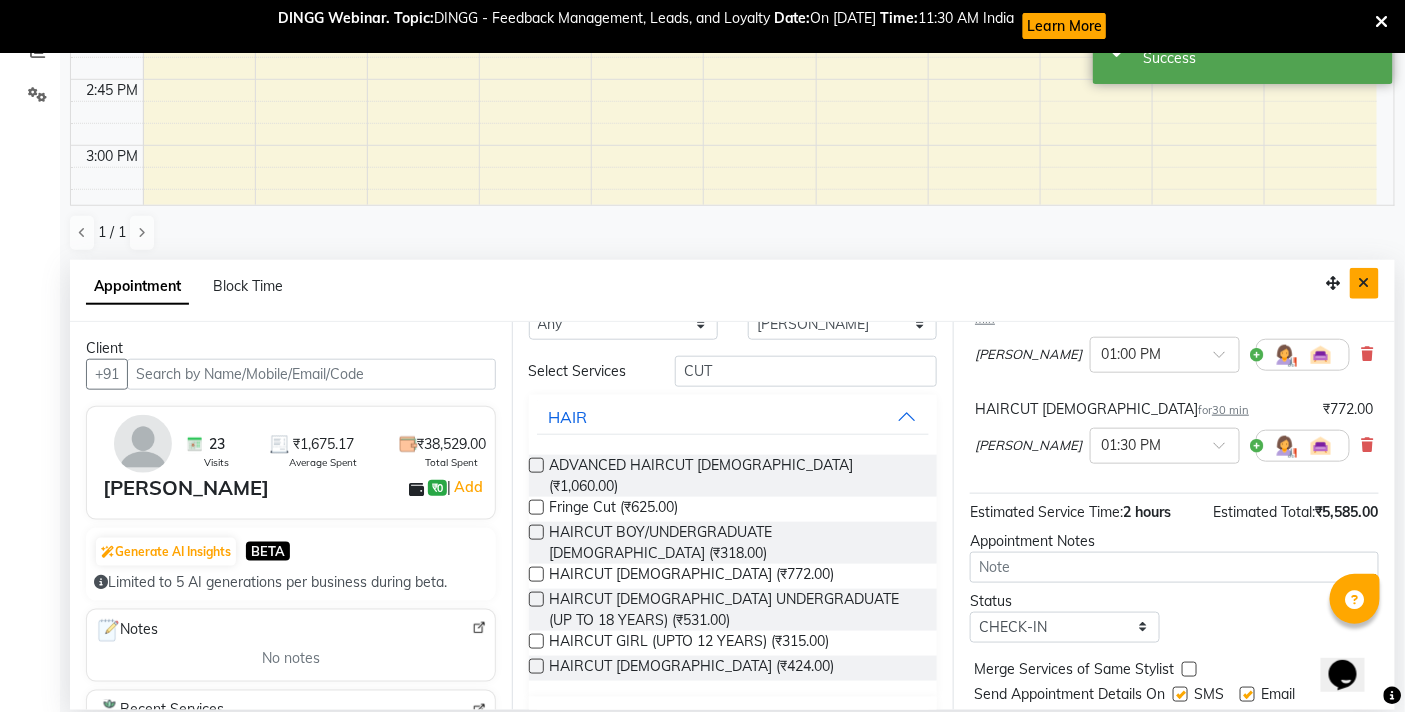 click at bounding box center [1364, 283] 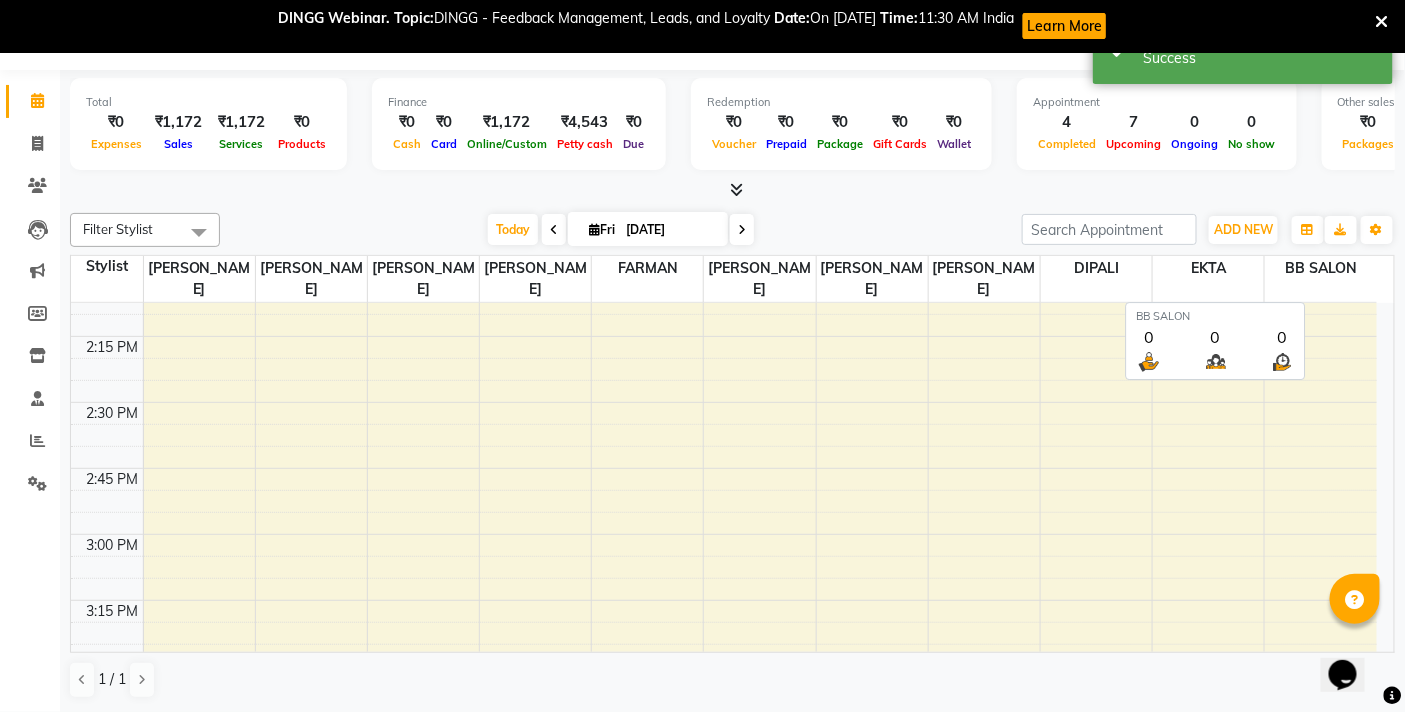 scroll, scrollTop: 53, scrollLeft: 0, axis: vertical 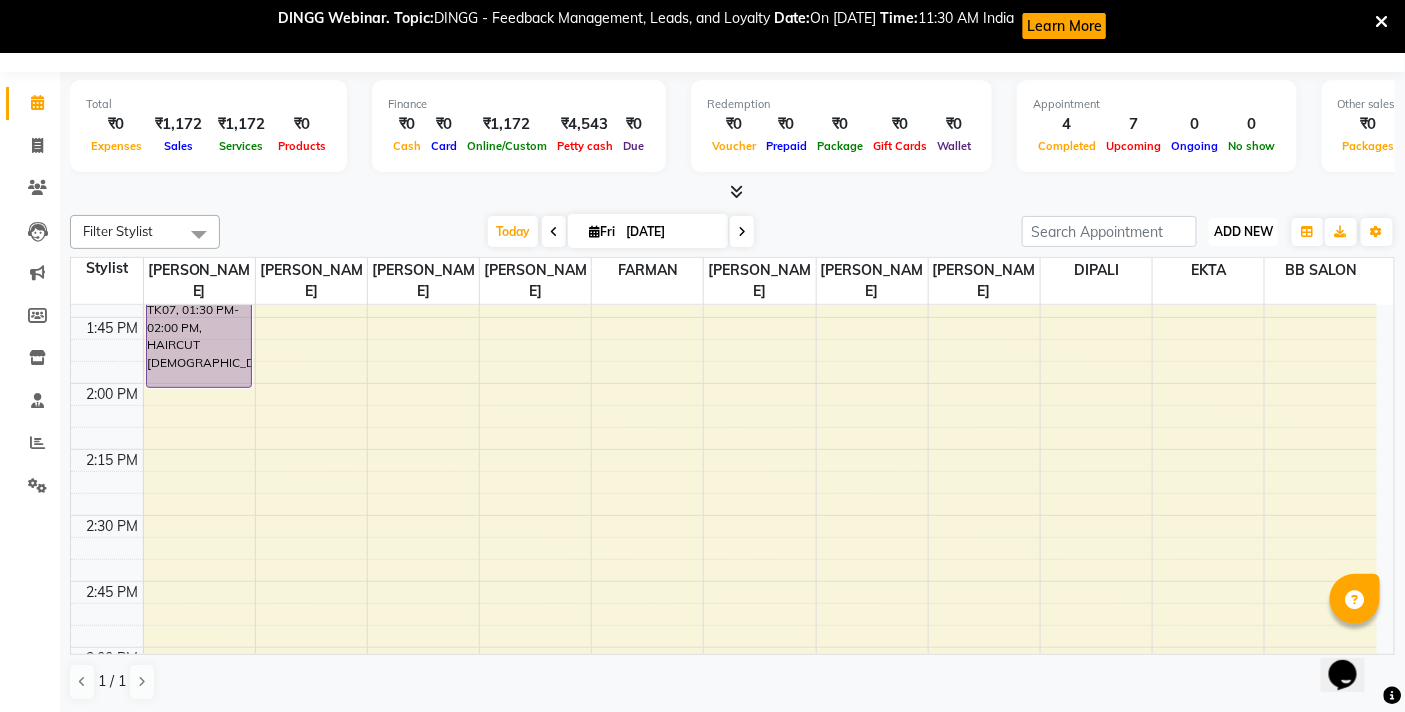 click on "ADD NEW" at bounding box center (1243, 231) 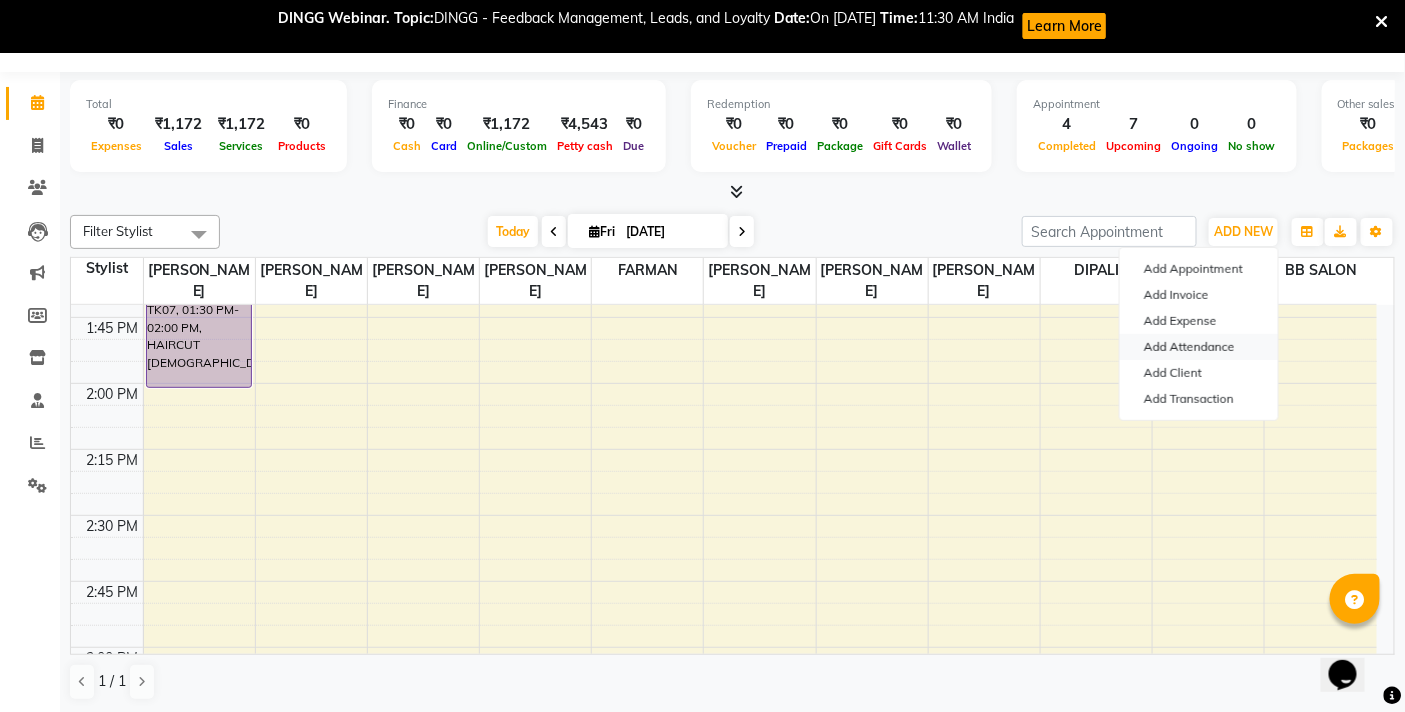 click on "Add Attendance" at bounding box center (1199, 347) 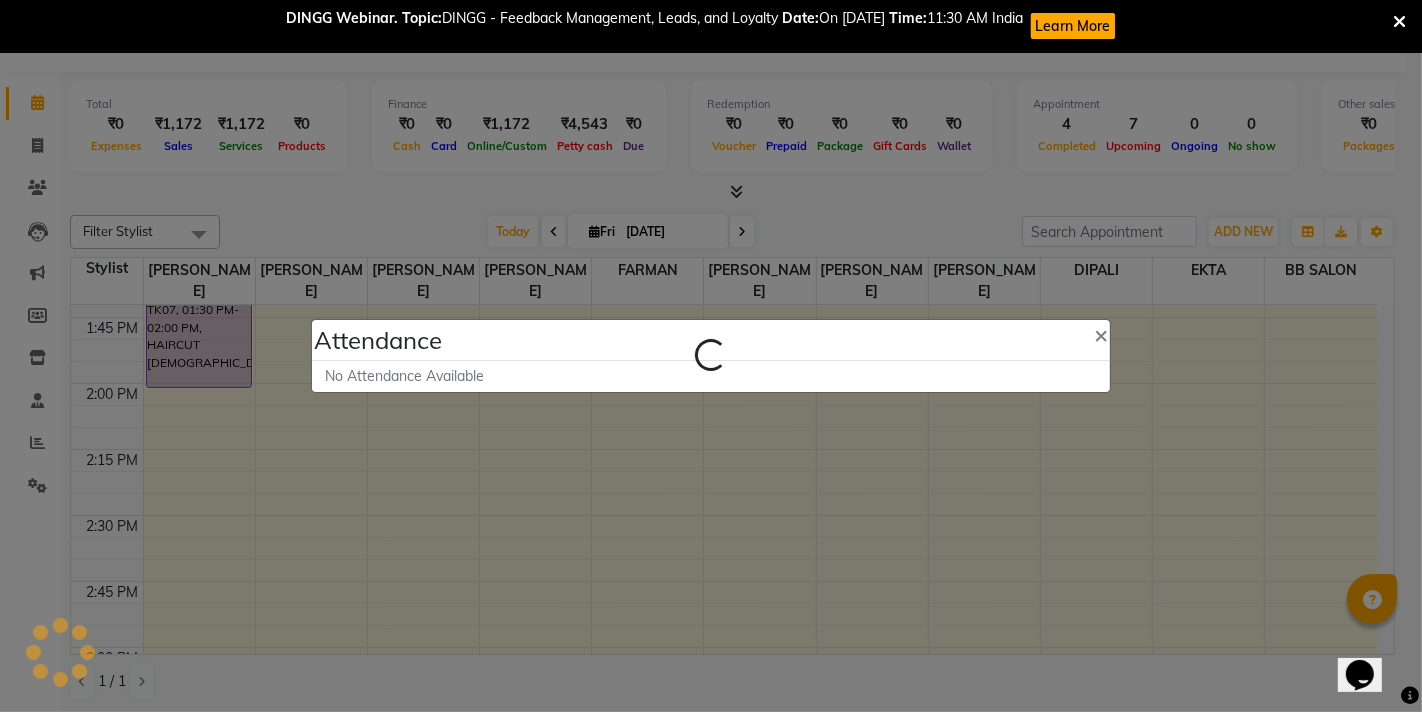select on "A" 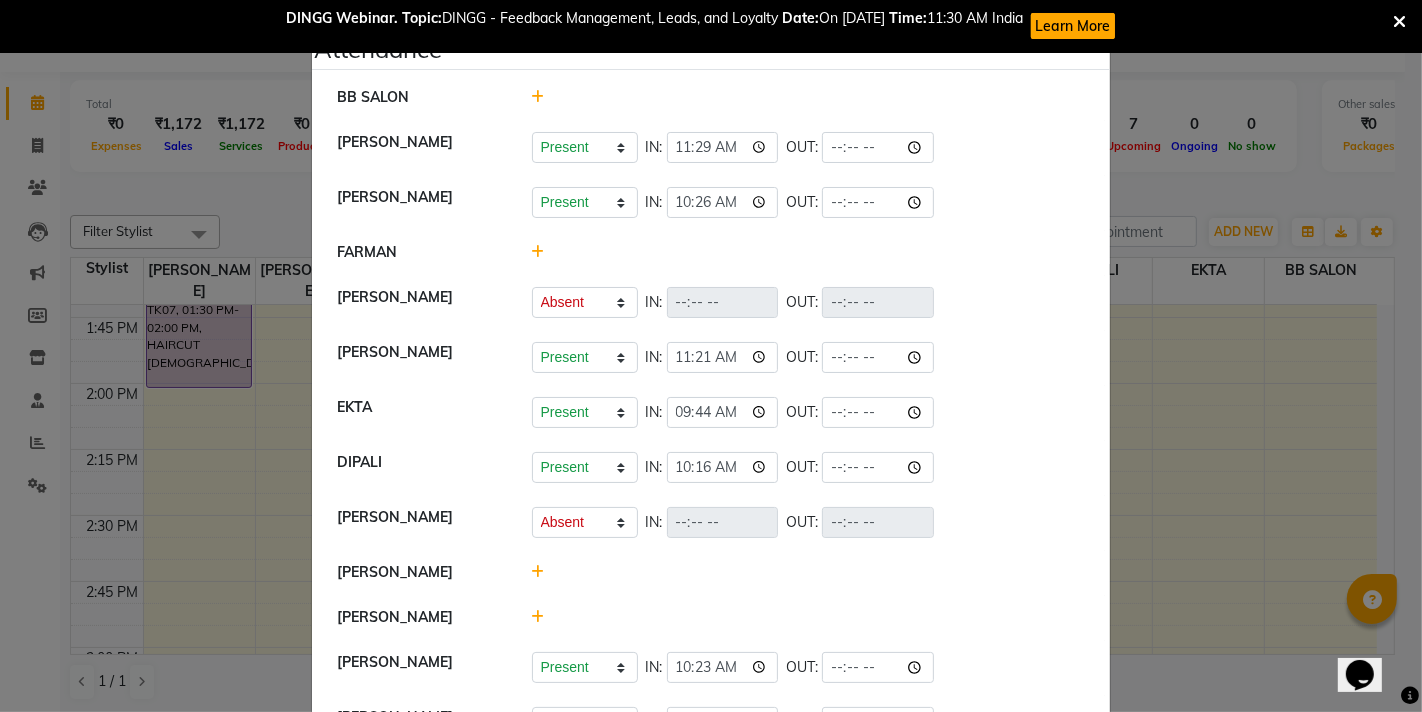 click 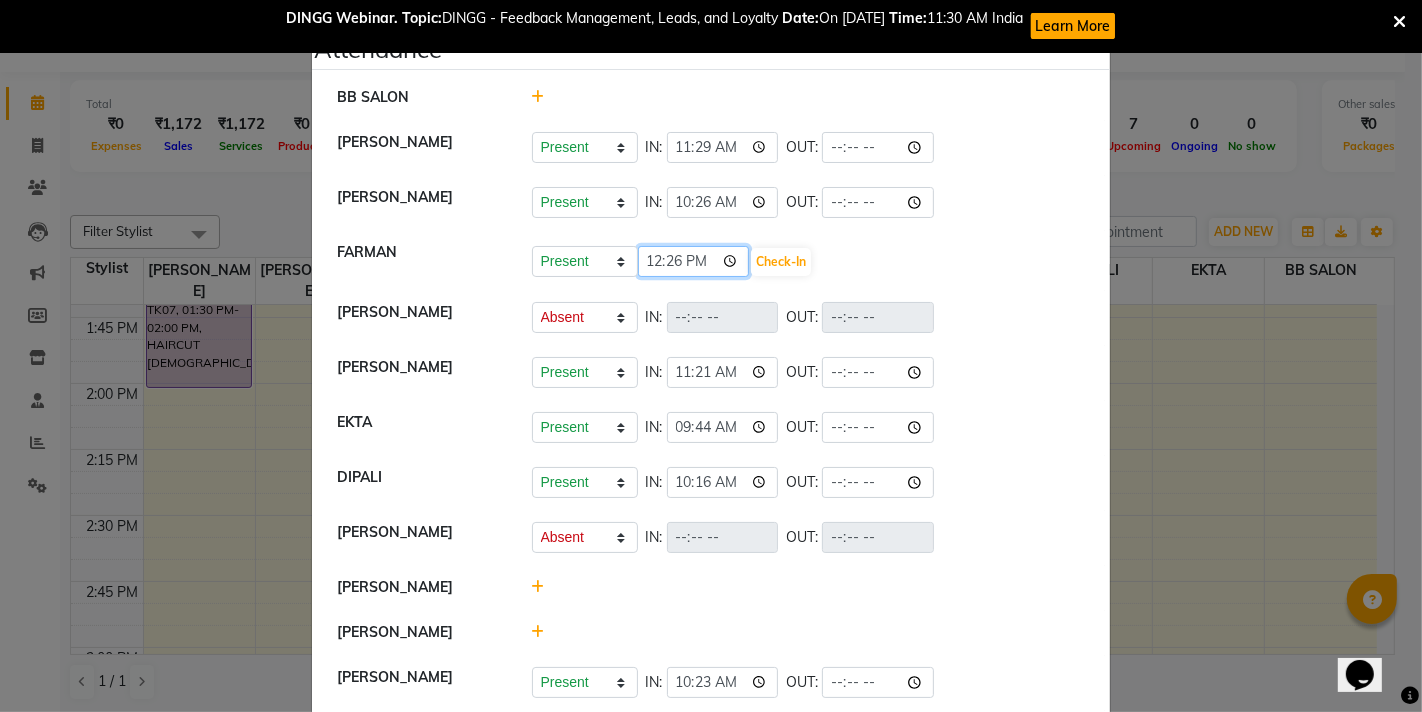 drag, startPoint x: 735, startPoint y: 256, endPoint x: 725, endPoint y: 257, distance: 10.049875 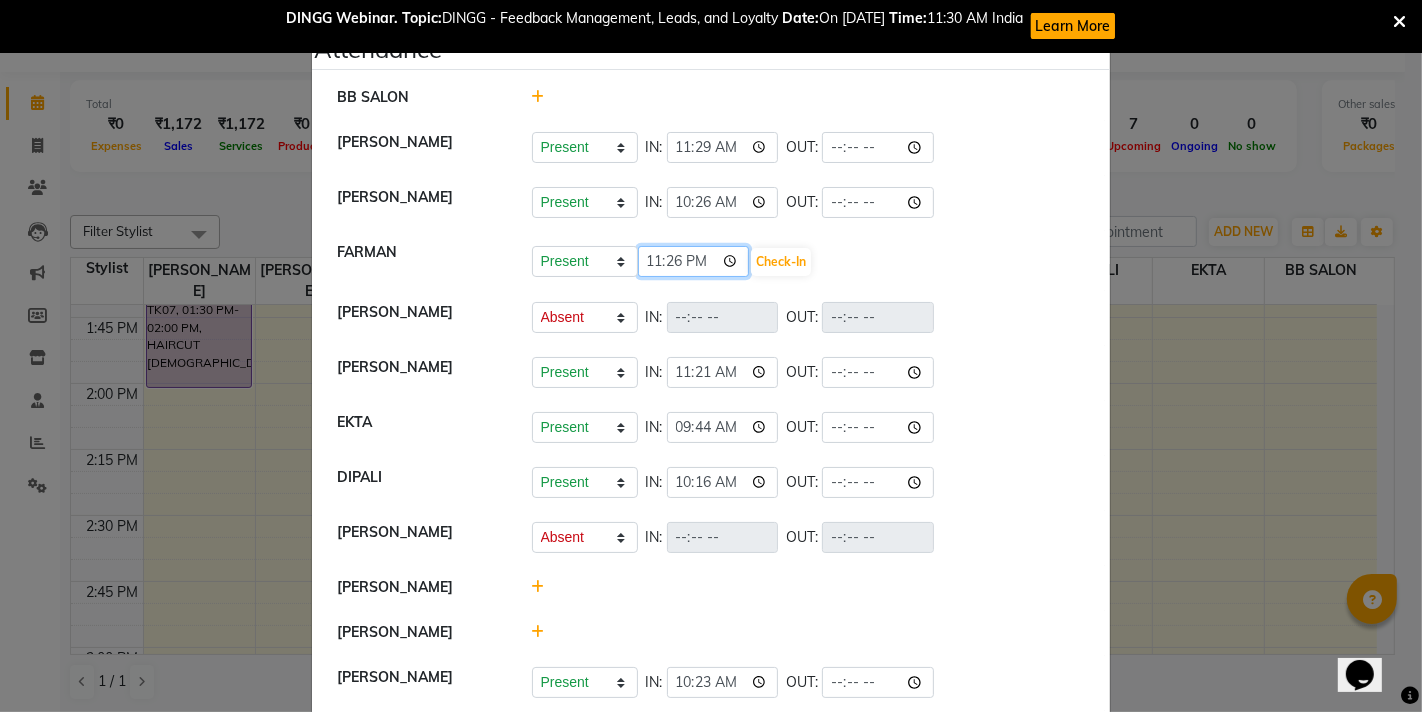 click on "23:26" 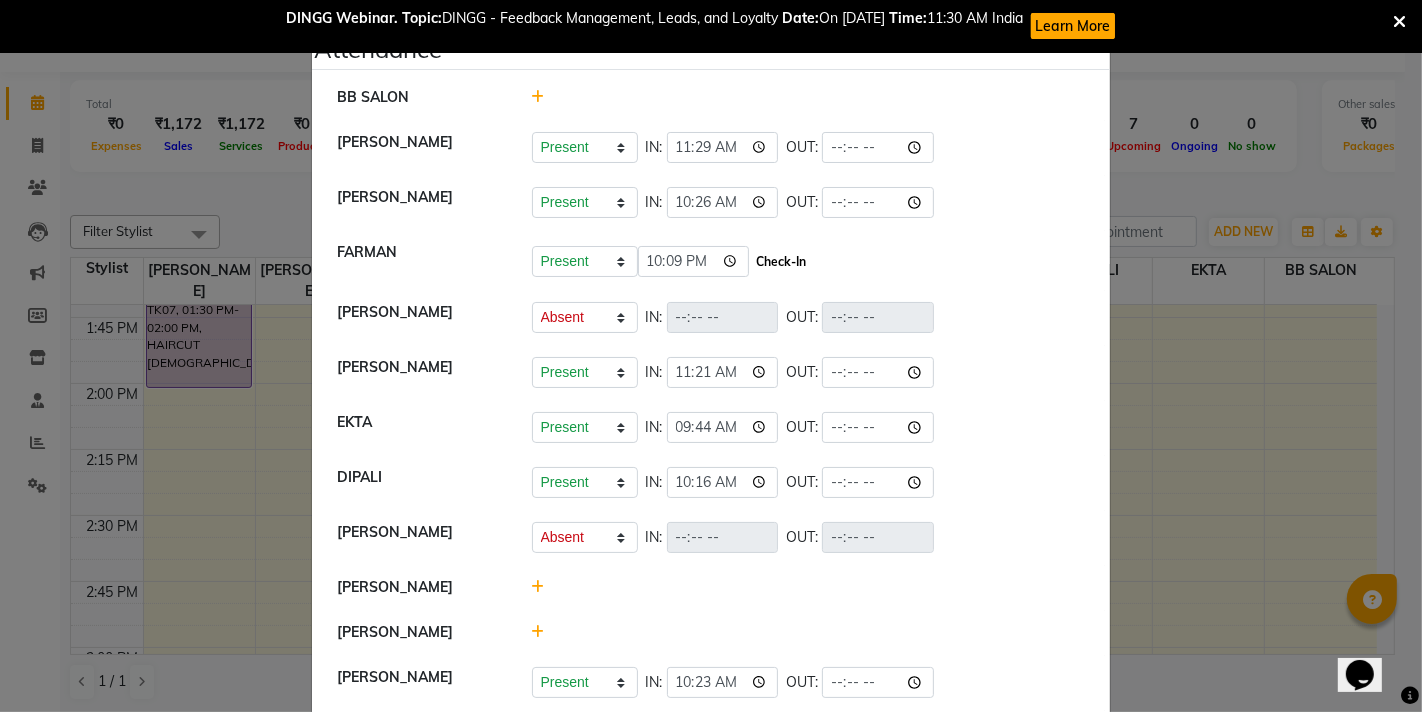 type on "22:09" 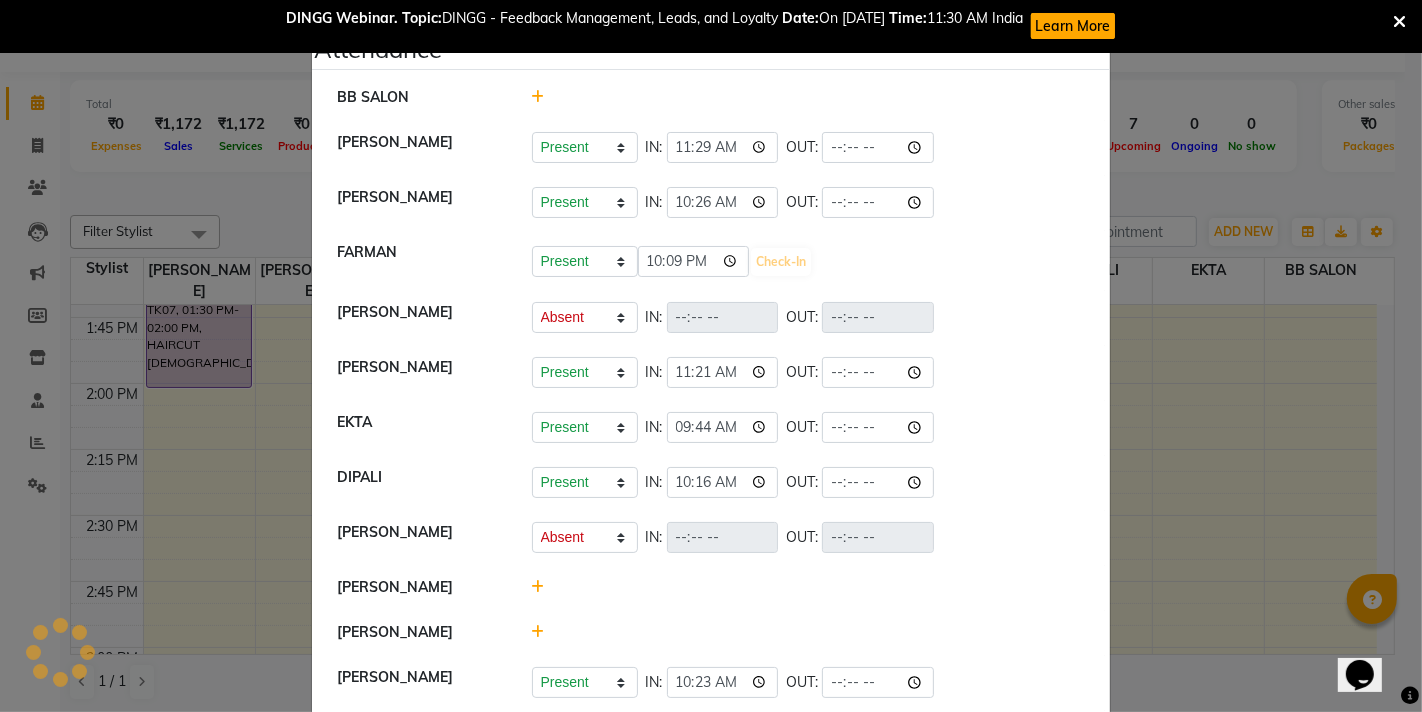 scroll, scrollTop: 222, scrollLeft: 0, axis: vertical 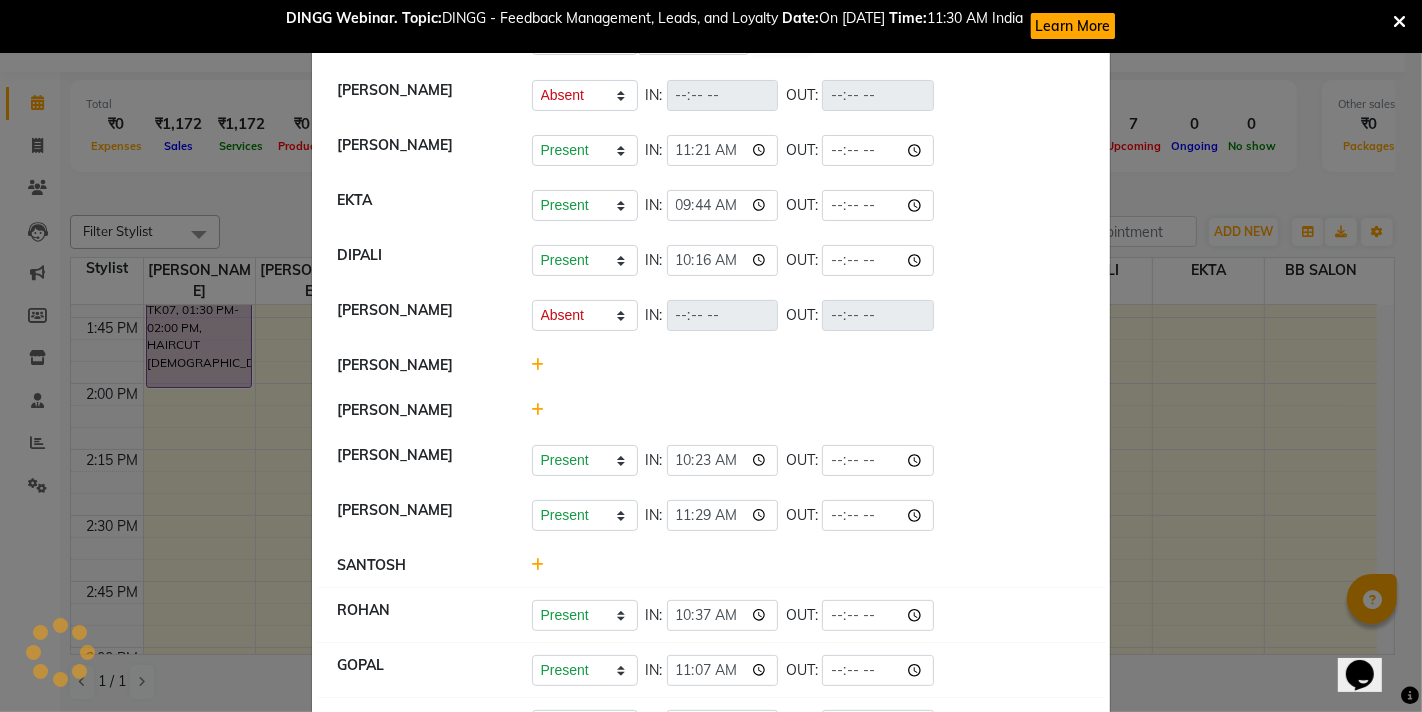 click 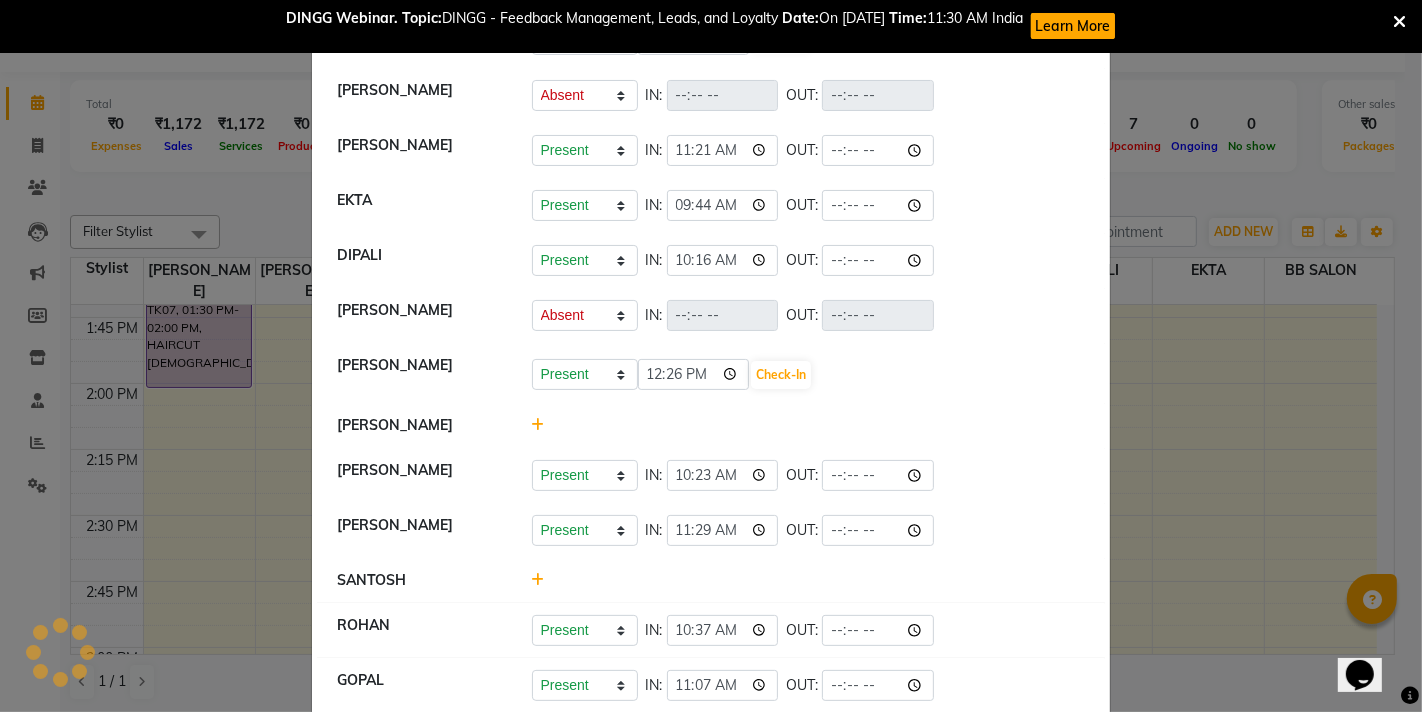 select on "A" 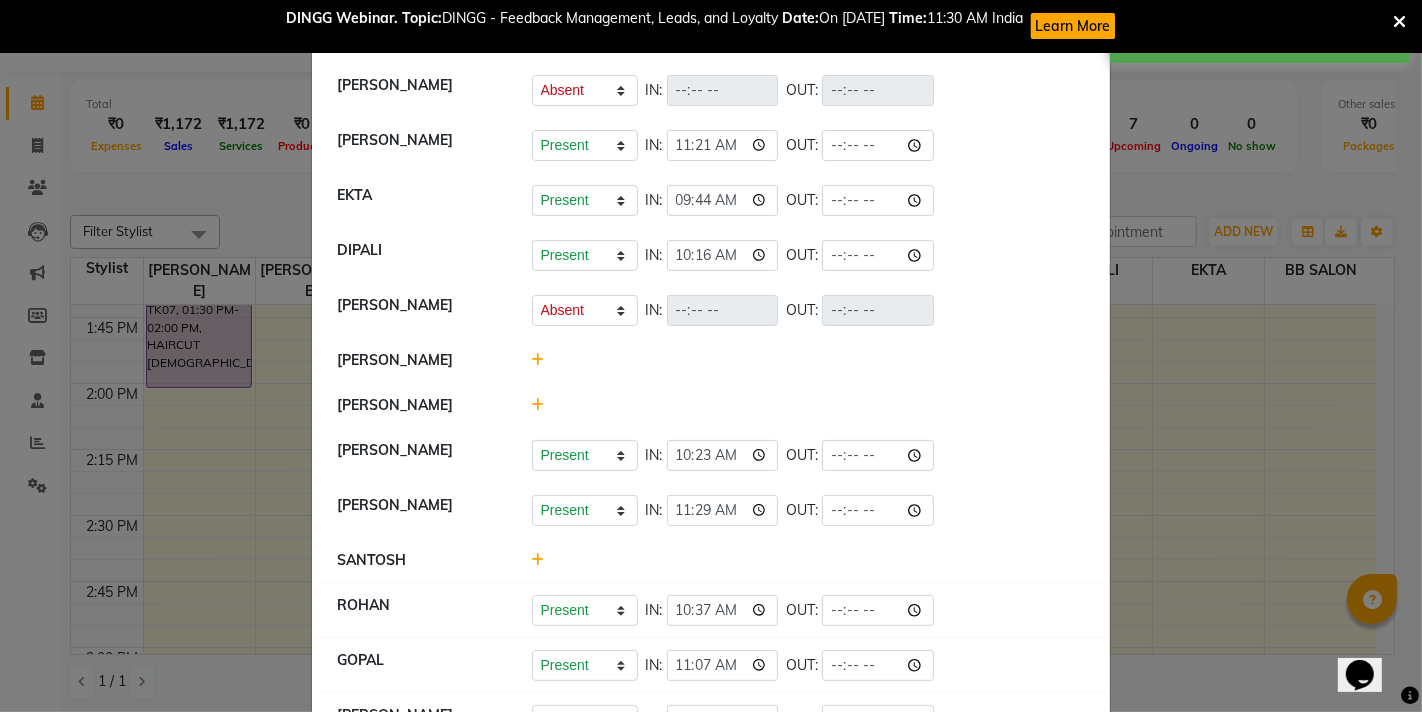 click 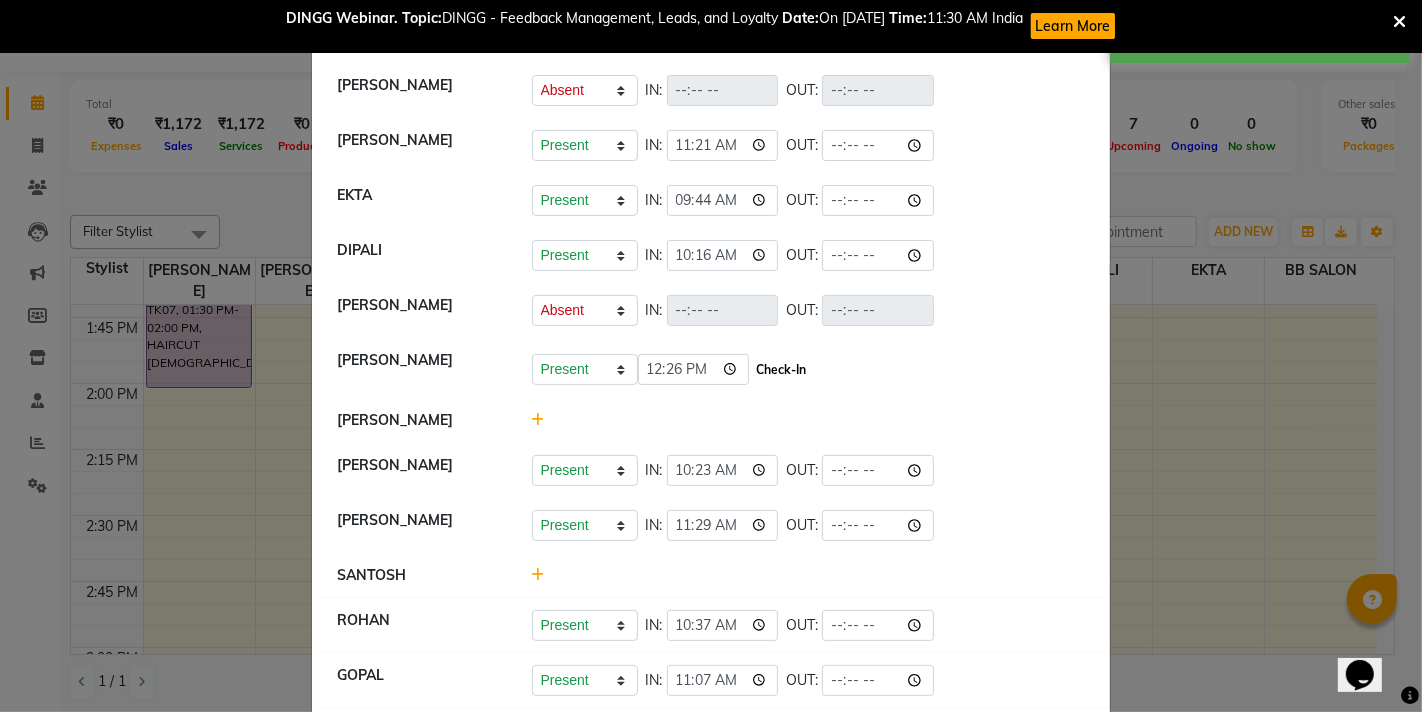 click on "Check-In" 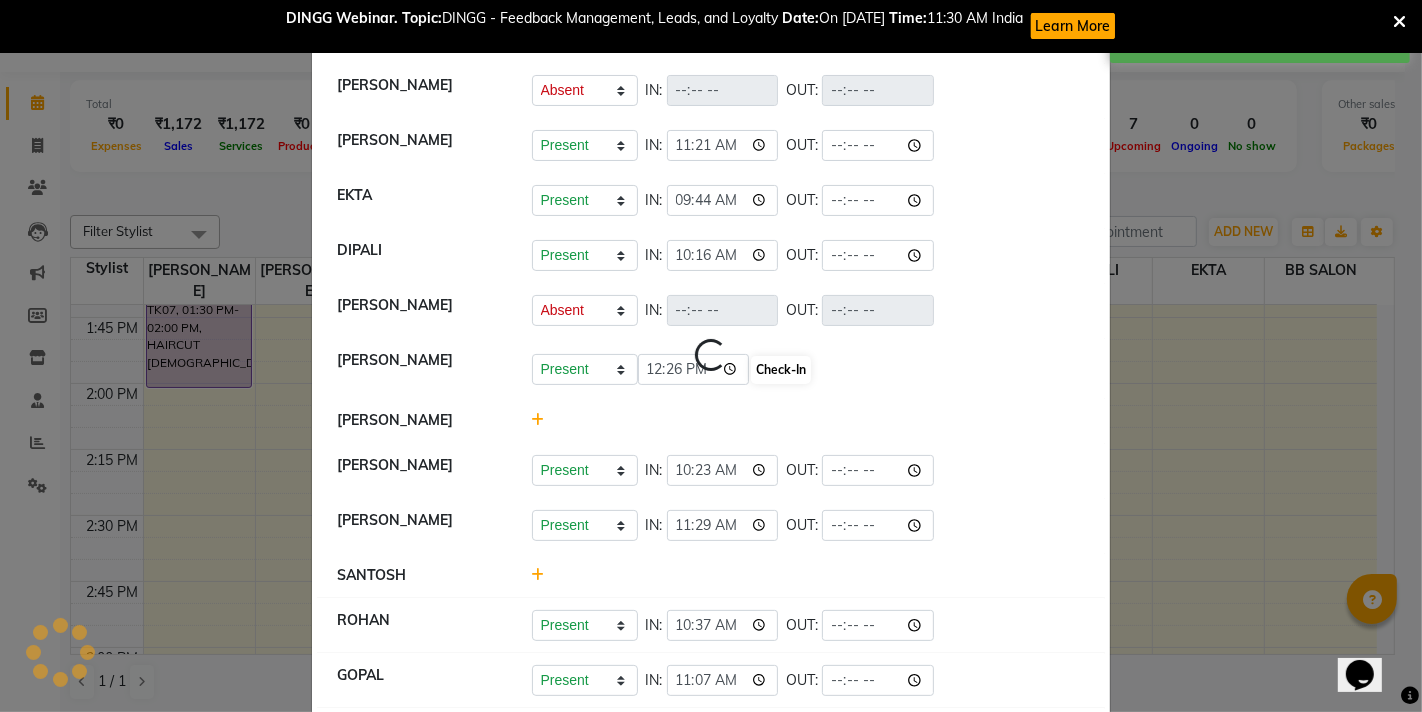 select on "A" 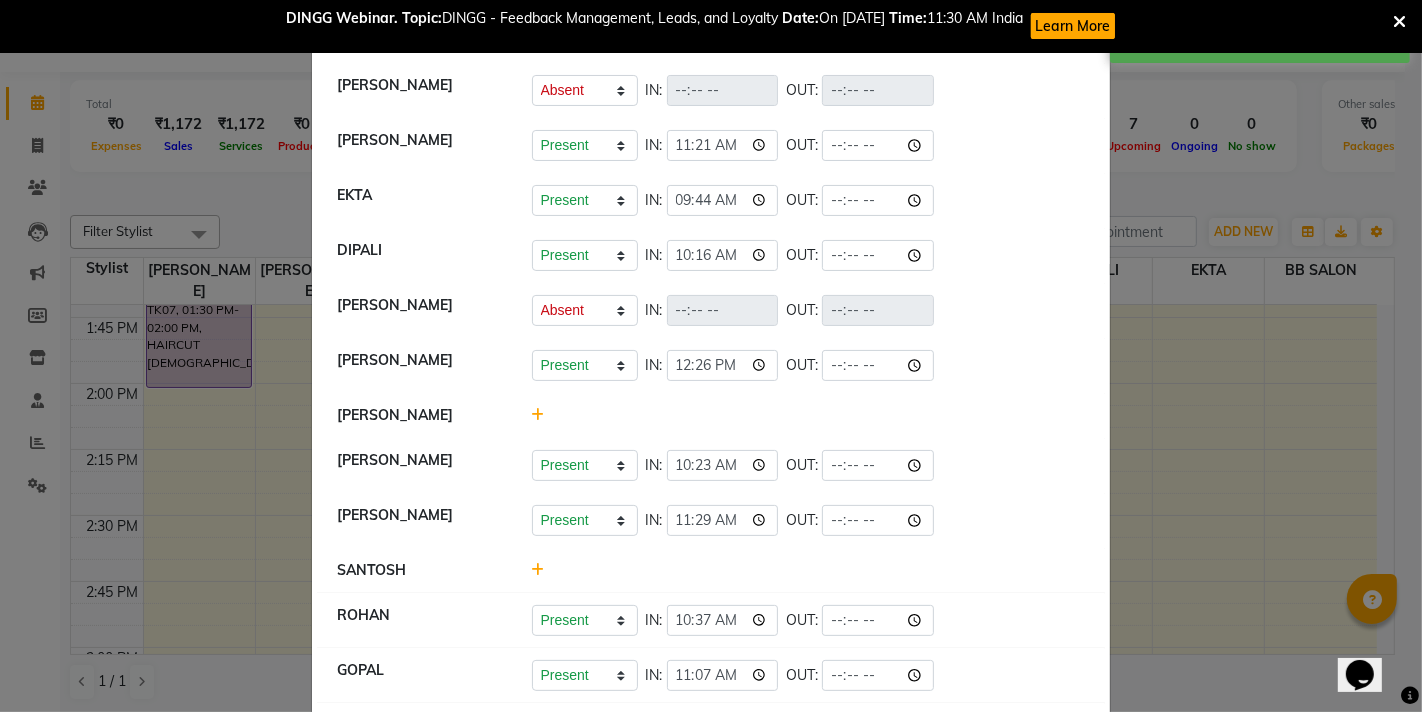 click on "[PERSON_NAME]" 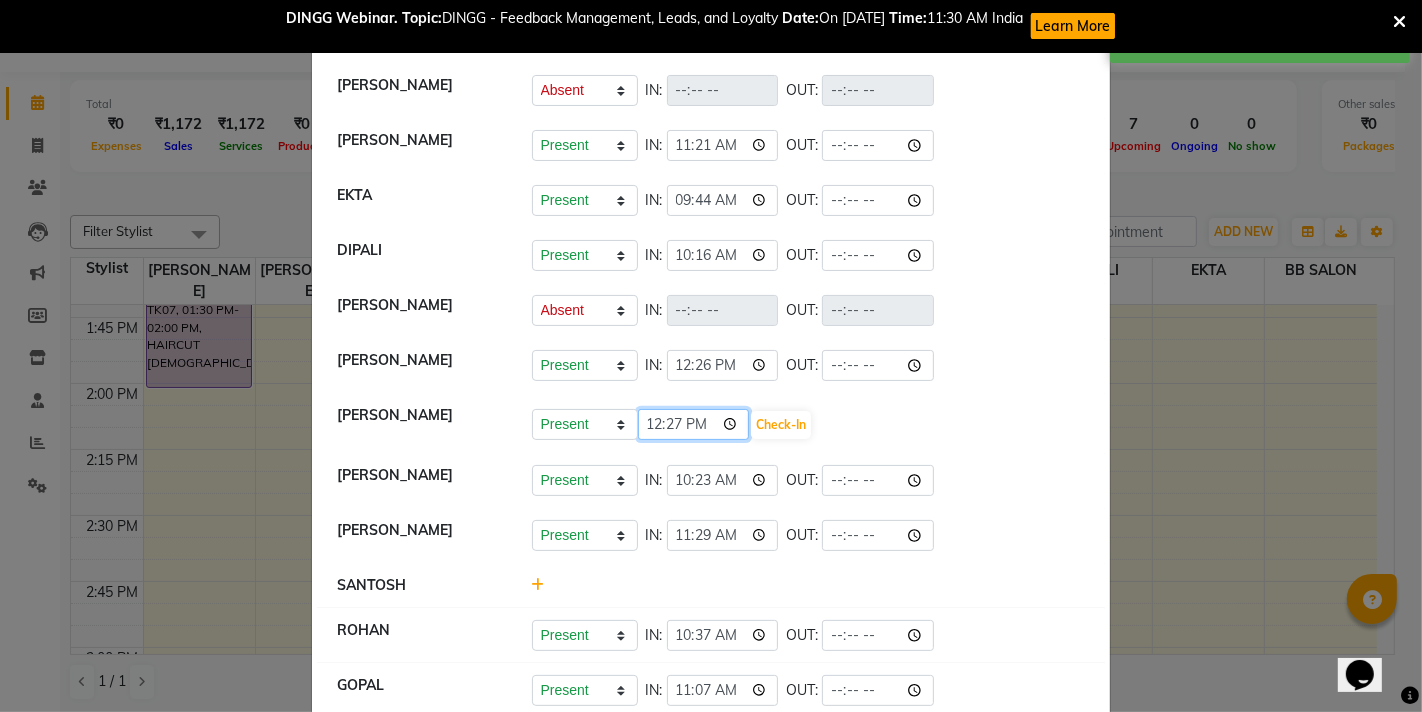 click on "12:27" 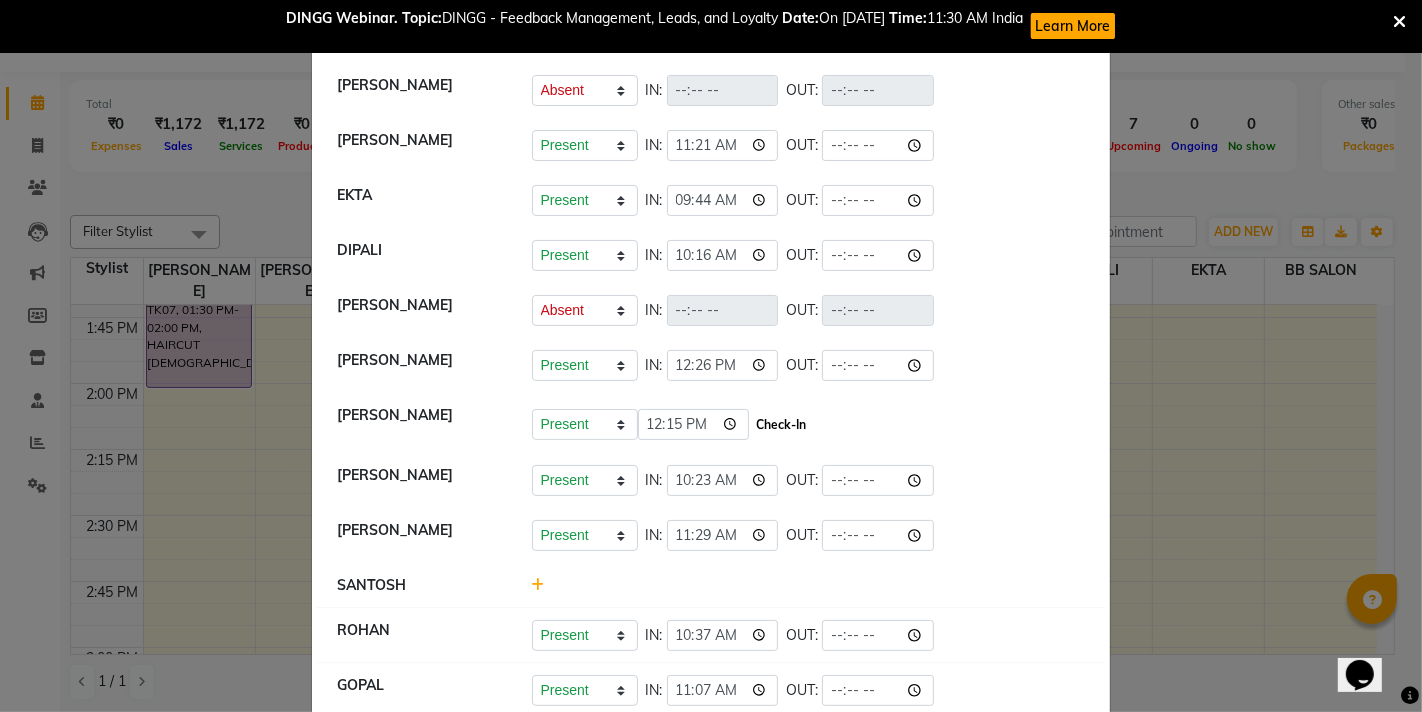 type on "12:15" 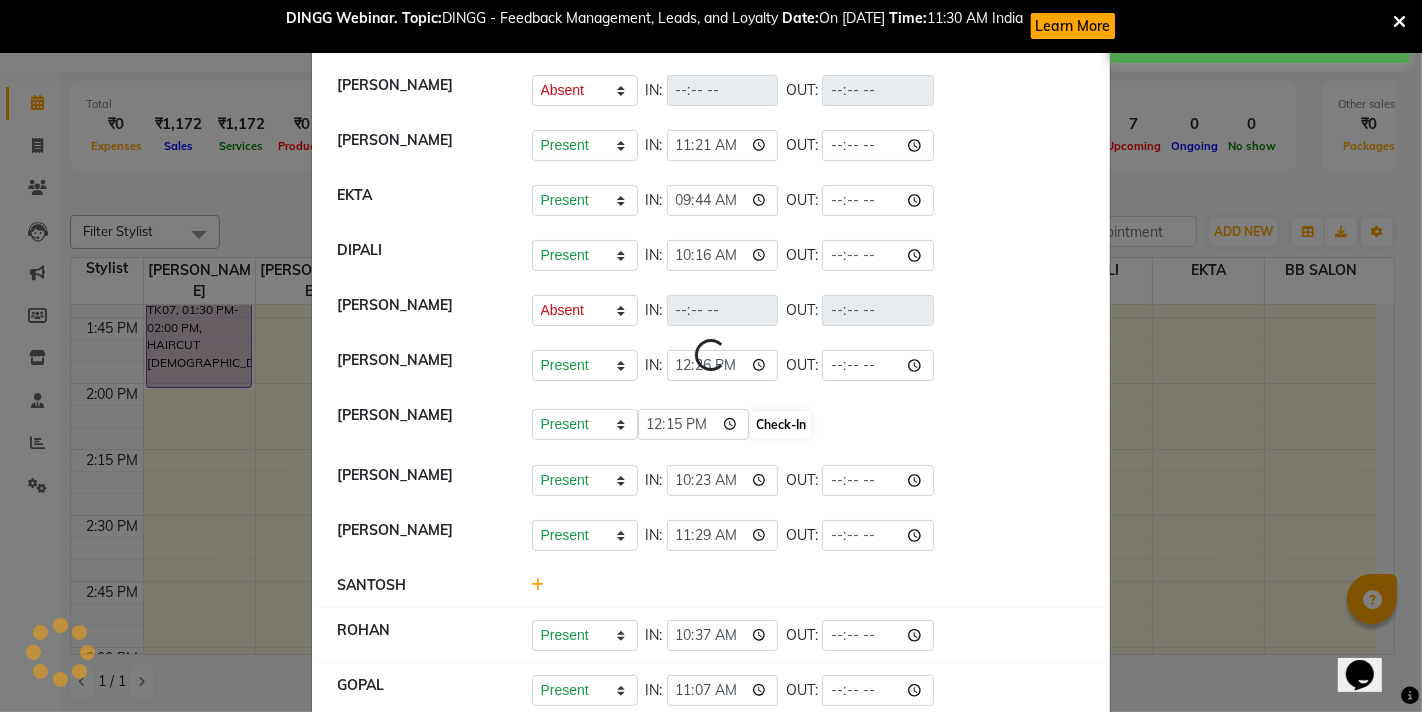 select on "A" 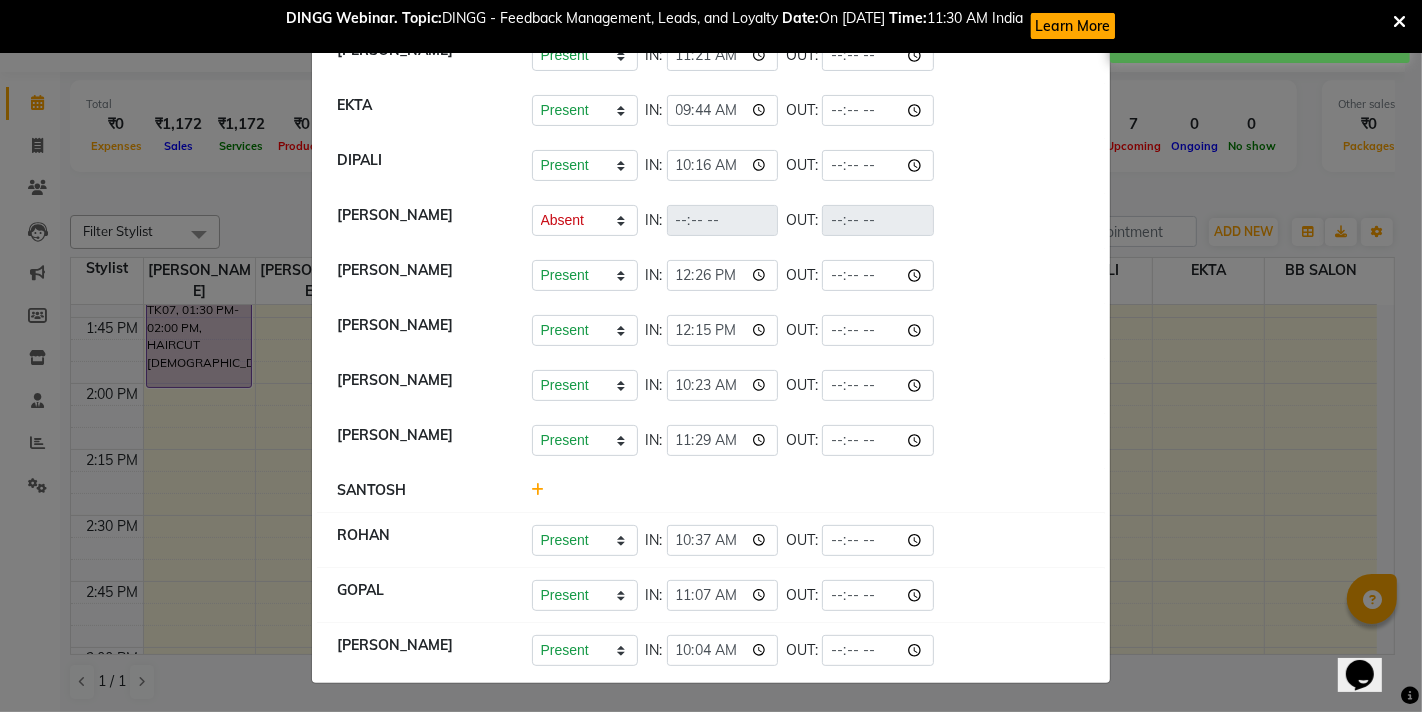 scroll, scrollTop: 313, scrollLeft: 0, axis: vertical 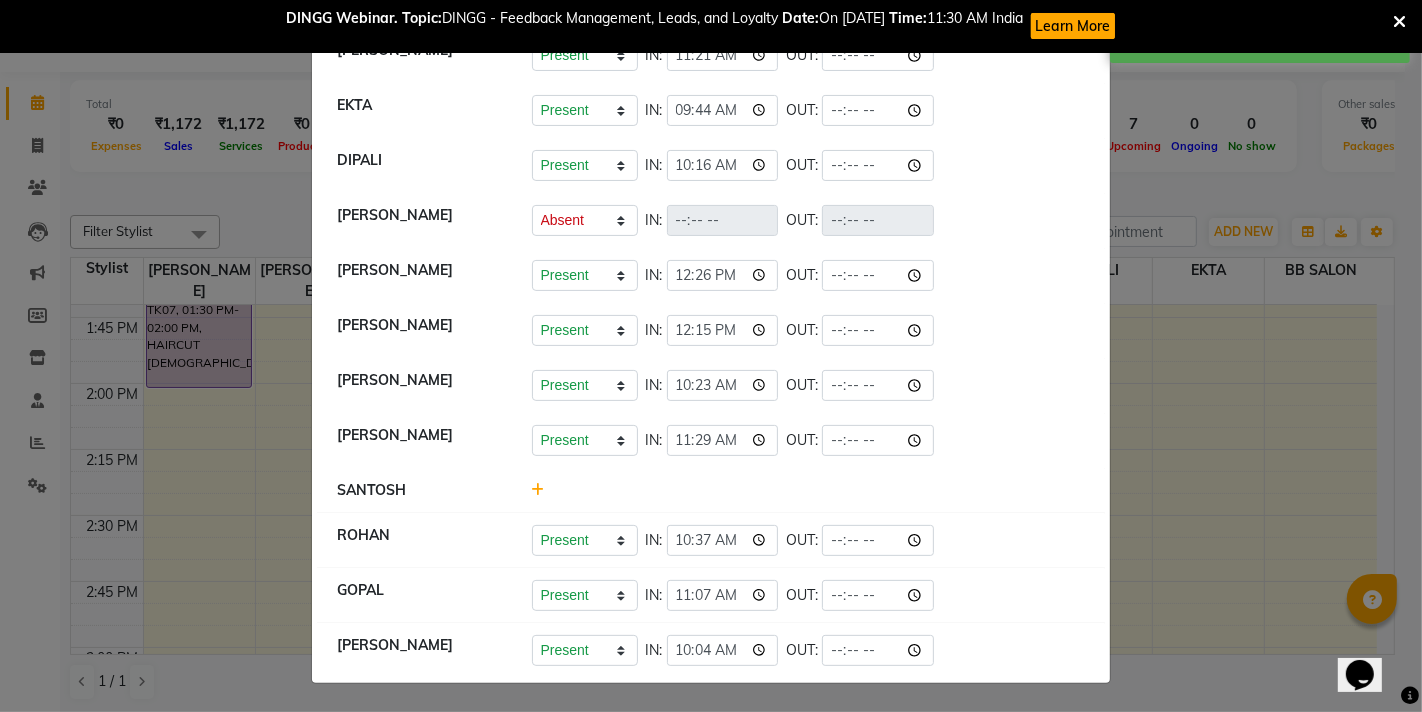 click 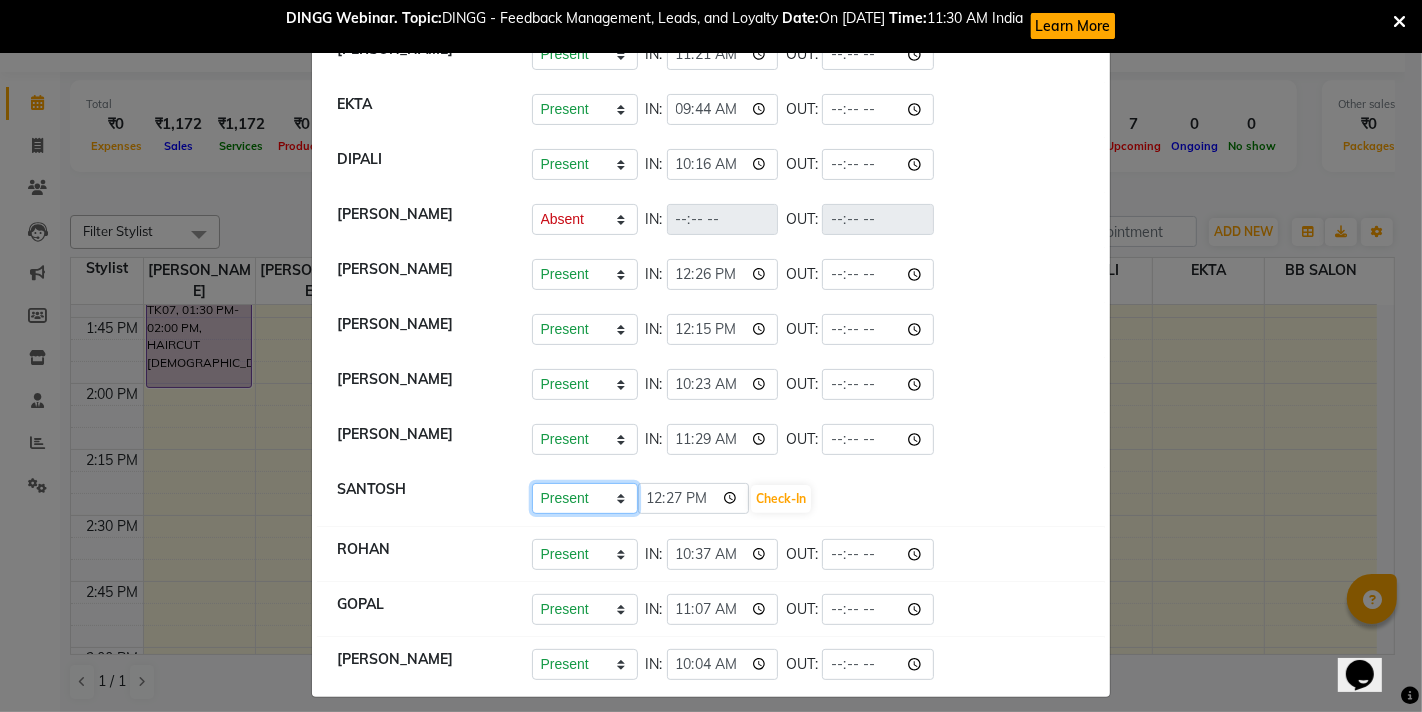 click on "Present Absent Late Half Day Weekly Off" 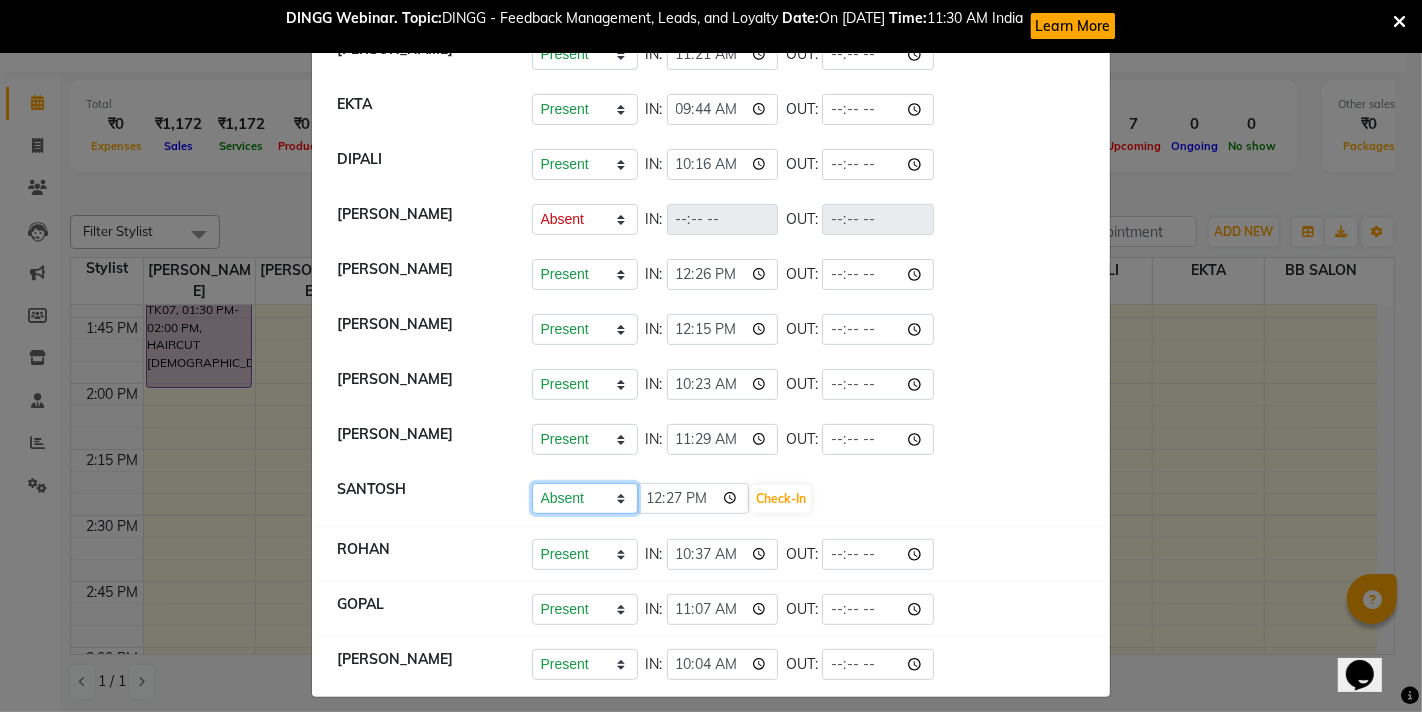 click on "Present Absent Late Half Day Weekly Off" 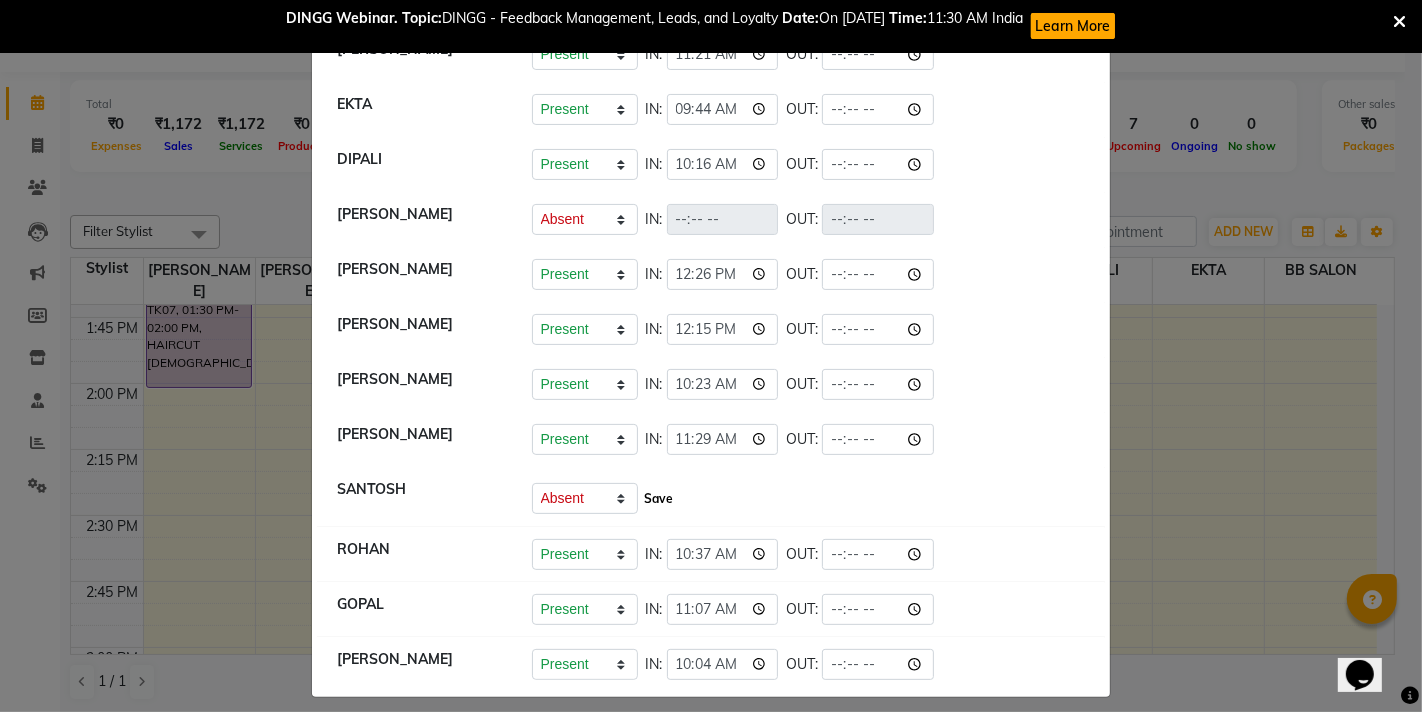 click on "Save" 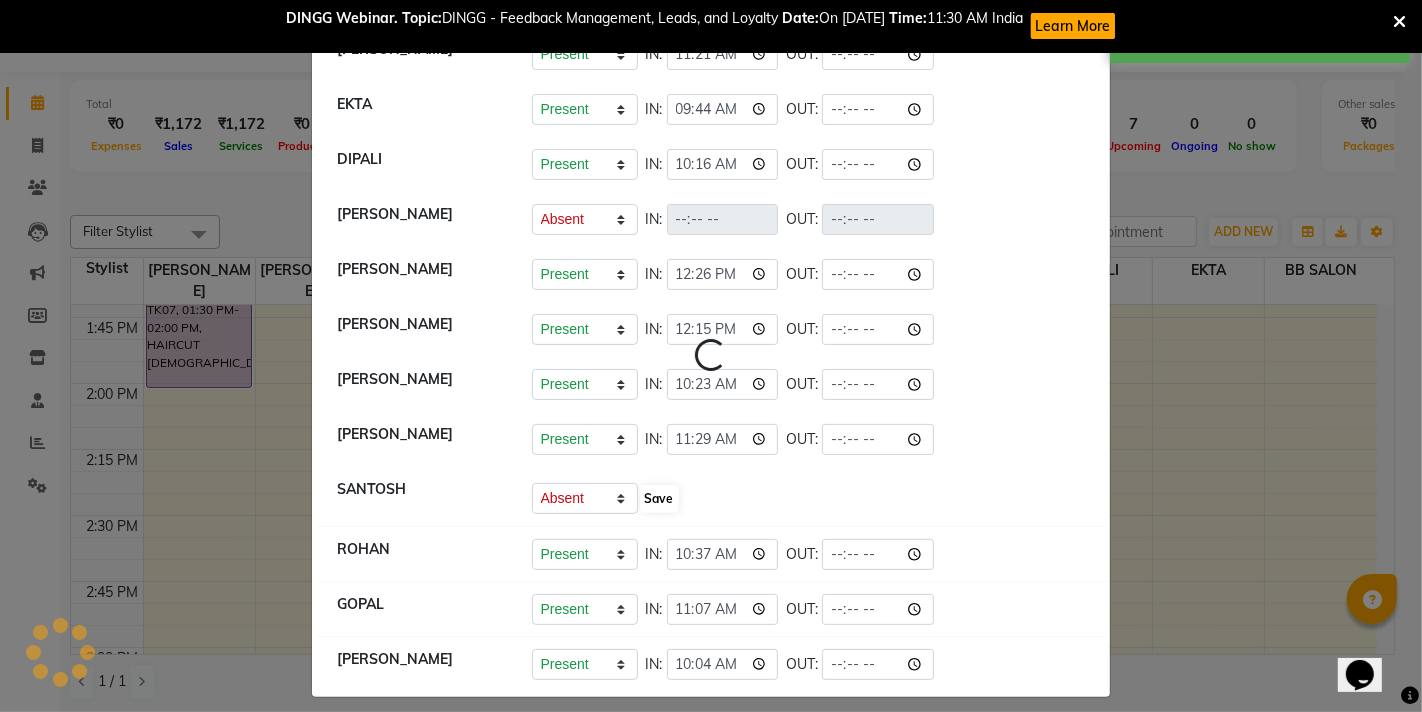select on "A" 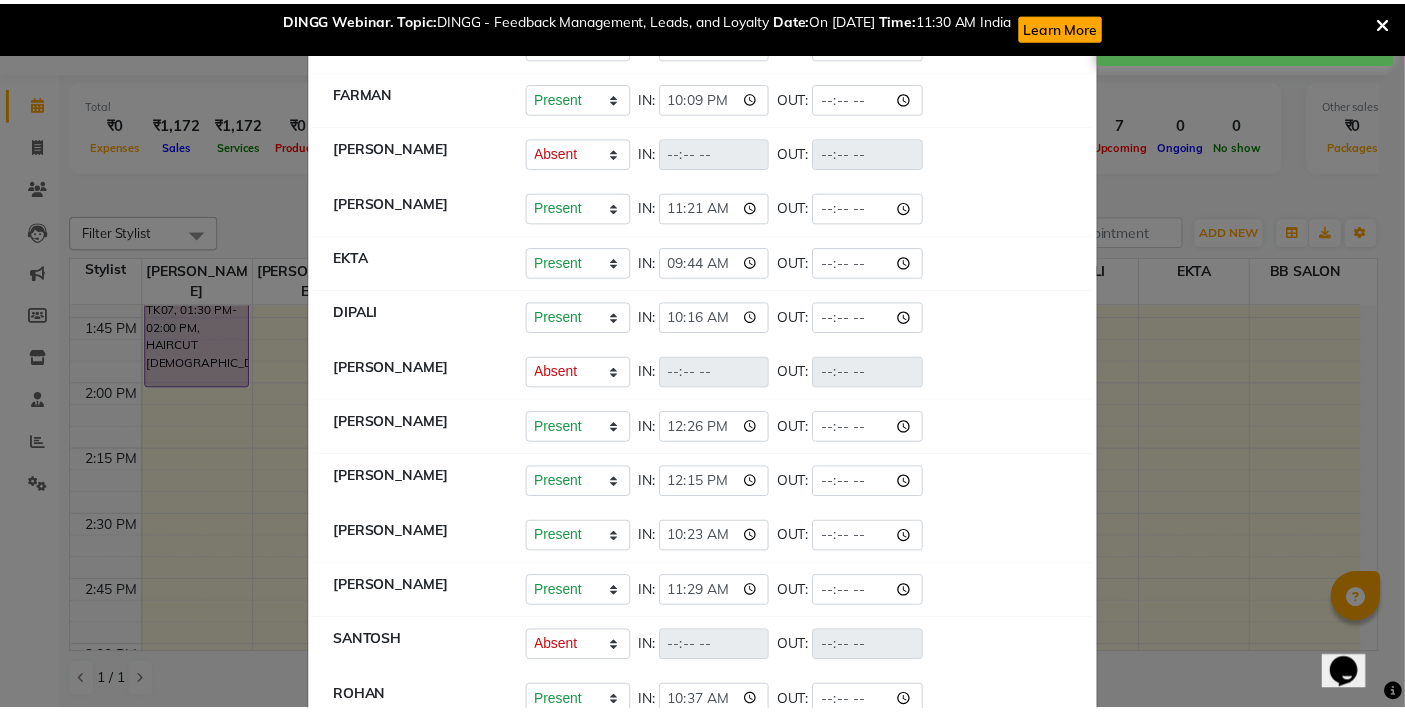 scroll, scrollTop: 0, scrollLeft: 0, axis: both 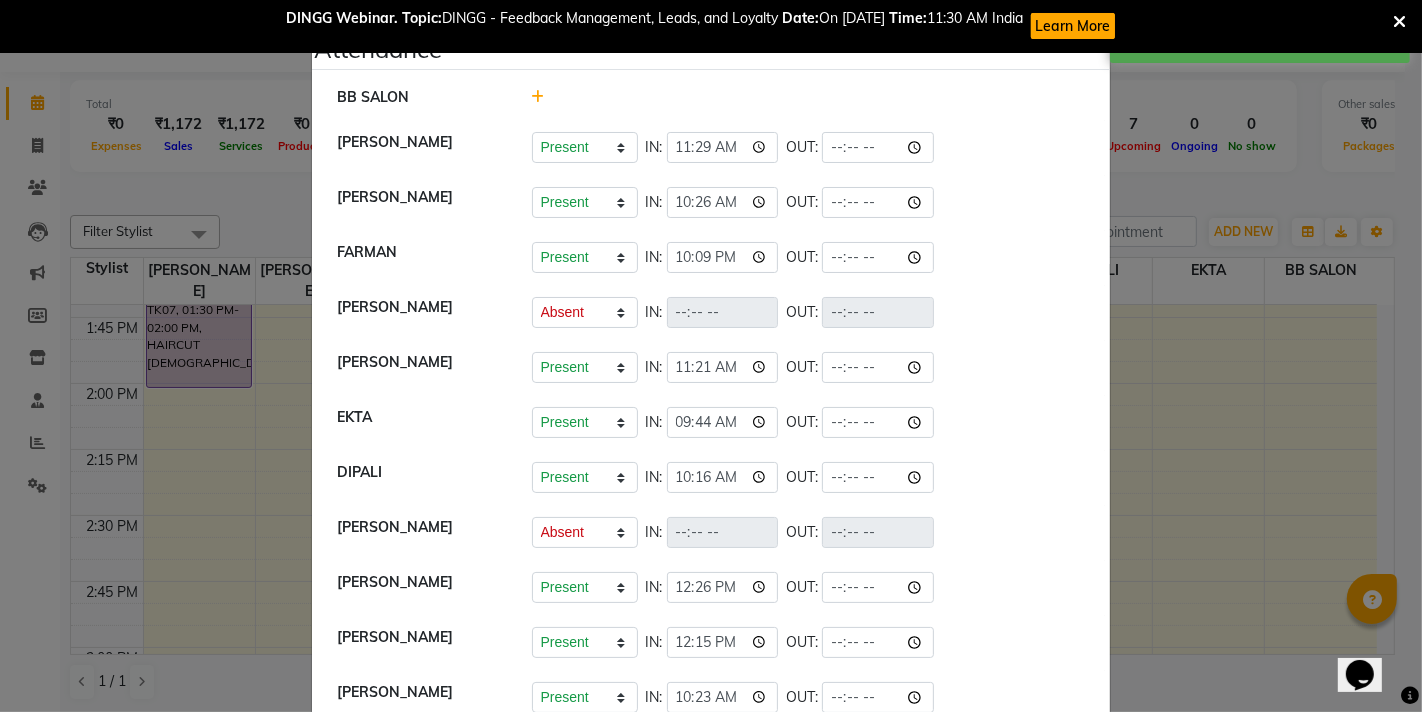 click 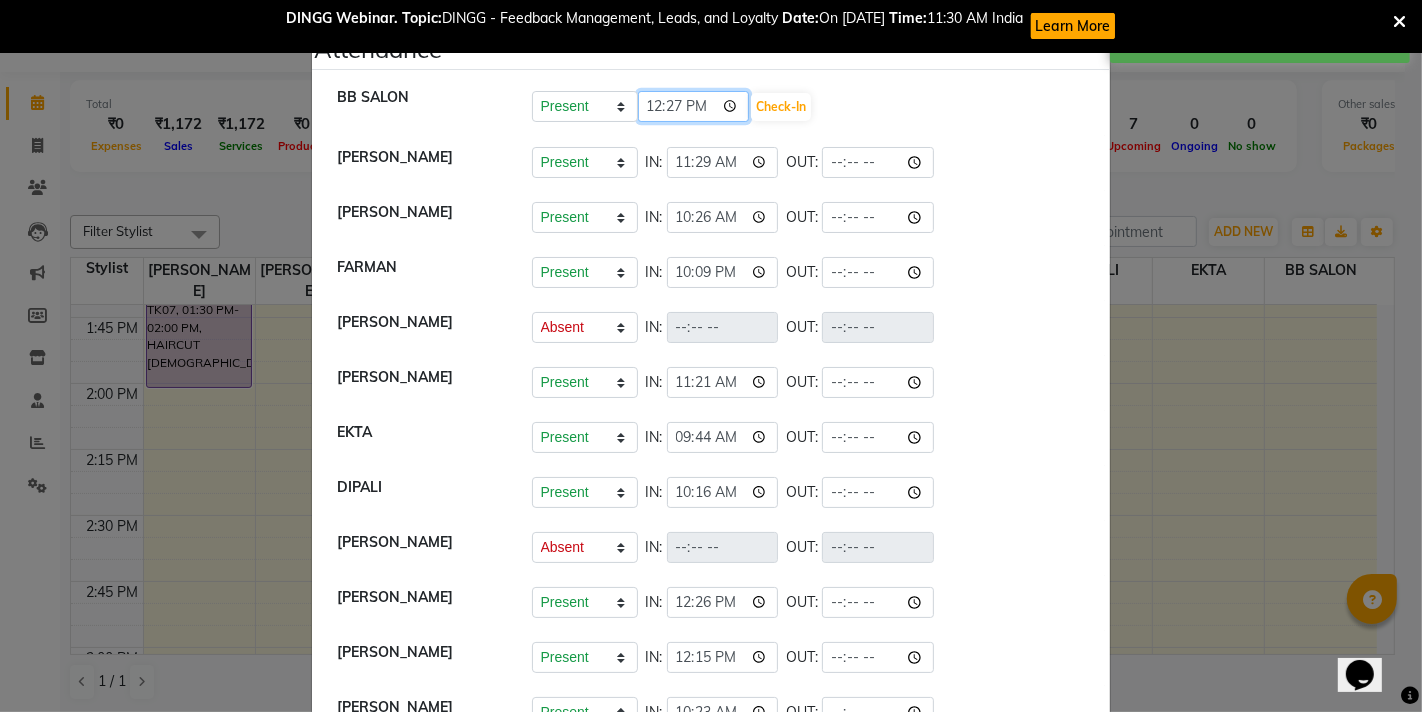 click on "12:27" 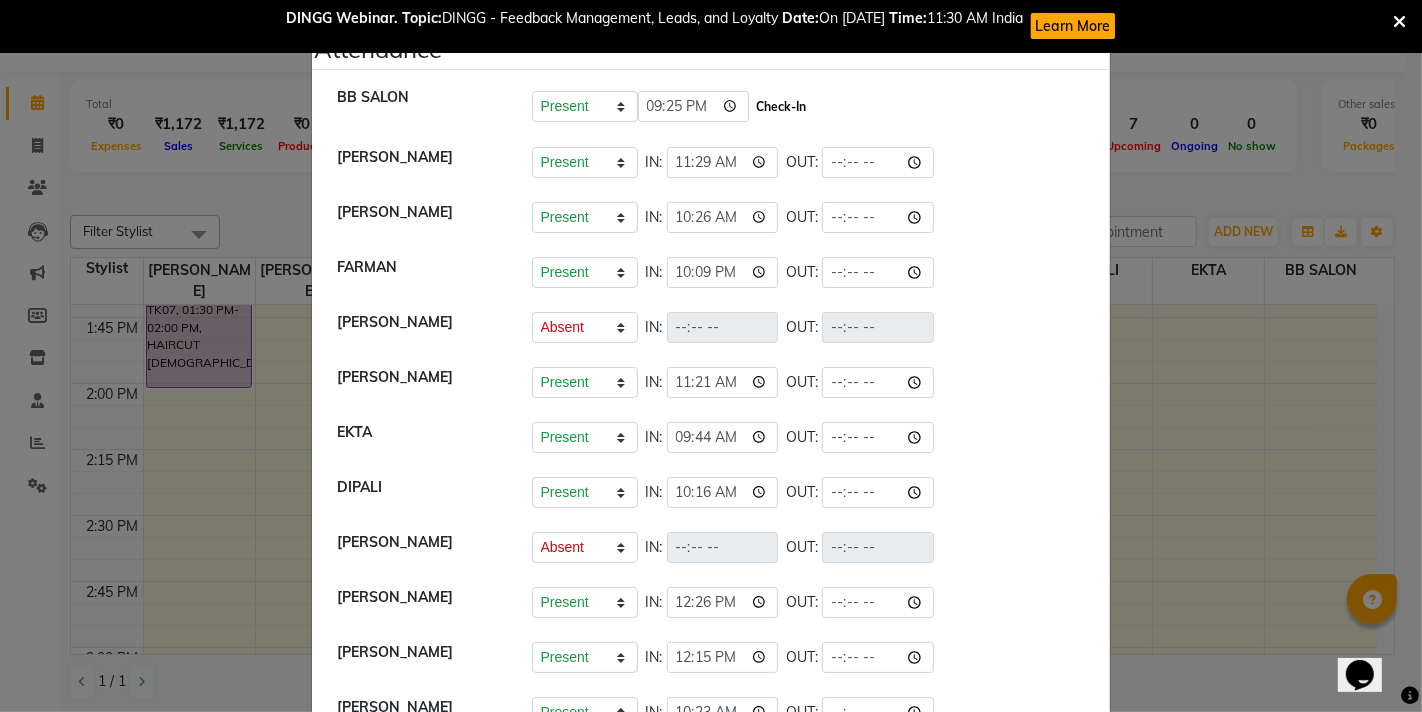 type on "21:25" 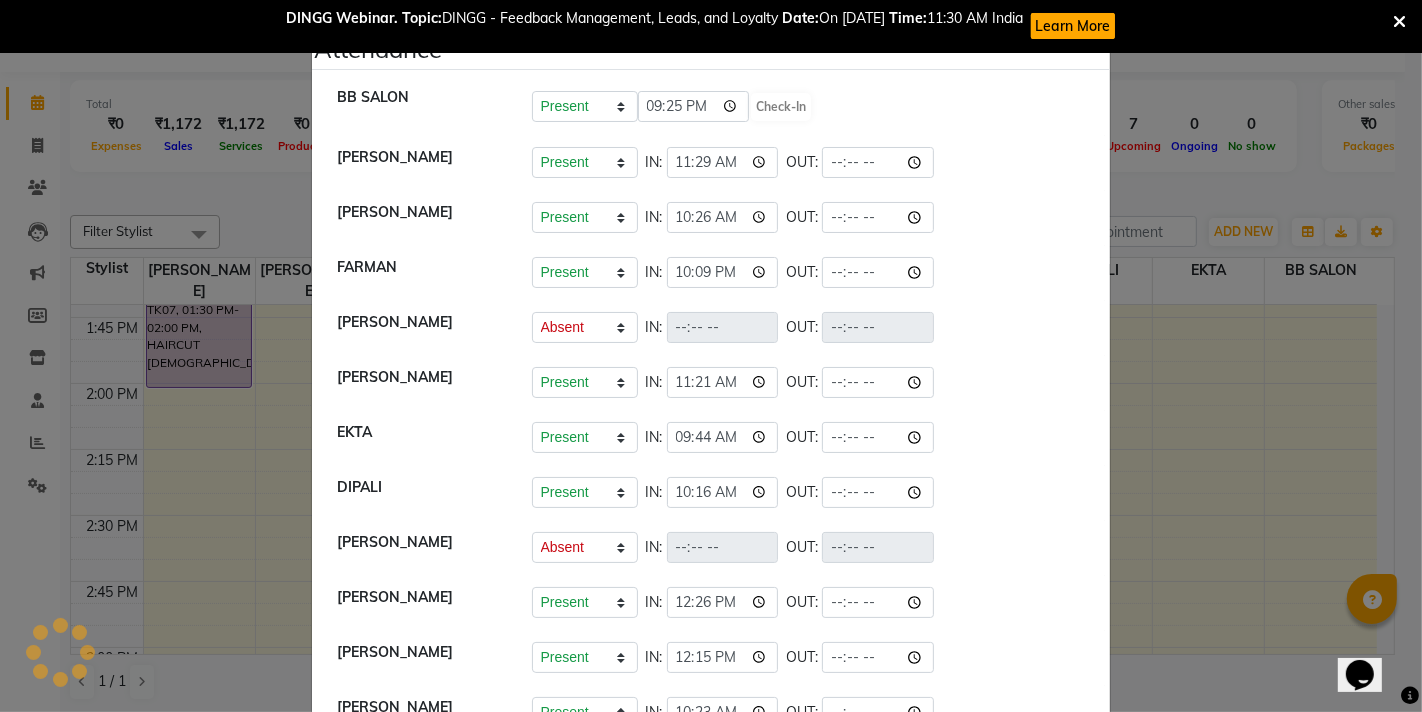 select on "A" 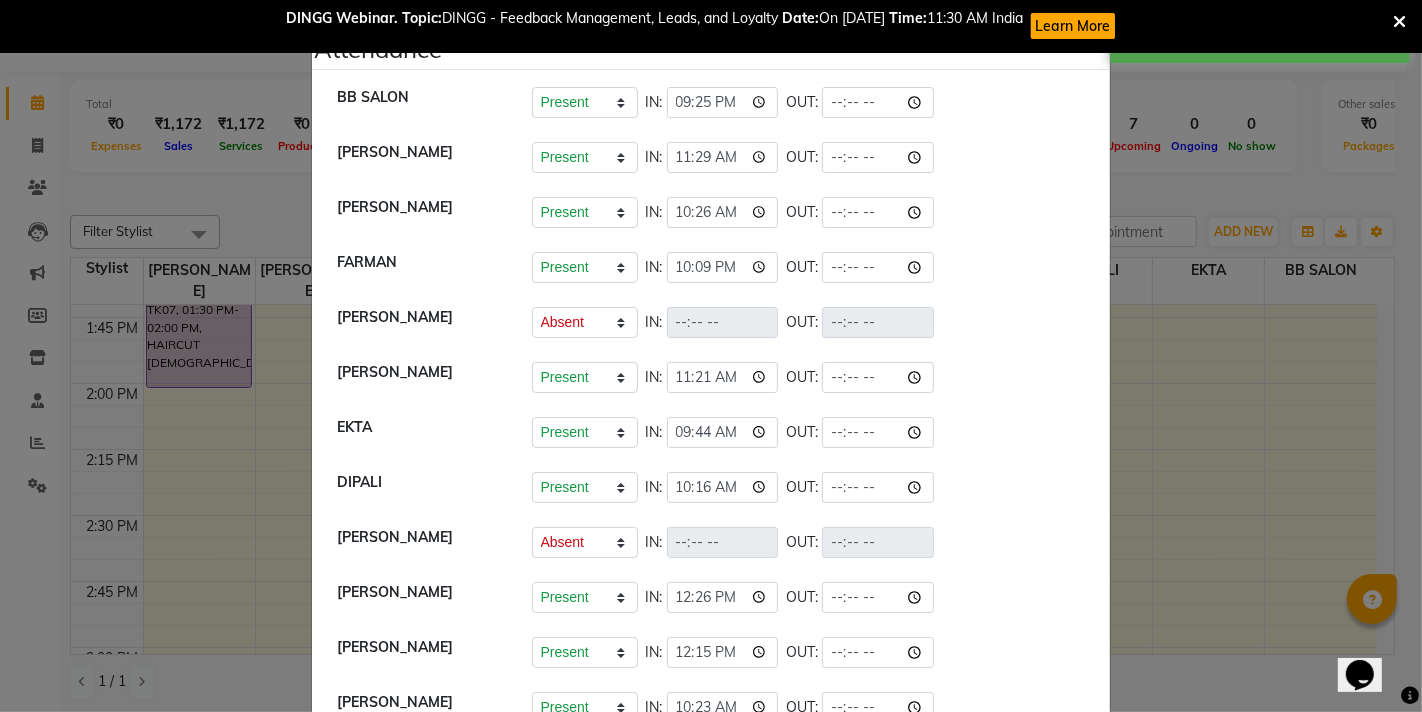 click on "Attendance ×  BB SALON   Present   Absent   Late   Half Day   Weekly Off  IN:  21:25 OUT:   [PERSON_NAME]   Present   Absent   Late   Half Day   Weekly Off  IN:  11:29 OUT:   [PERSON_NAME]   Present   Absent   Late   Half Day   Weekly Off  IN:  10:26 OUT:   FARMAN   Present   Absent   Late   Half Day   Weekly Off  IN:  22:09 OUT:   [PERSON_NAME]   Present   Absent   Late   Half Day   Weekly Off  IN:  OUT:   [PERSON_NAME]   Present   Absent   Late   Half Day   Weekly Off  IN:  11:21 OUT:   [PERSON_NAME]   Present   Absent   Late   Half Day   Weekly Off  IN:  09:44 OUT:   [PERSON_NAME]   Present   Absent   Late   Half Day   Weekly Off  IN:  10:16 OUT:   [PERSON_NAME]   Present   Absent   Late   Half Day   Weekly Off  IN:  OUT:   [PERSON_NAME]   Present   Absent   Late   Half Day   Weekly Off  IN:  12:26 OUT:   [PERSON_NAME]   Present   Absent   Late   Half Day   Weekly Off  IN:  12:15 OUT:   [PERSON_NAME]   Present   Absent   Late   Half Day   Weekly Off  IN:  10:23 OUT:   [PERSON_NAME]   Present   Absent   Late   Half Day   Weekly Off  IN:" 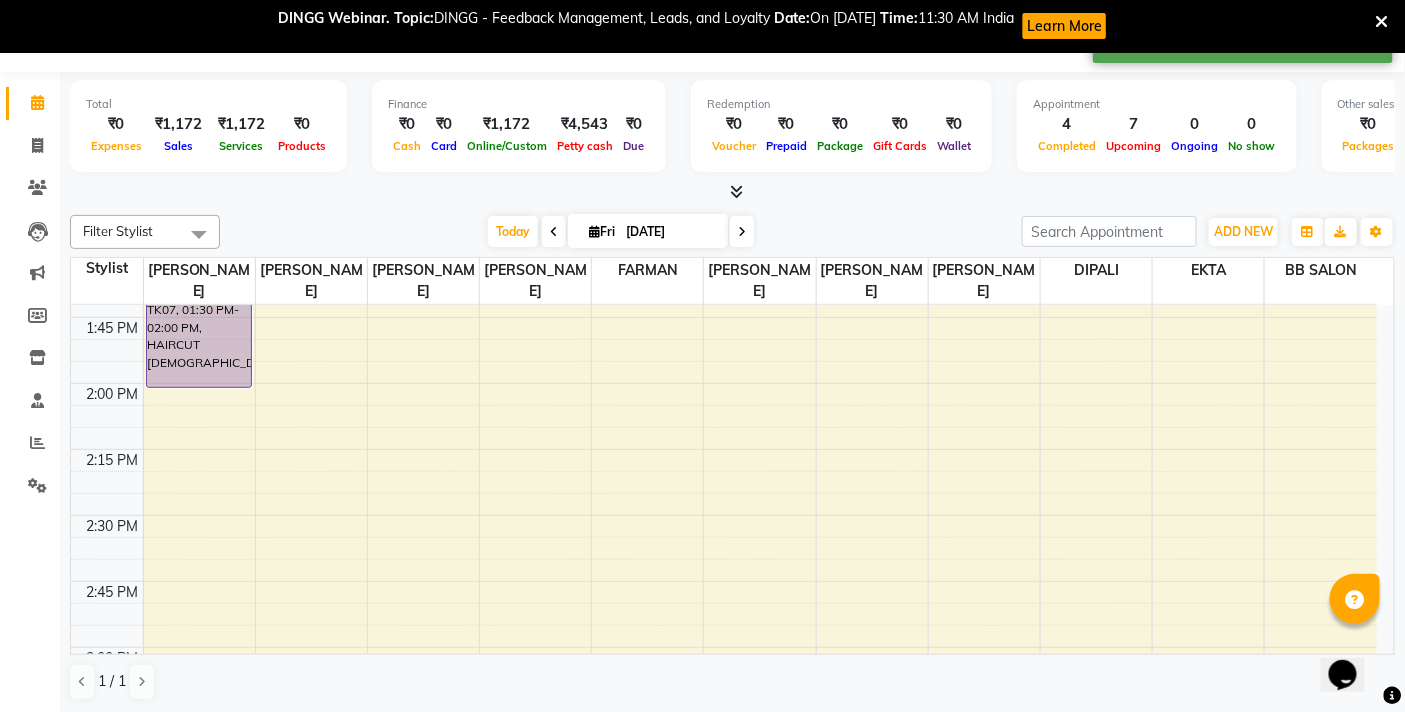 click on "Total  ₹0  Expenses ₹1,172  Sales ₹1,172  Services ₹0  Products Finance  ₹0  Cash ₹0  Card ₹1,172  Online/Custom ₹4,543 [PERSON_NAME] cash ₹0 Due  Redemption  ₹0 Voucher ₹0 Prepaid ₹0 Package ₹0  Gift Cards ₹0  Wallet  Appointment  4 Completed 7 Upcoming 0 Ongoing 0 No show  Other sales  ₹0  Packages ₹0  Memberships ₹0  Vouchers ₹0  Prepaids ₹0  Gift Cards" at bounding box center [732, 137] 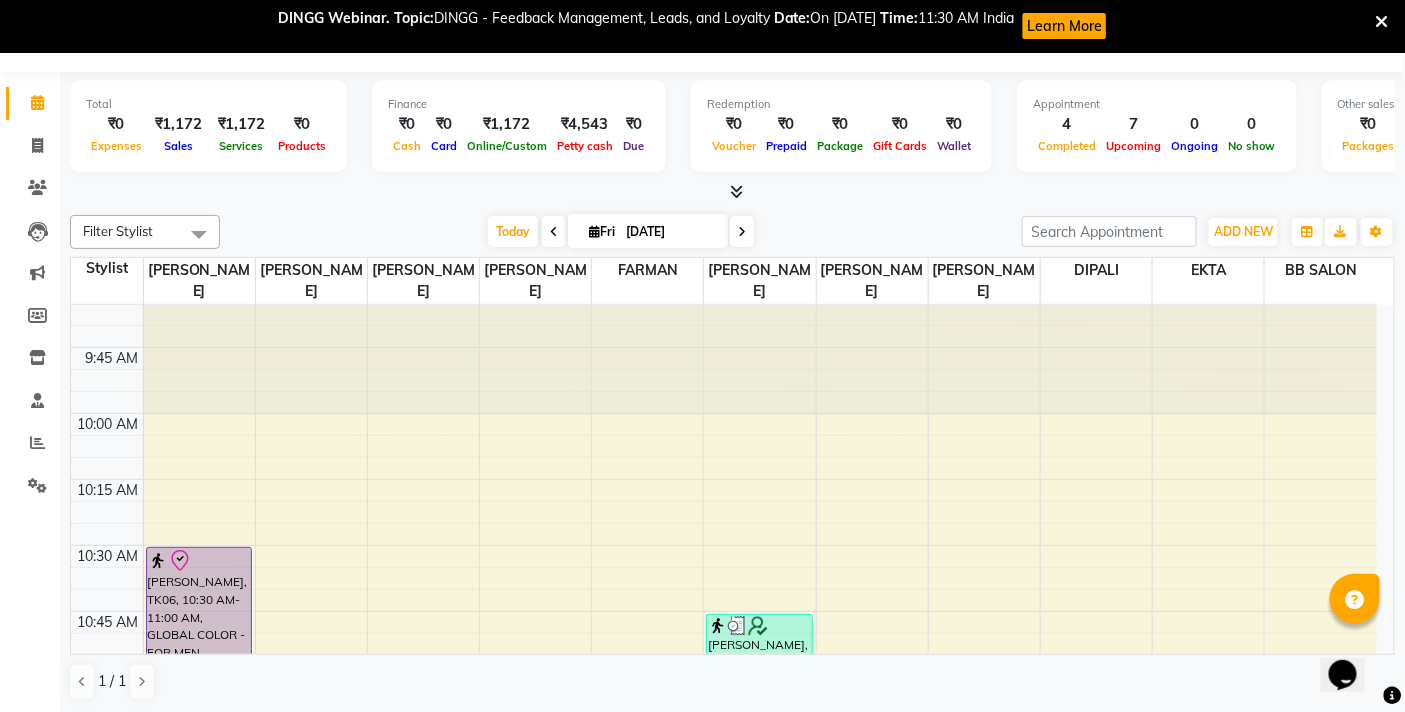 scroll, scrollTop: 333, scrollLeft: 0, axis: vertical 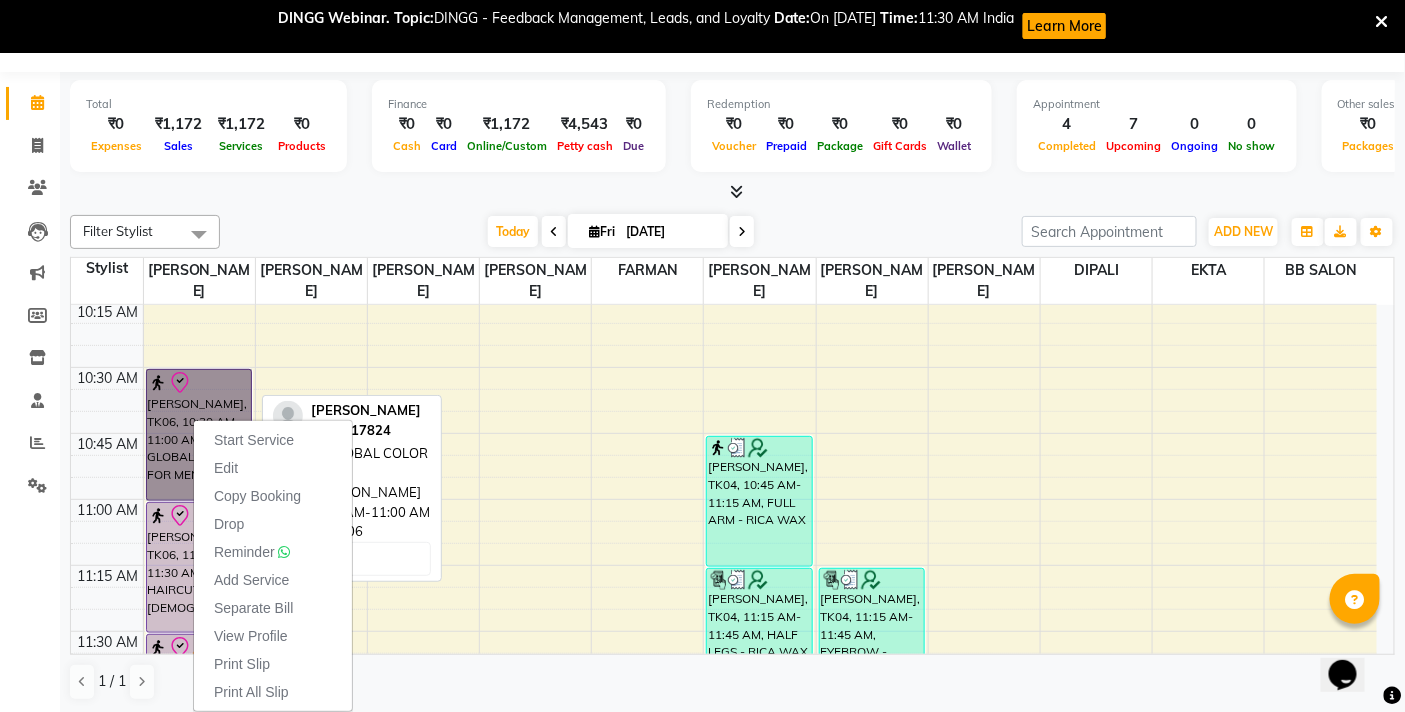 click on "[PERSON_NAME], TK06, 10:30 AM-11:00 AM, GLOBAL COLOR - FOR MEN" at bounding box center (199, 435) 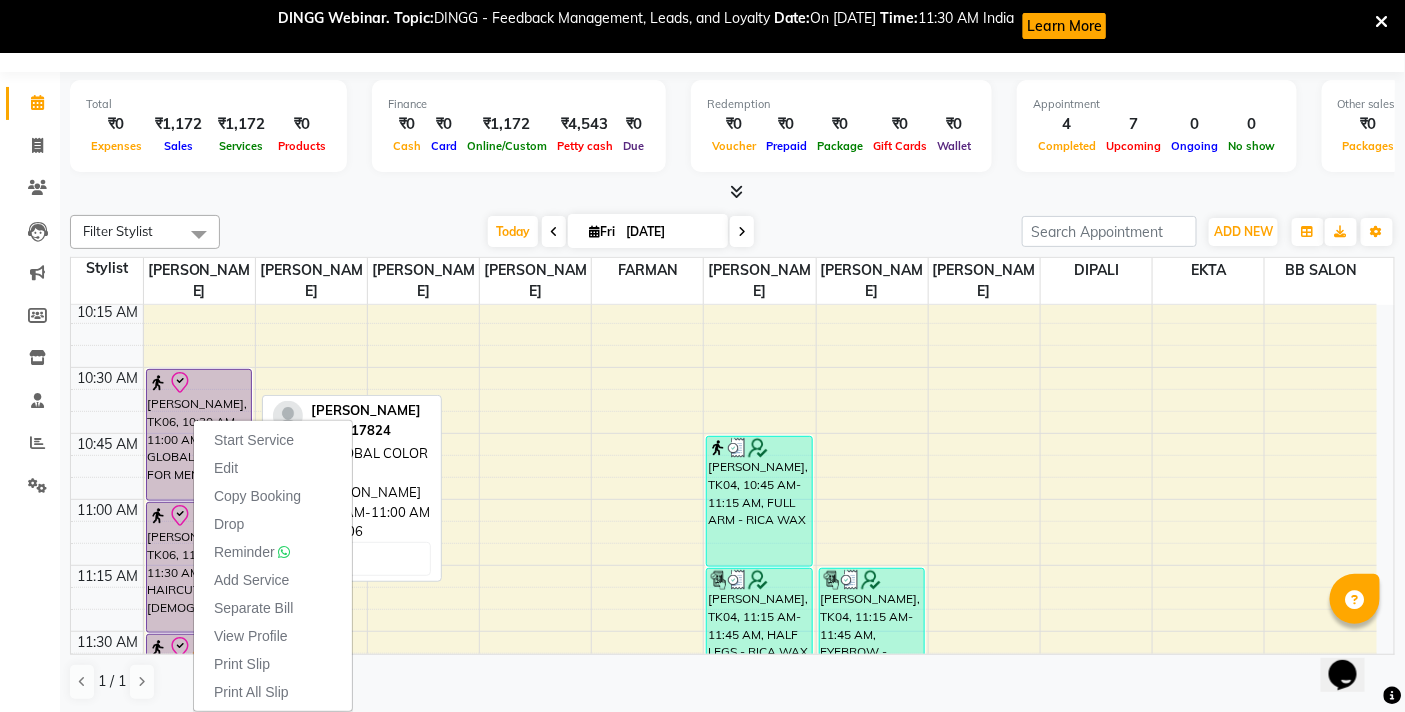 select on "8" 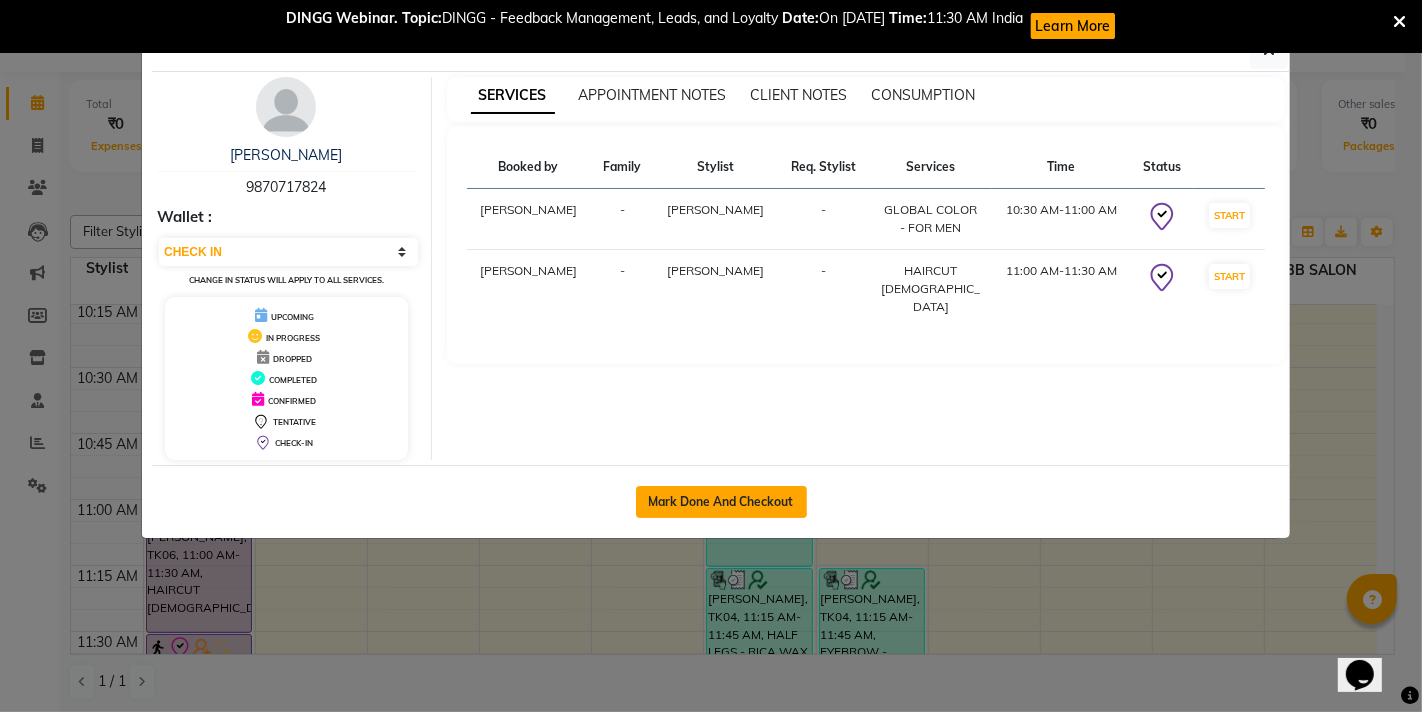 click on "Mark Done And Checkout" 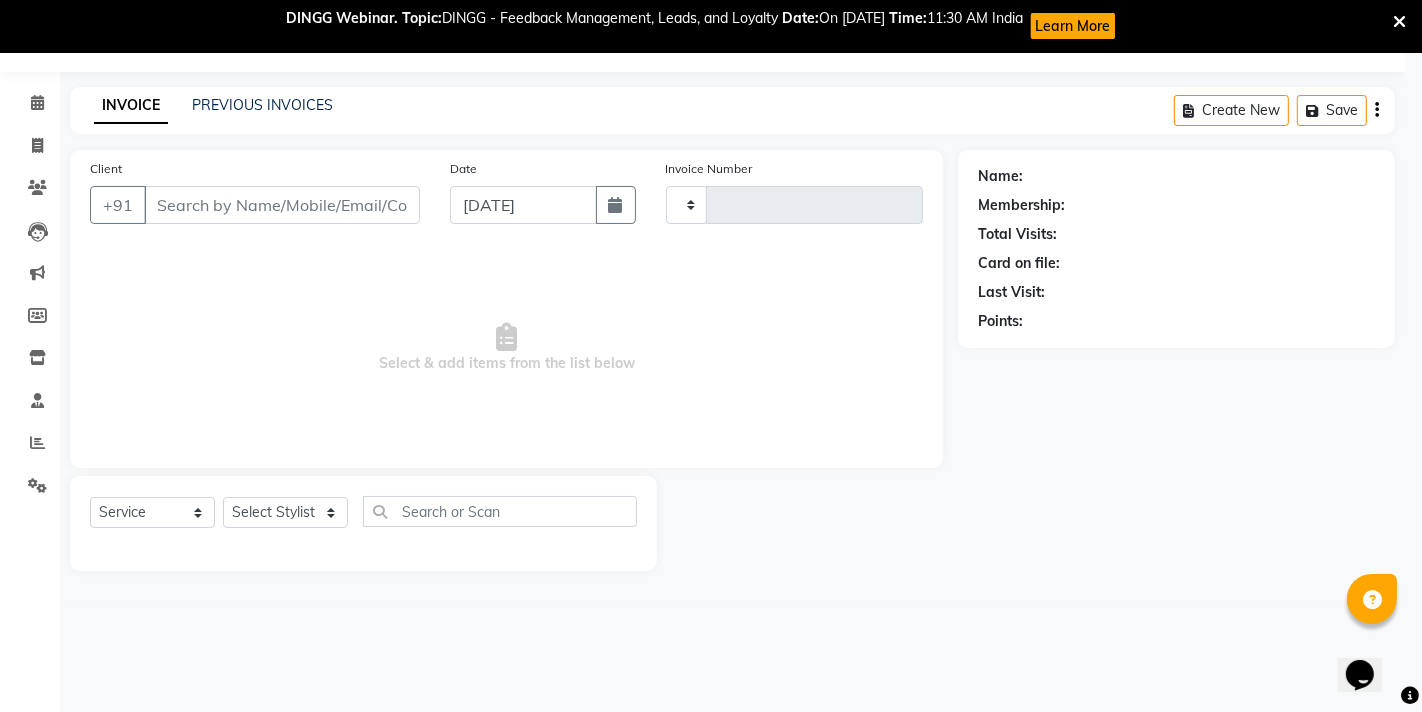 type on "2269" 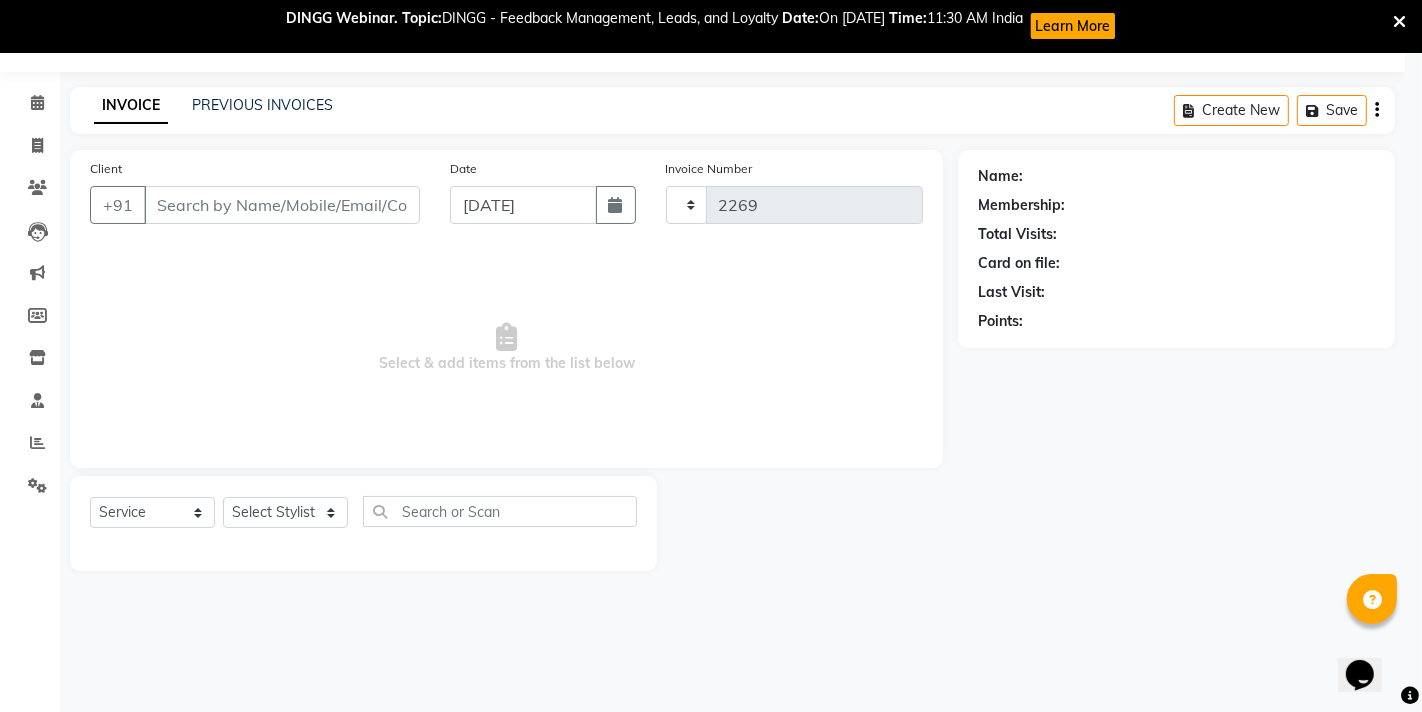 select on "6231" 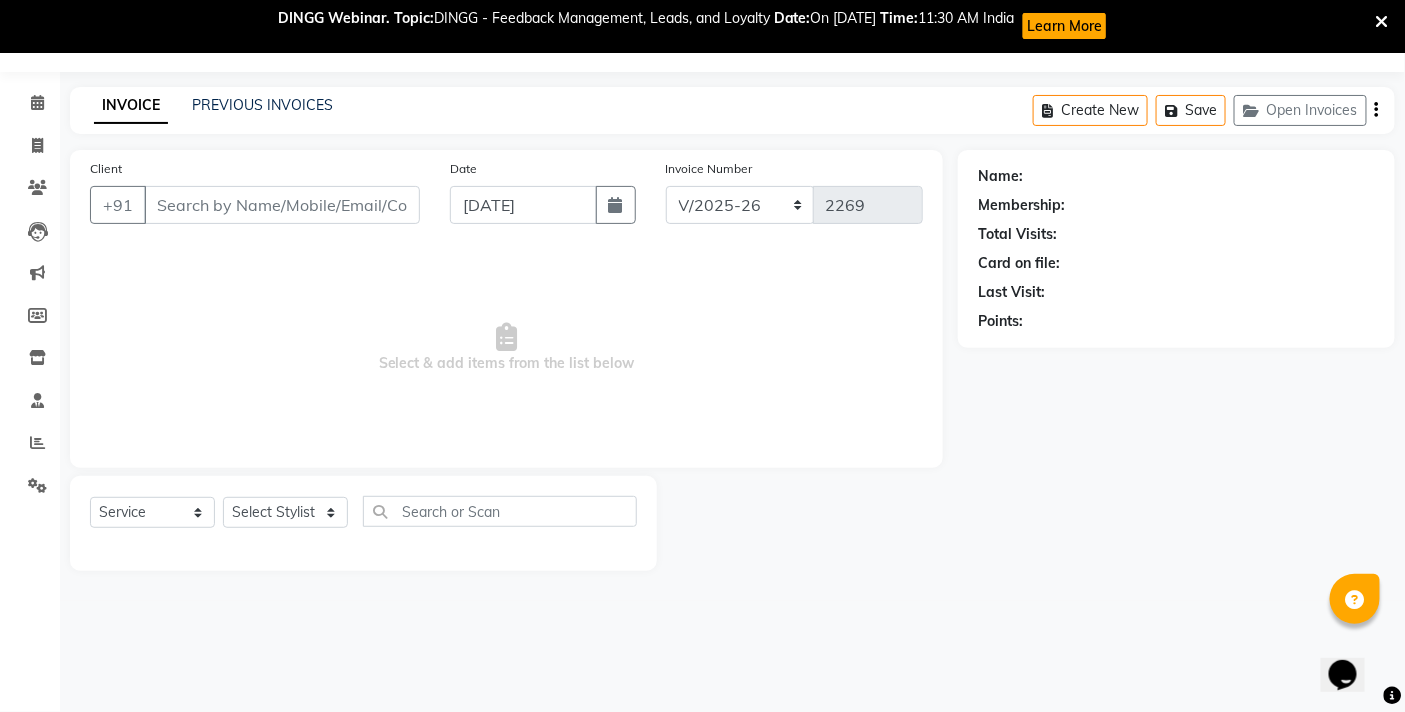 type on "98******24" 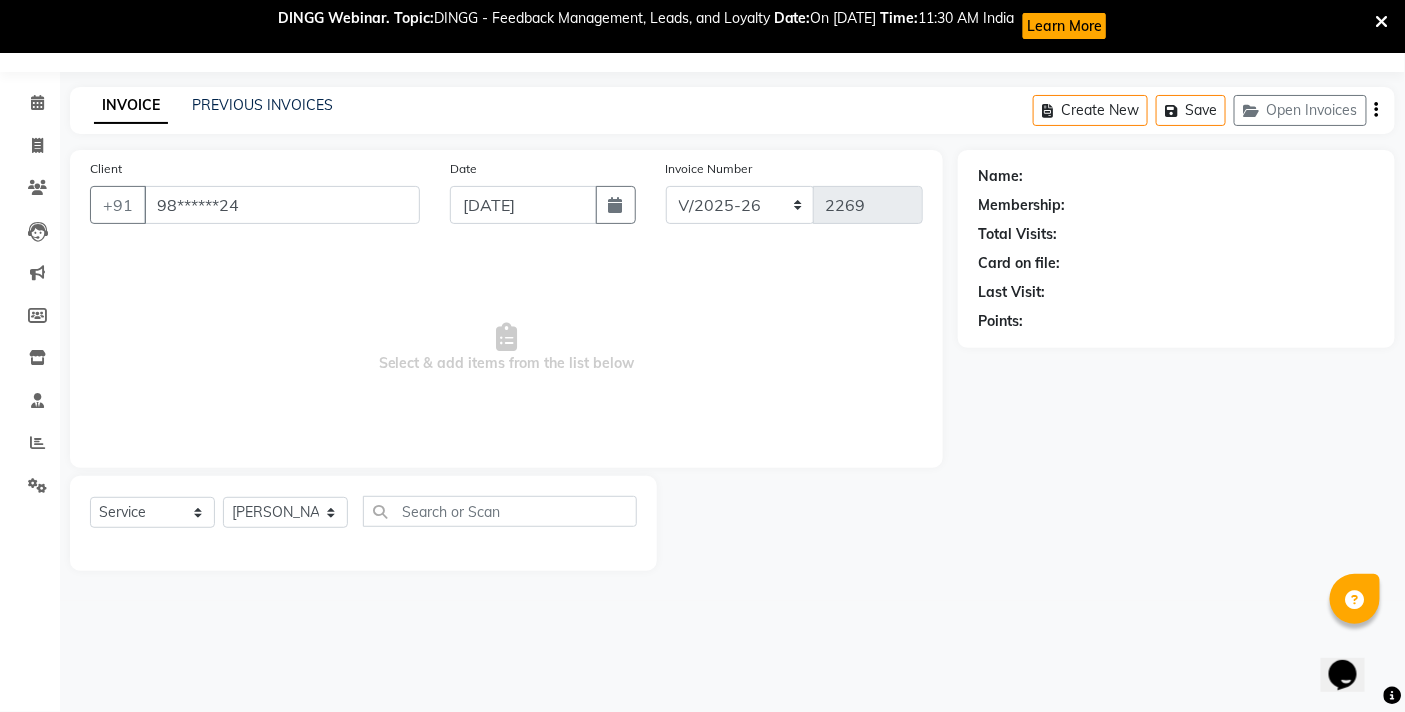 select on "1: Object" 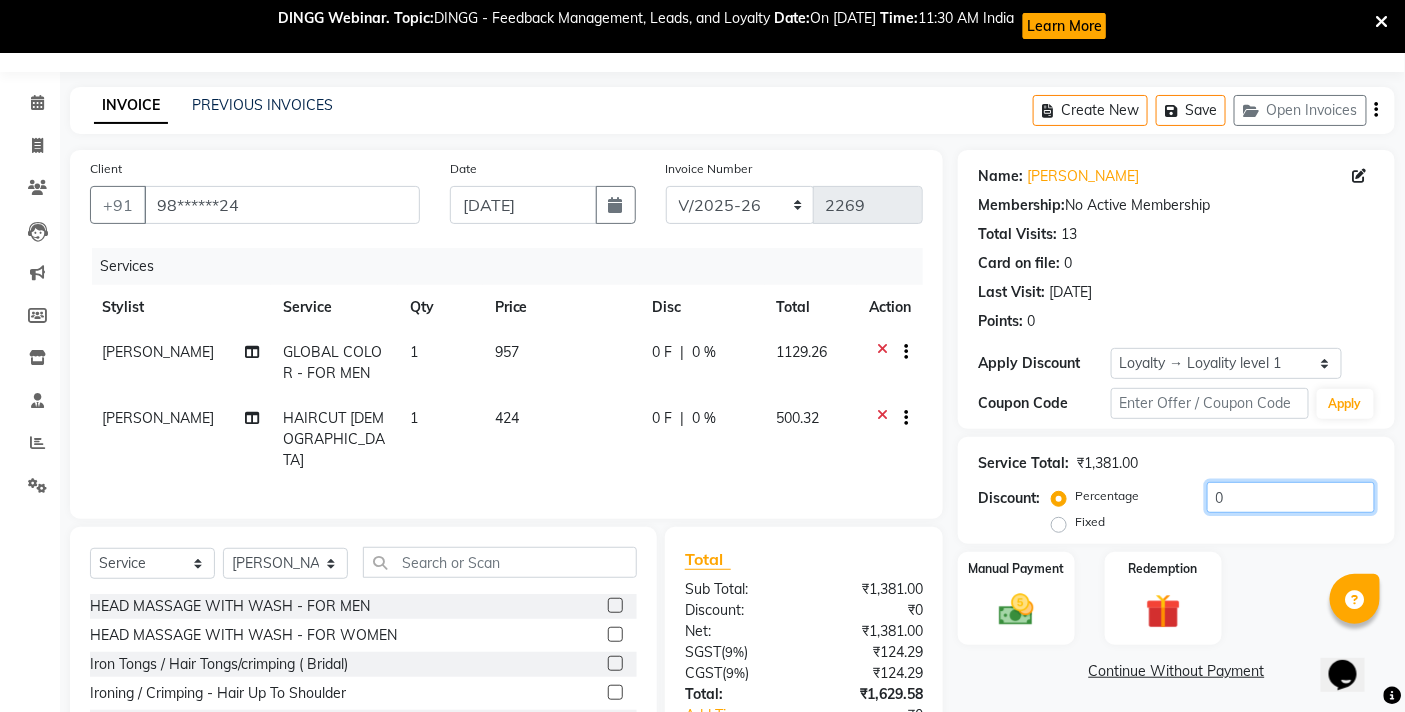 click on "0" 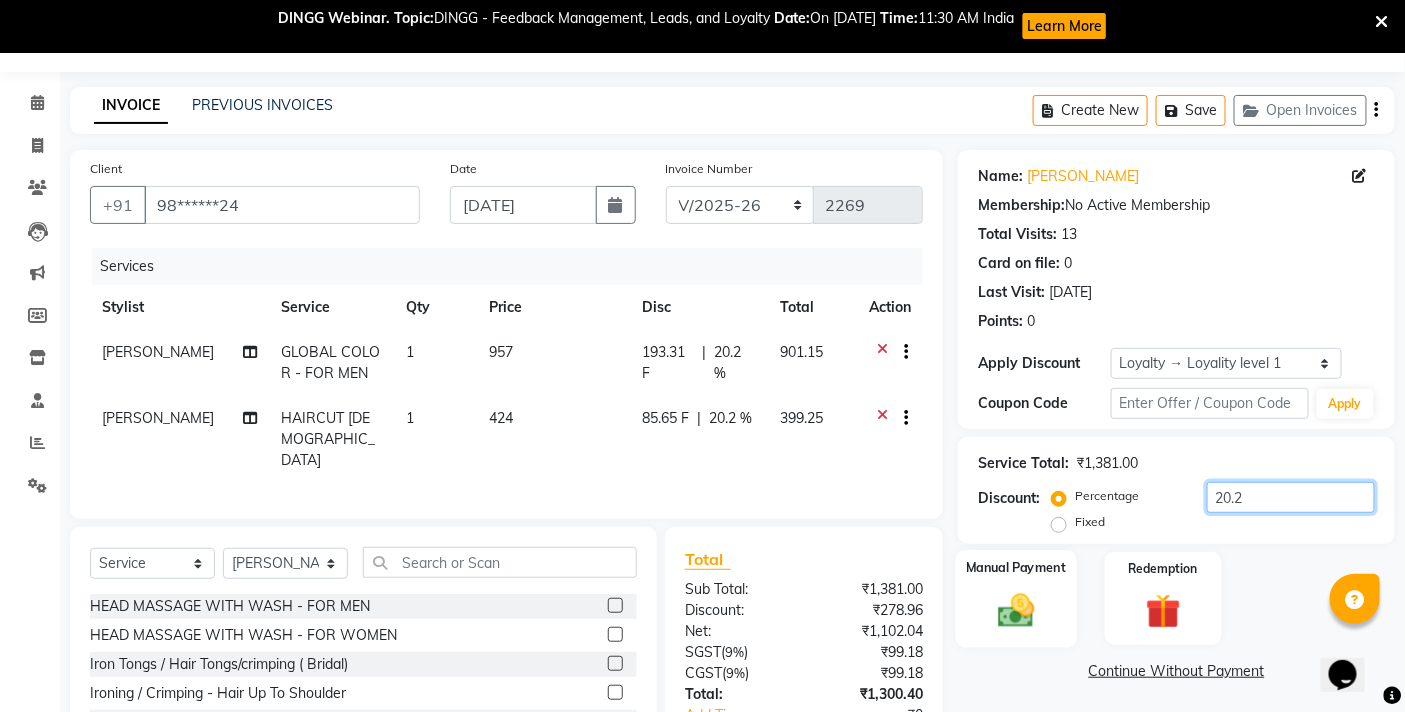 scroll, scrollTop: 208, scrollLeft: 0, axis: vertical 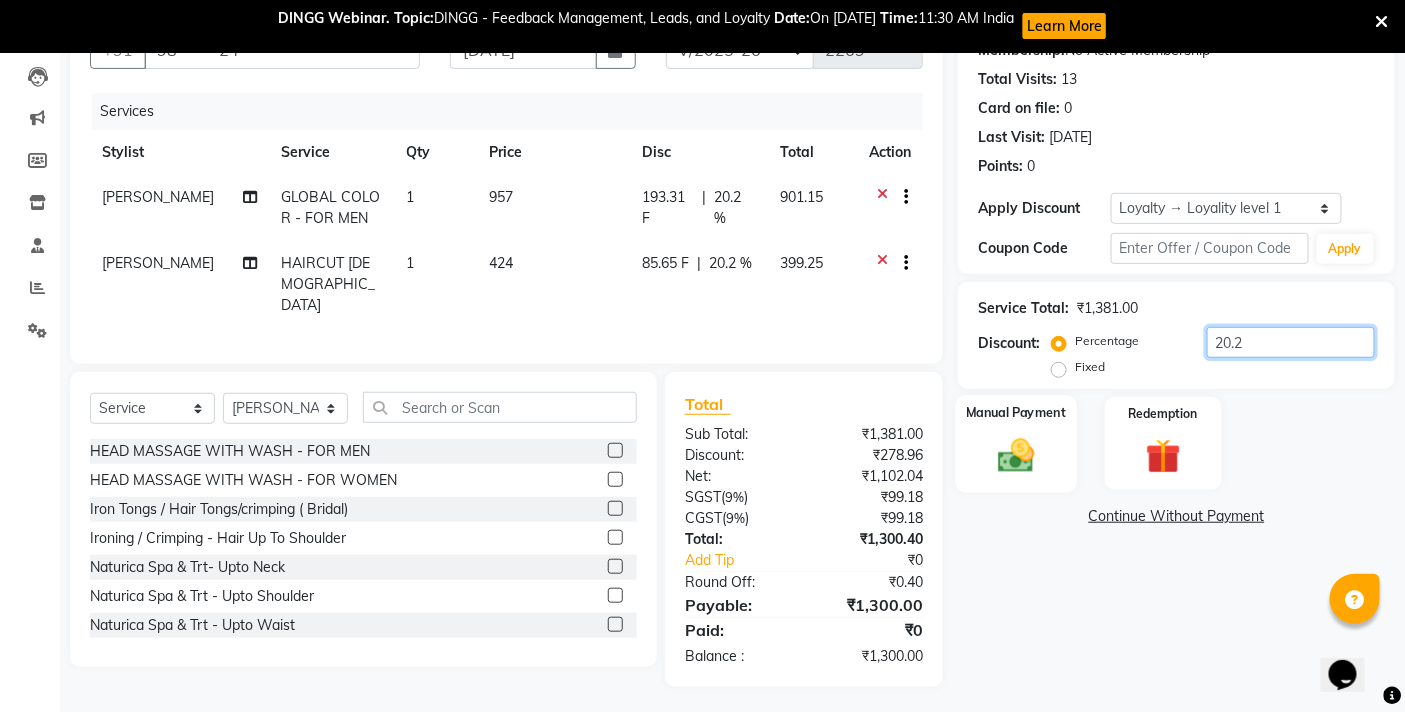 type on "20.2" 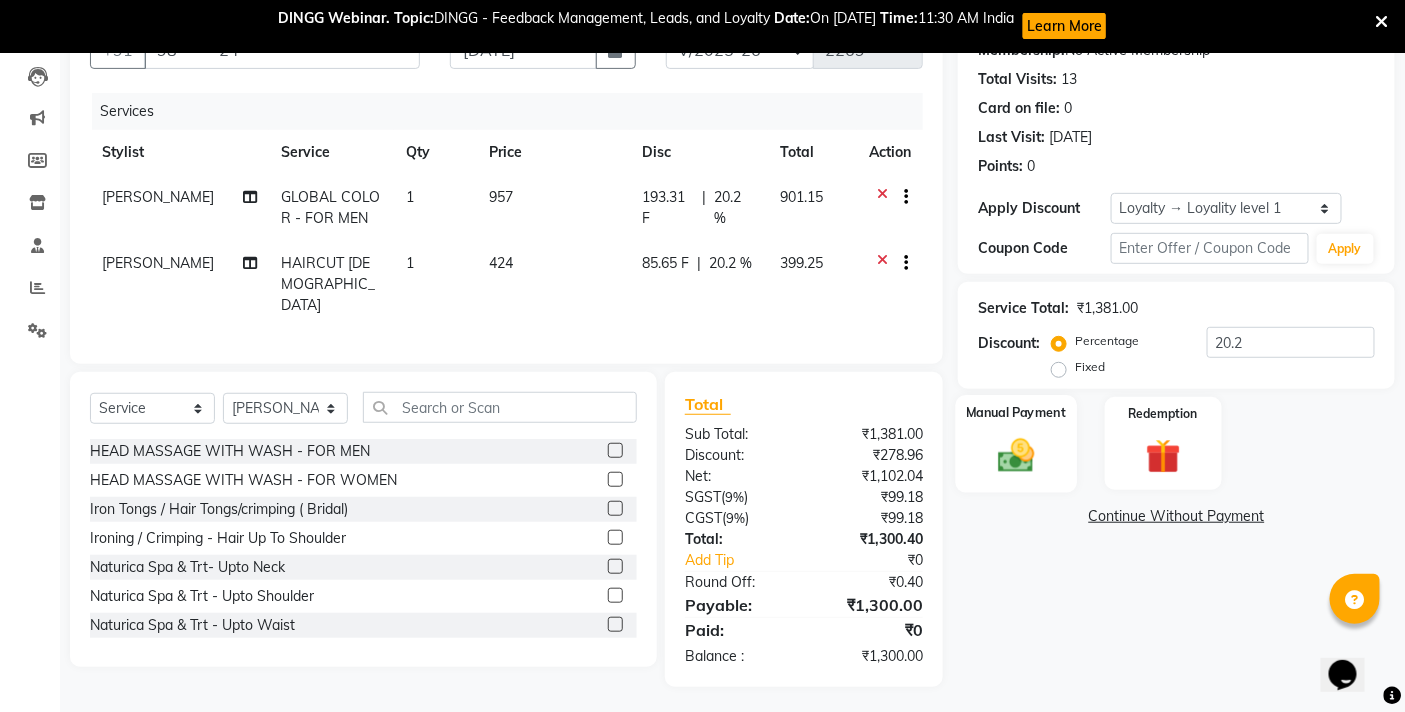 click 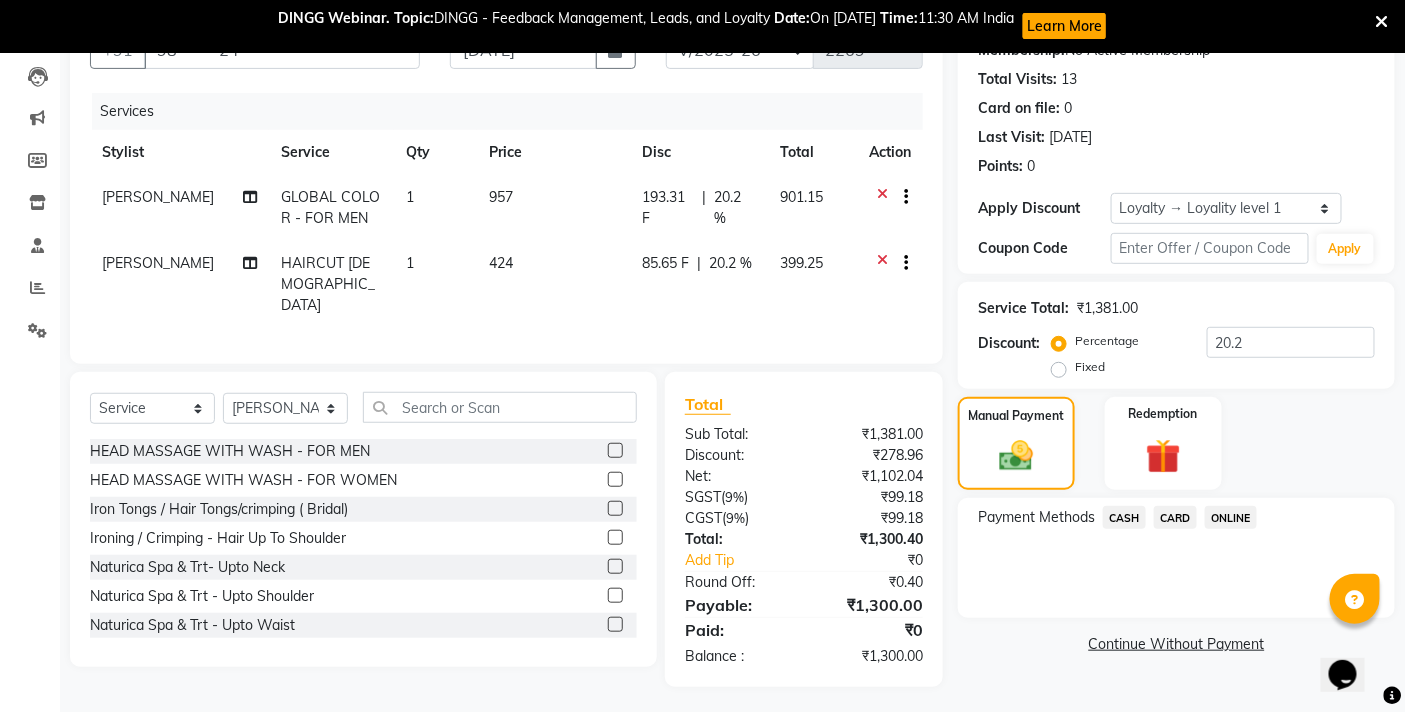 click on "ONLINE" 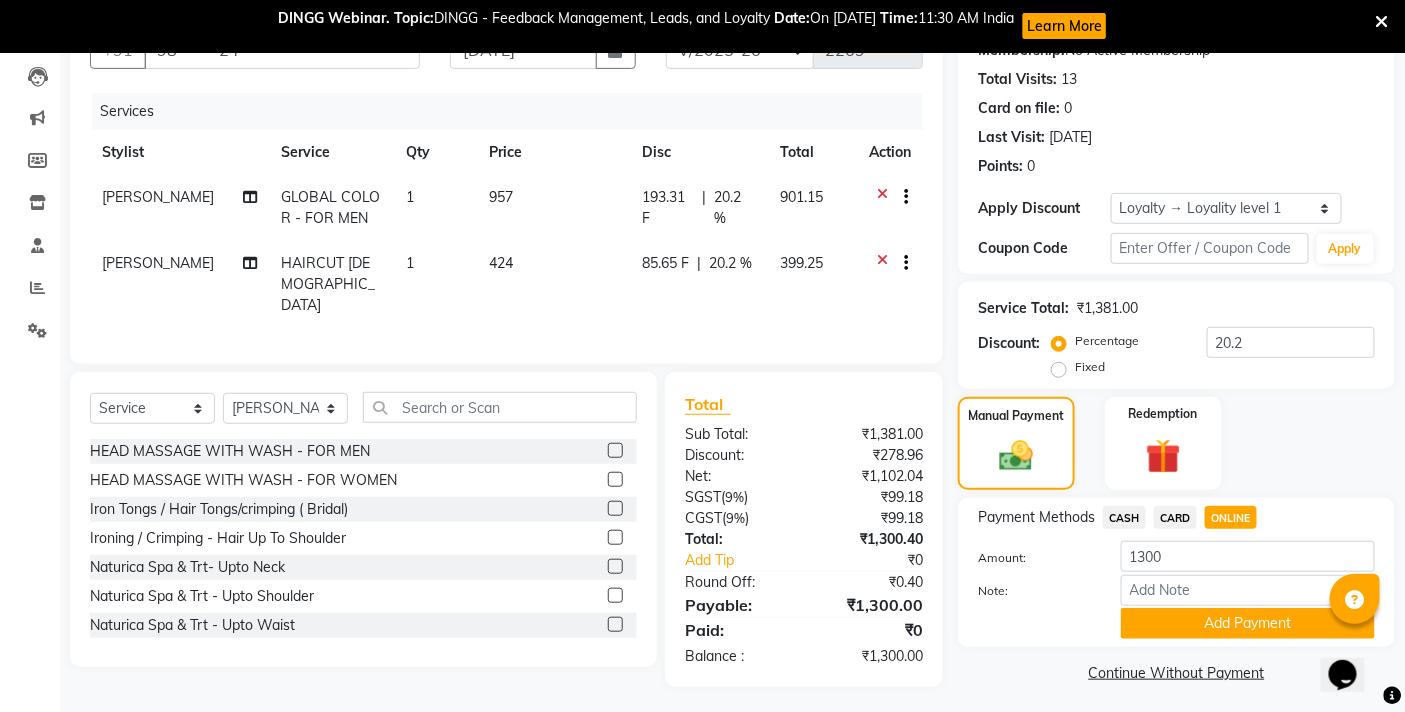 click on "CASH" 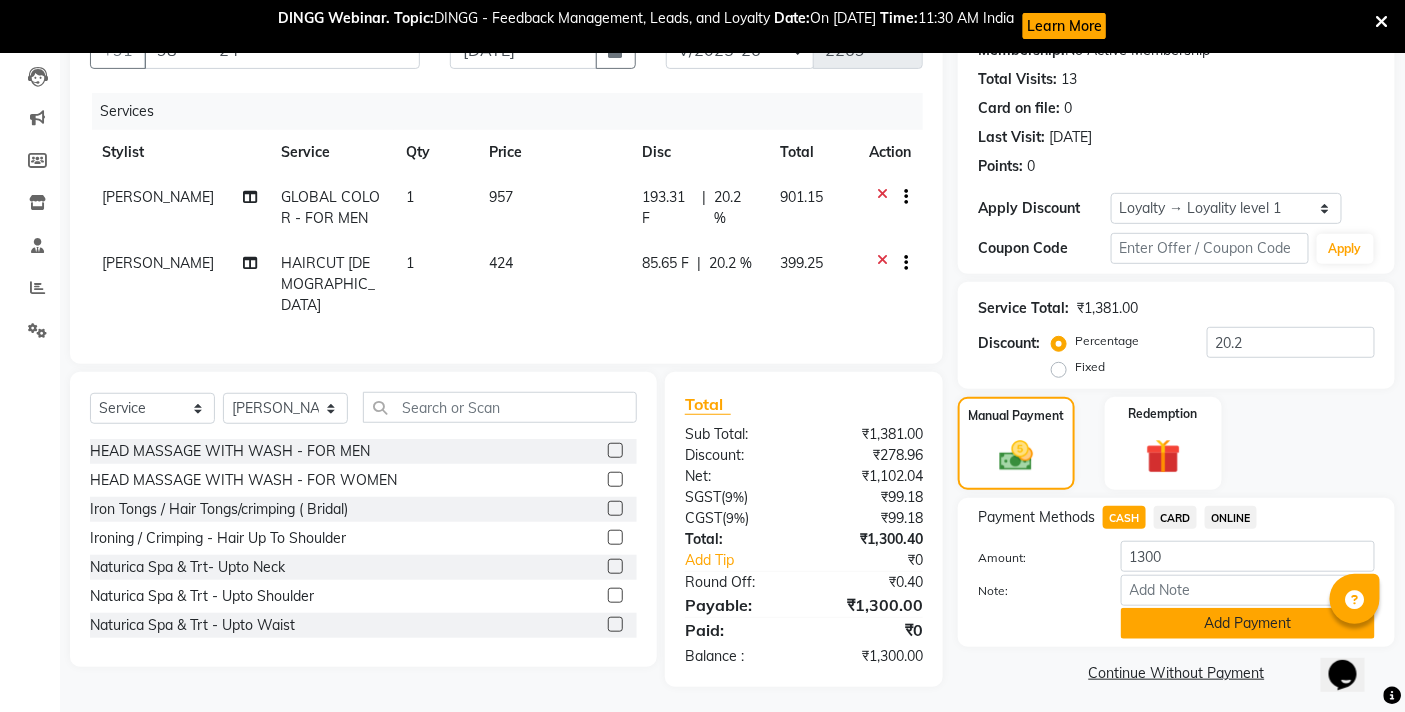 click on "Add Payment" 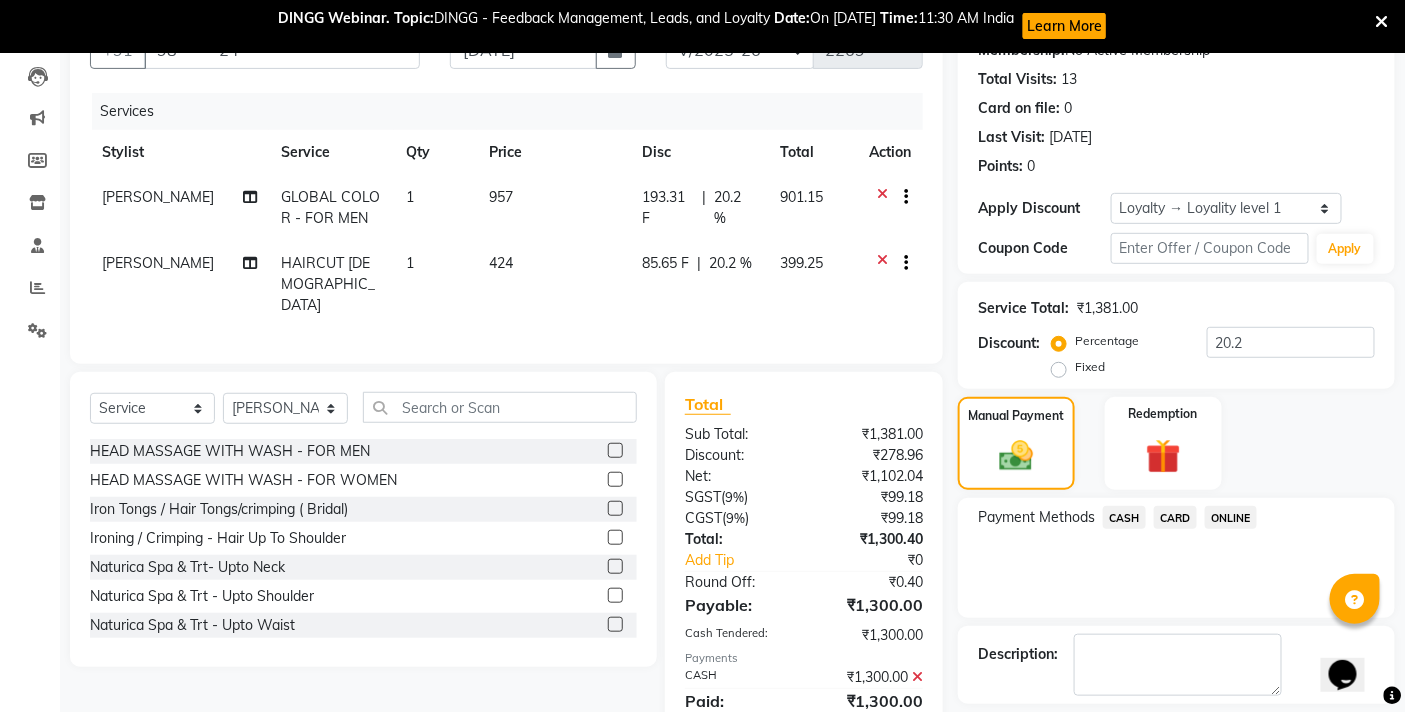 scroll, scrollTop: 378, scrollLeft: 0, axis: vertical 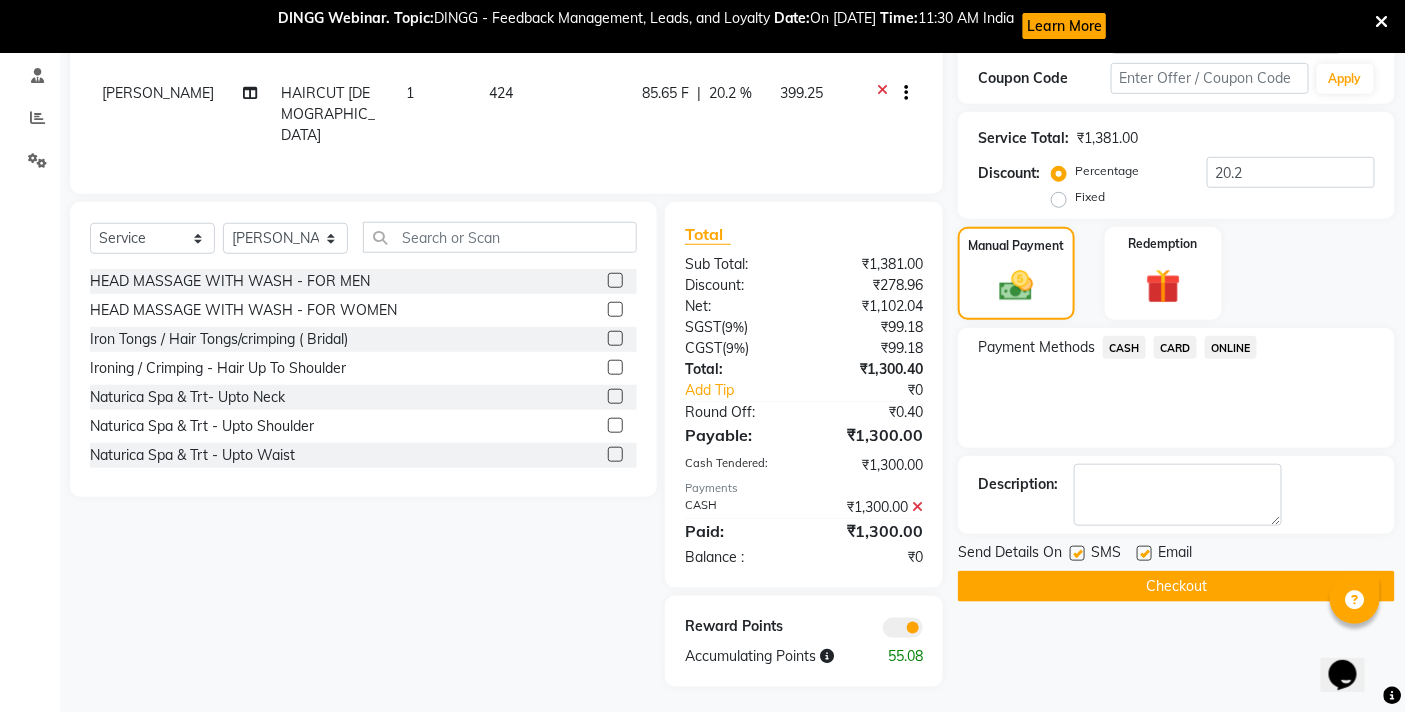 click on "Checkout" 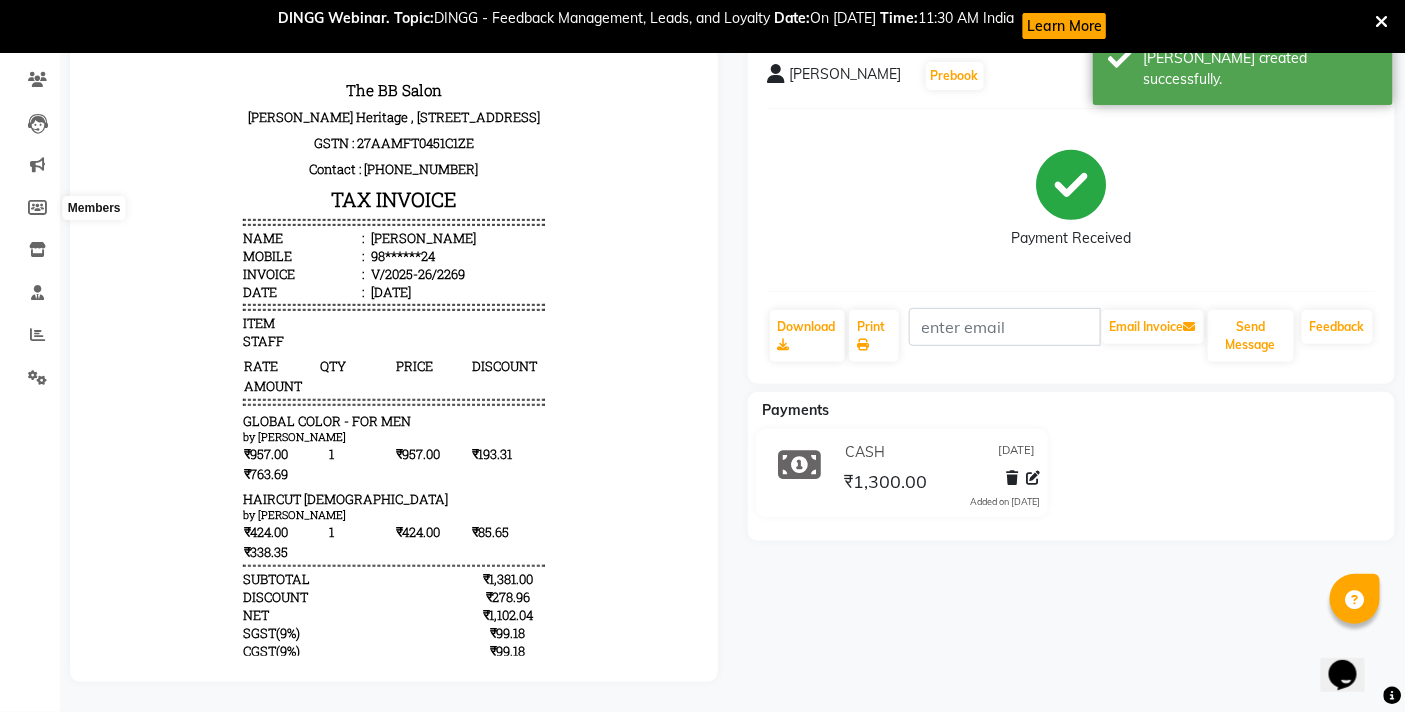 scroll, scrollTop: 0, scrollLeft: 0, axis: both 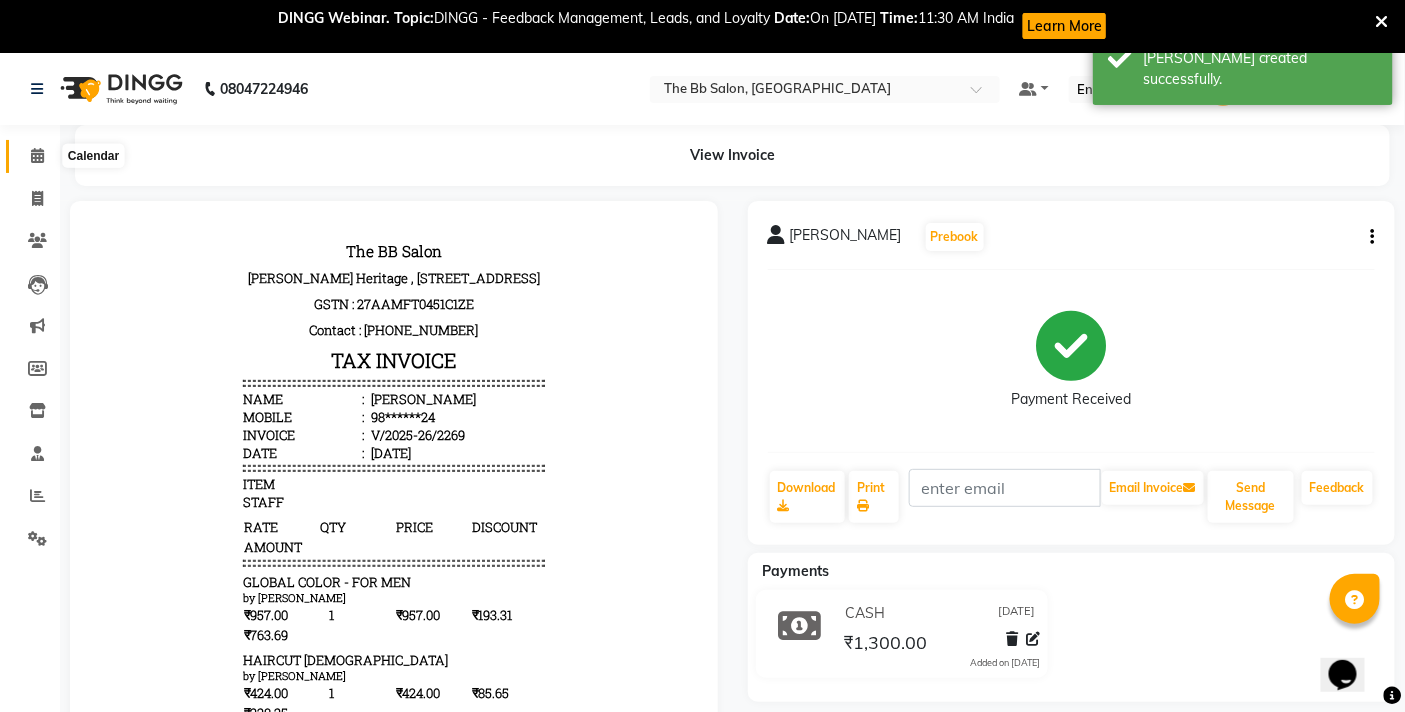click 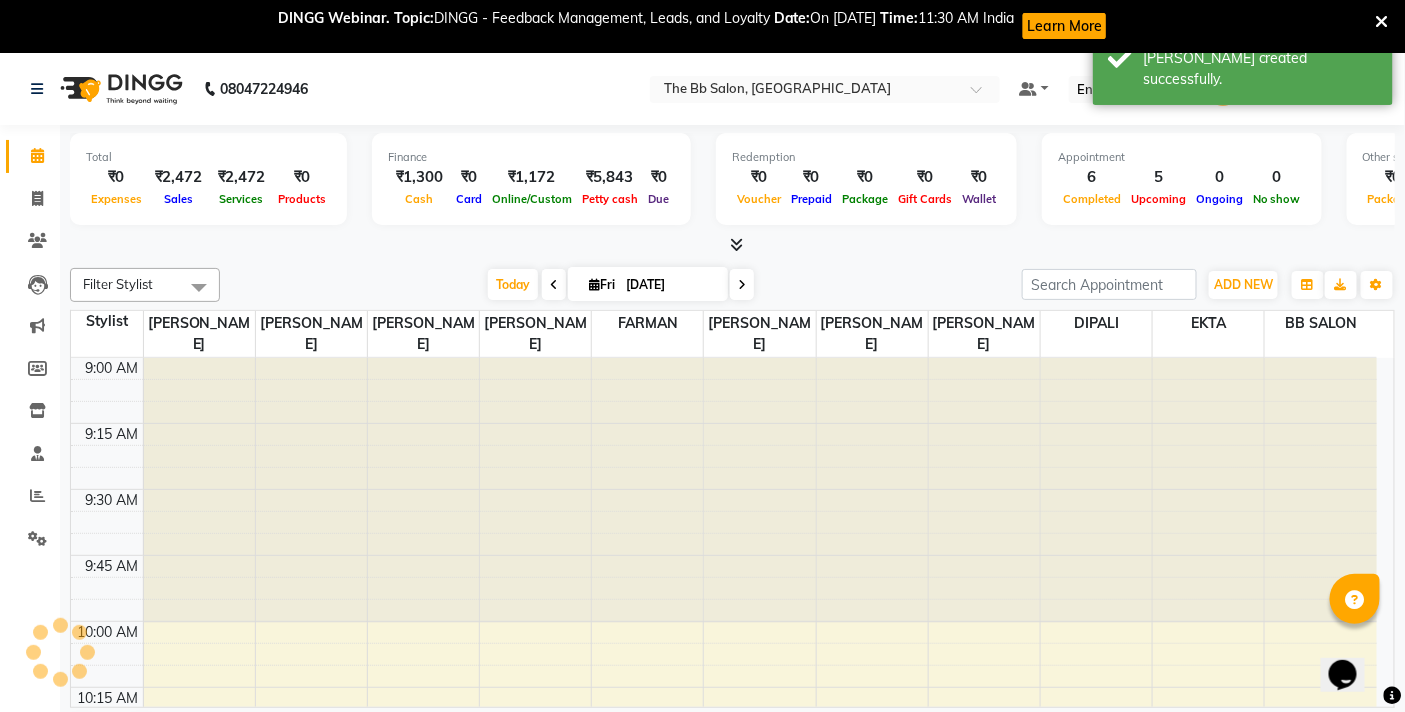 scroll, scrollTop: 0, scrollLeft: 0, axis: both 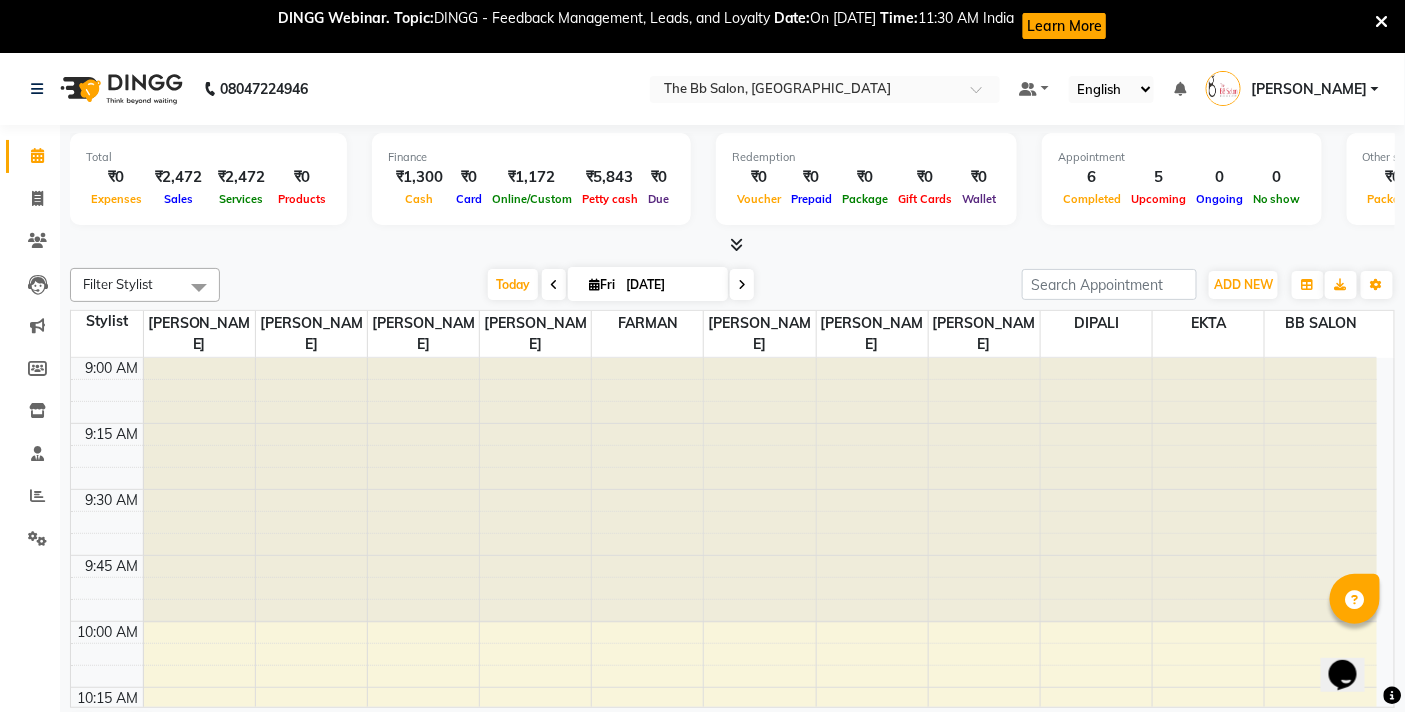 click on "DINGG Webinar.
Topic: DINGG - Feedback Management, Leads, and Loyalty
Date:  On [DATE]
Time:  11:30 AM India
Learn More" at bounding box center (702, 26) 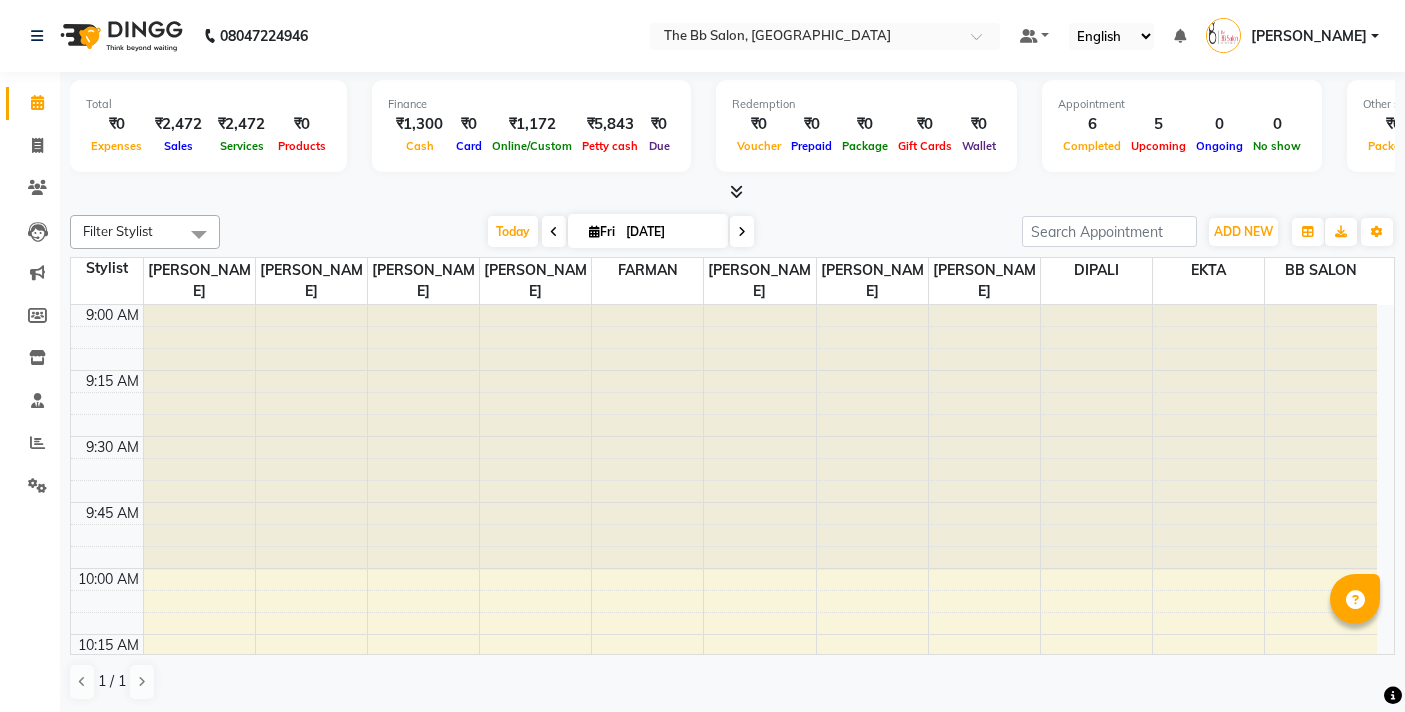 scroll, scrollTop: 0, scrollLeft: 0, axis: both 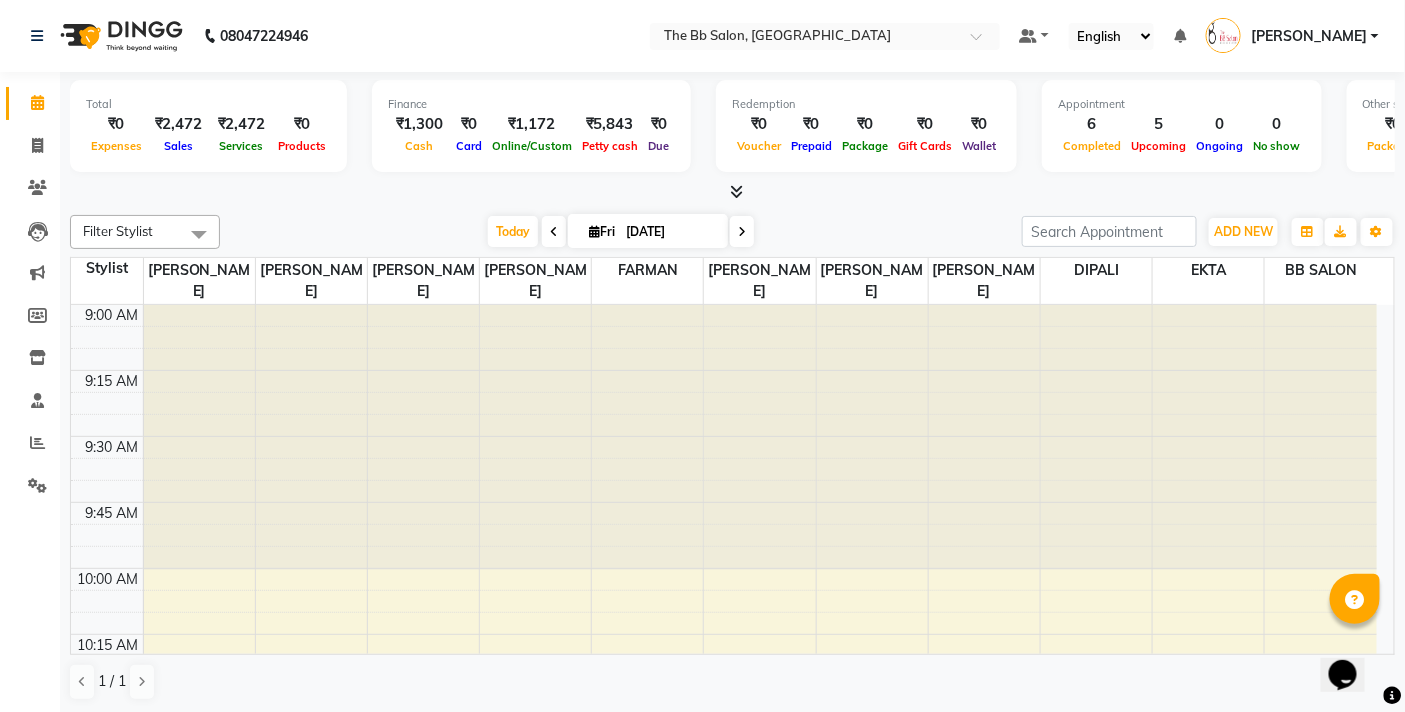 click at bounding box center (199, 437) 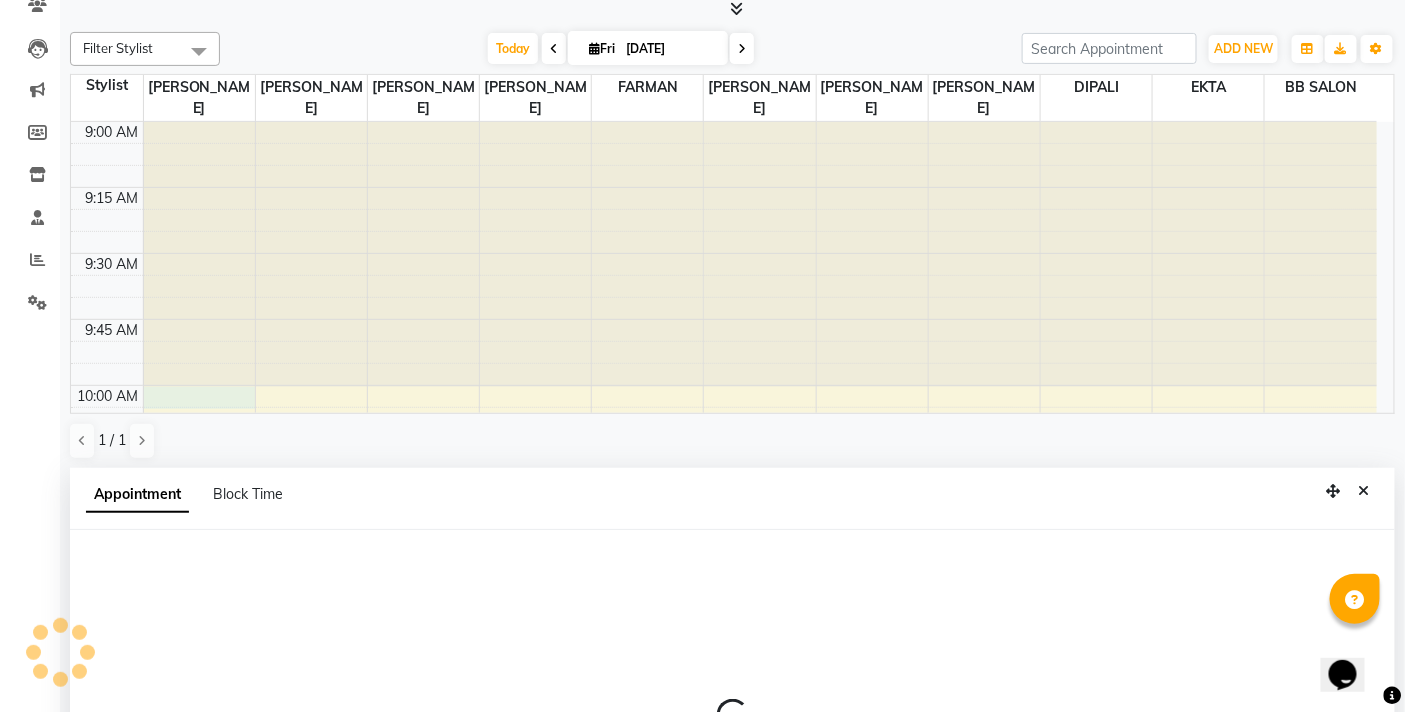 select on "83660" 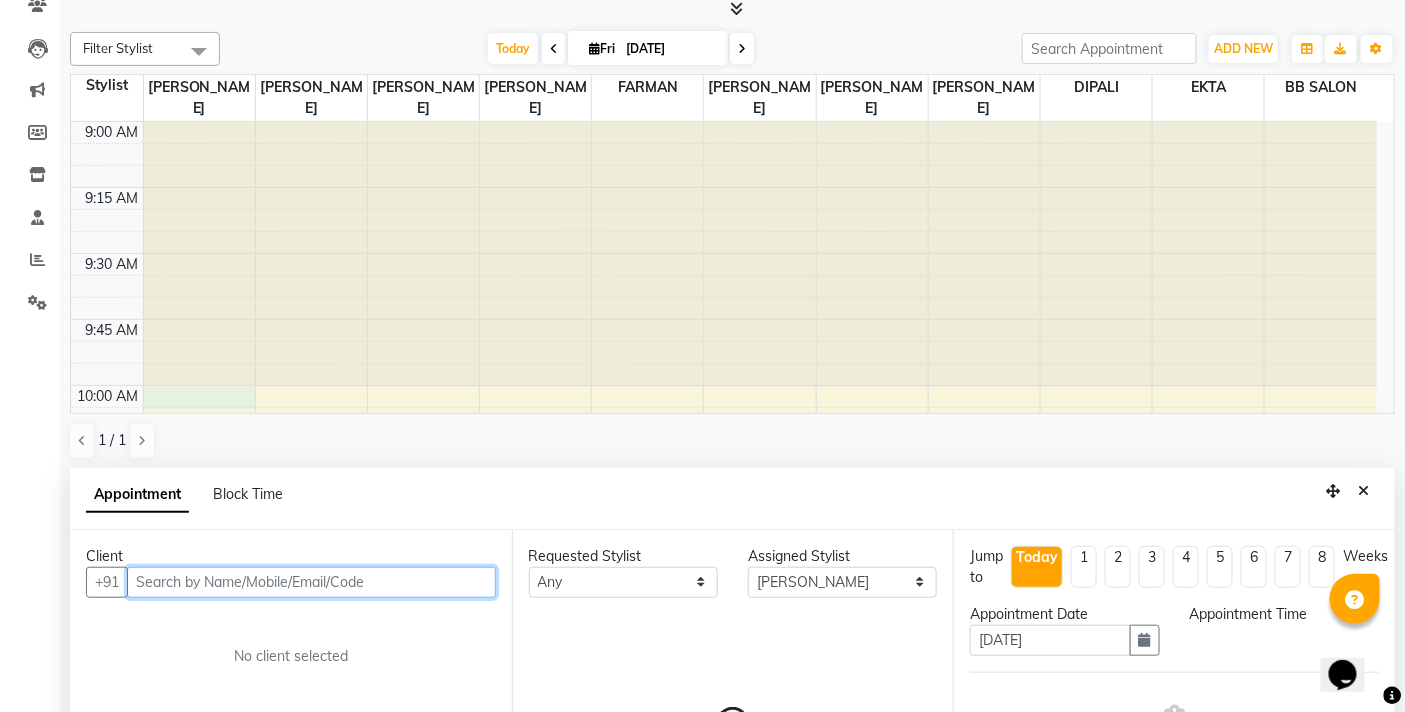 scroll, scrollTop: 392, scrollLeft: 0, axis: vertical 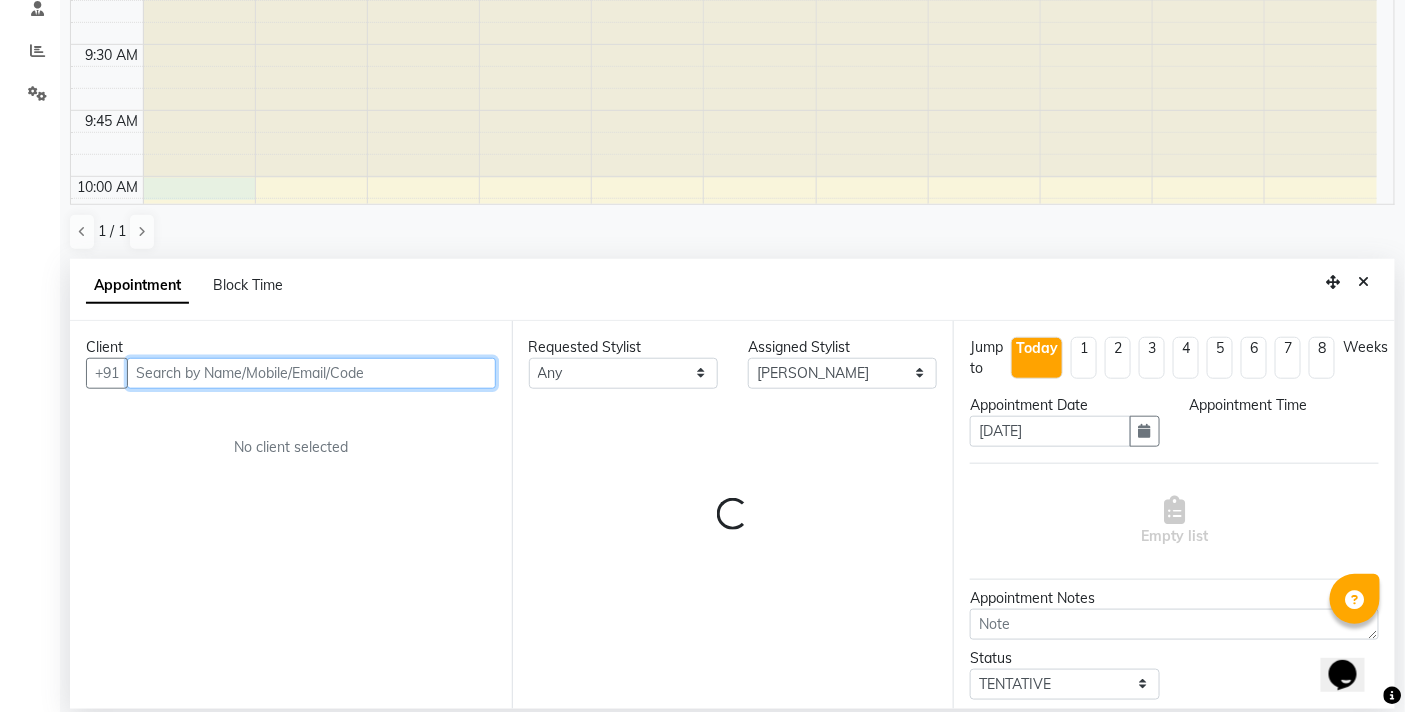 select on "600" 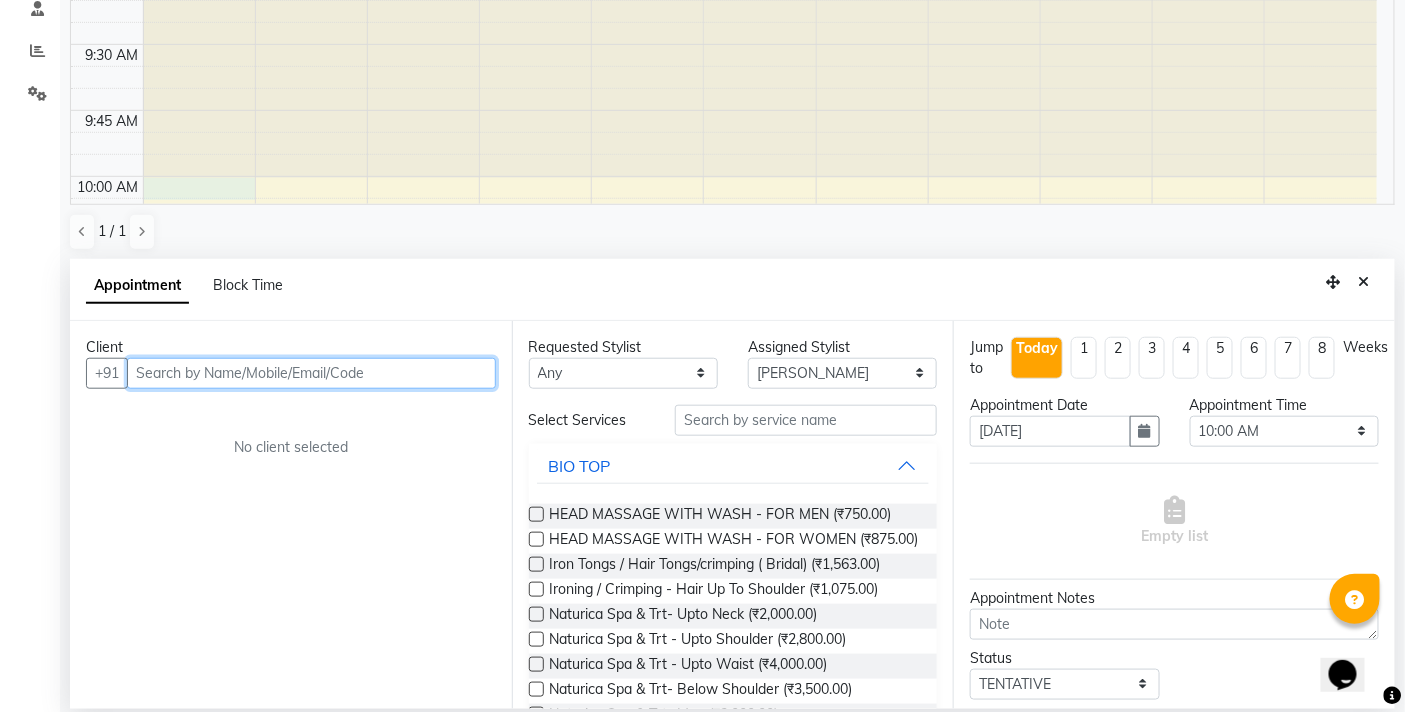 click at bounding box center [311, 373] 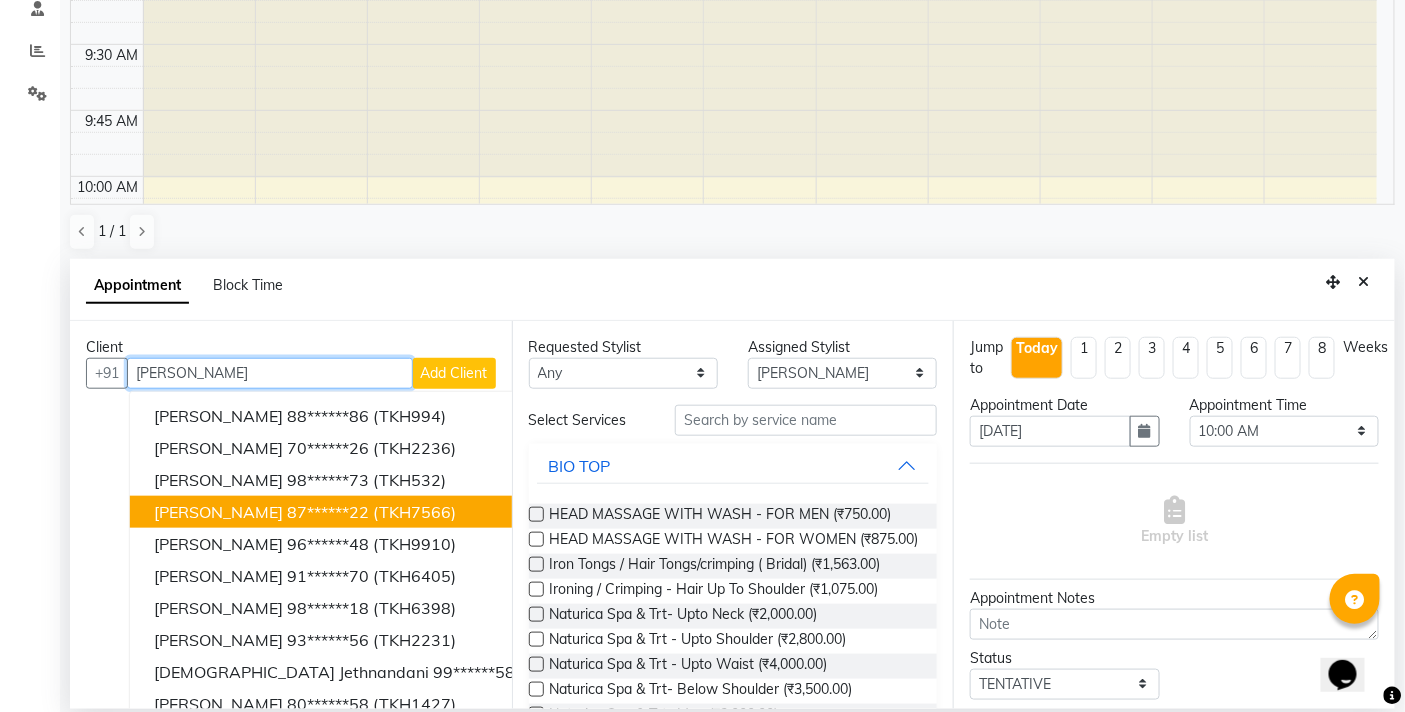 scroll, scrollTop: 36, scrollLeft: 0, axis: vertical 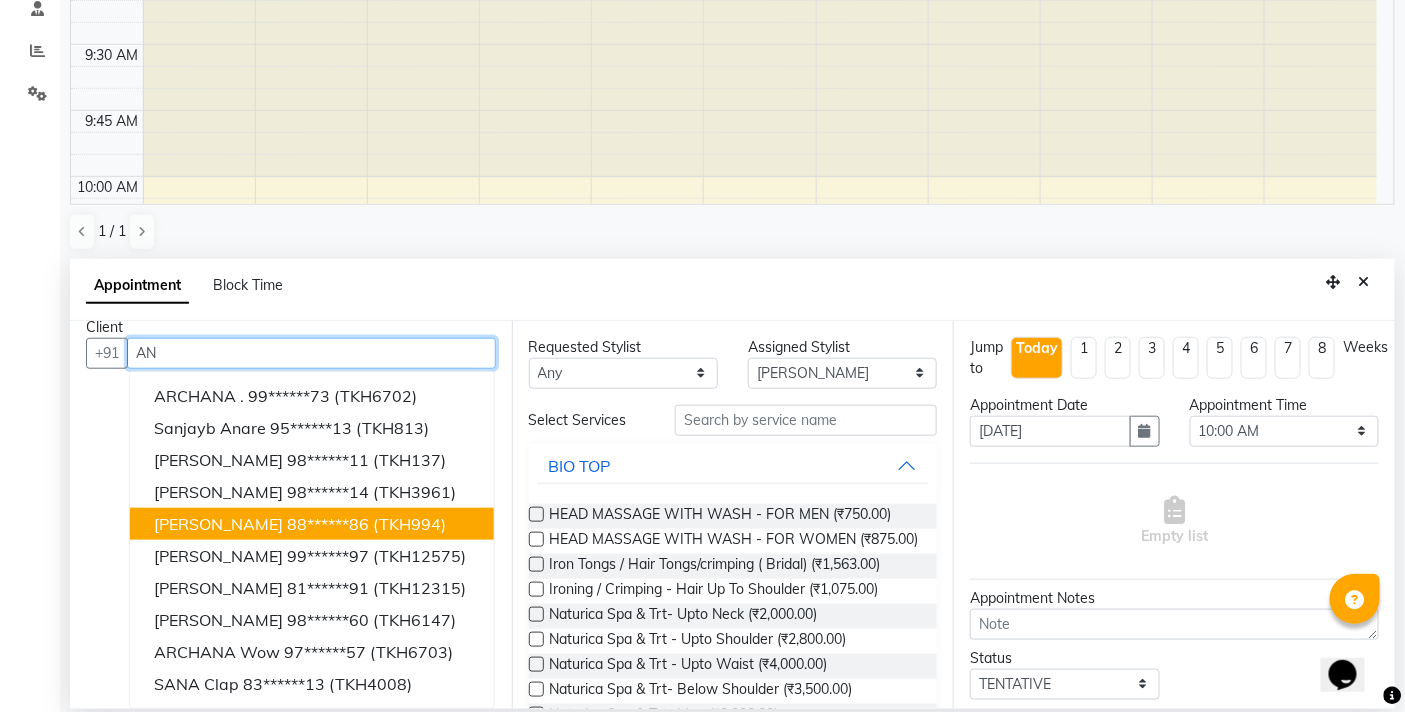 type on "A" 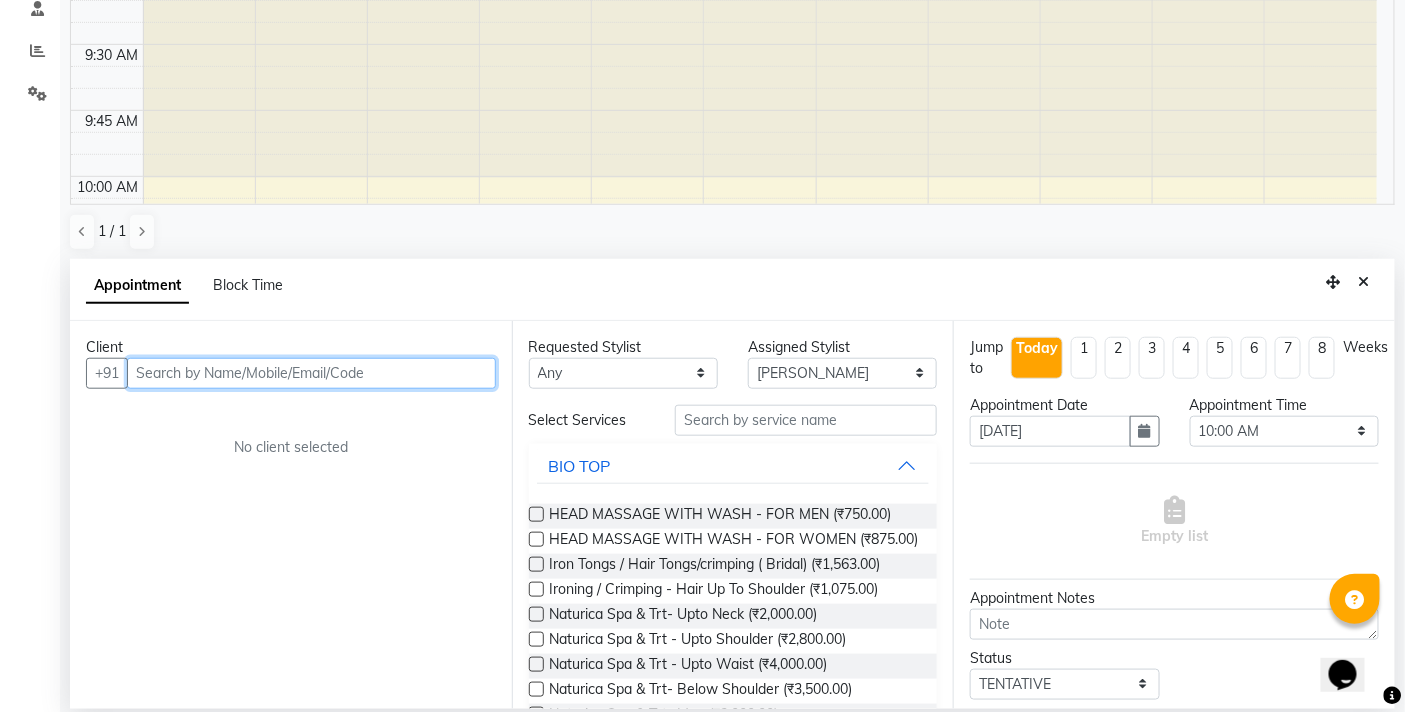 scroll, scrollTop: 0, scrollLeft: 0, axis: both 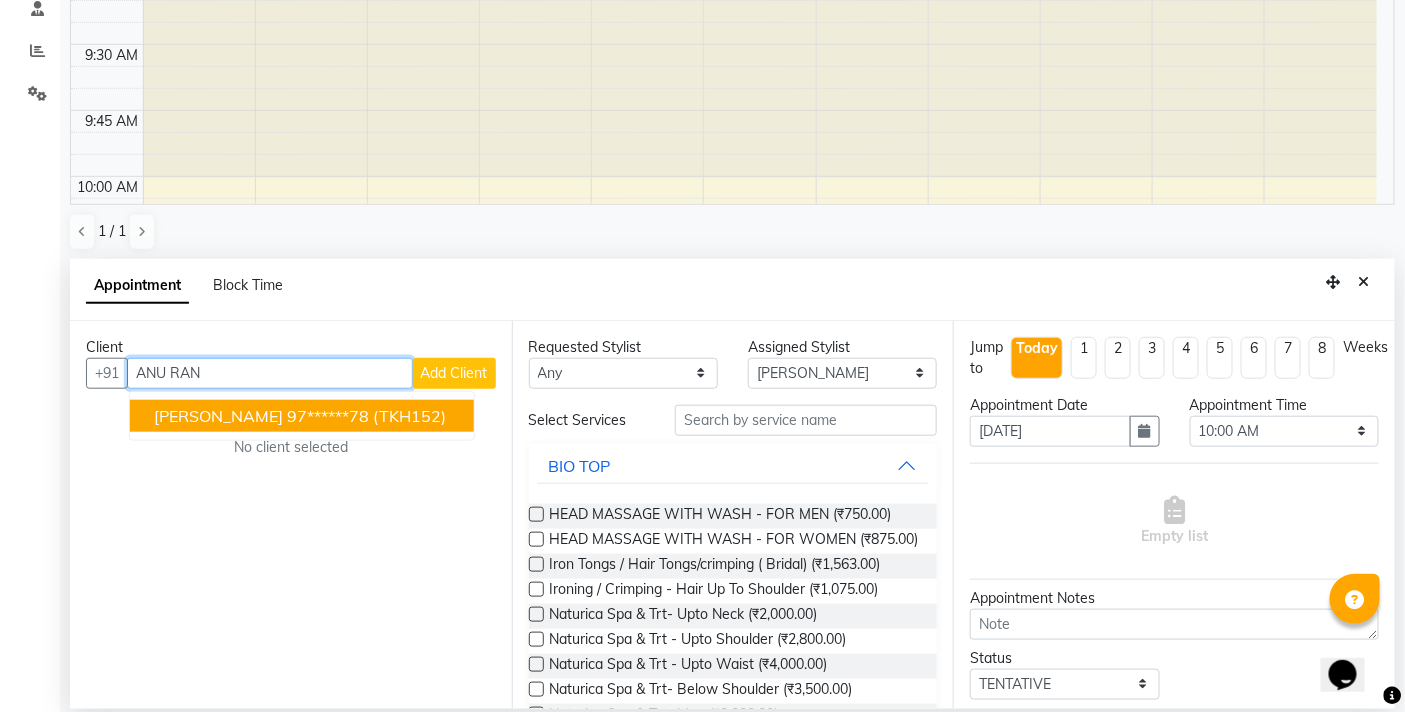 click on "97******78" at bounding box center [328, 416] 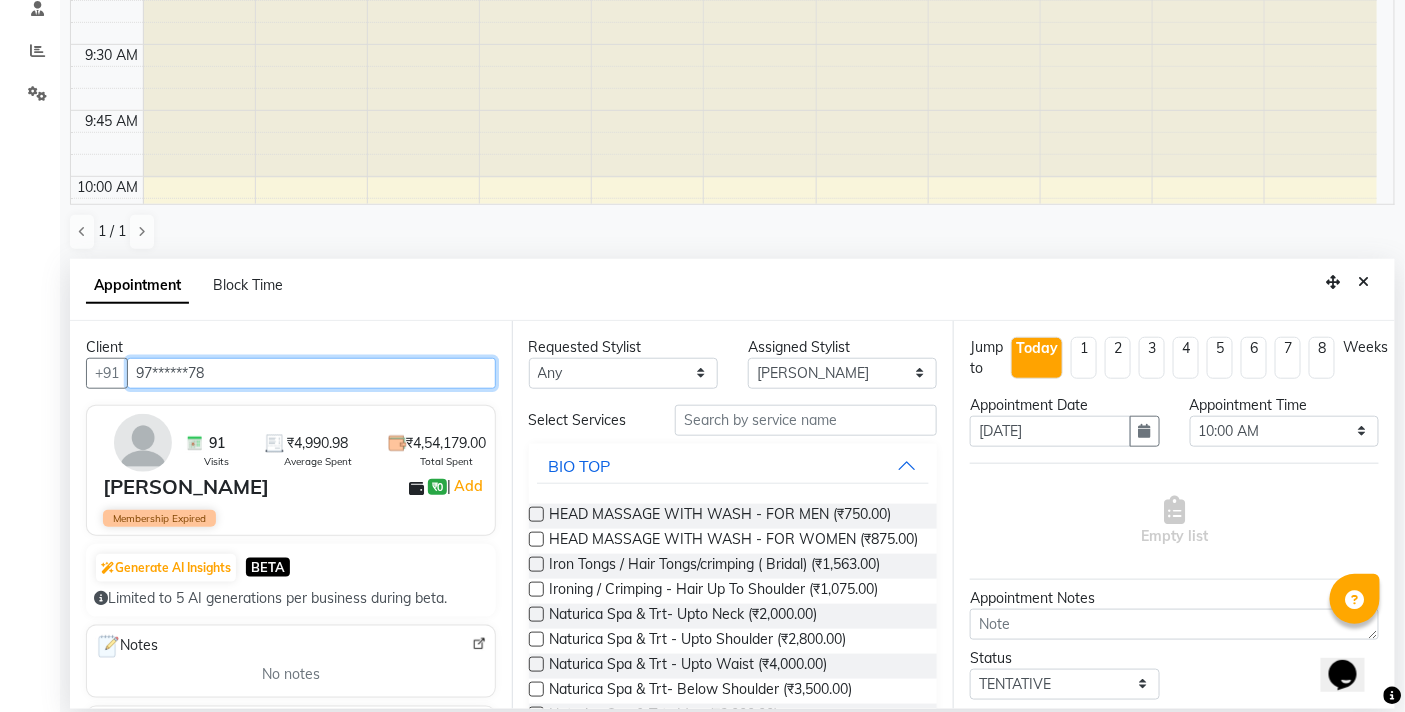 type on "97******78" 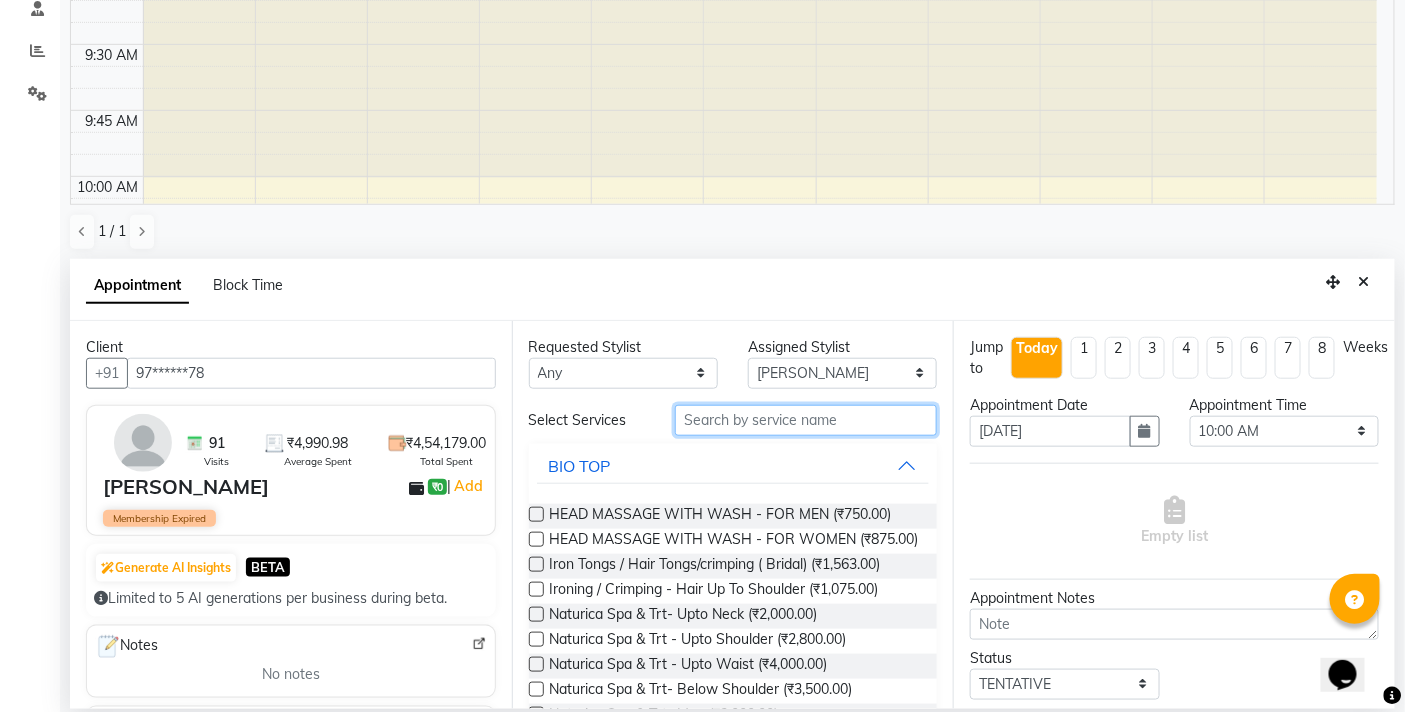 click at bounding box center [806, 420] 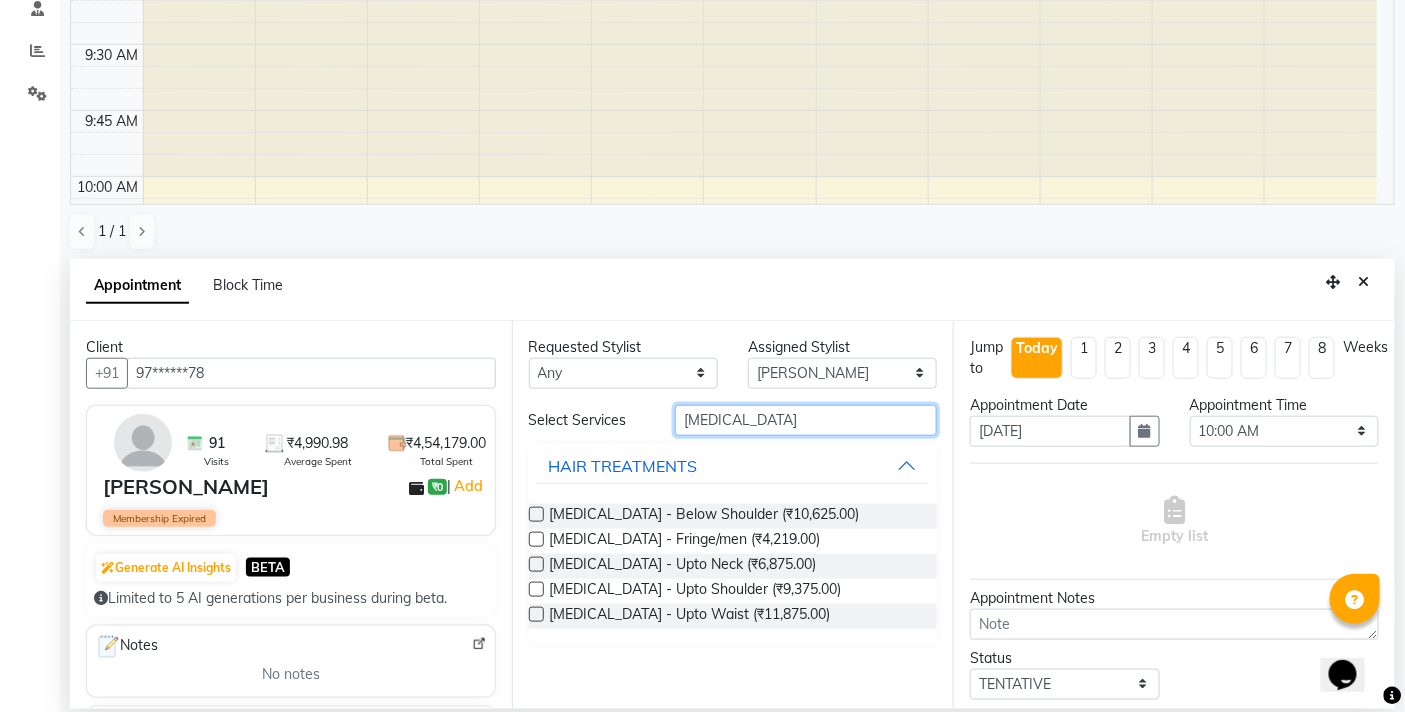 type on "BOTOX" 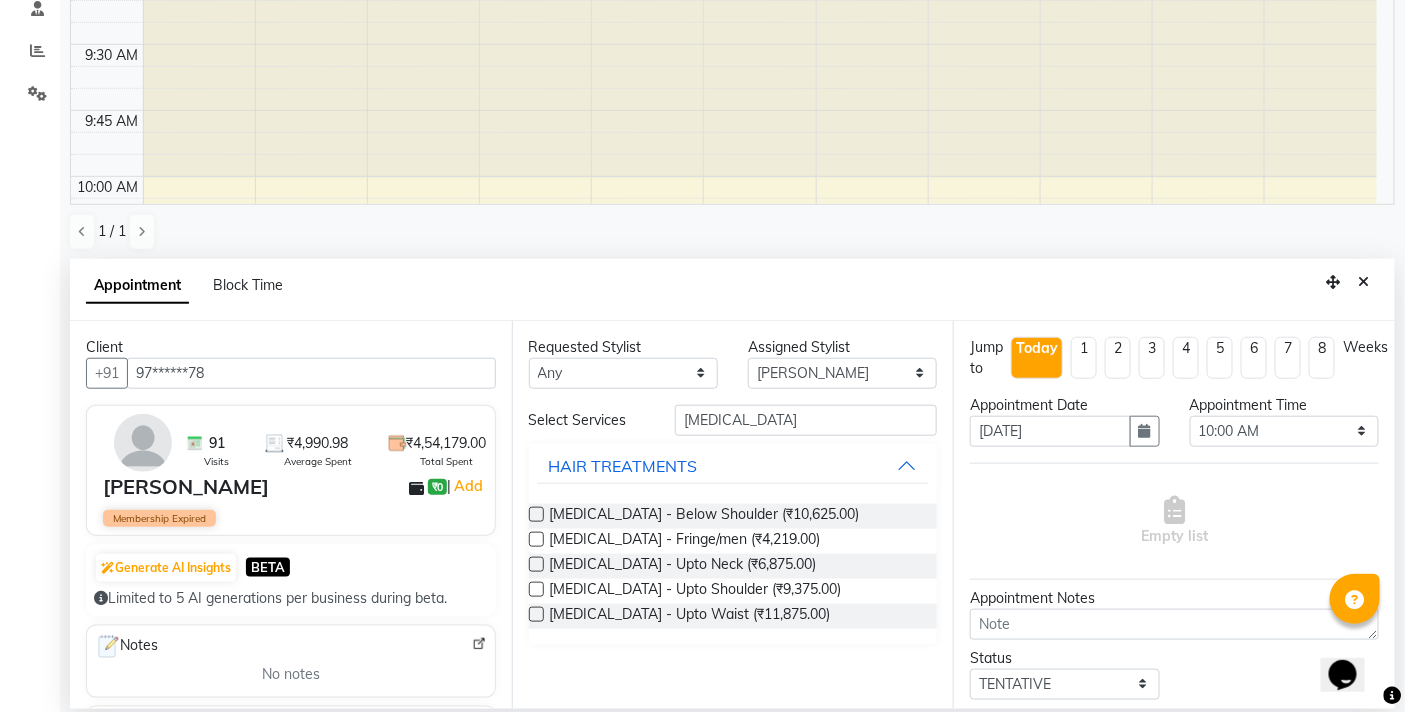 click at bounding box center (536, 539) 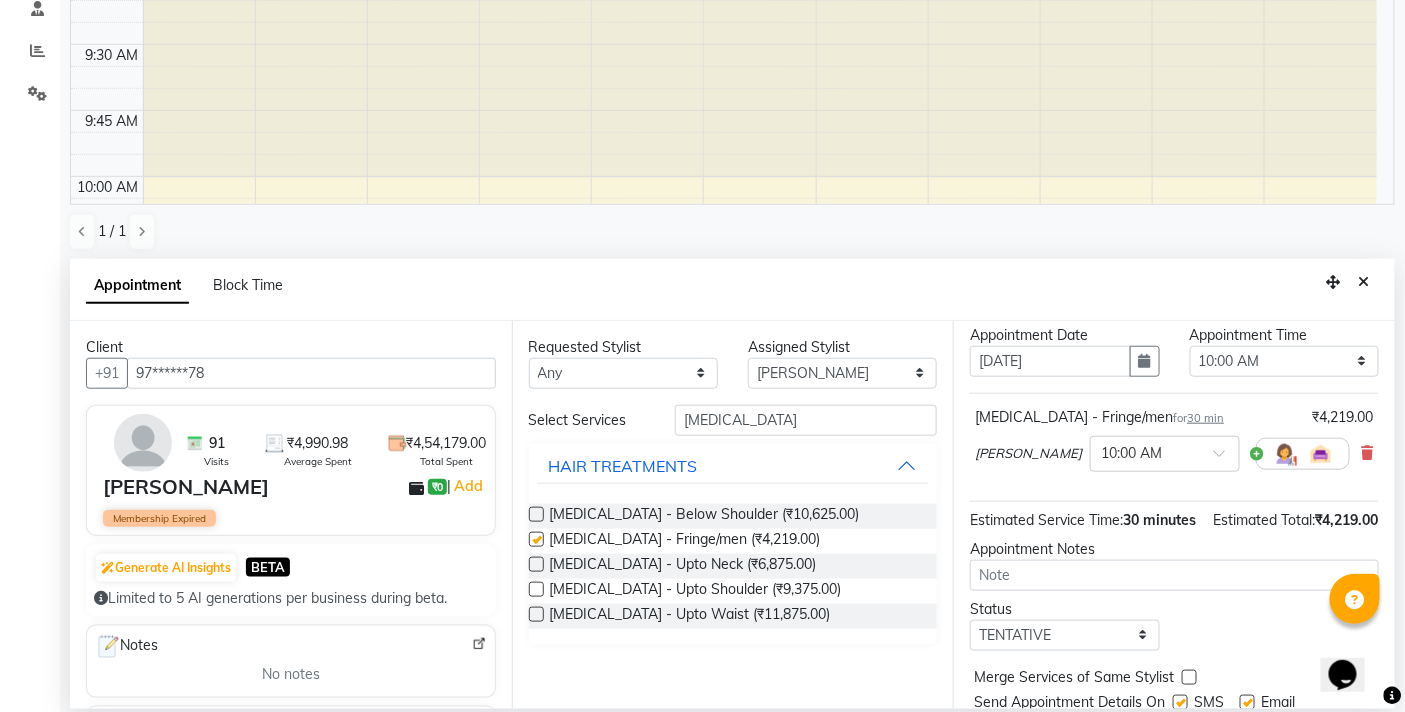 checkbox on "false" 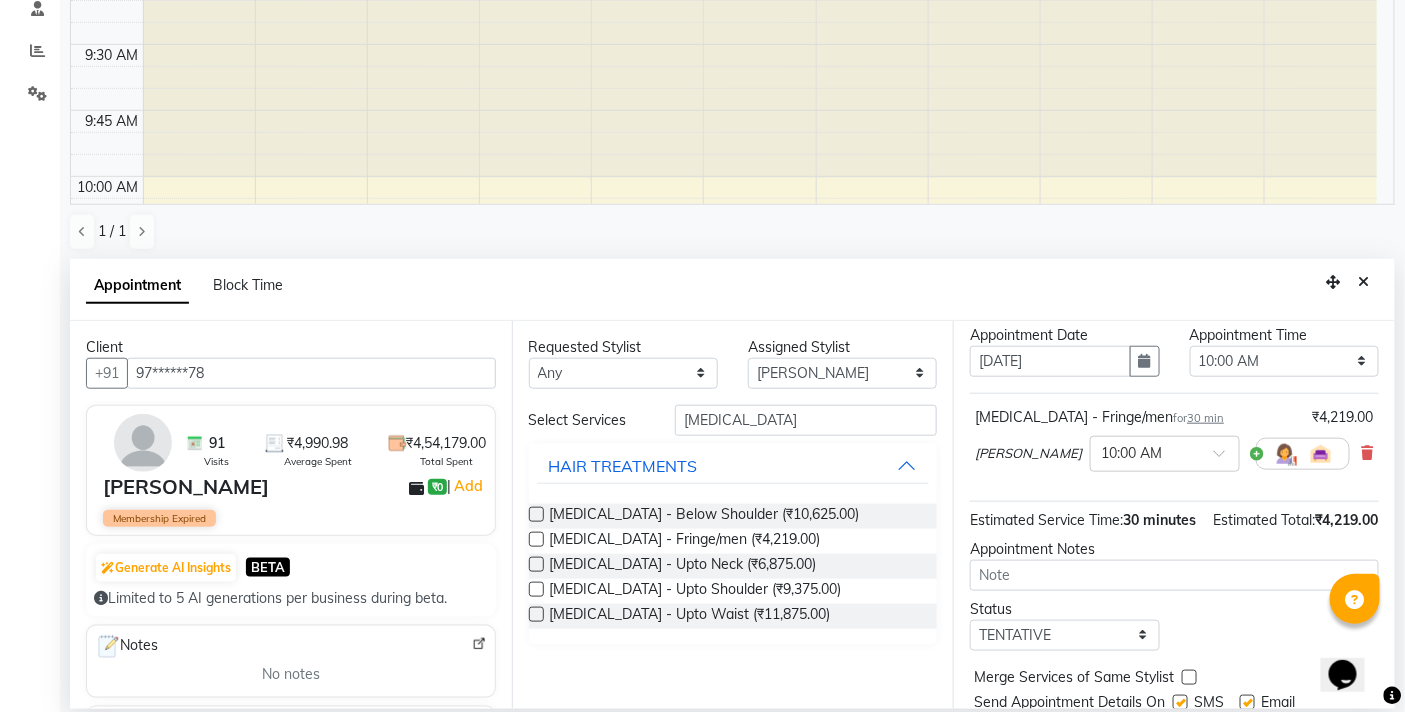 scroll, scrollTop: 158, scrollLeft: 0, axis: vertical 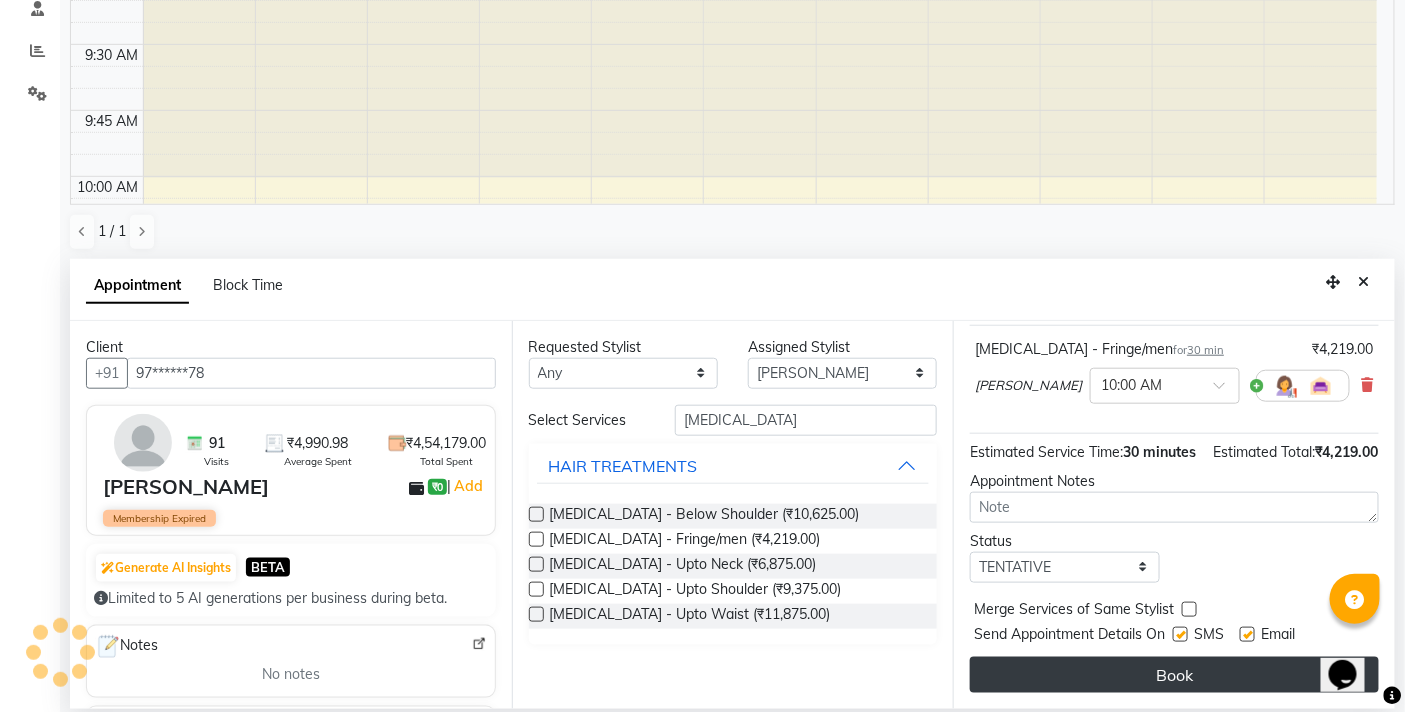 click on "Book" at bounding box center [1174, 675] 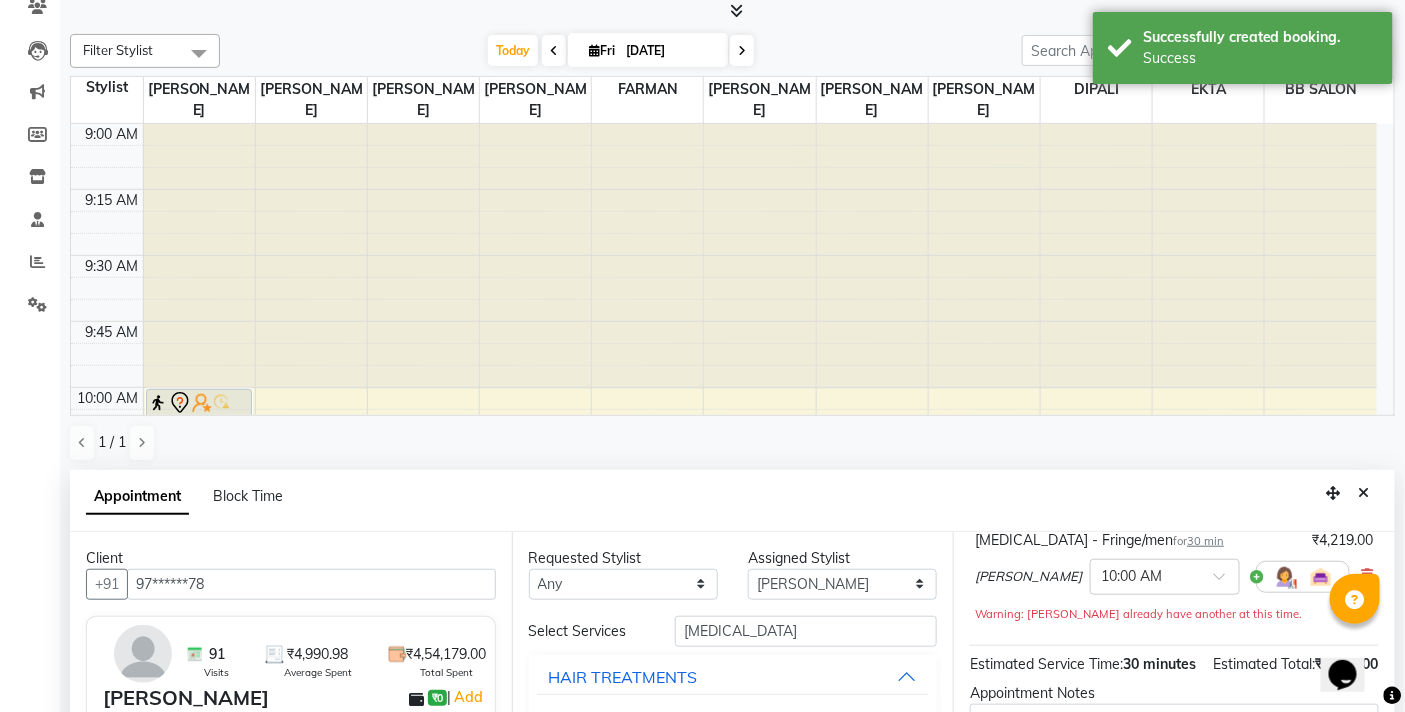 scroll, scrollTop: 392, scrollLeft: 0, axis: vertical 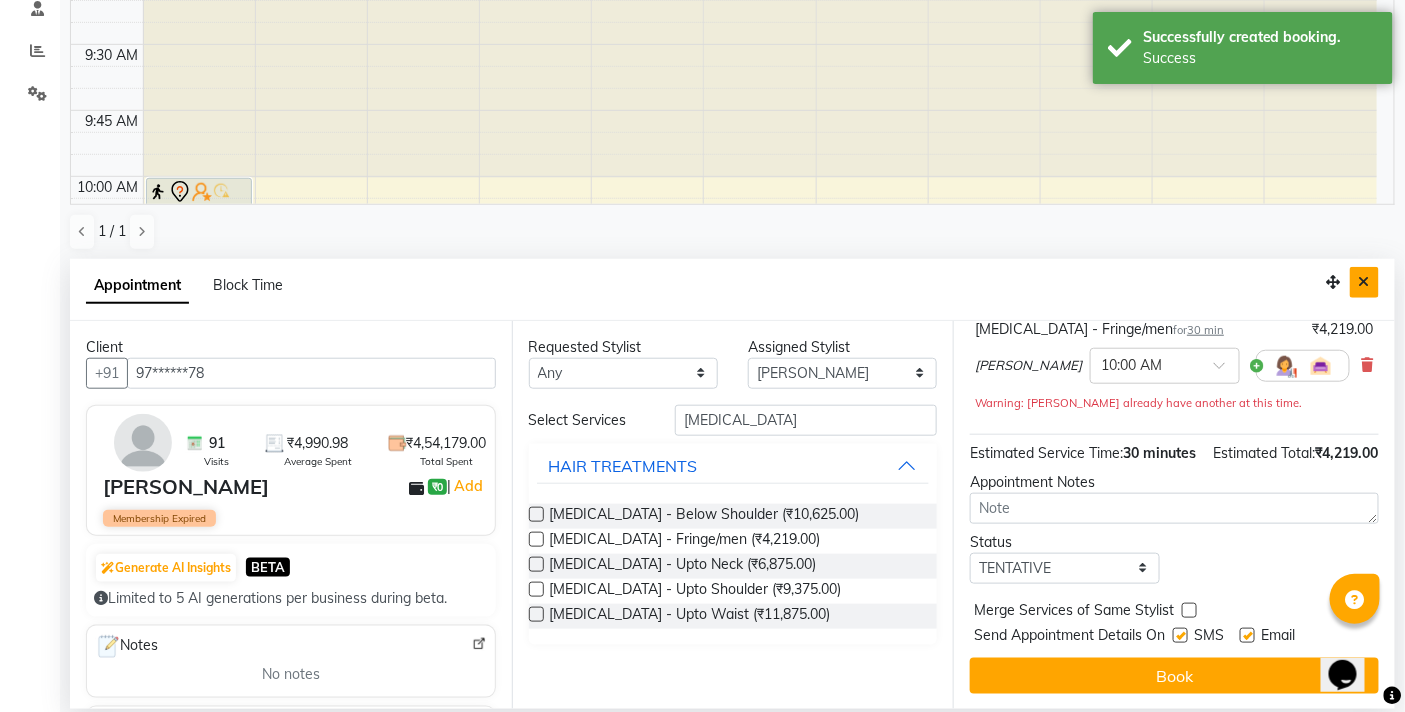 click at bounding box center (1364, 282) 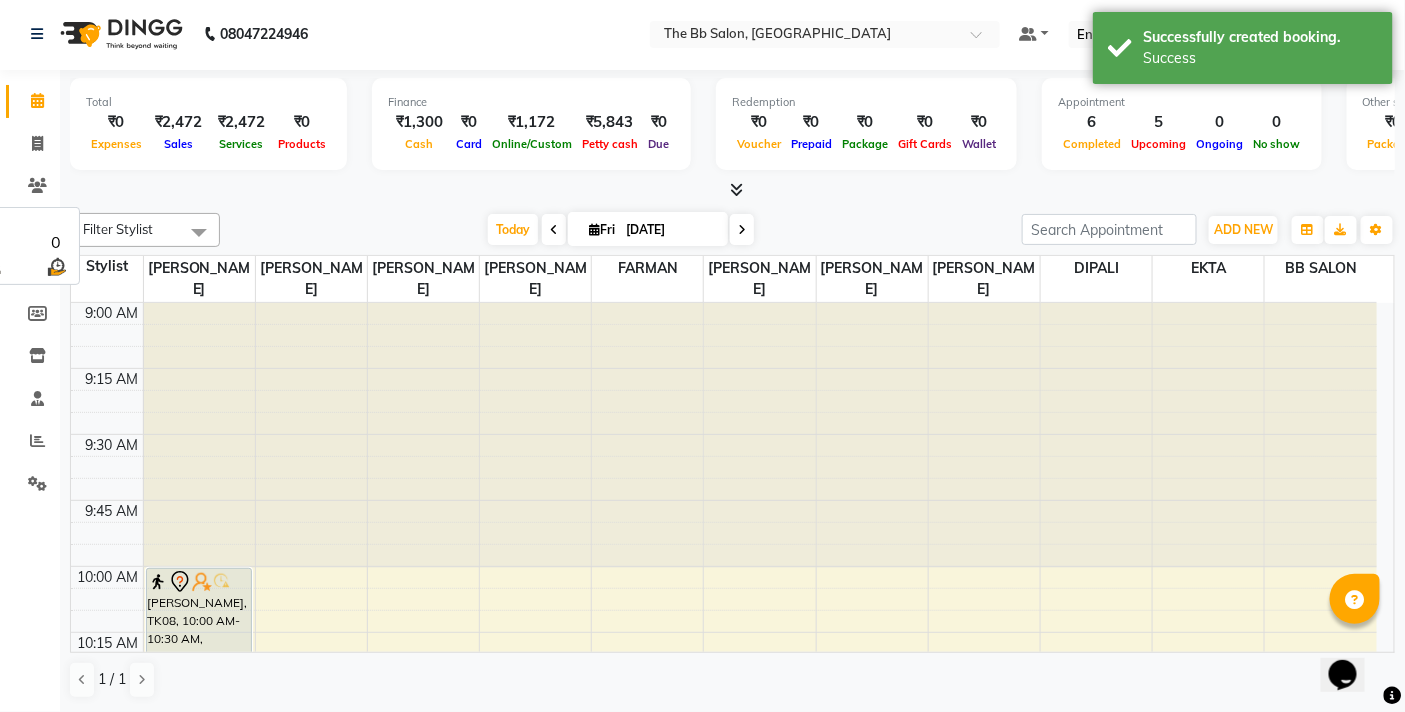 scroll, scrollTop: 1, scrollLeft: 0, axis: vertical 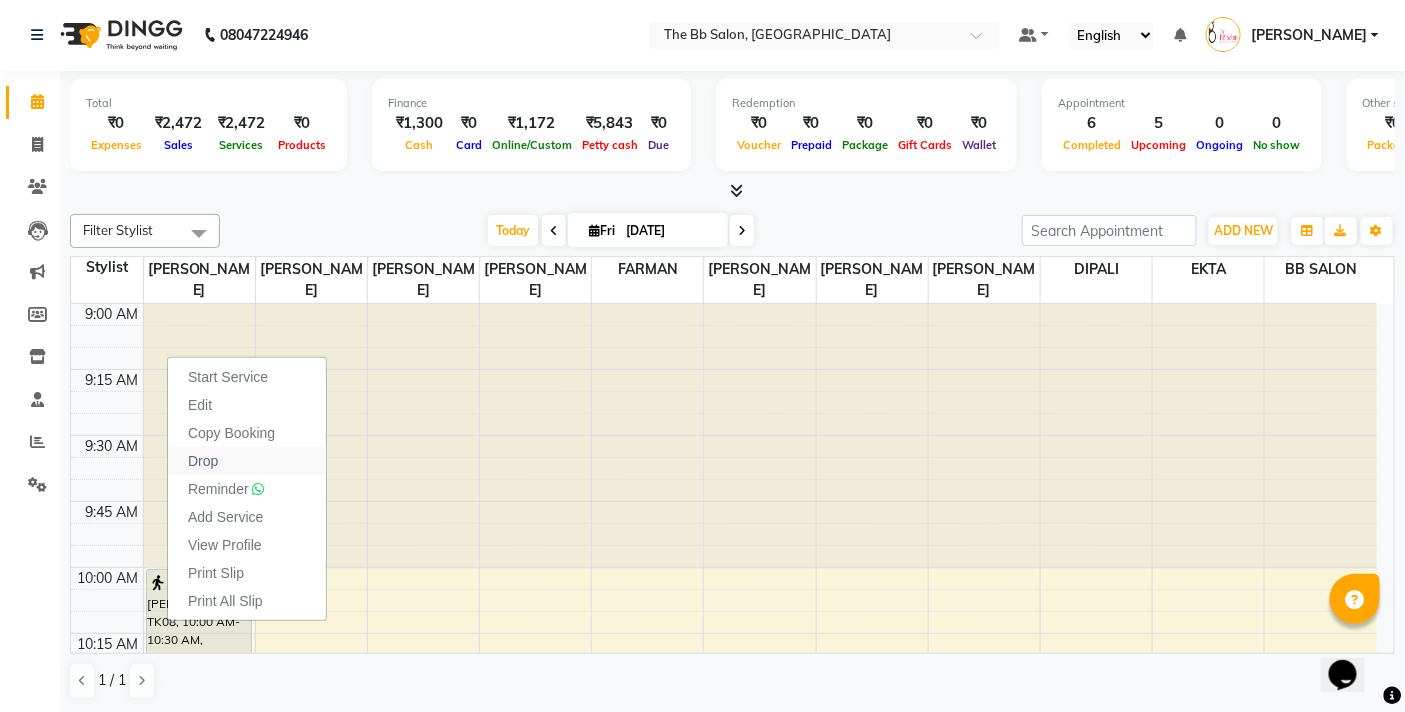 click on "Drop" at bounding box center (203, 461) 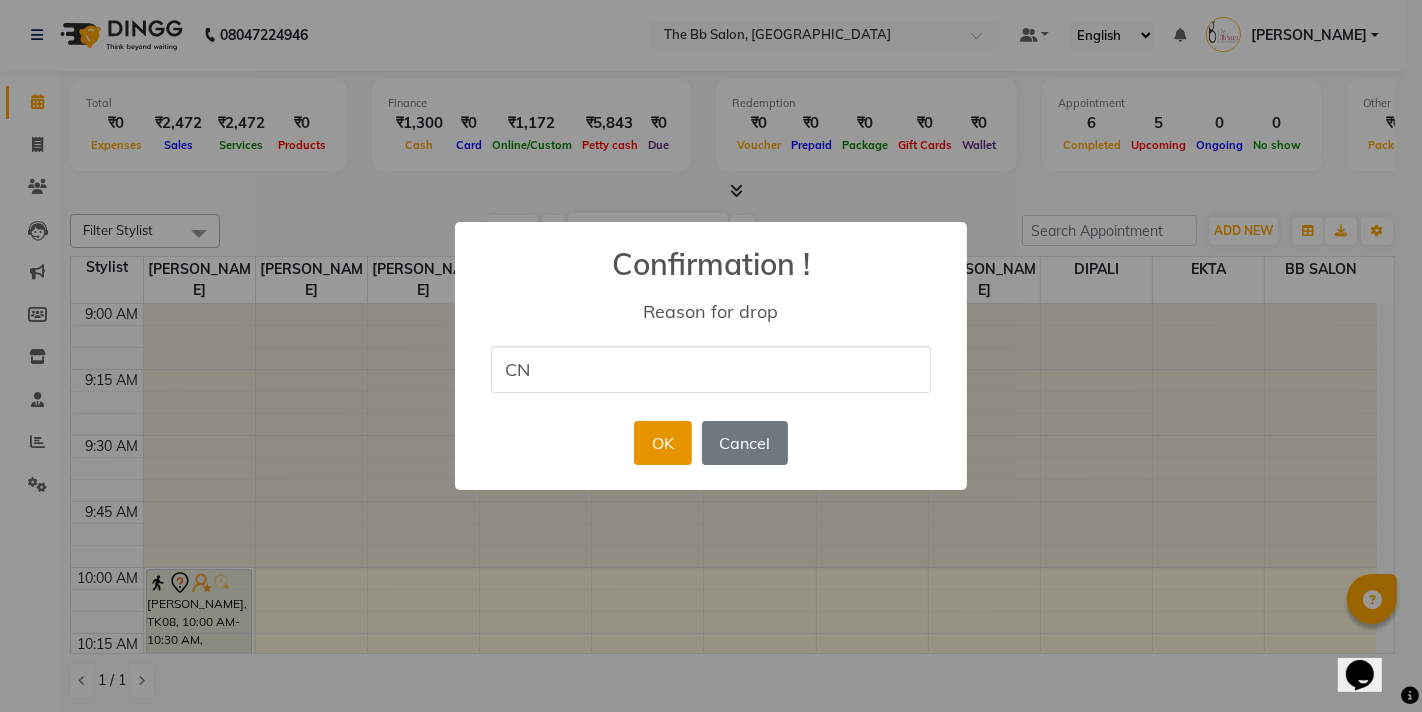 type on "CN" 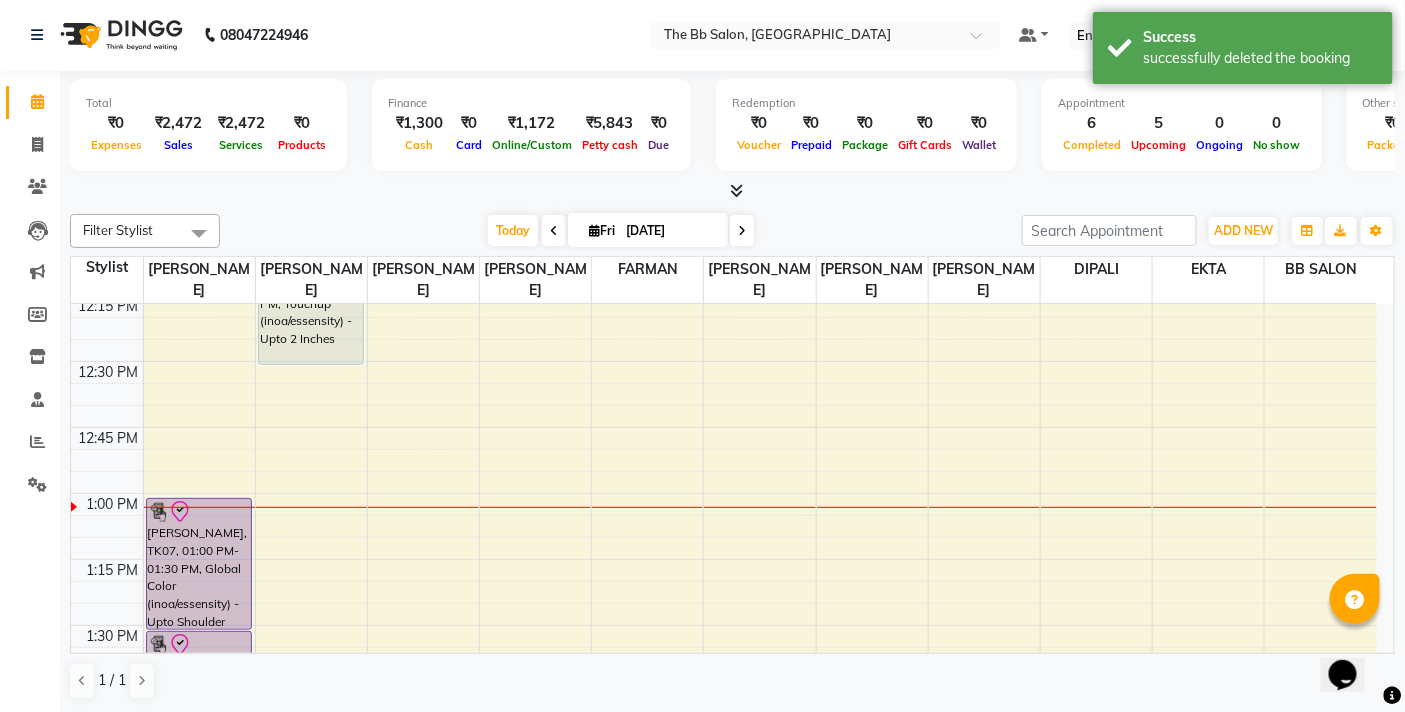 scroll, scrollTop: 888, scrollLeft: 0, axis: vertical 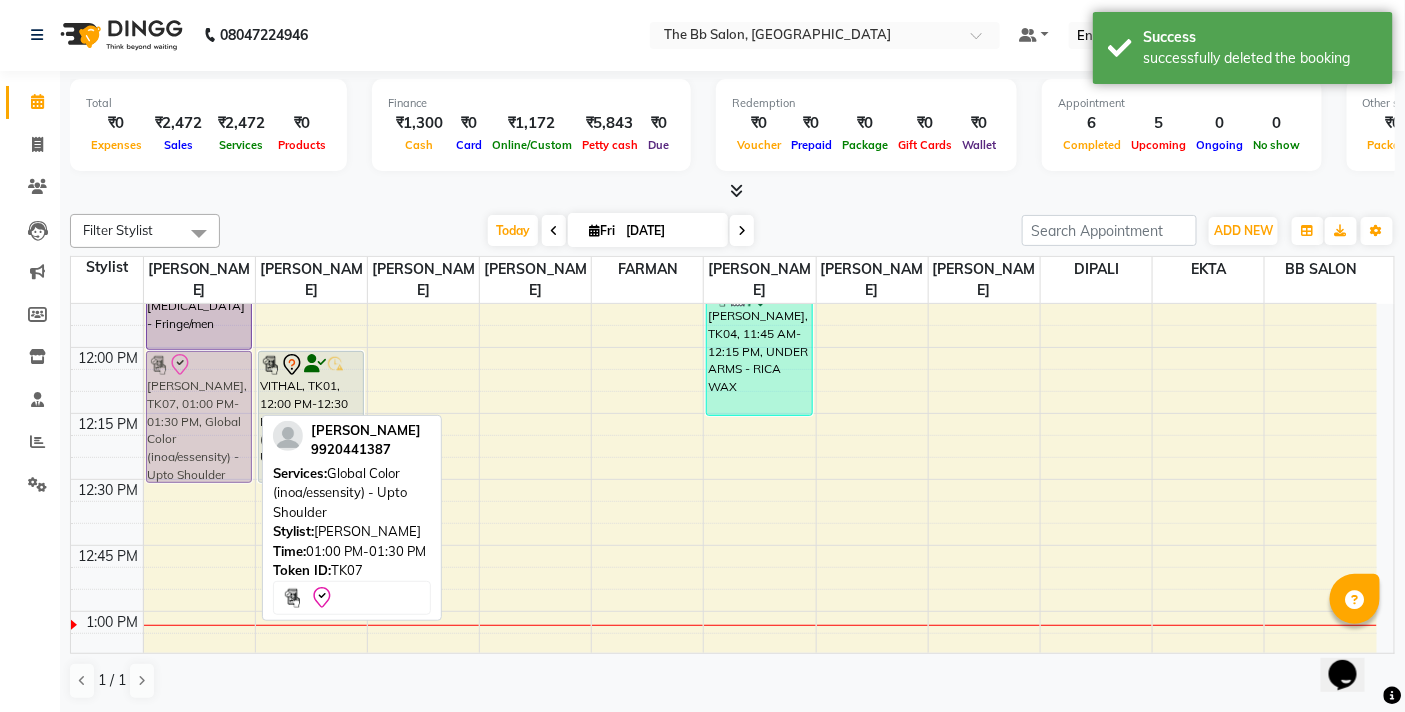 drag, startPoint x: 214, startPoint y: 491, endPoint x: 225, endPoint y: 357, distance: 134.45073 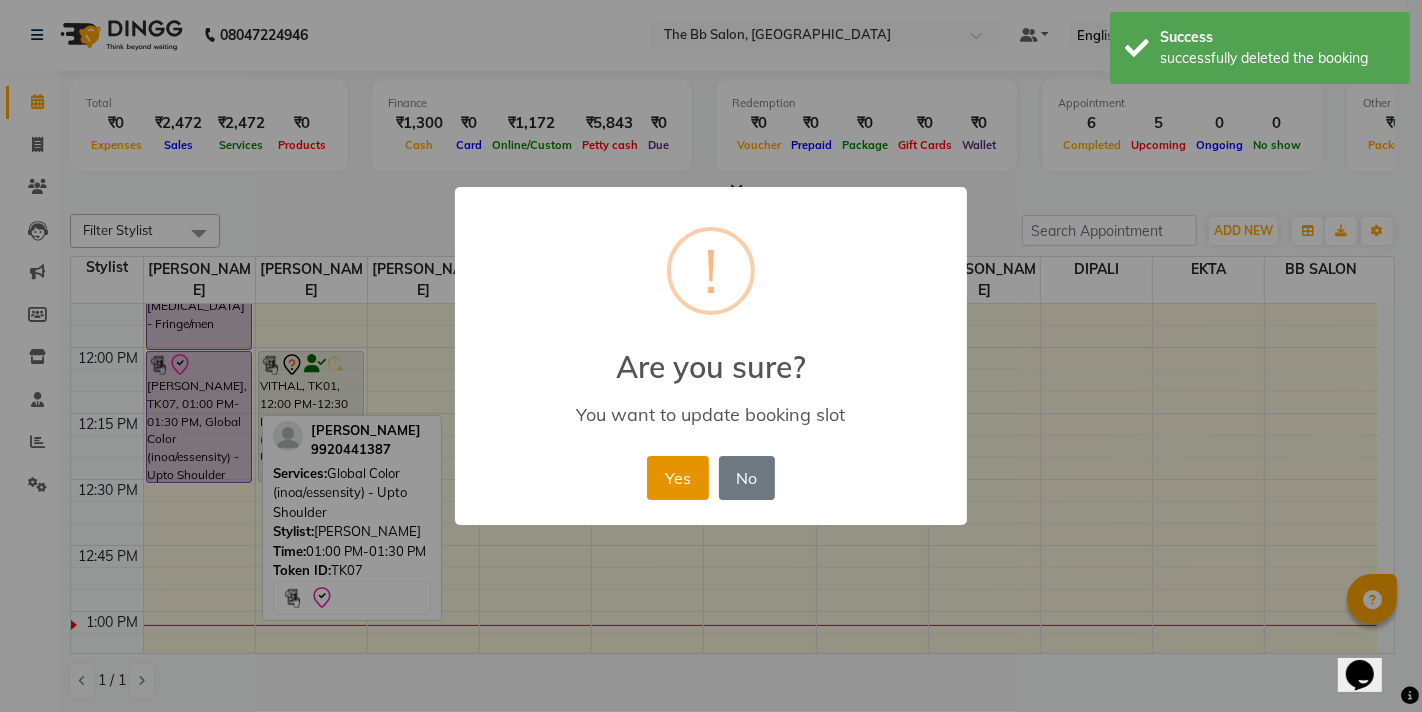 click on "Yes" at bounding box center [677, 478] 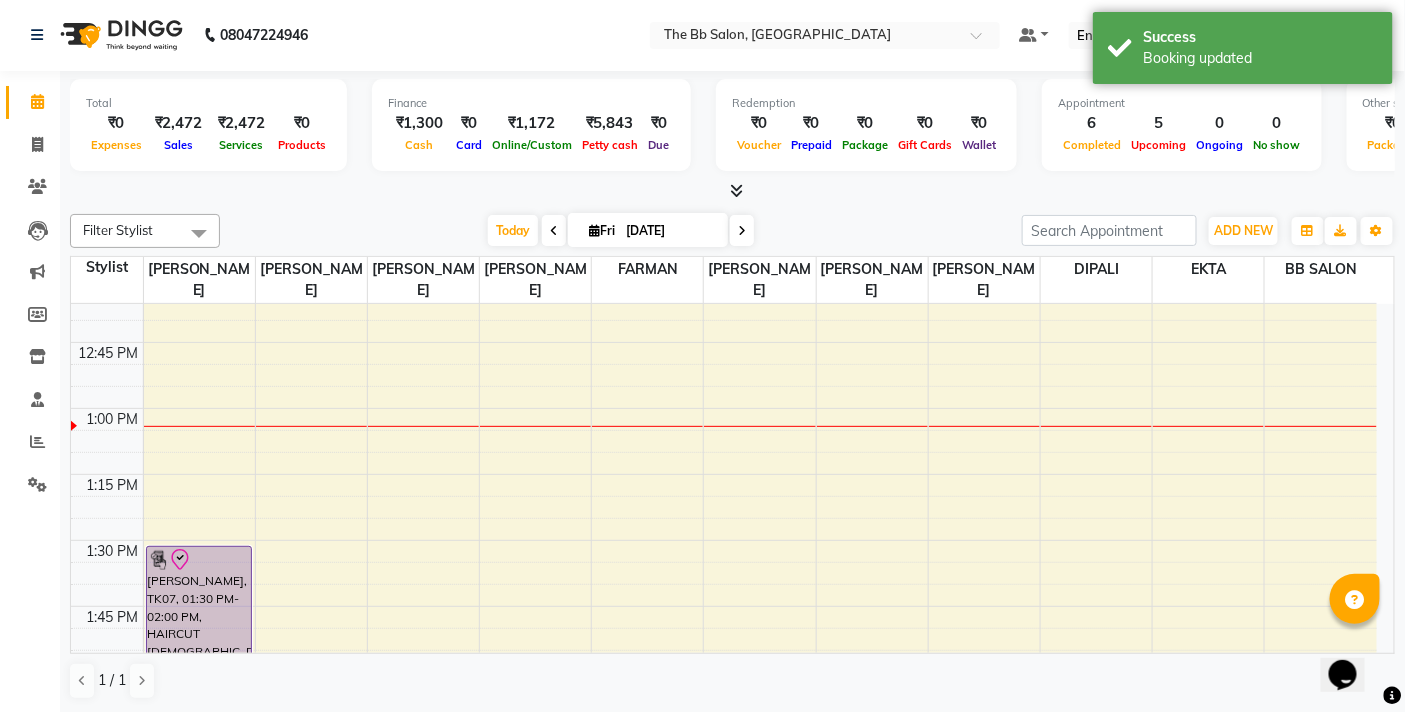 scroll, scrollTop: 971, scrollLeft: 0, axis: vertical 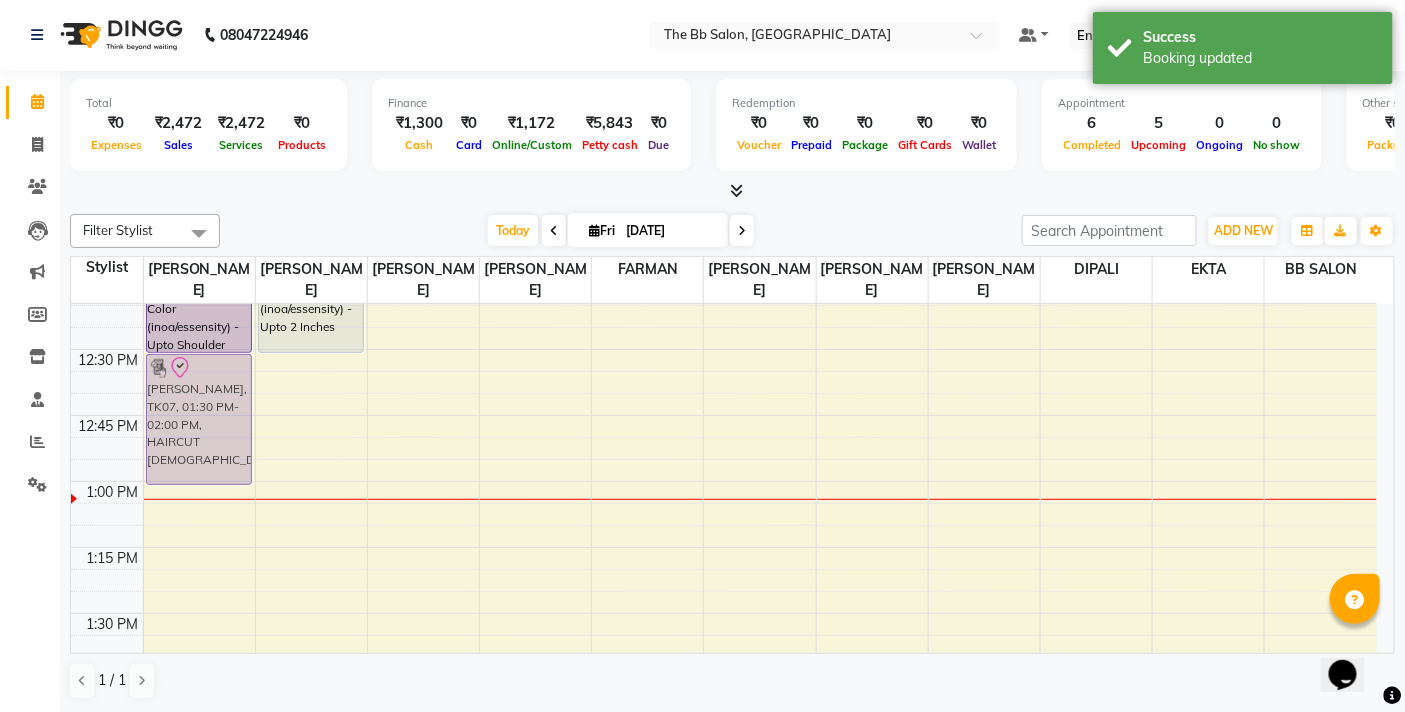 drag, startPoint x: 231, startPoint y: 531, endPoint x: 205, endPoint y: 353, distance: 179.88885 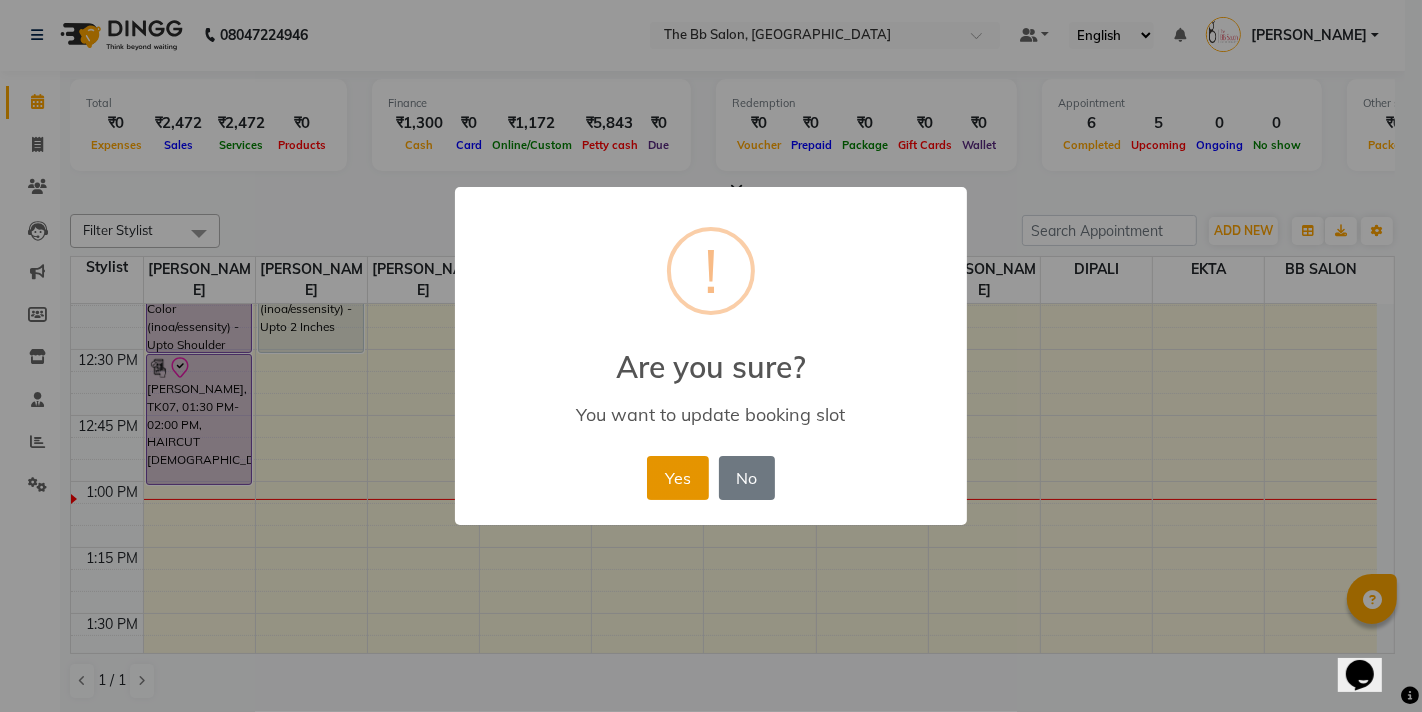 click on "Yes" at bounding box center (677, 478) 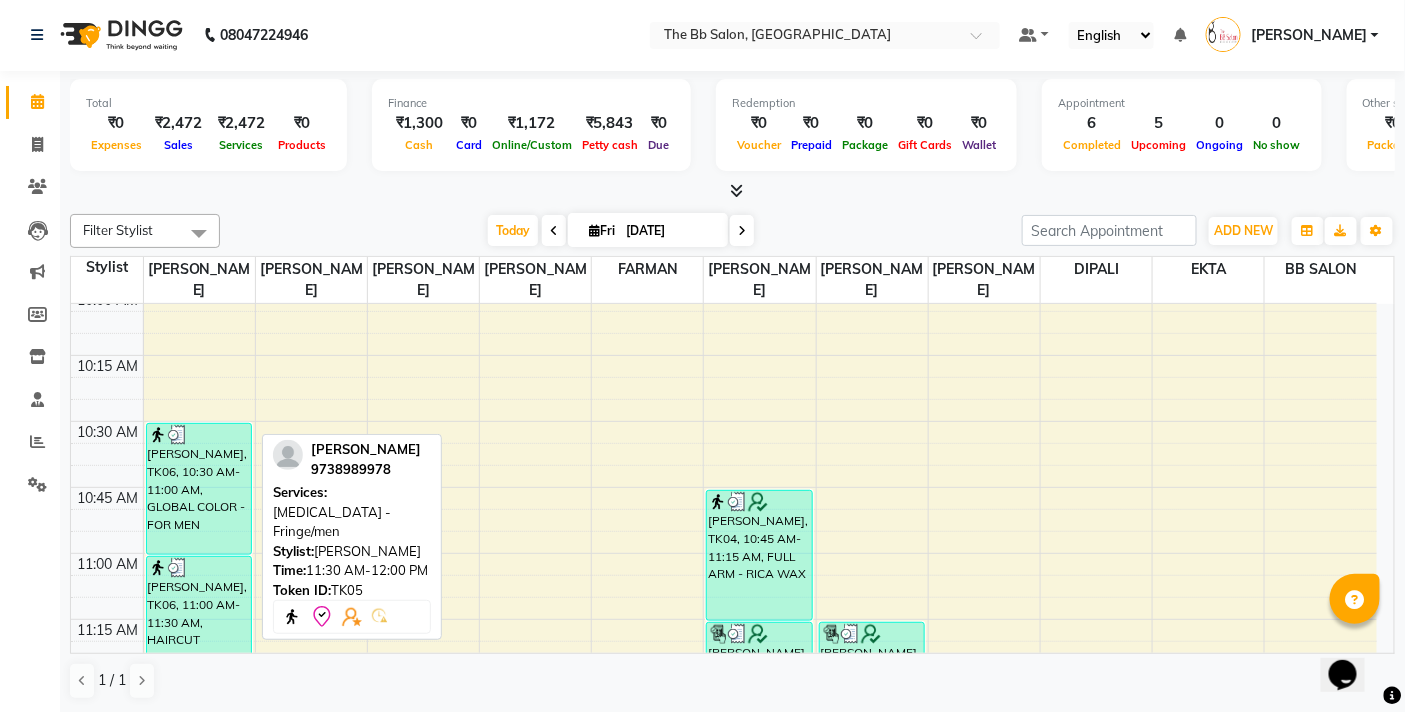 scroll, scrollTop: 212, scrollLeft: 0, axis: vertical 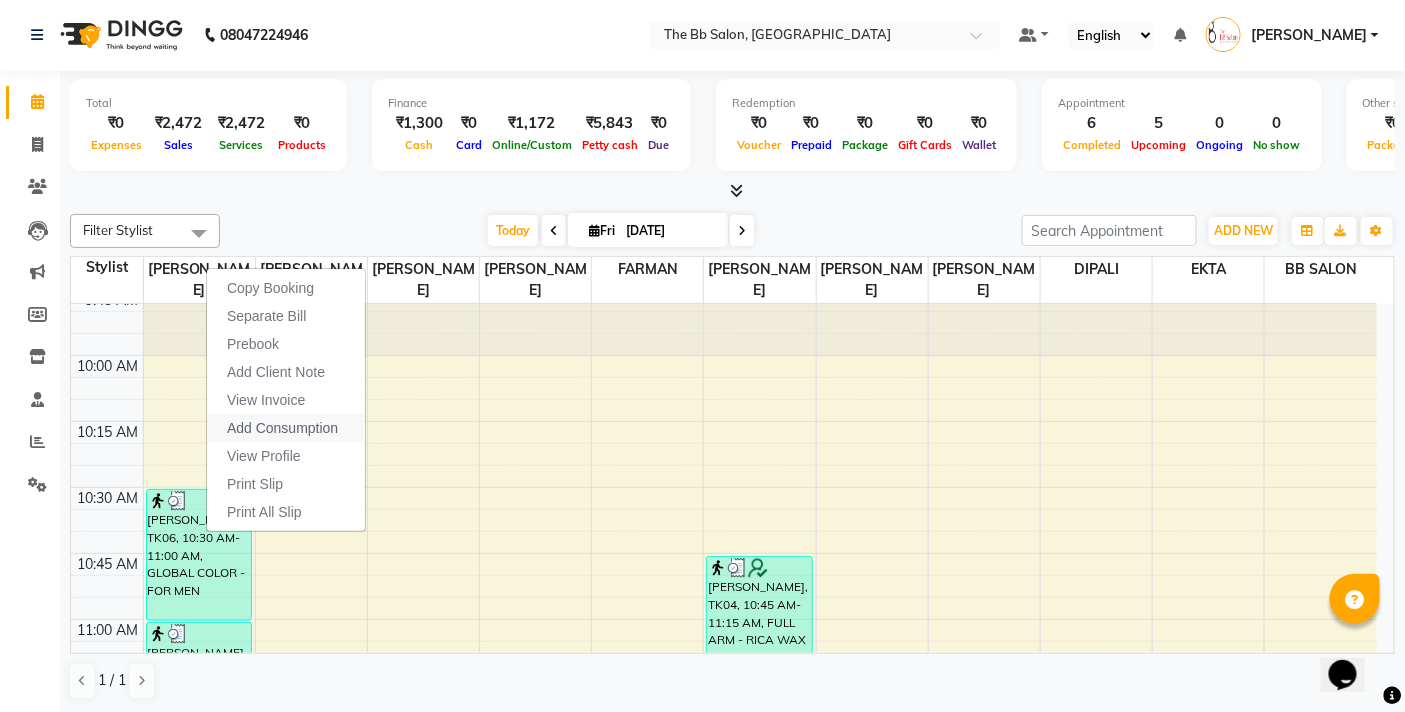 click on "Add Consumption" at bounding box center (282, 428) 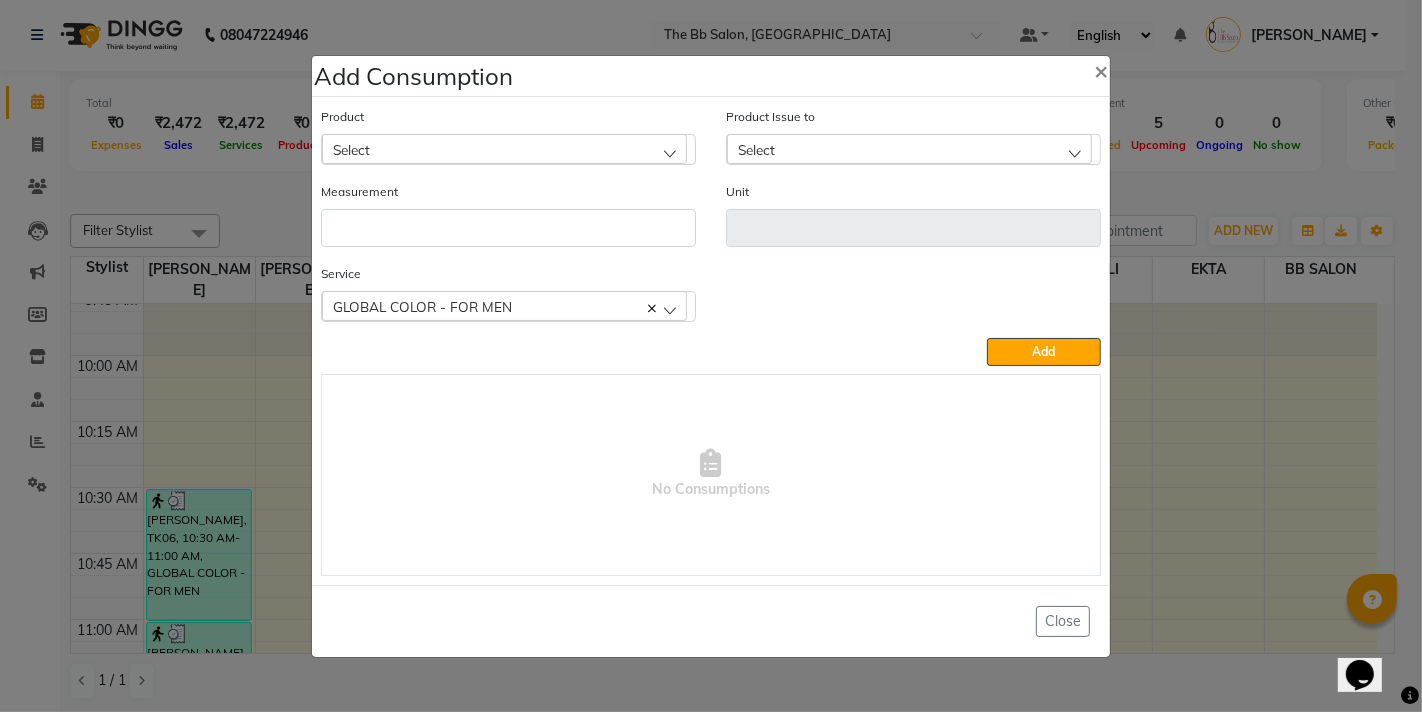 click on "Select" 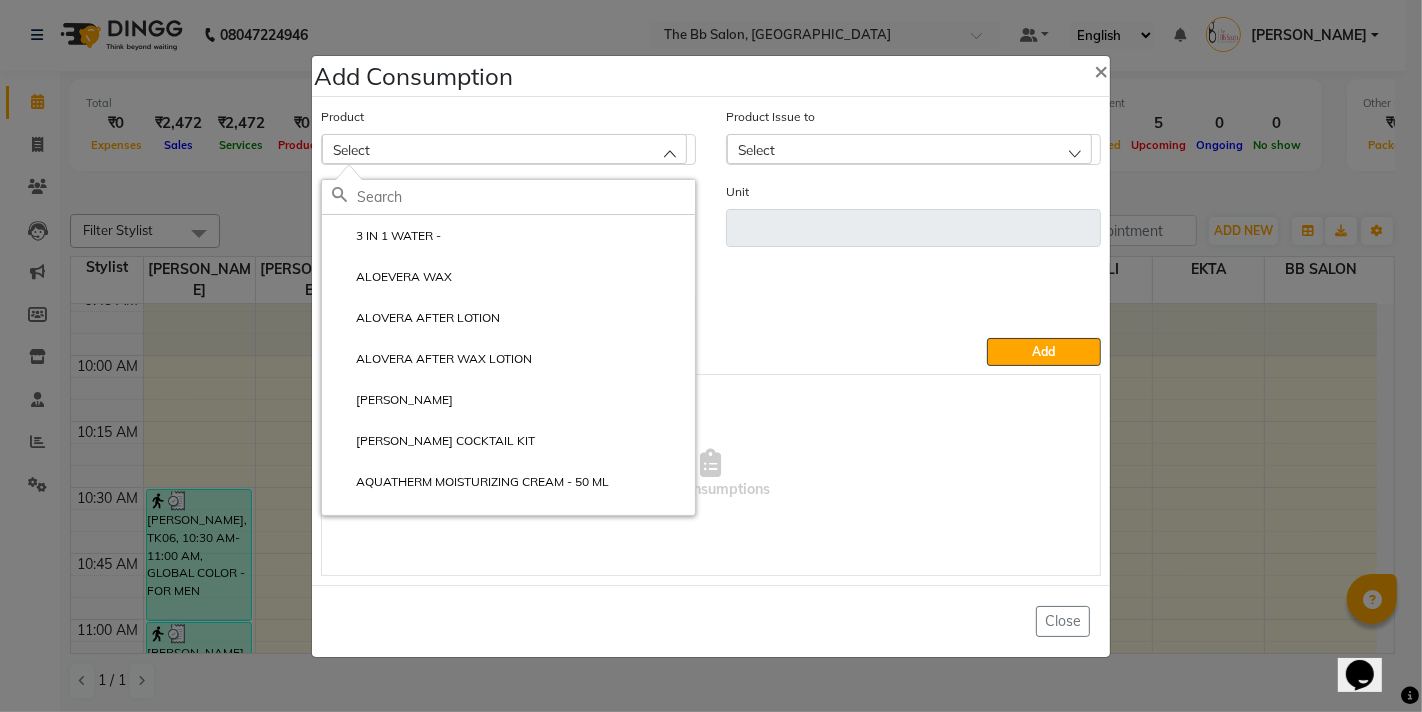 click 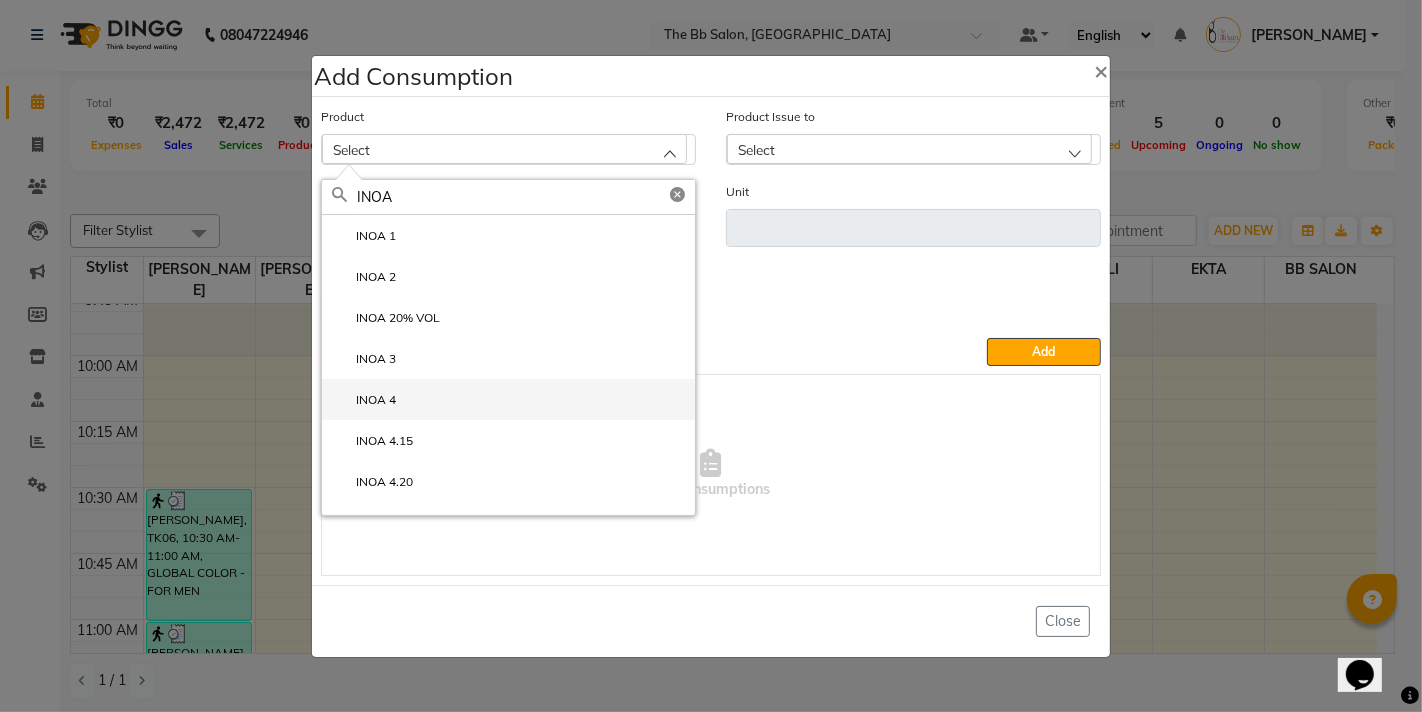 type on "INOA" 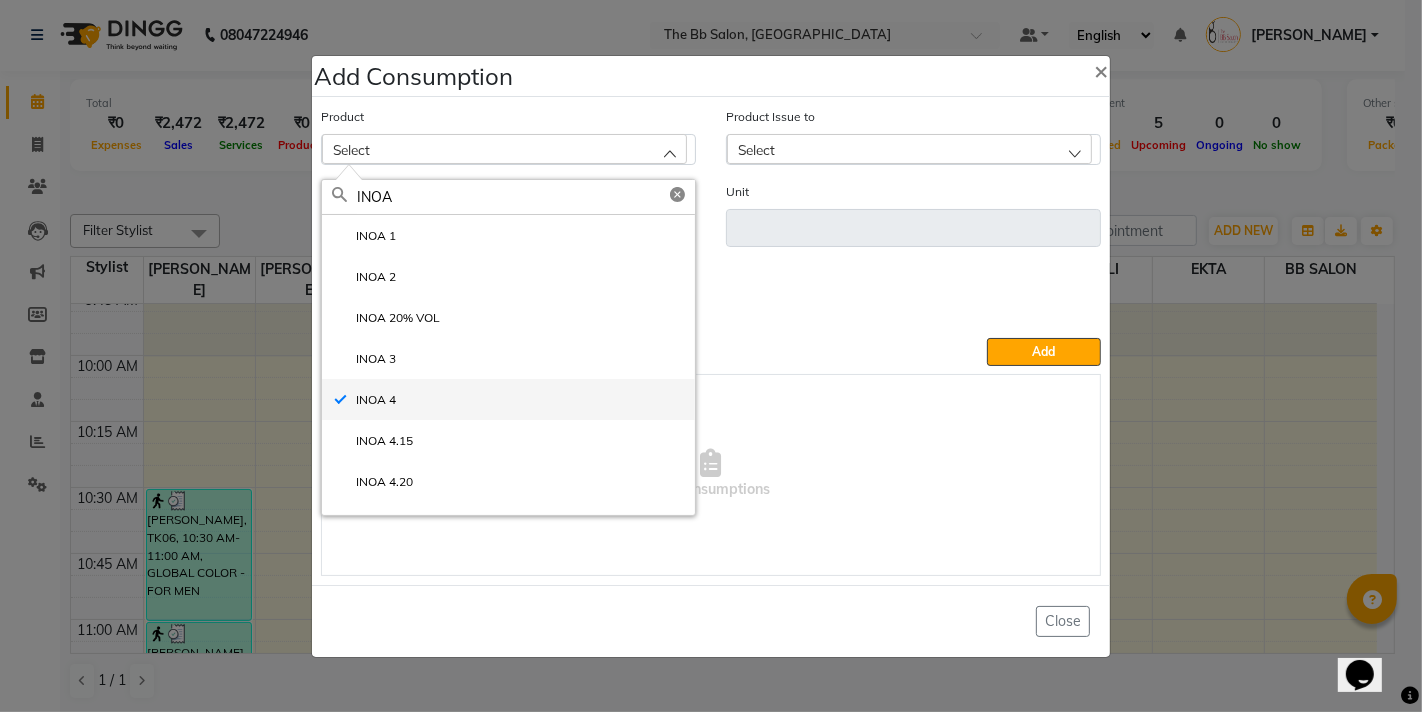 type on "ML" 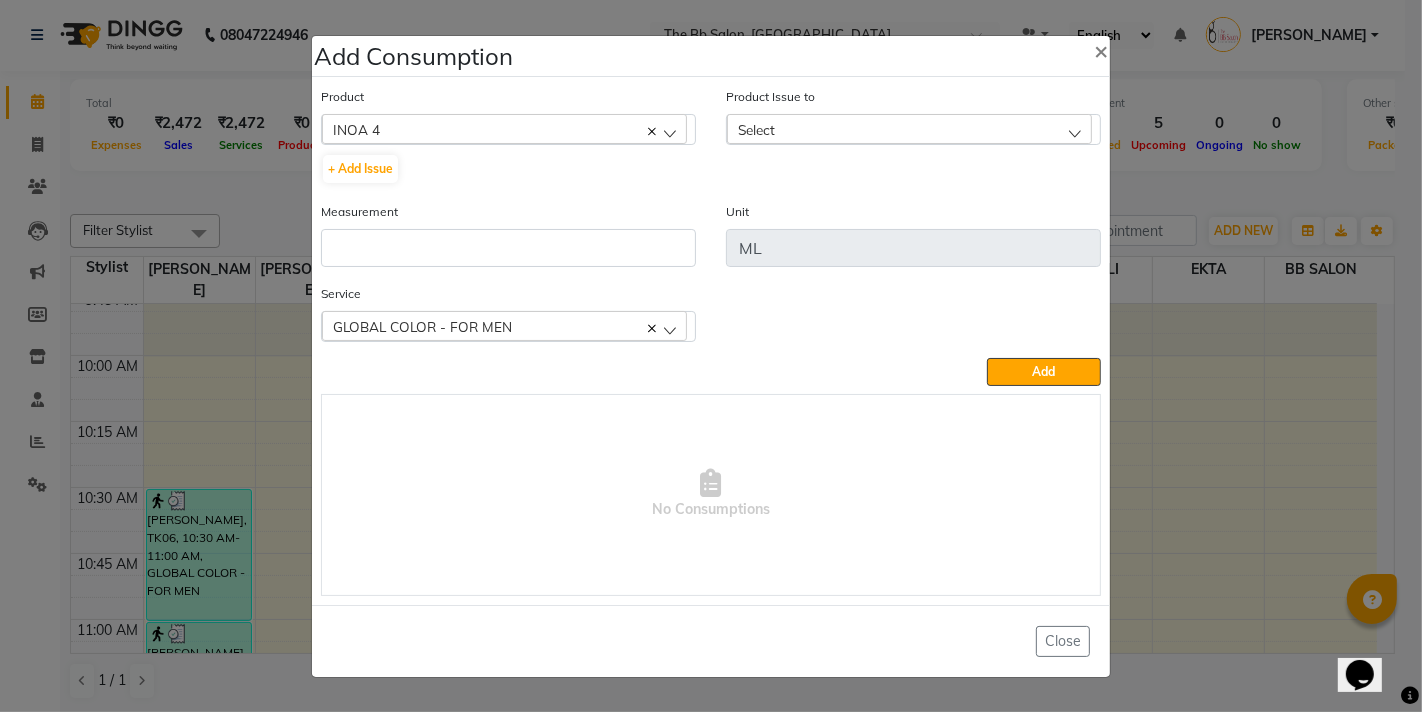 click on "Select" 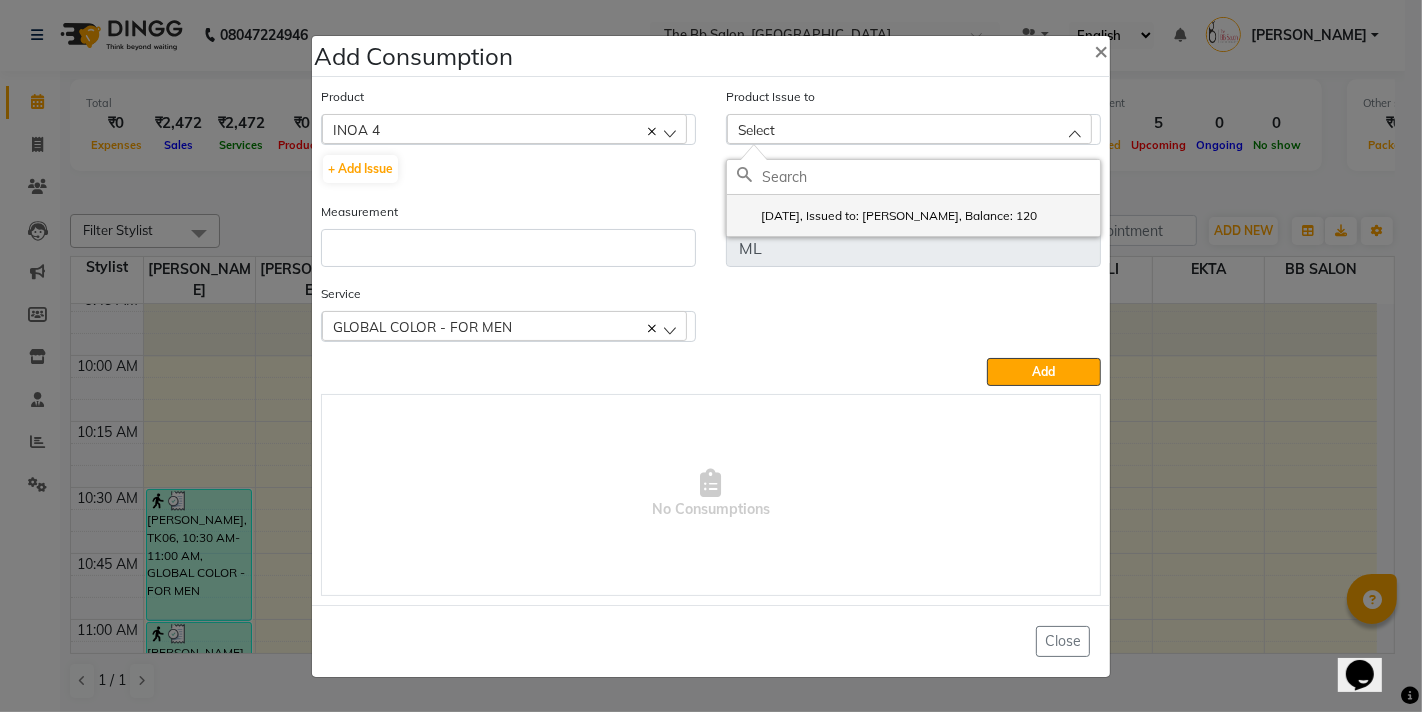 click on "2025-07-10, Issued to: MANGESH TAVARE, Balance: 120" 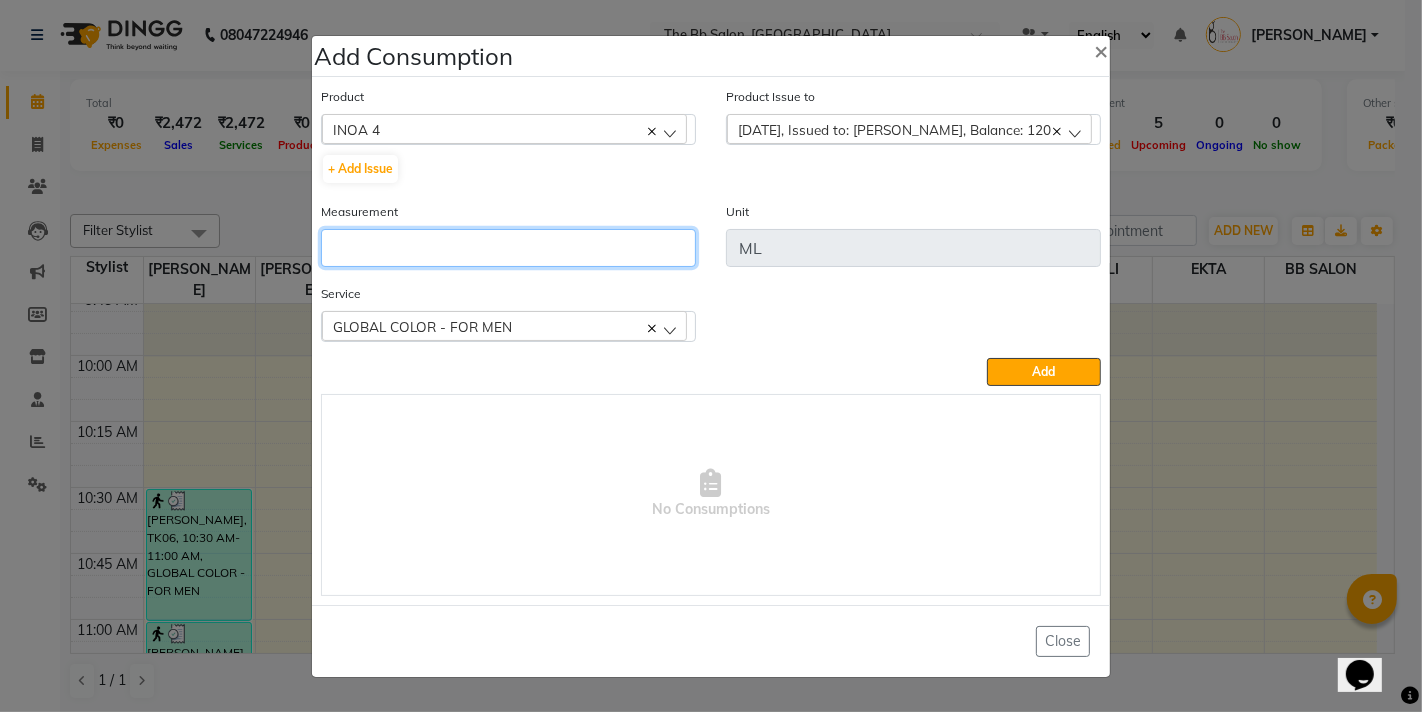 click 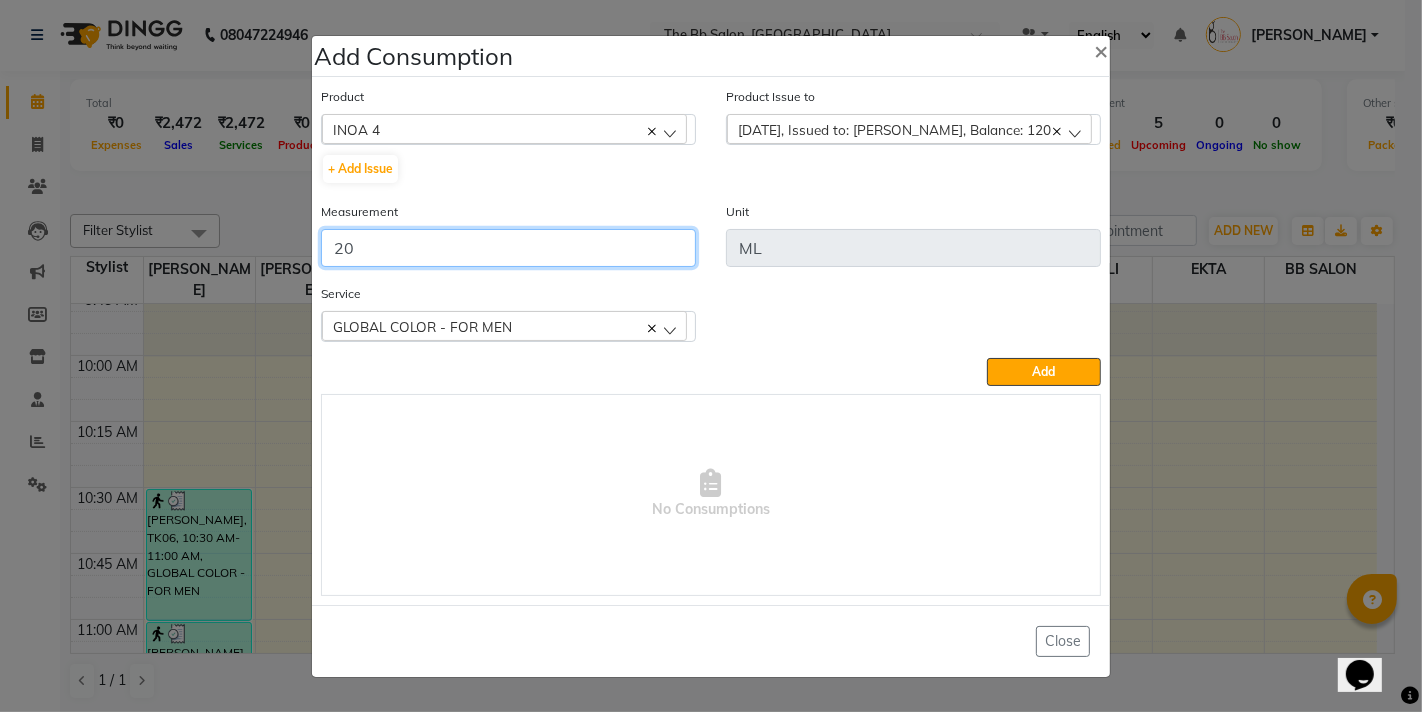 type on "20" 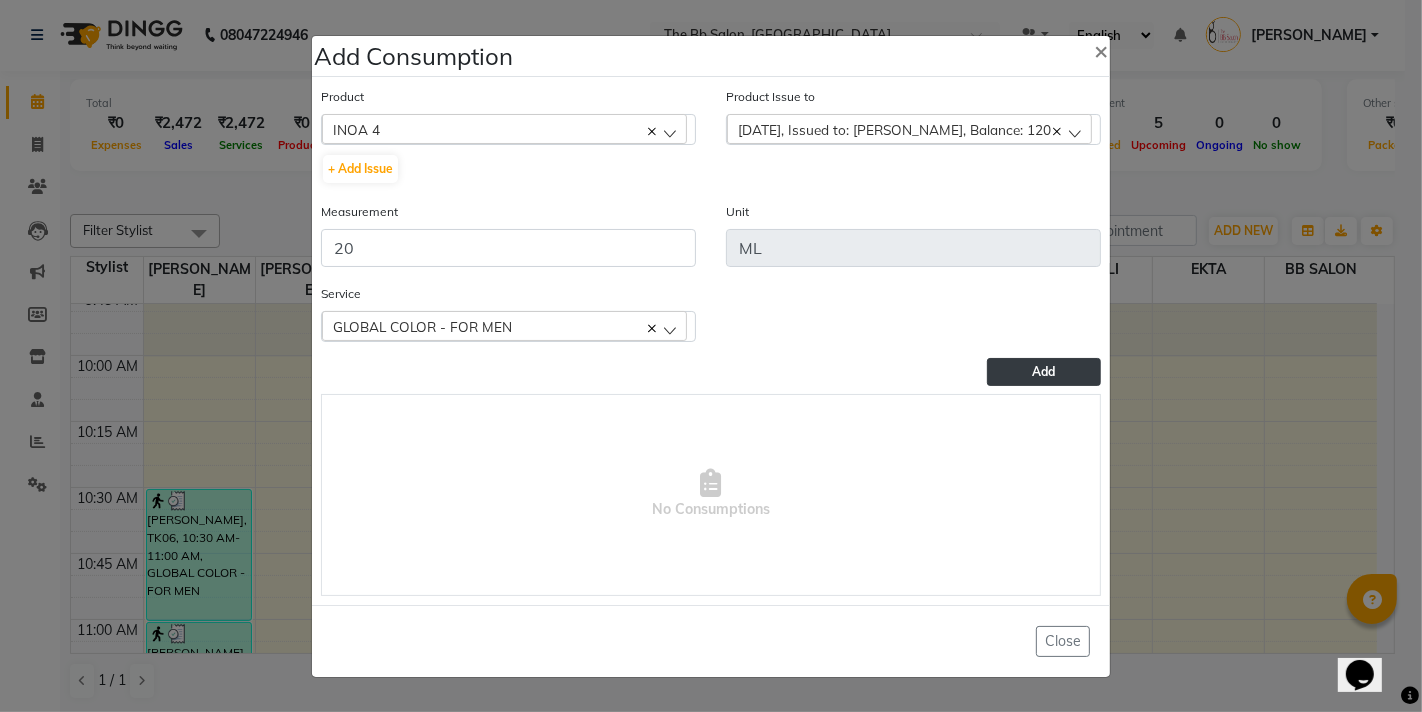 drag, startPoint x: 1075, startPoint y: 416, endPoint x: 1024, endPoint y: 384, distance: 60.207973 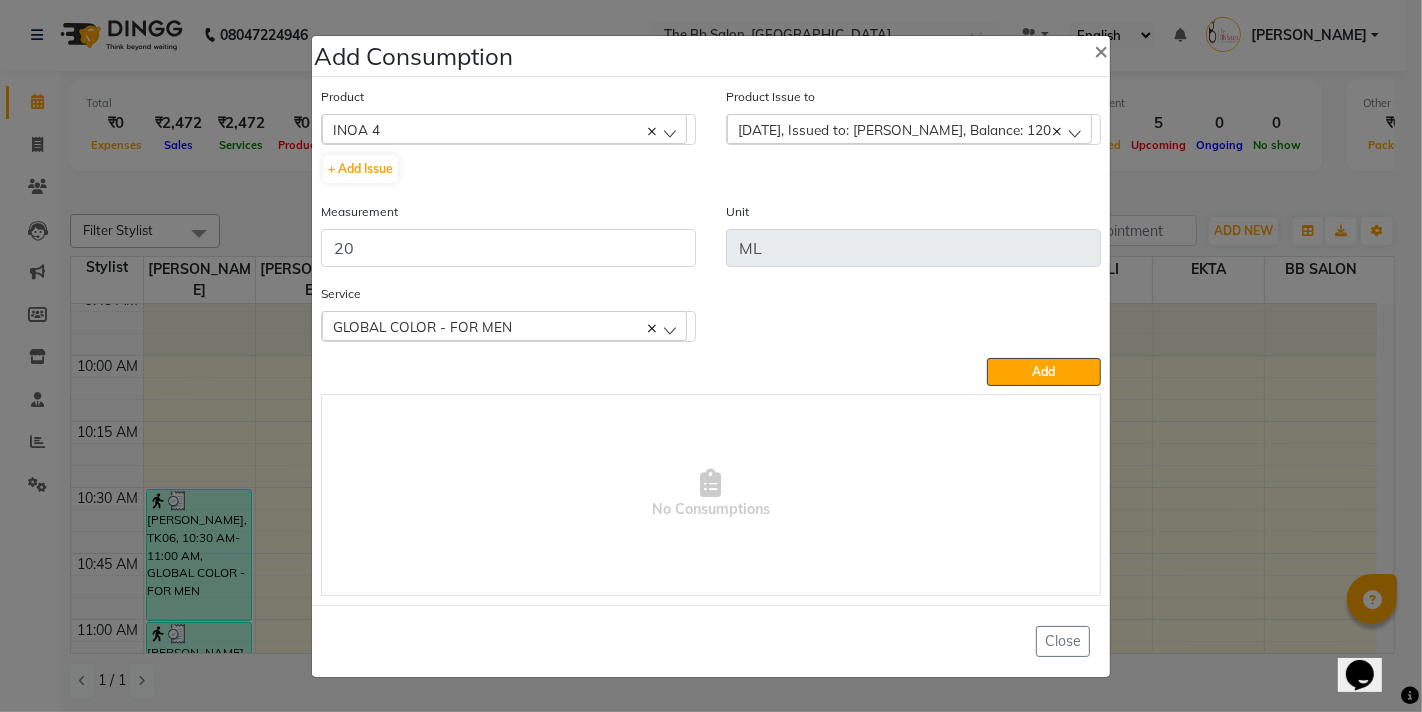 type 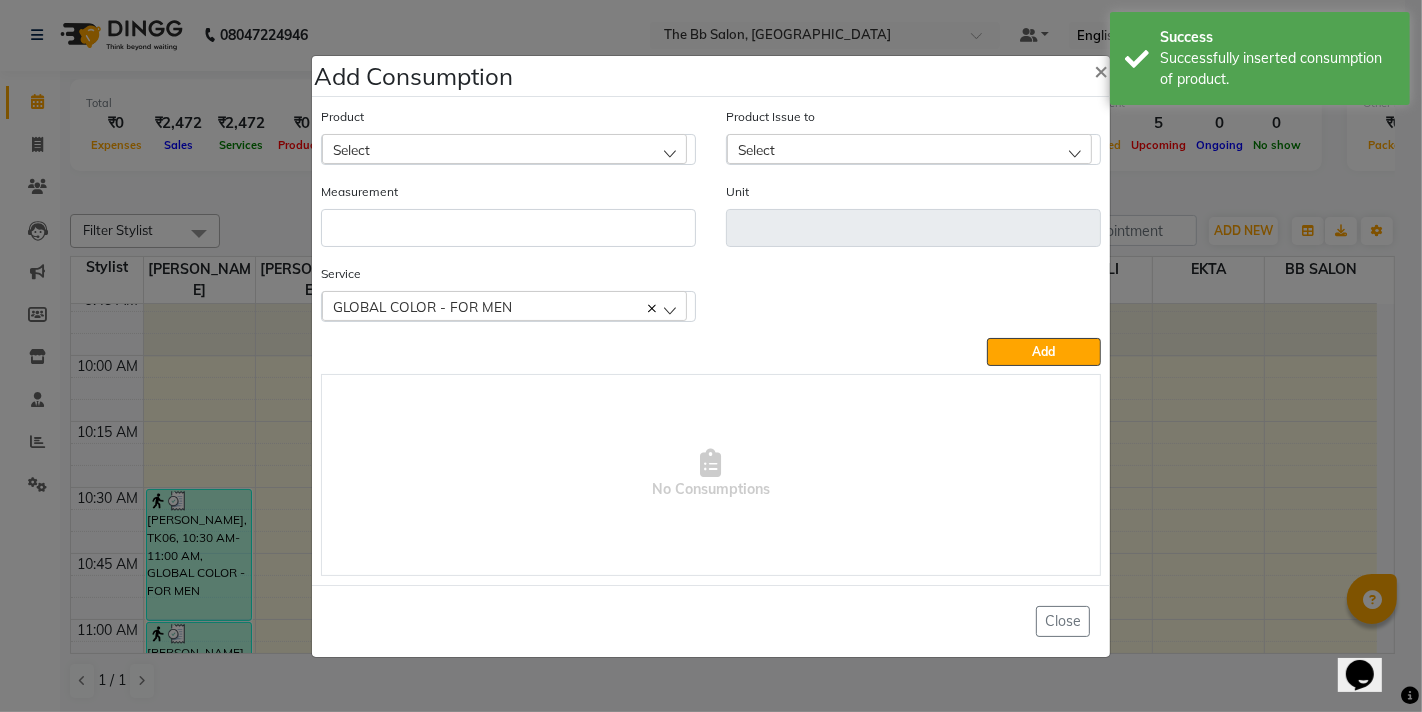 click on "Select" 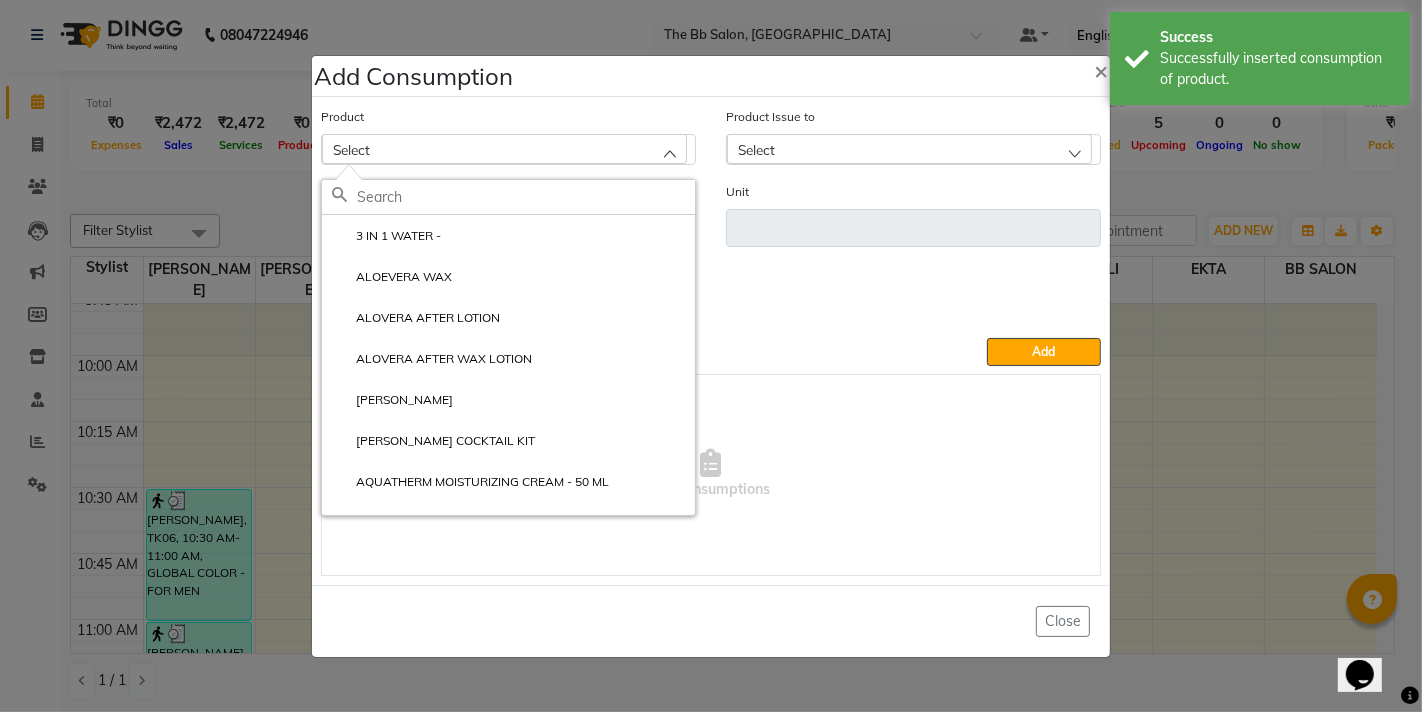 click 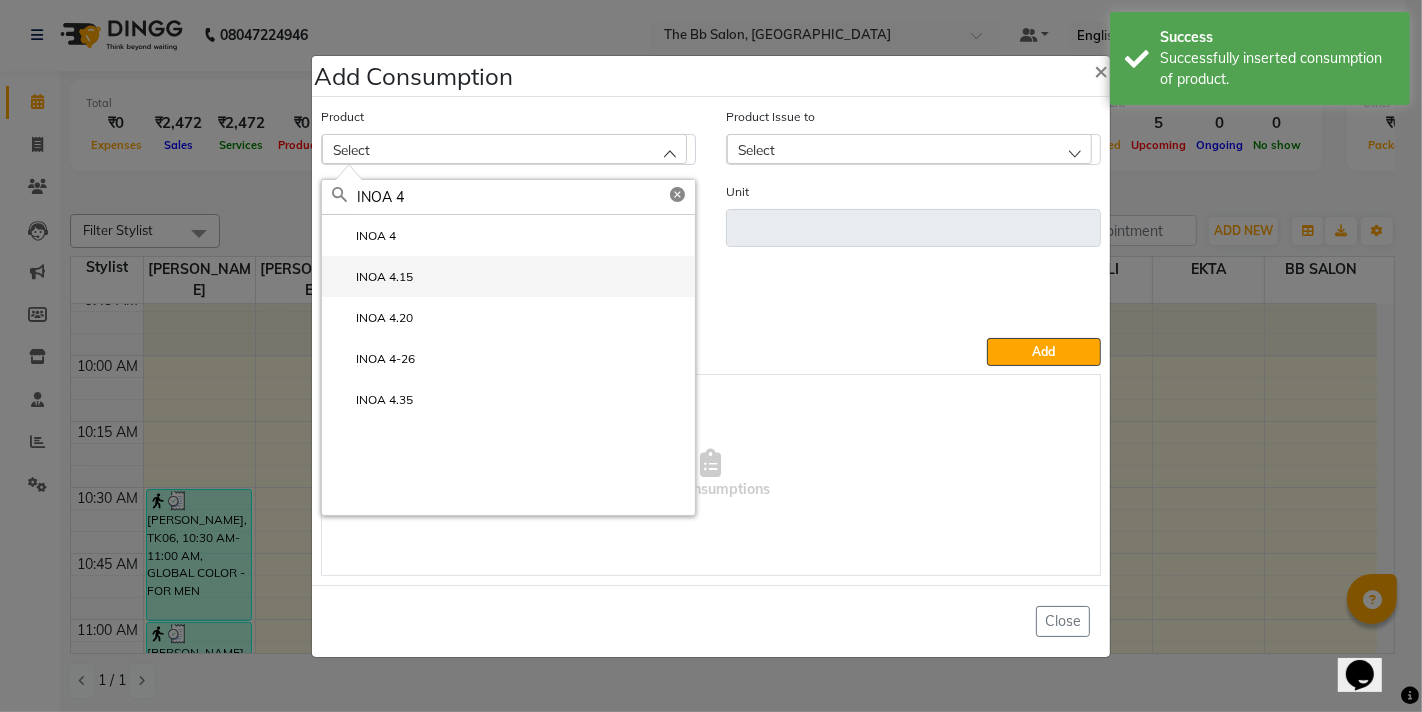 type on "INOA 4" 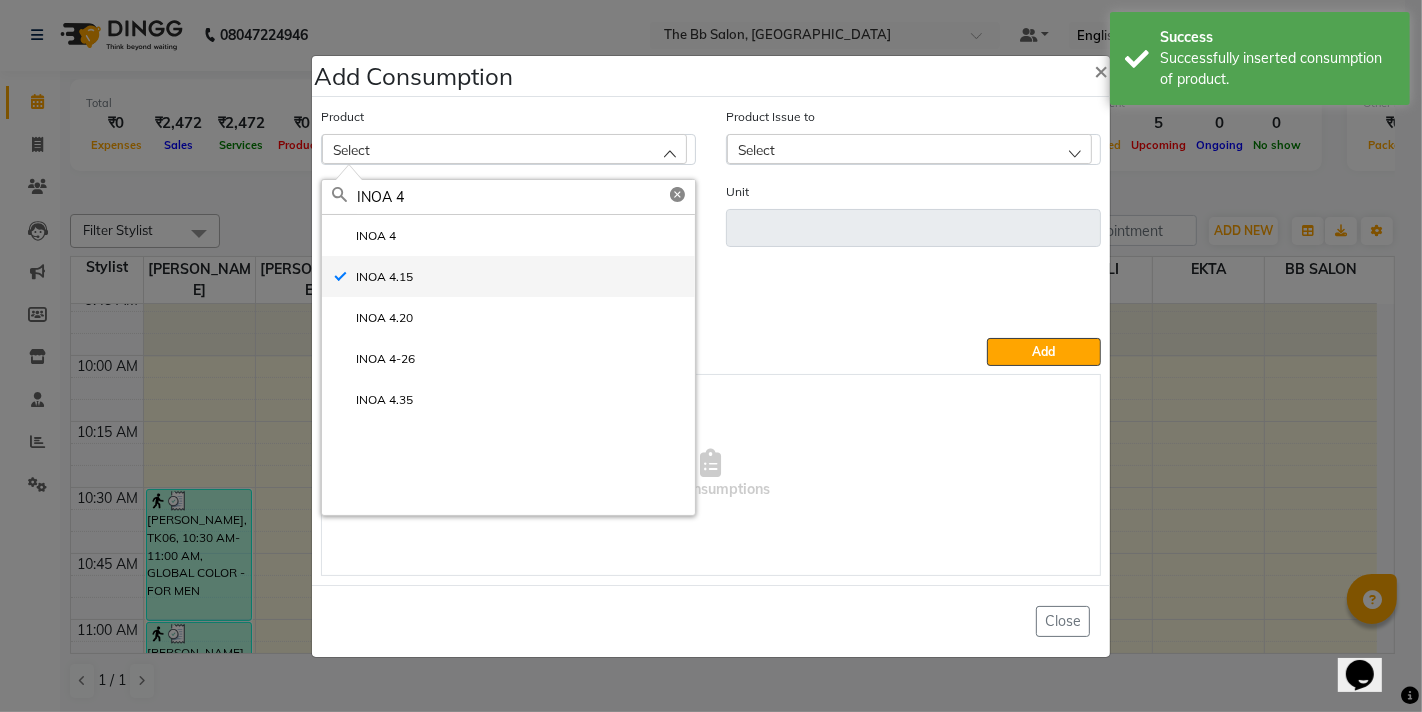 type on "ML" 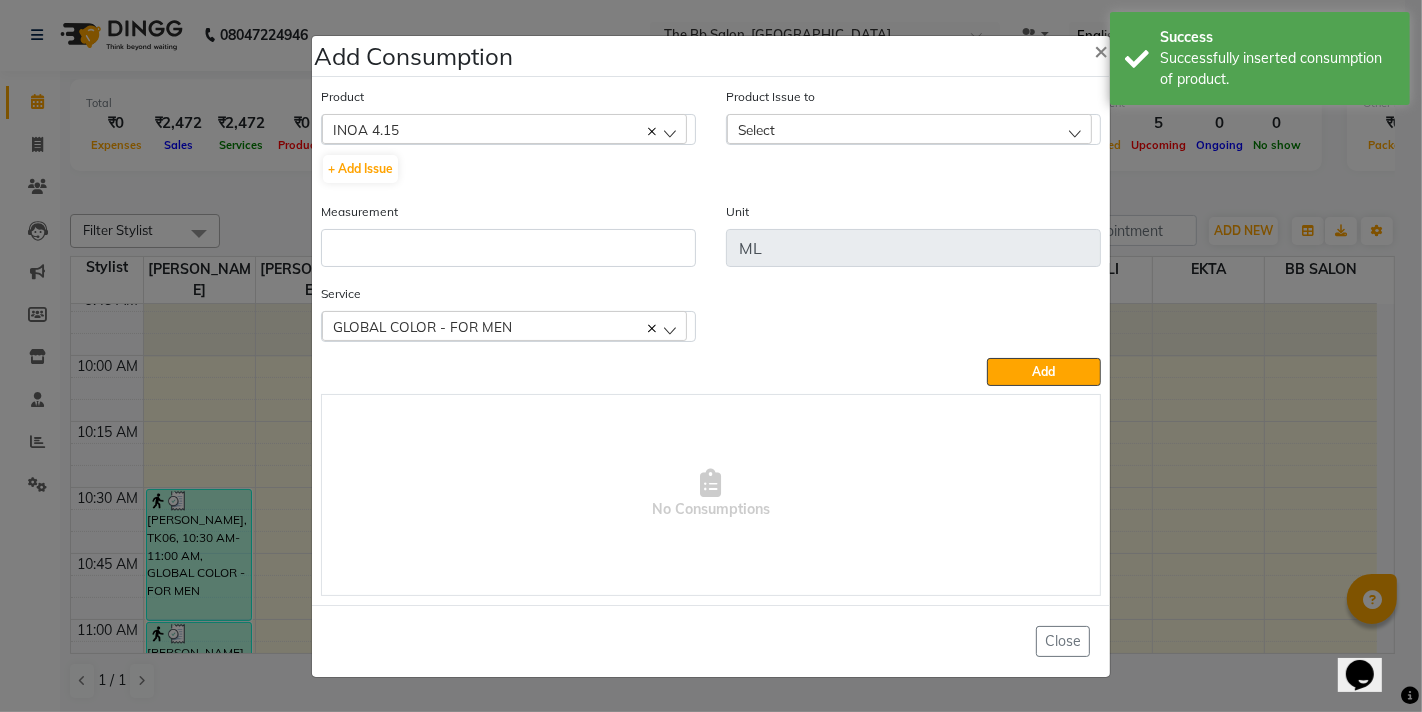 click on "Select" 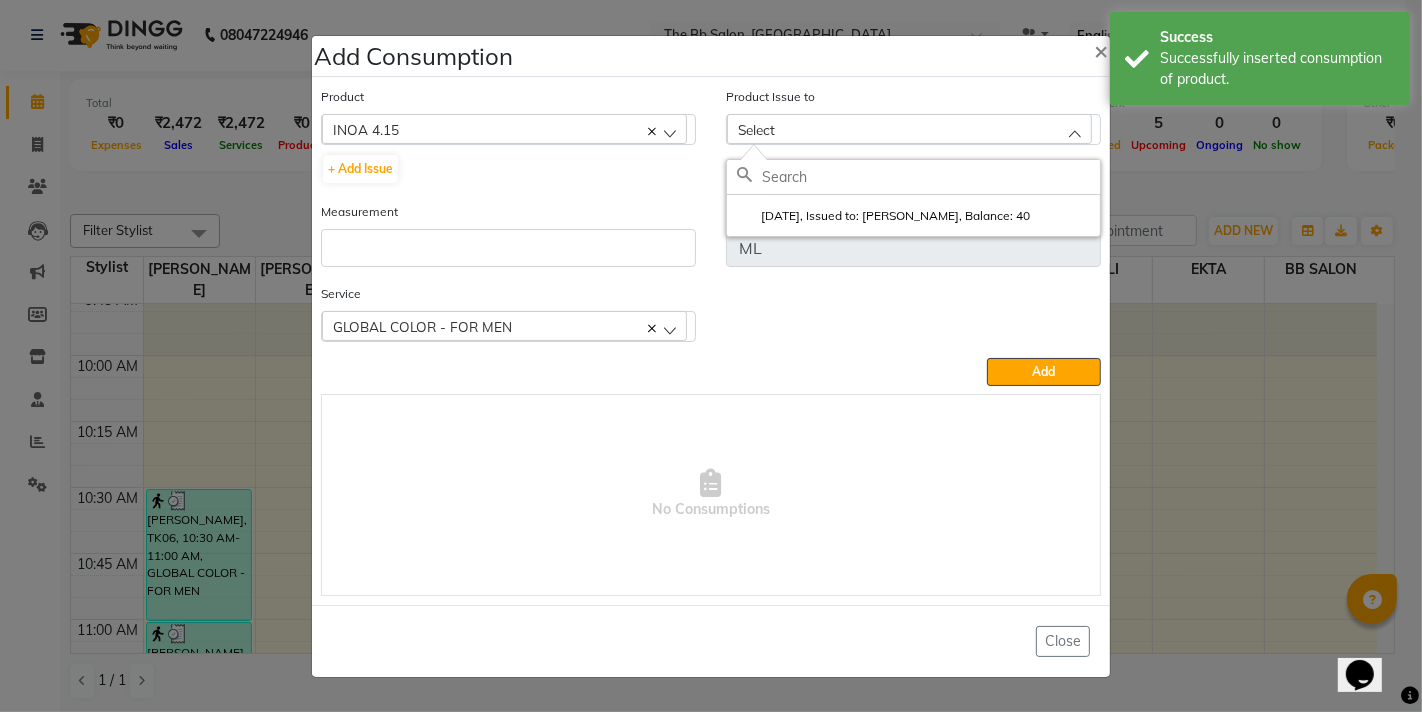 drag, startPoint x: 883, startPoint y: 213, endPoint x: 866, endPoint y: 216, distance: 17.262676 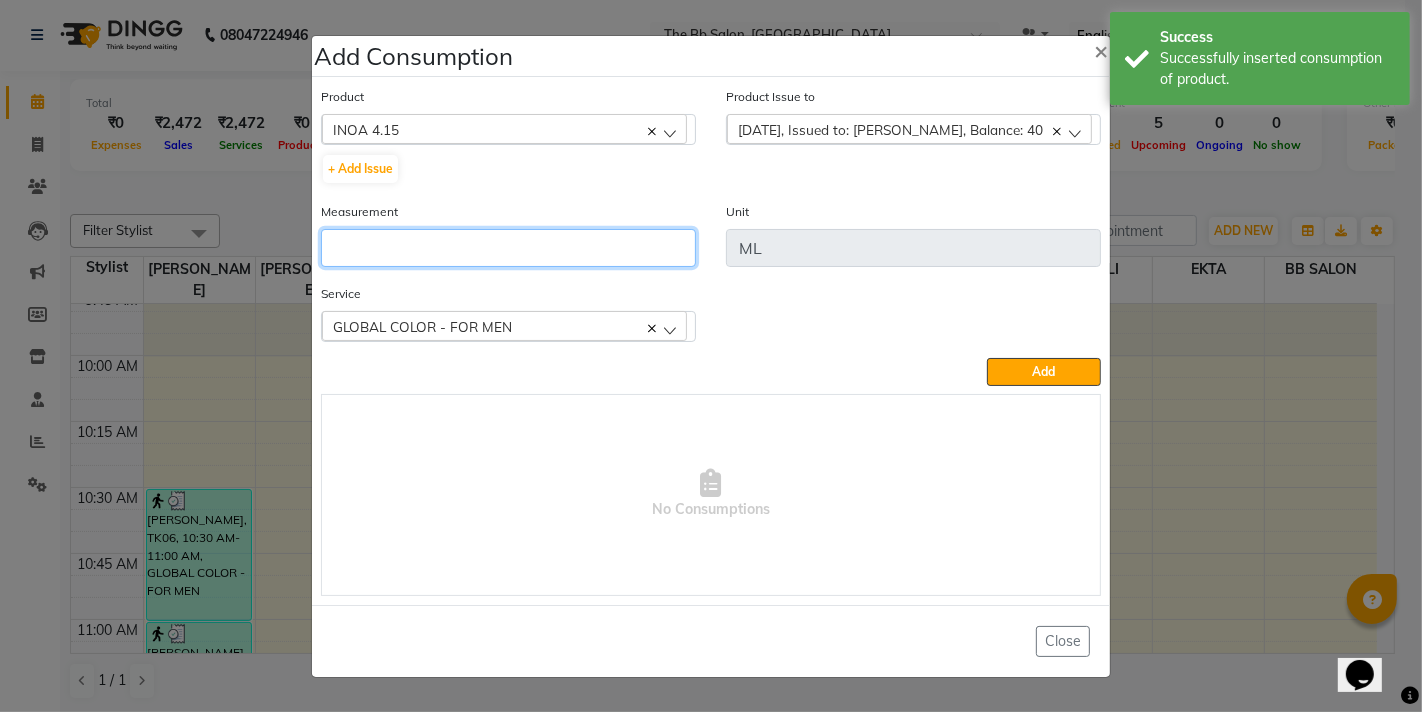click 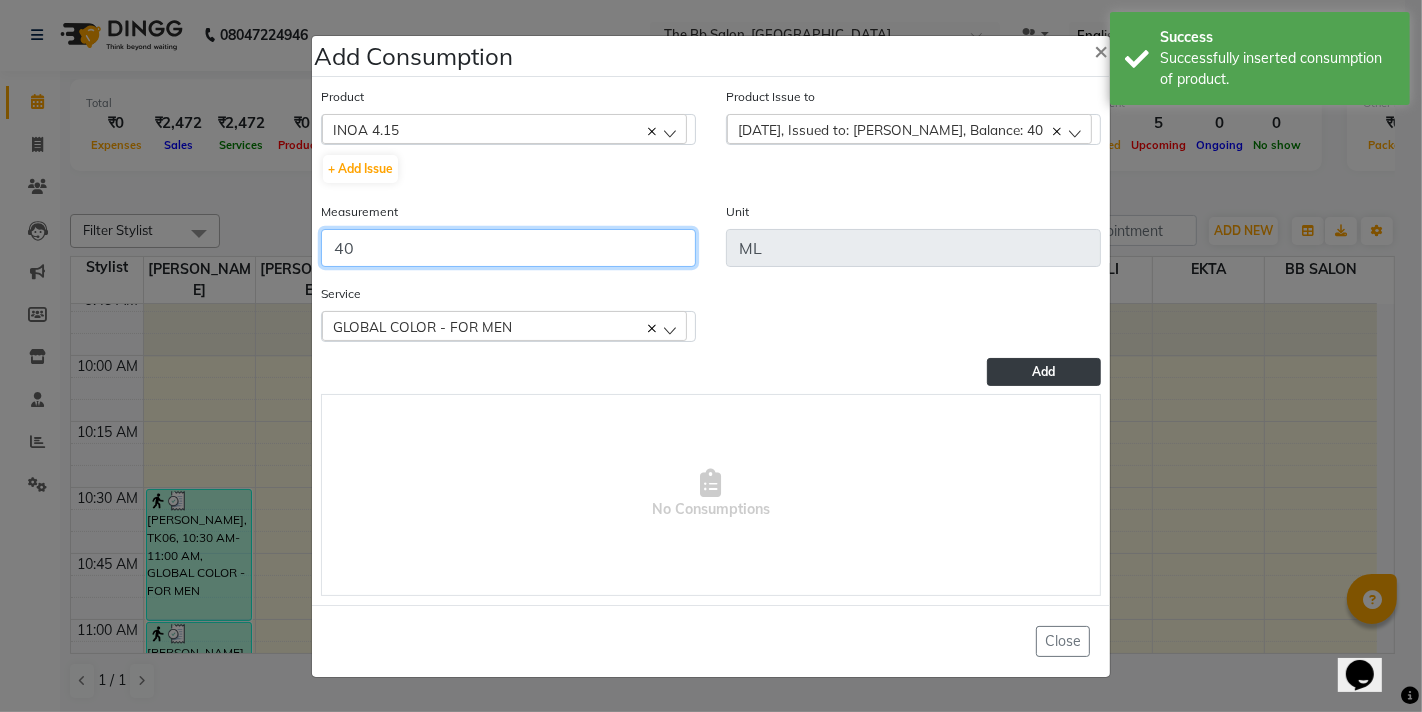 type on "40" 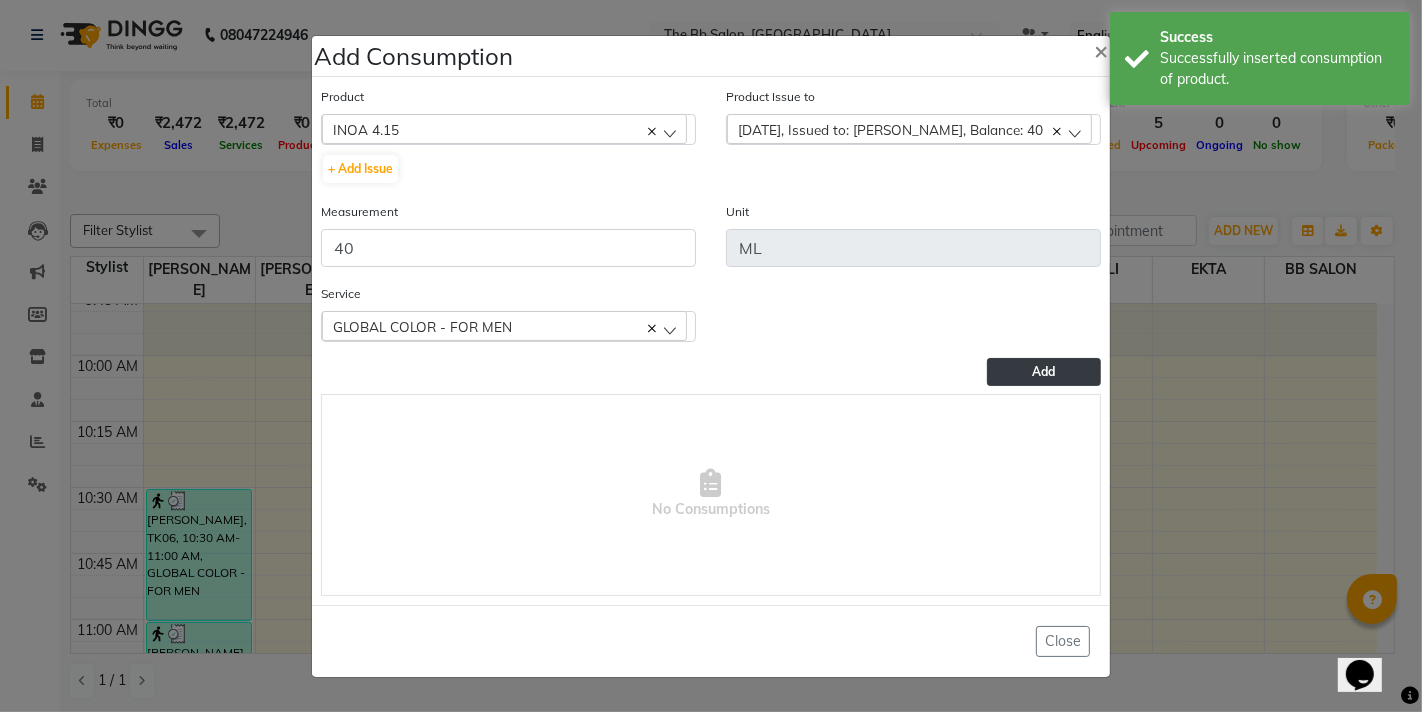 click on "Add" 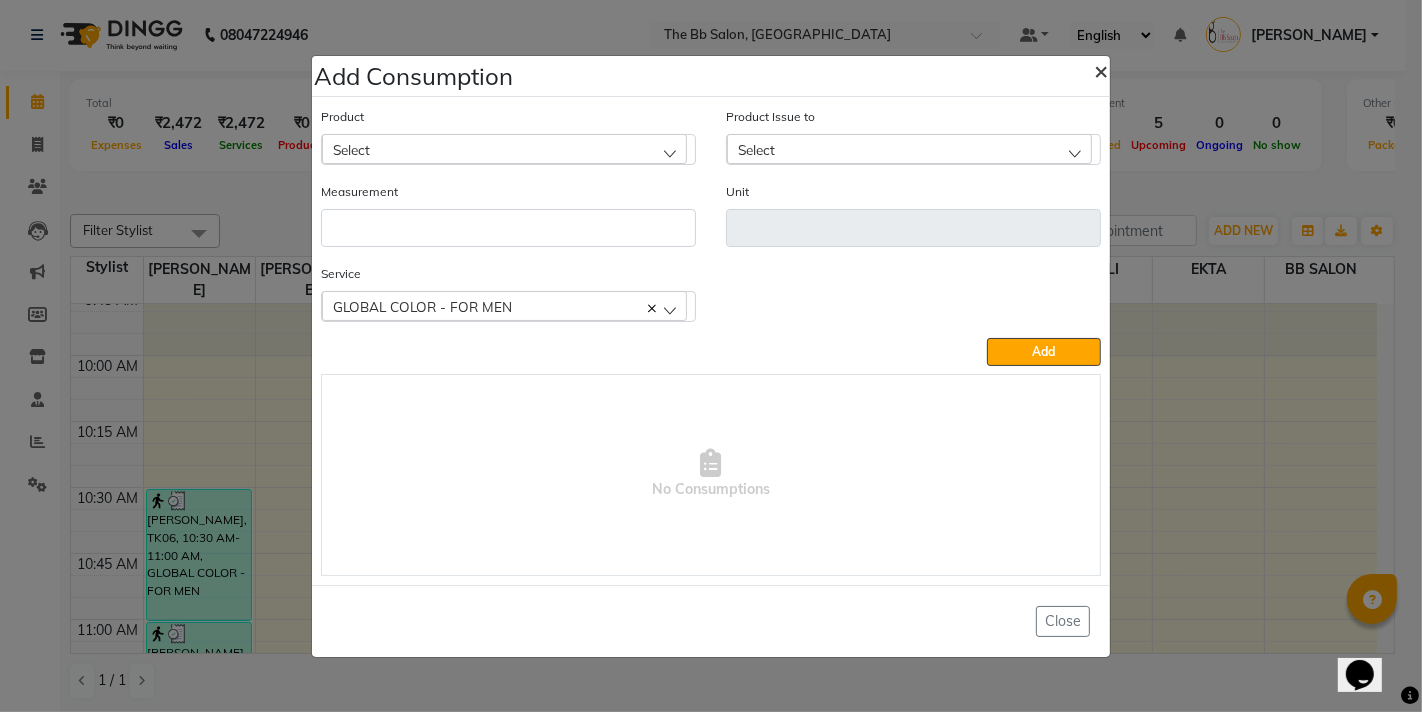 click on "×" 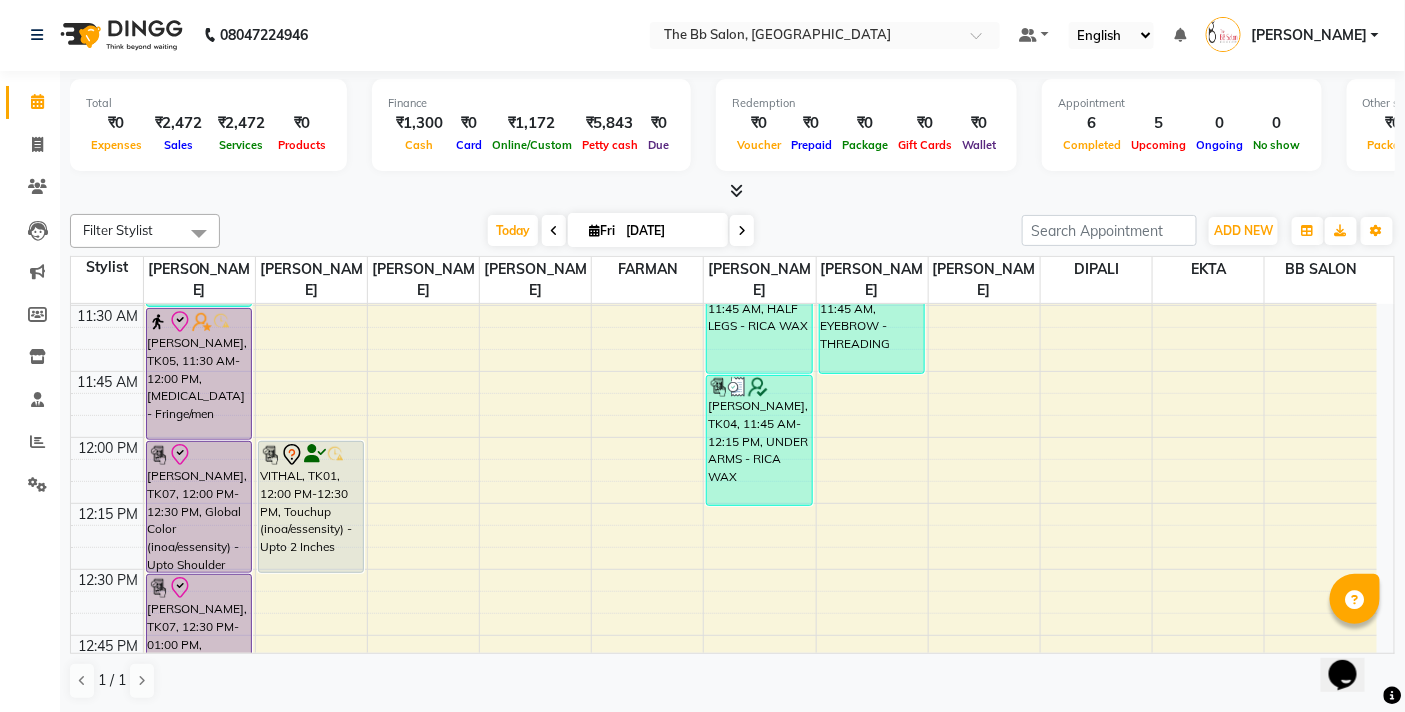 scroll, scrollTop: 666, scrollLeft: 0, axis: vertical 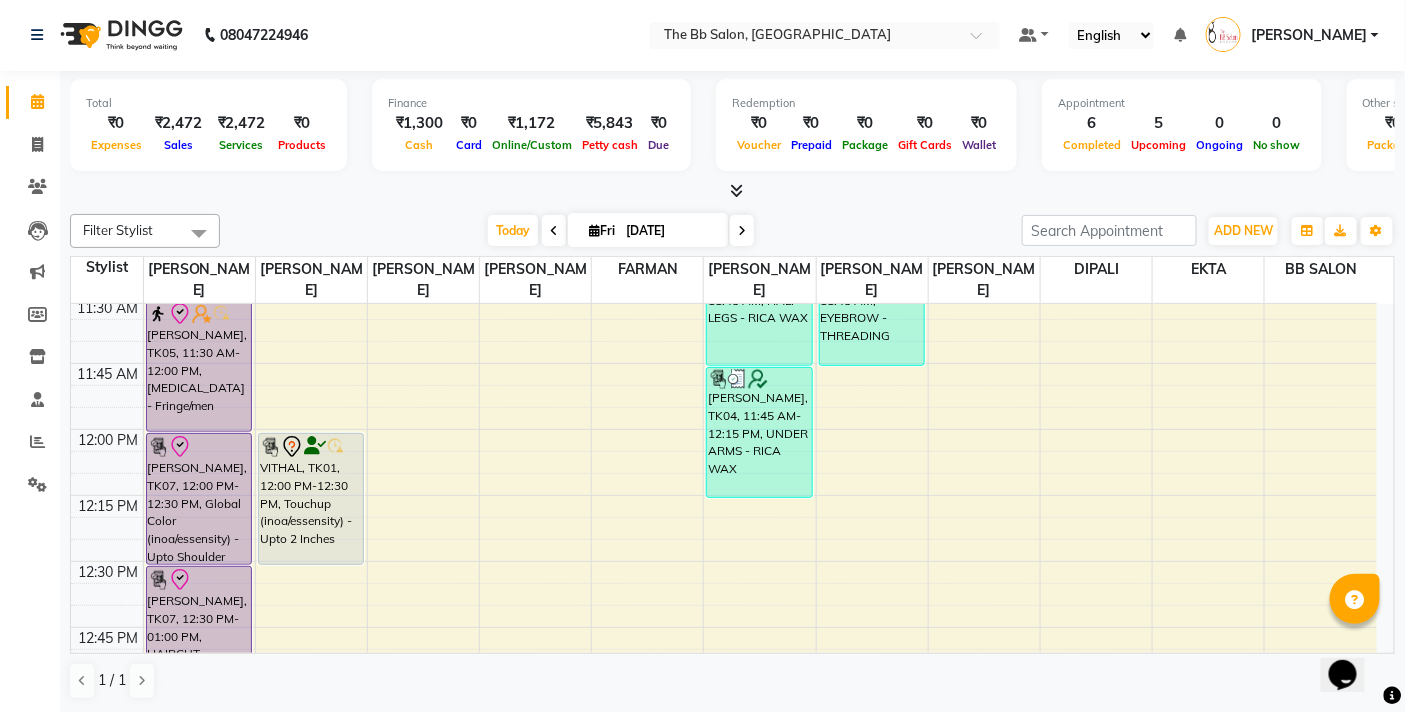 click on "Today  Fri 11-07-2025" at bounding box center [621, 231] 